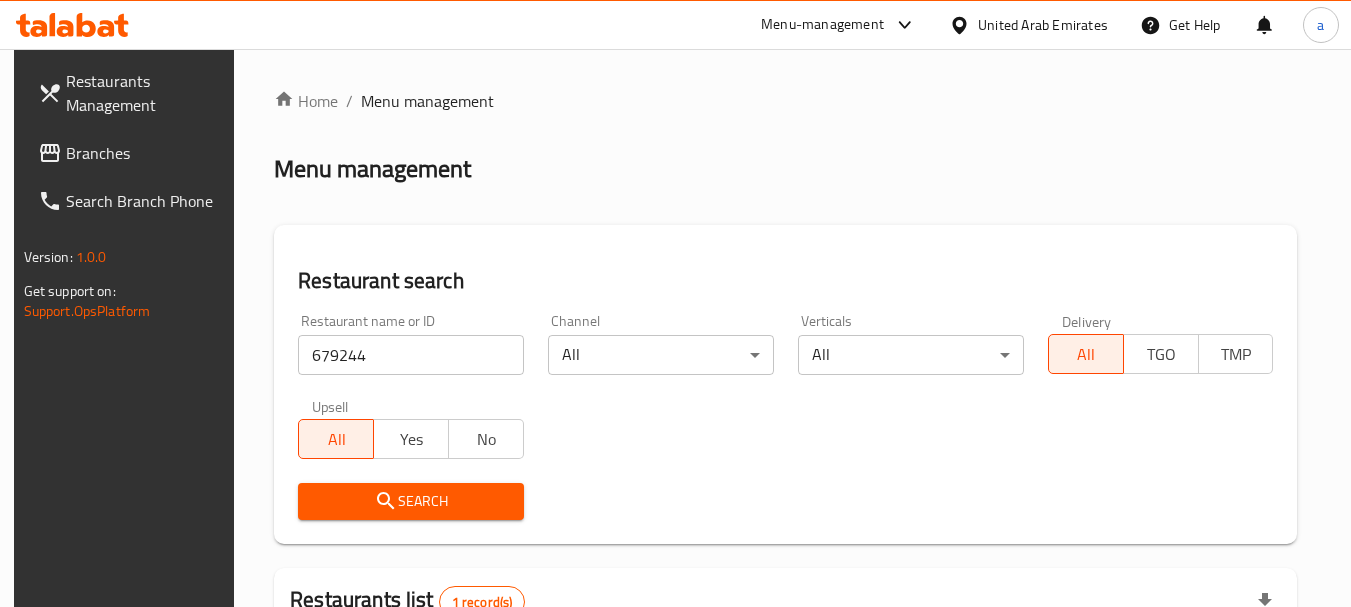 scroll, scrollTop: 285, scrollLeft: 0, axis: vertical 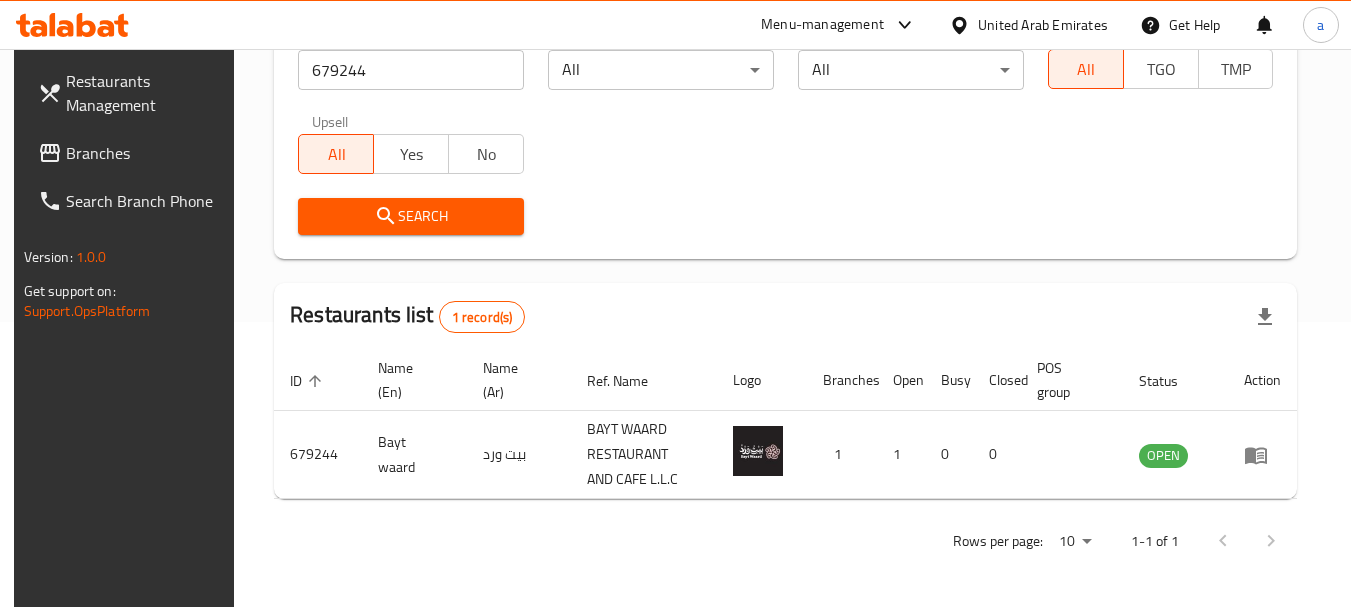 click on "Branches" at bounding box center (145, 153) 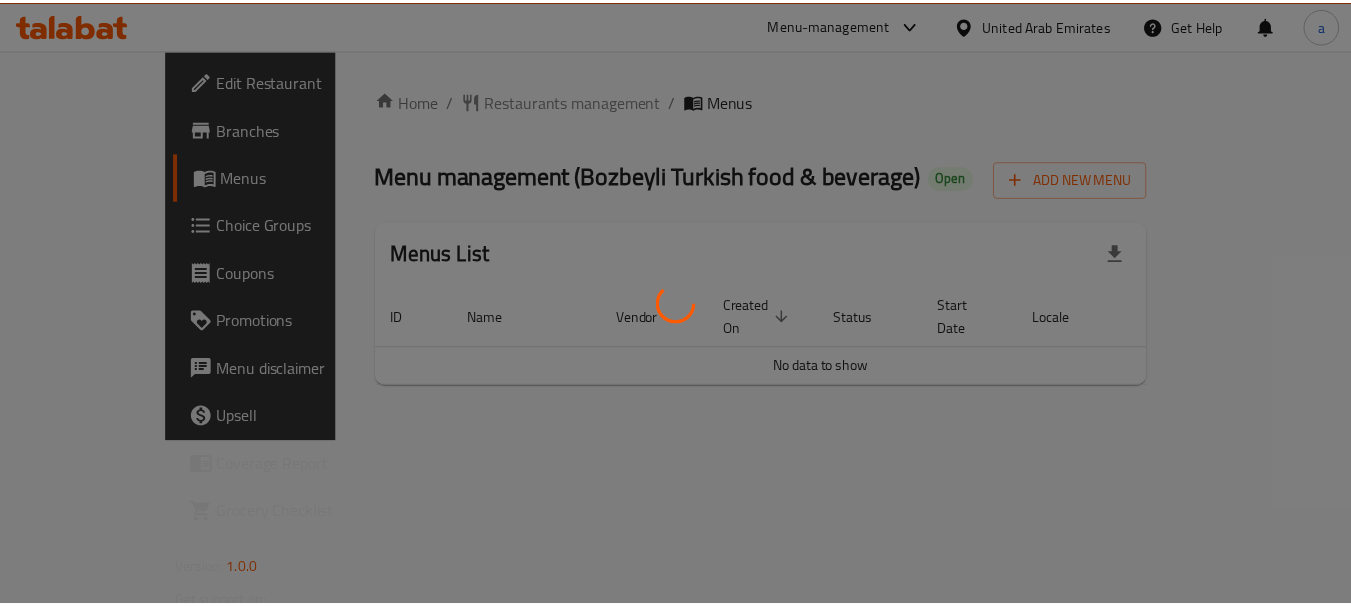 scroll, scrollTop: 0, scrollLeft: 0, axis: both 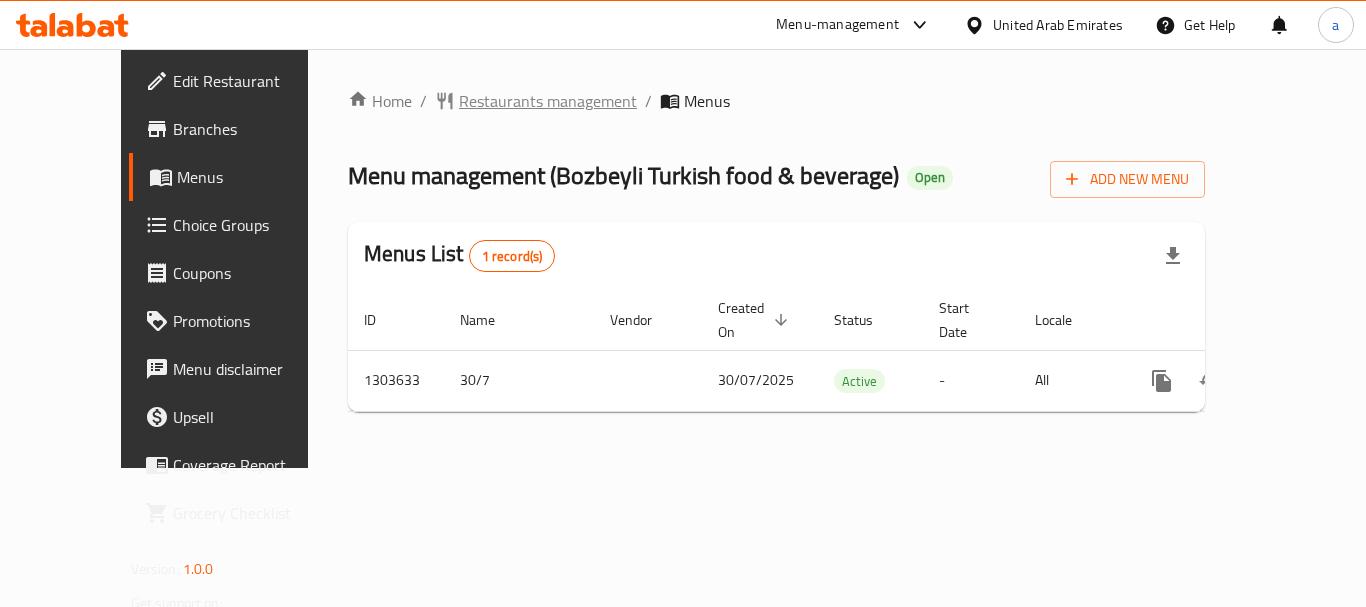 click on "Restaurants management" at bounding box center (548, 101) 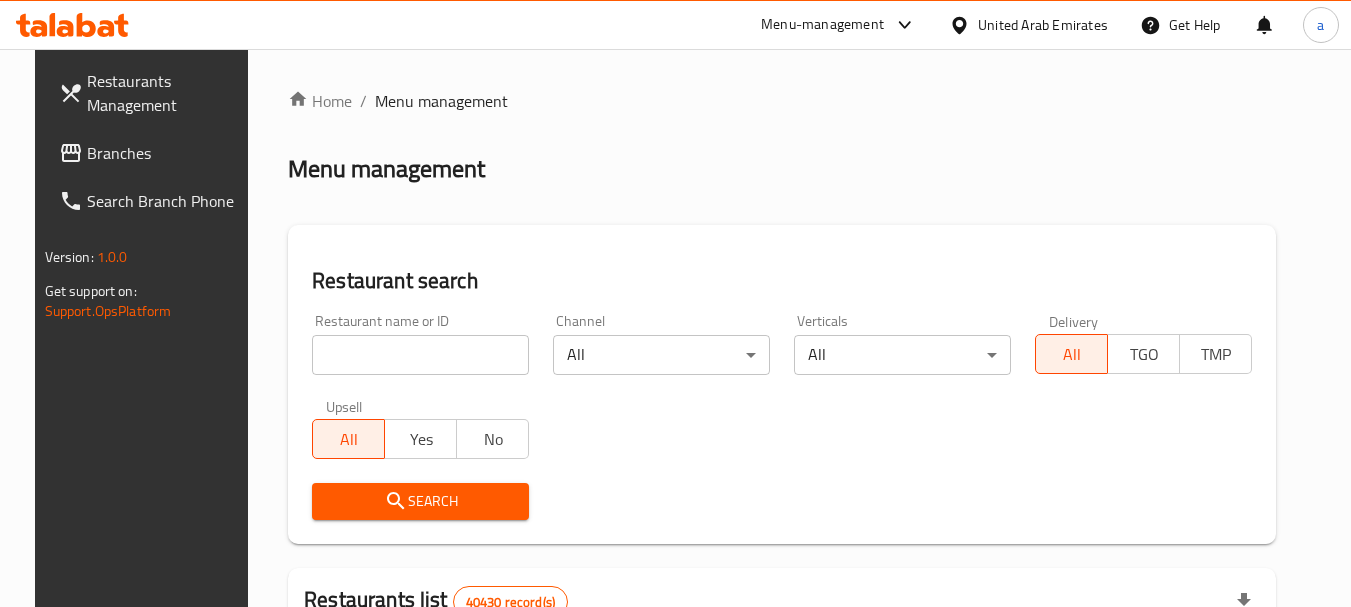 click at bounding box center [420, 355] 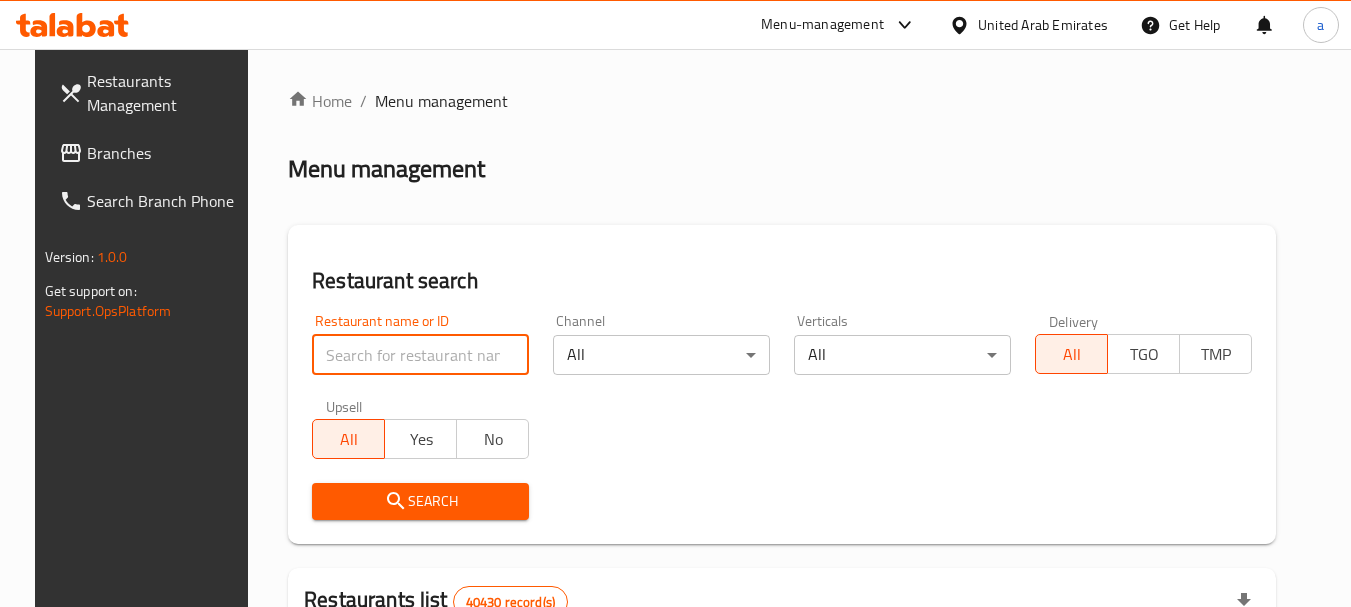 paste on "702914" 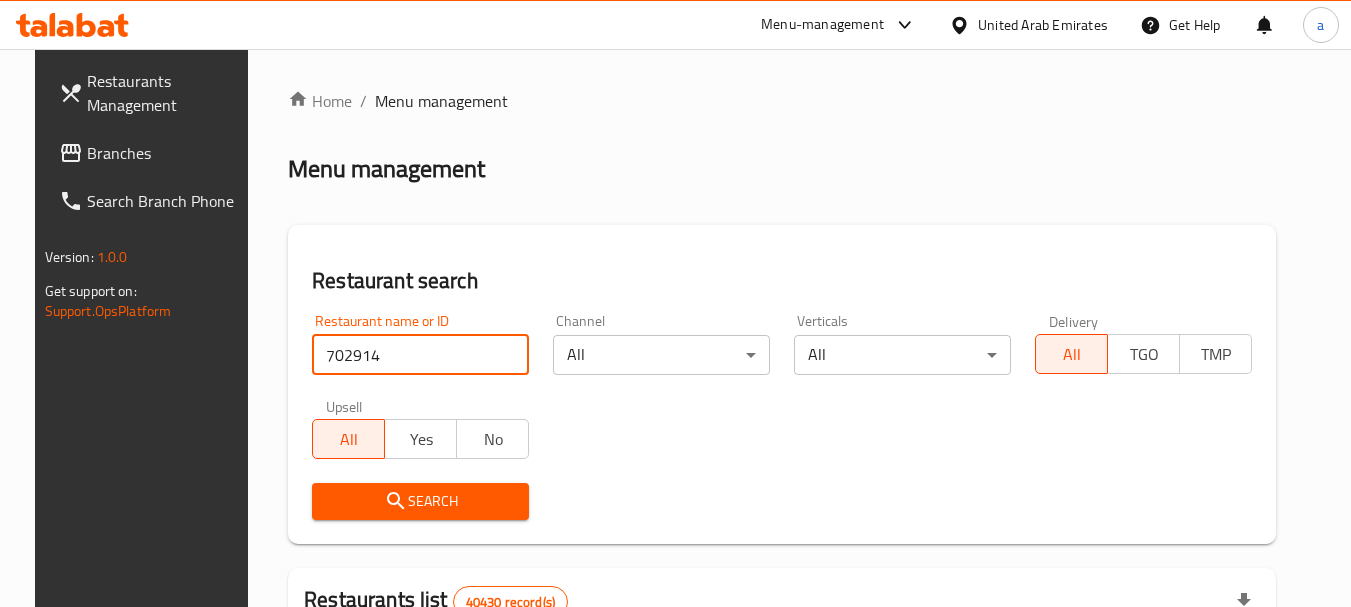 type on "702914" 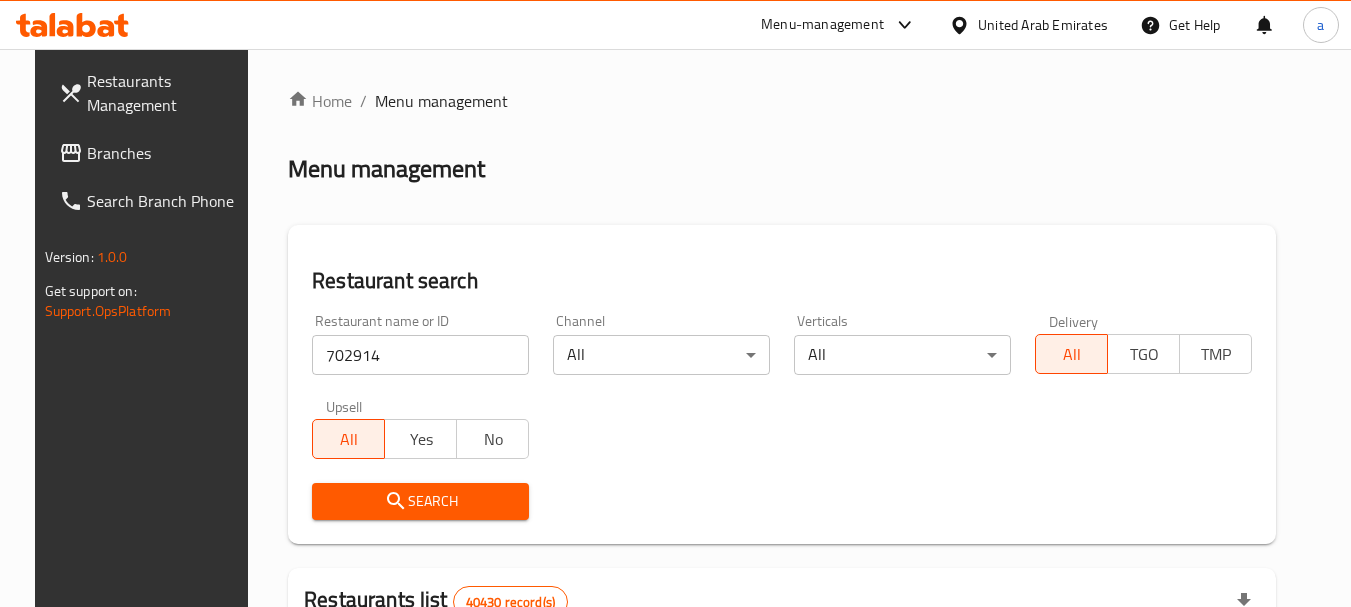 click on "Search" at bounding box center [420, 501] 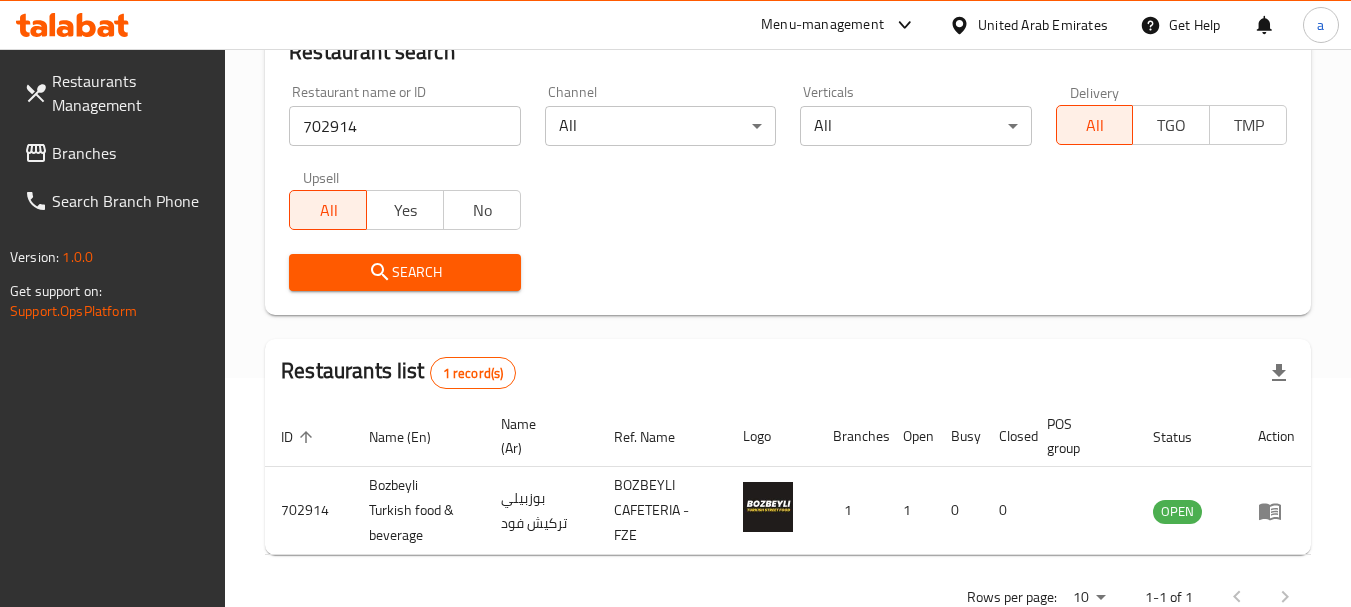 scroll, scrollTop: 285, scrollLeft: 0, axis: vertical 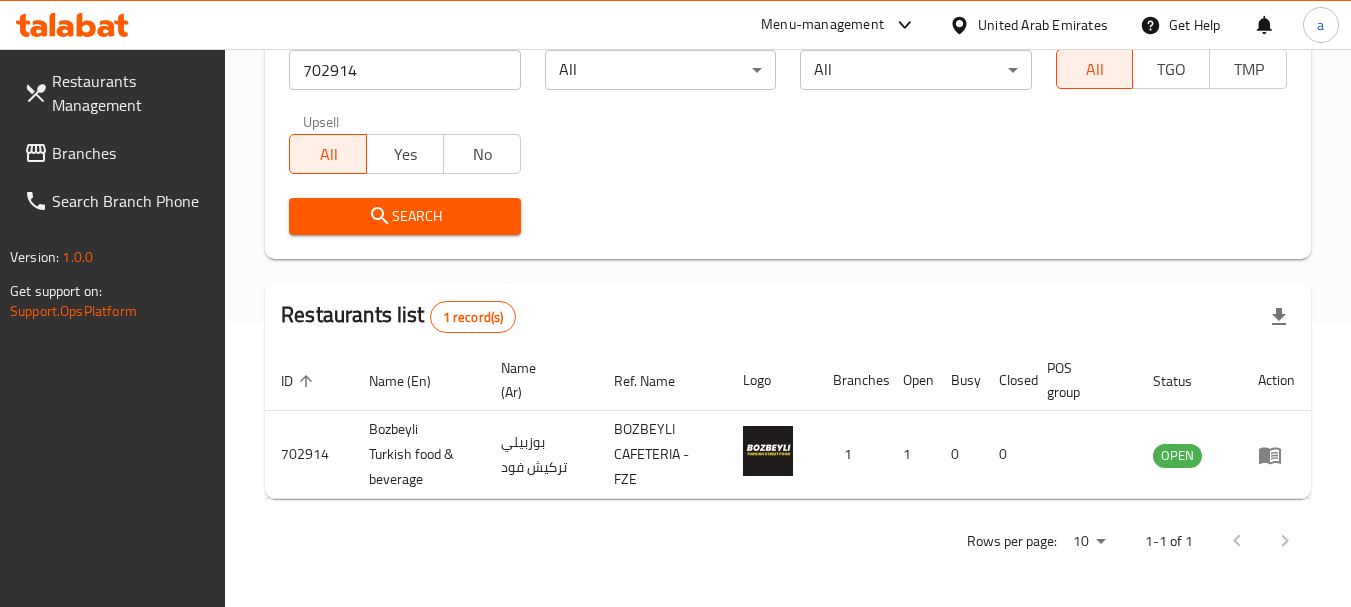 click on "United Arab Emirates" at bounding box center [1043, 25] 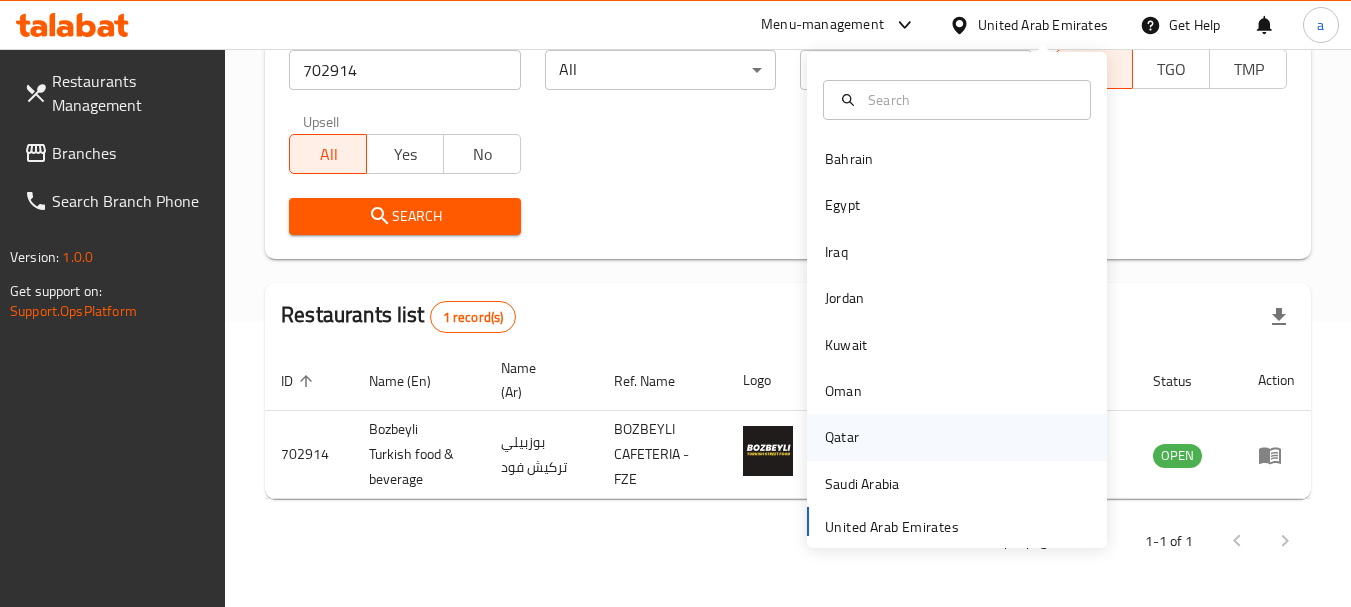 click on "Qatar" at bounding box center [842, 437] 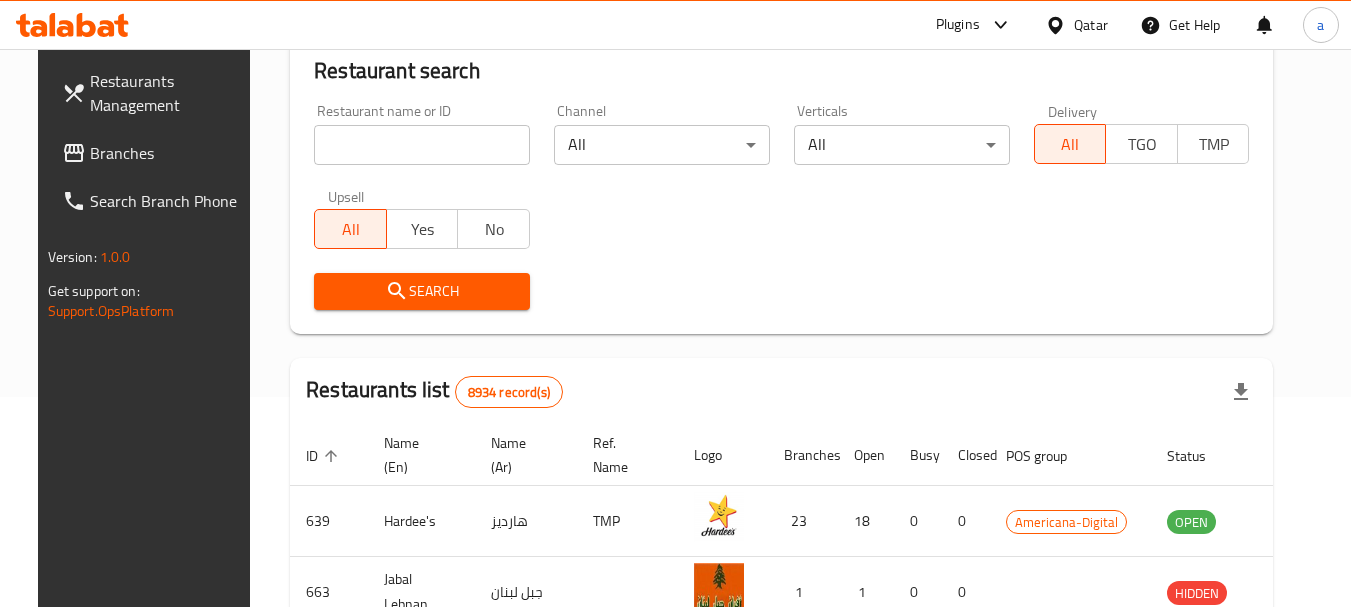 scroll, scrollTop: 285, scrollLeft: 0, axis: vertical 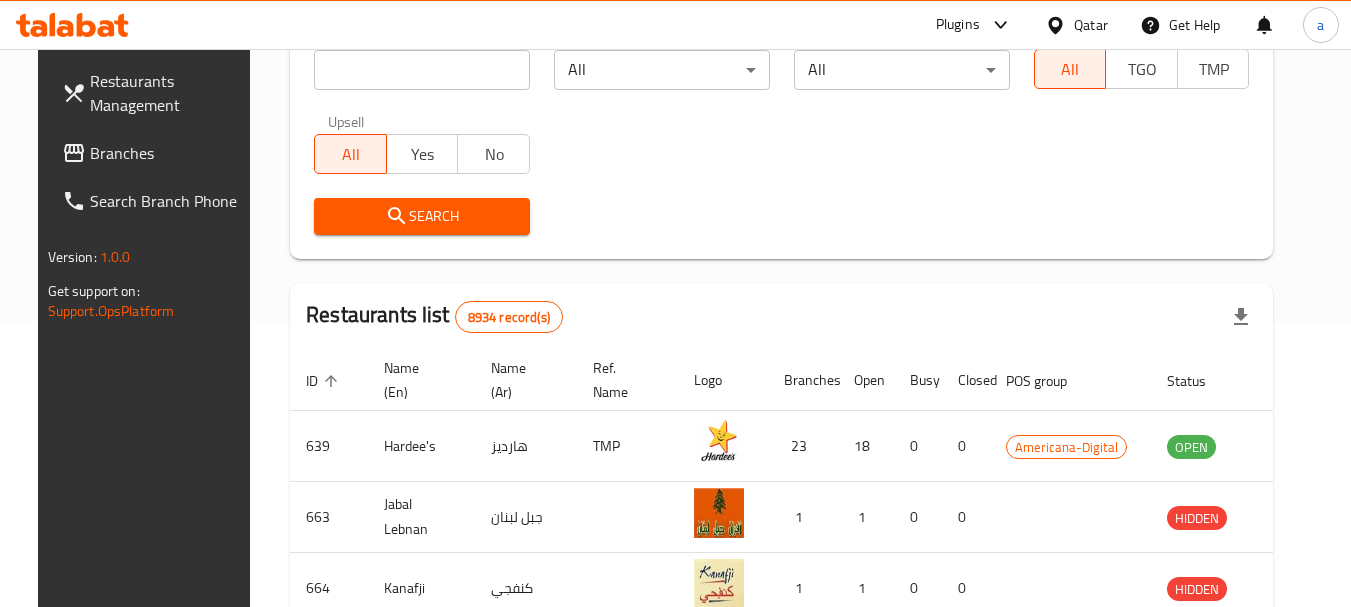 click on "Branches" at bounding box center [169, 153] 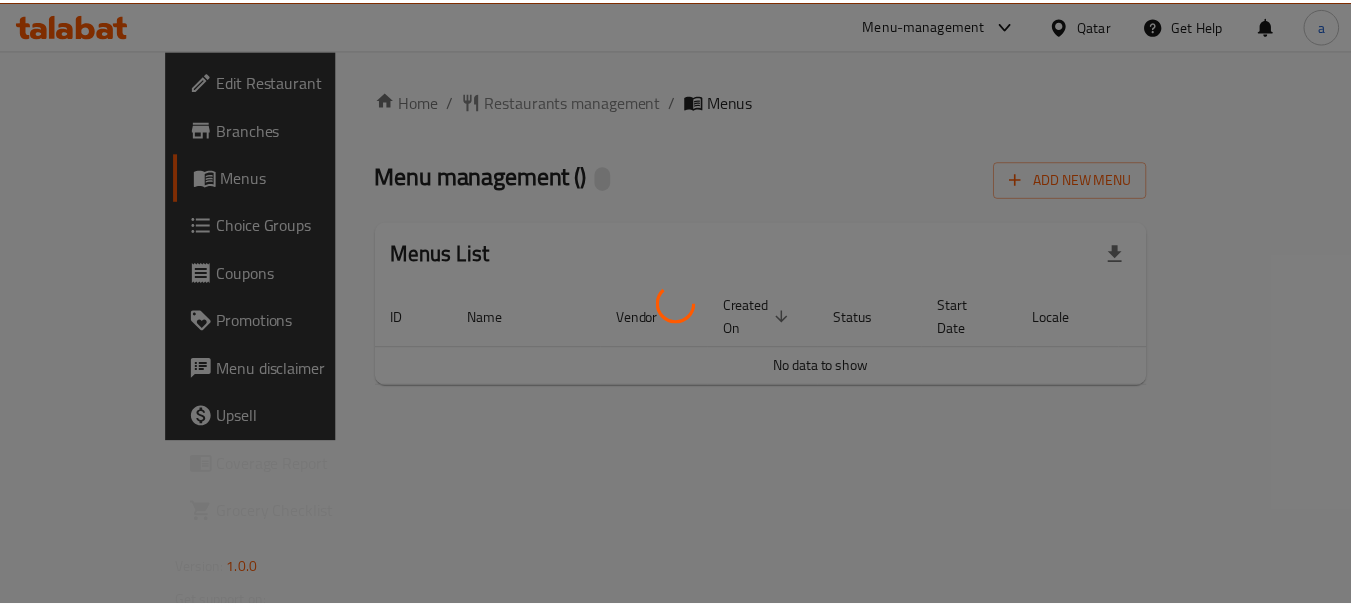 scroll, scrollTop: 0, scrollLeft: 0, axis: both 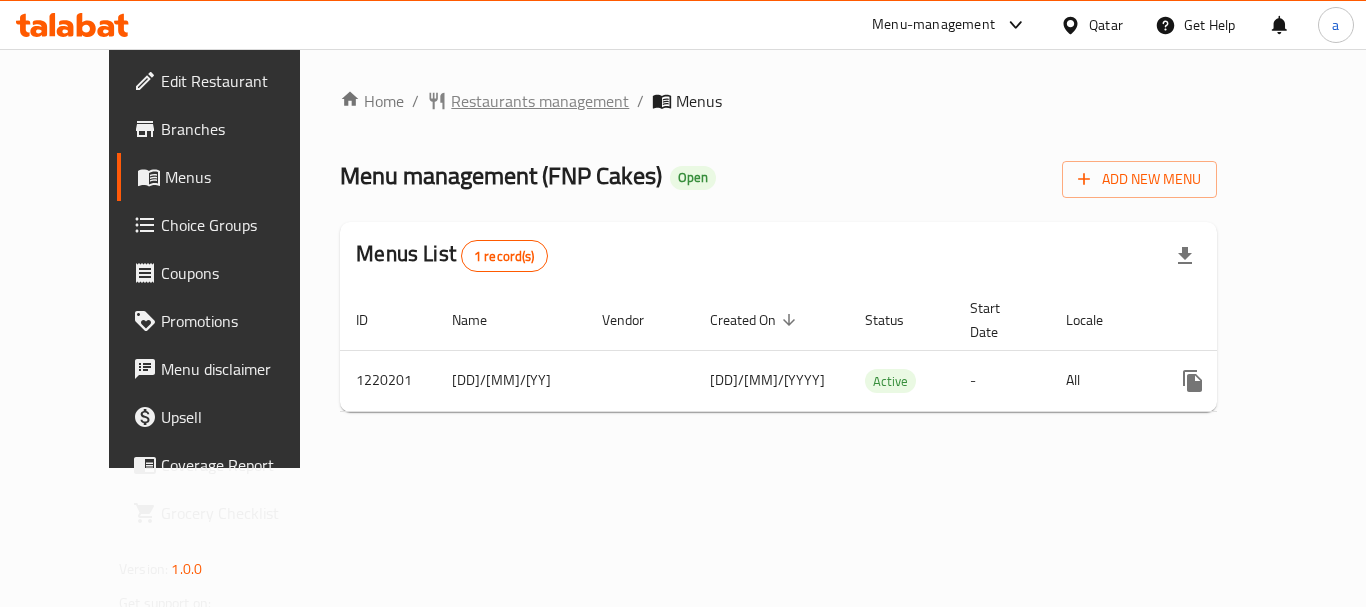 click on "Restaurants management" at bounding box center [540, 101] 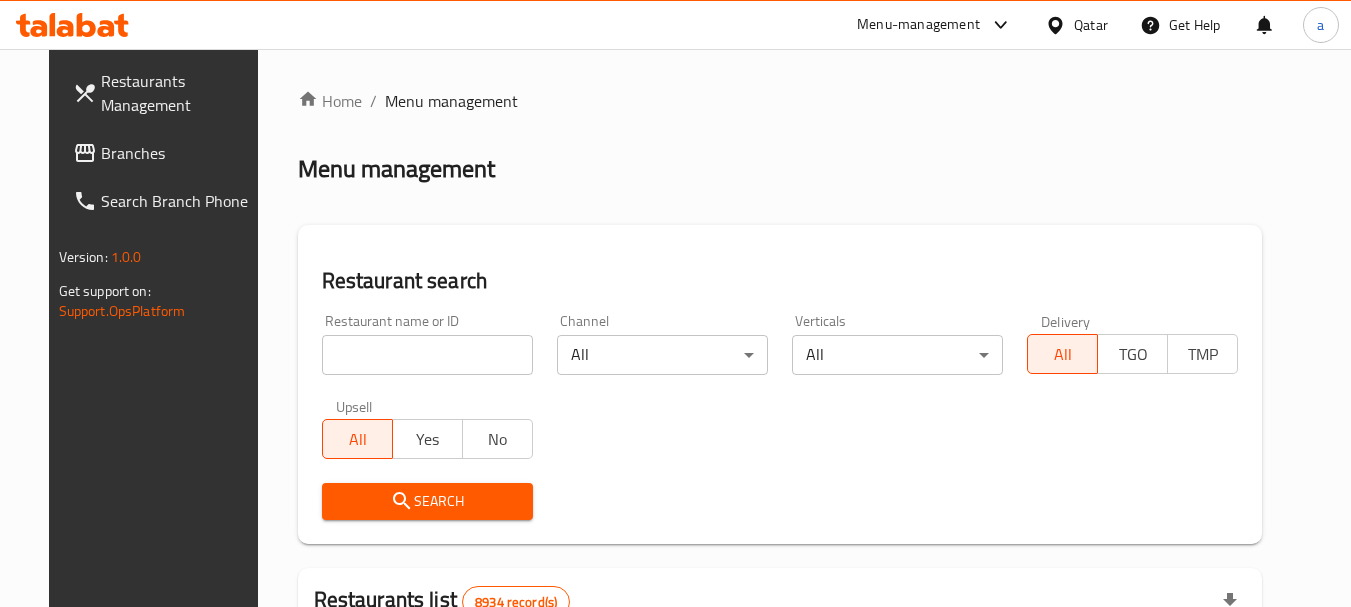 click at bounding box center (427, 355) 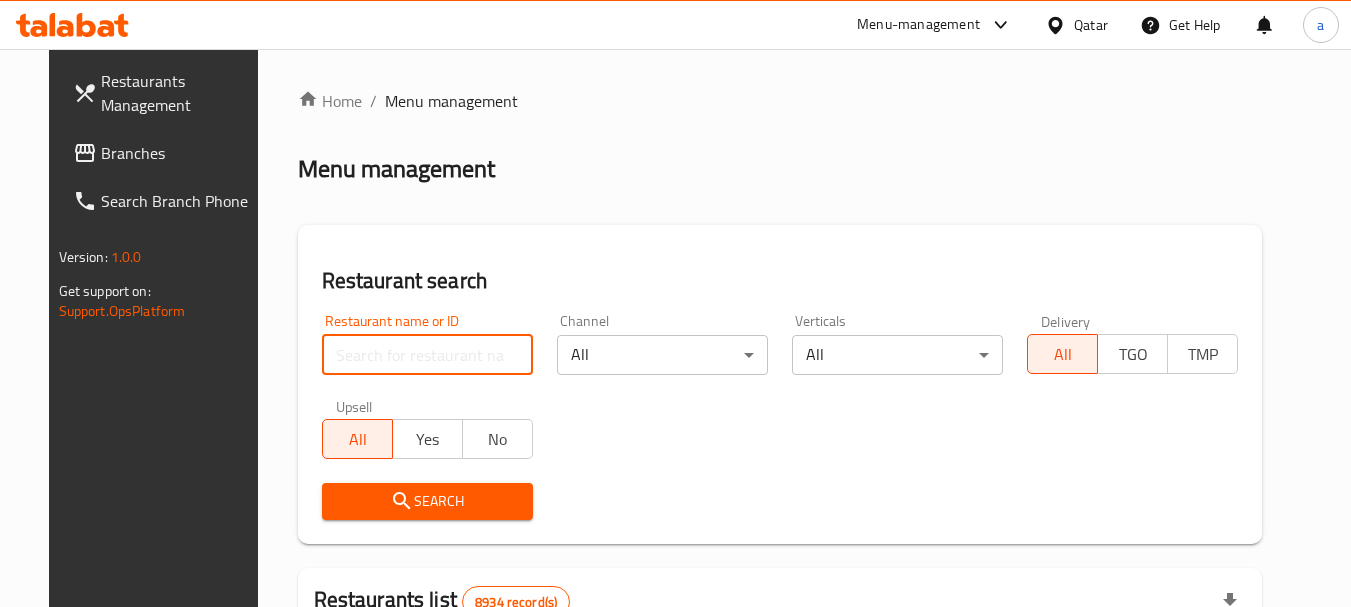 paste on "722600" 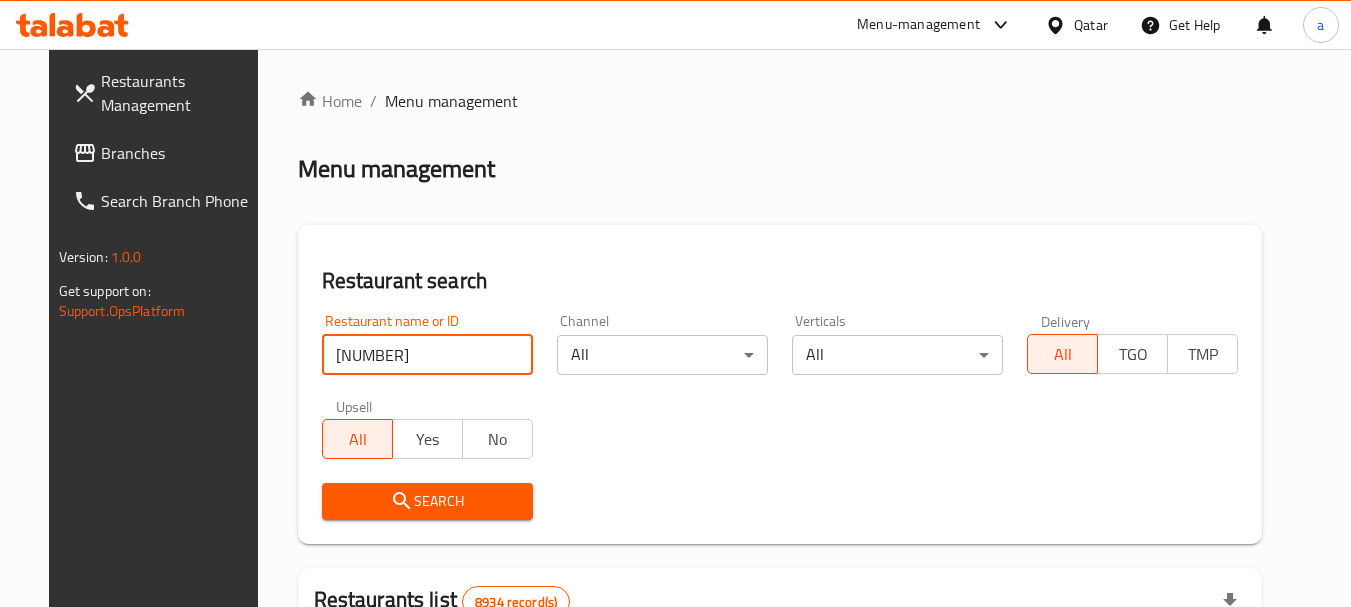 type on "722600" 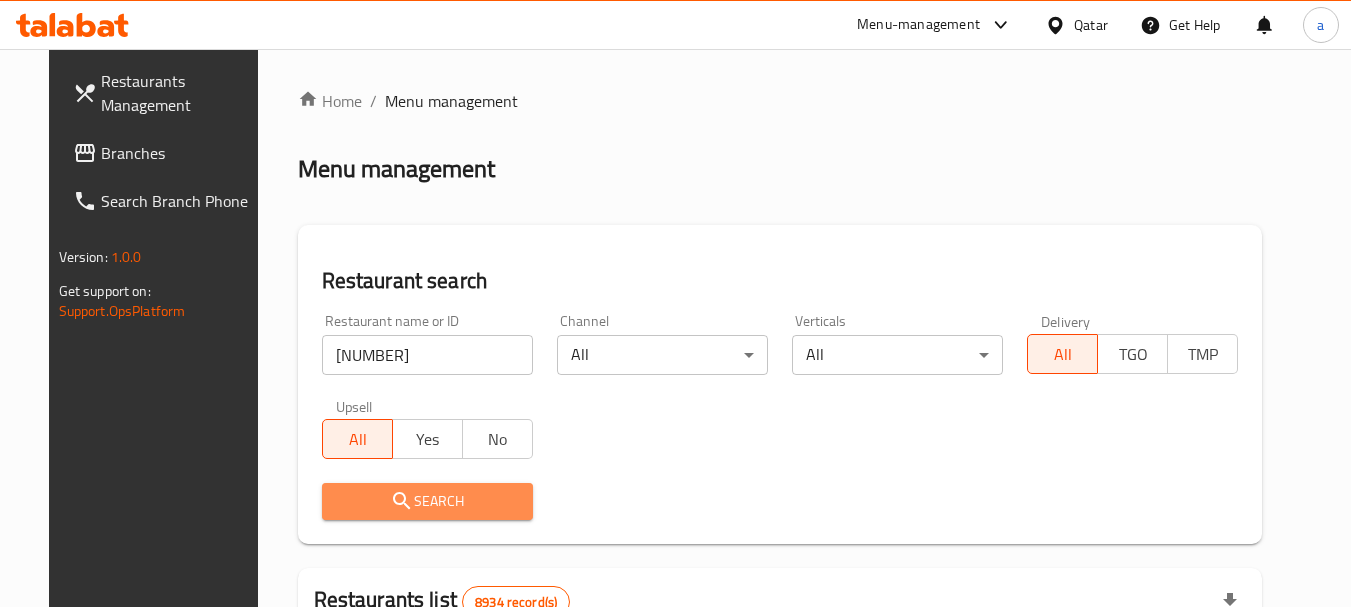 click on "Search" at bounding box center [427, 501] 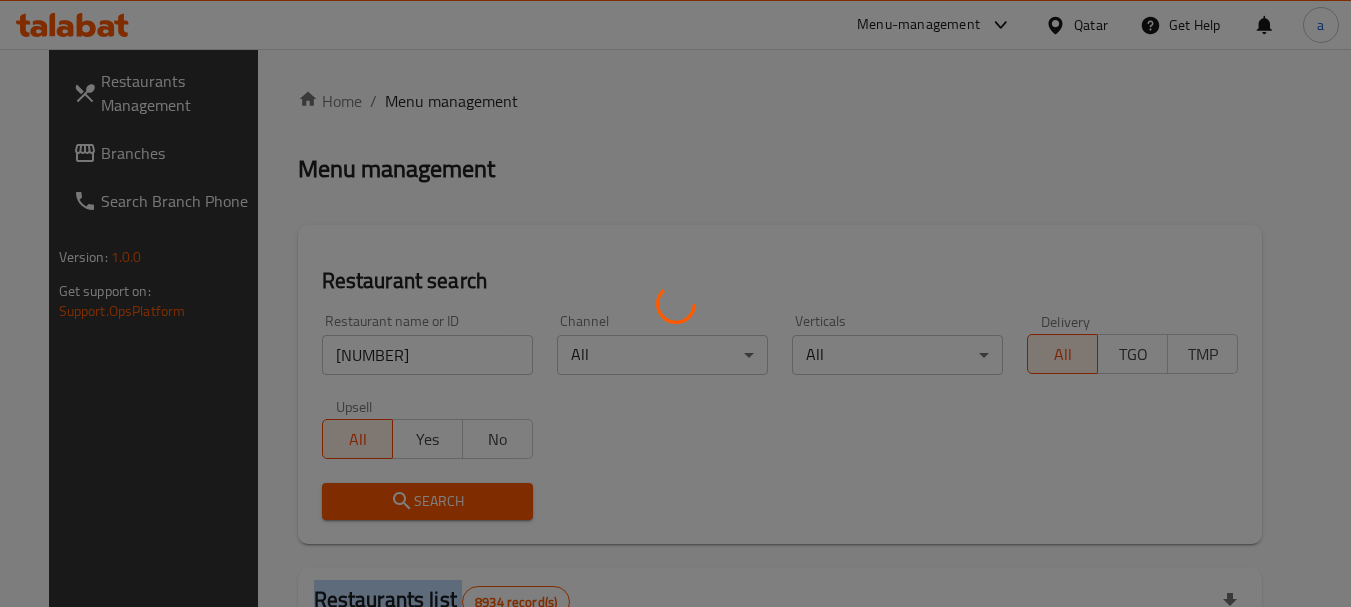 click at bounding box center [675, 303] 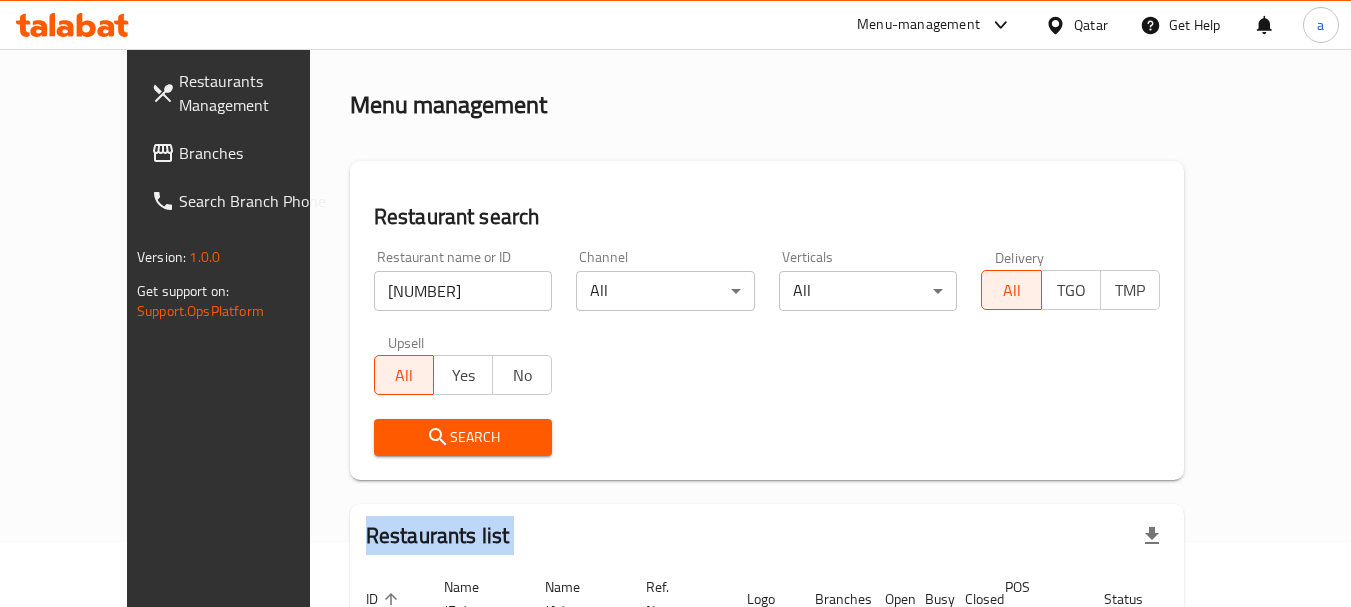 scroll, scrollTop: 0, scrollLeft: 0, axis: both 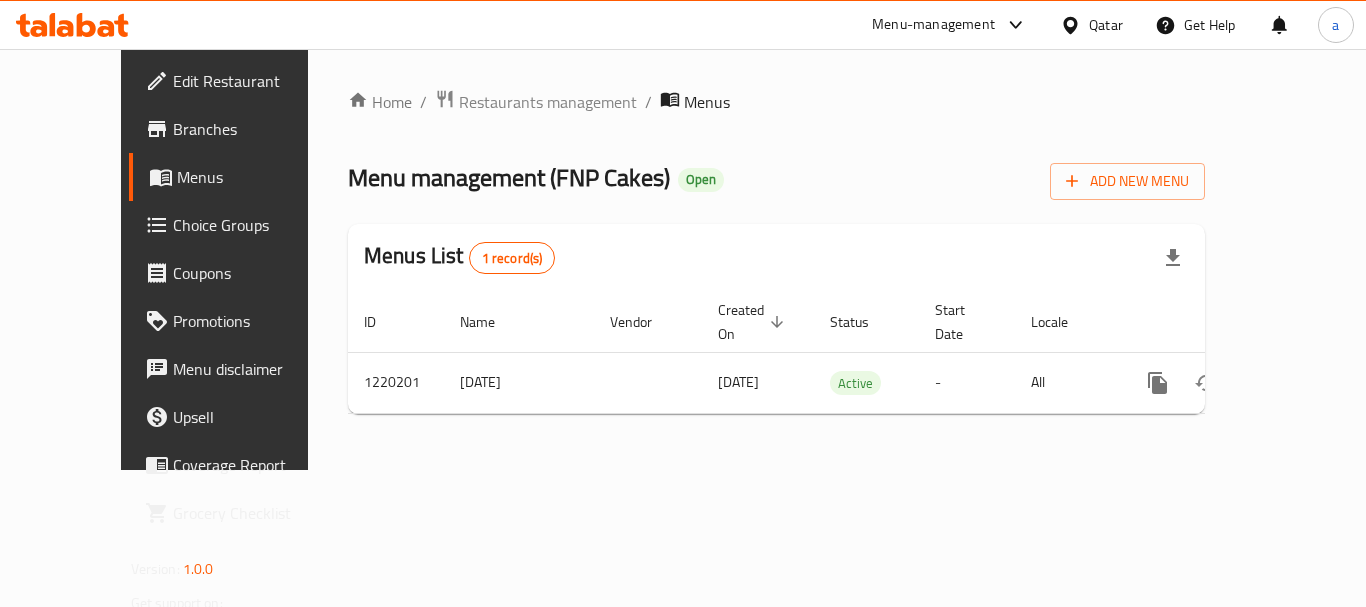 click on "Home / Restaurants management / Menus Menu management ( FNP Cakes  )  Open Add New Menu Menus List   1 record(s) ID Name Vendor Created On sorted descending Status Start Date Locale Actions 1220201 23/1/24 23/01/2024 Active - All" at bounding box center [776, 259] 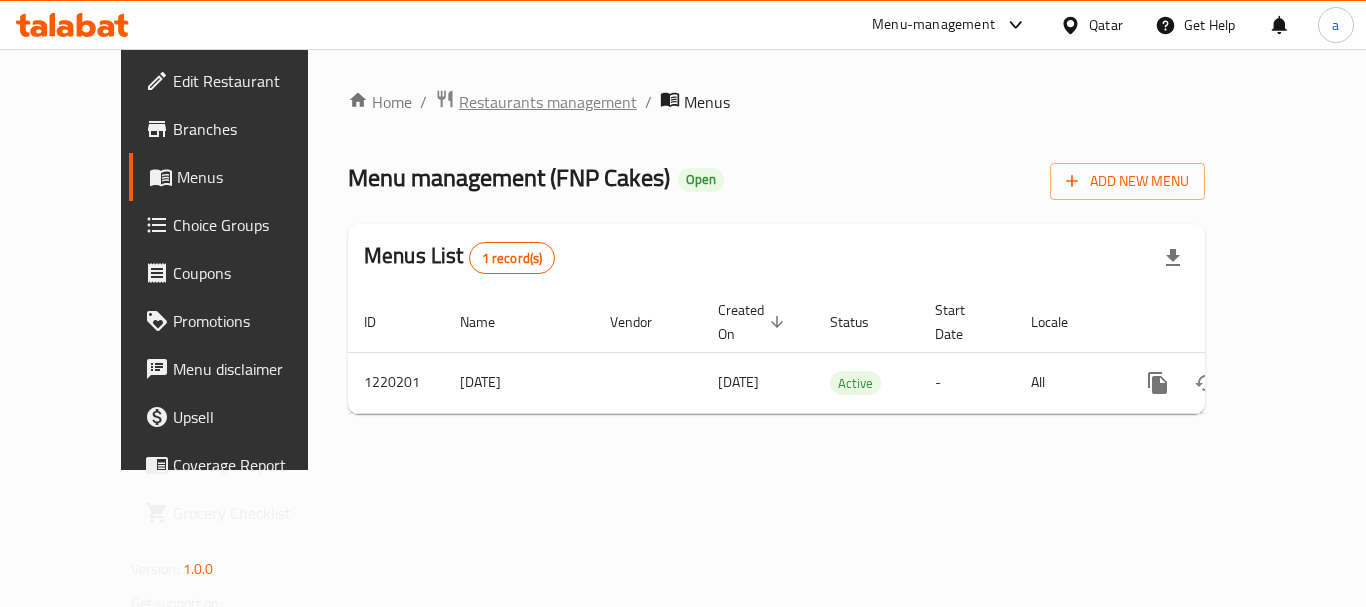 click on "Restaurants management" at bounding box center [548, 102] 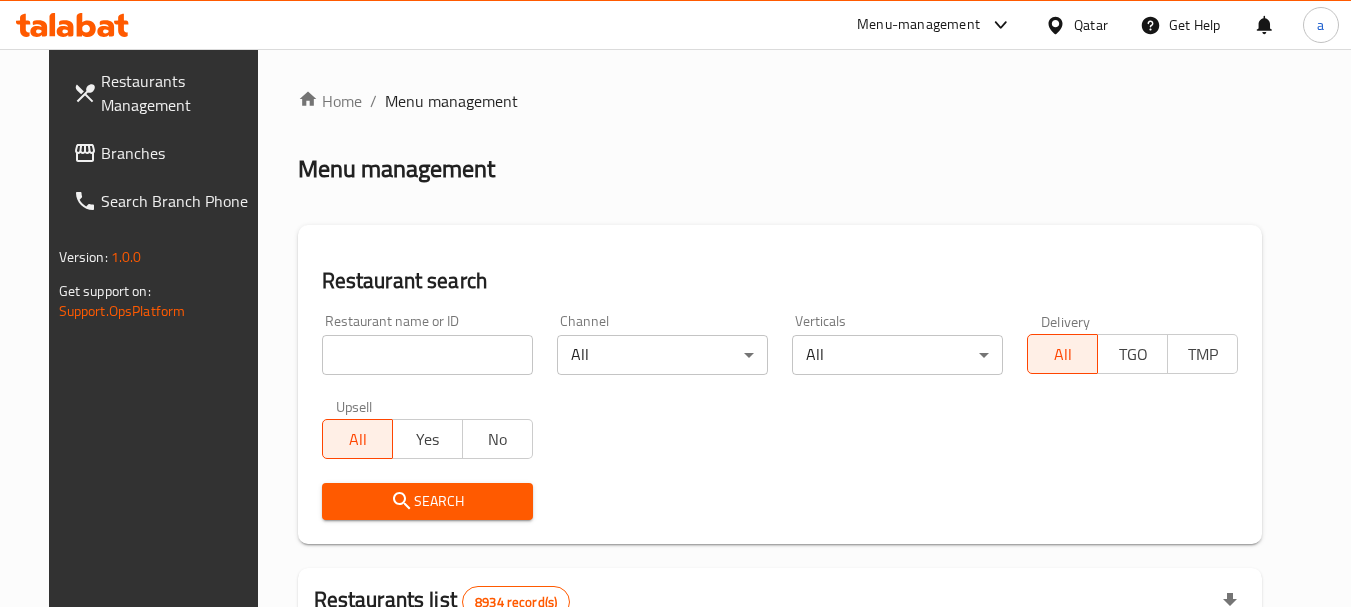 click at bounding box center (427, 355) 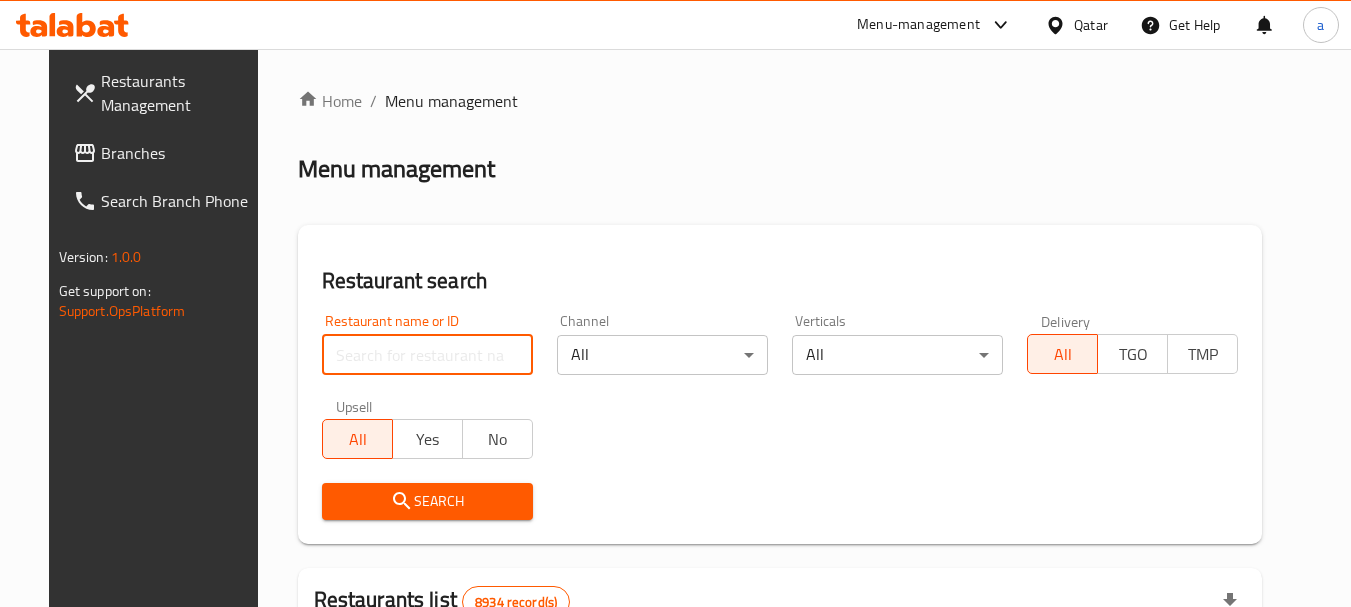 paste on "673248" 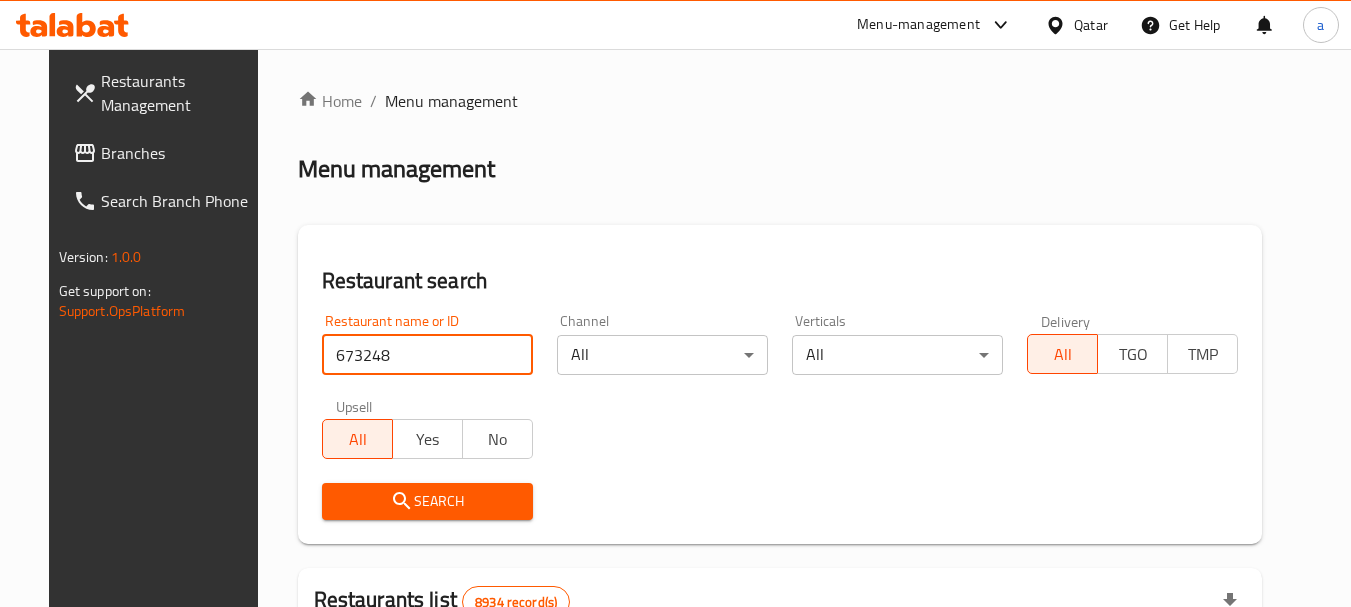 type on "673248" 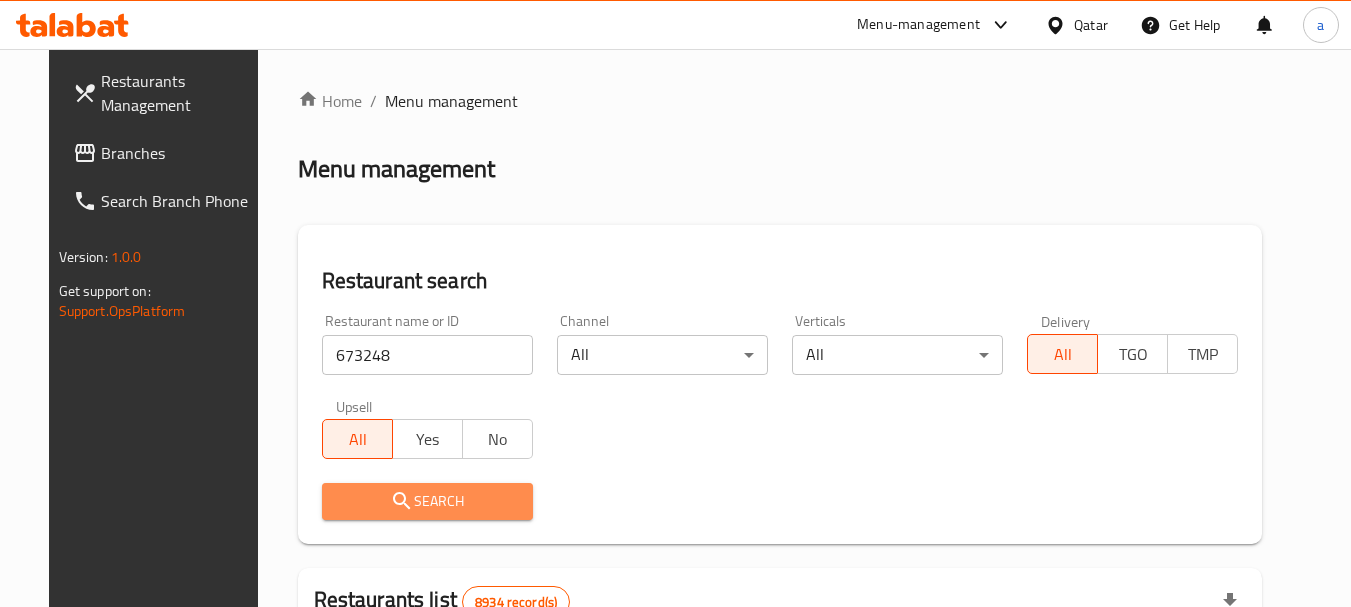 click on "Search" at bounding box center [427, 501] 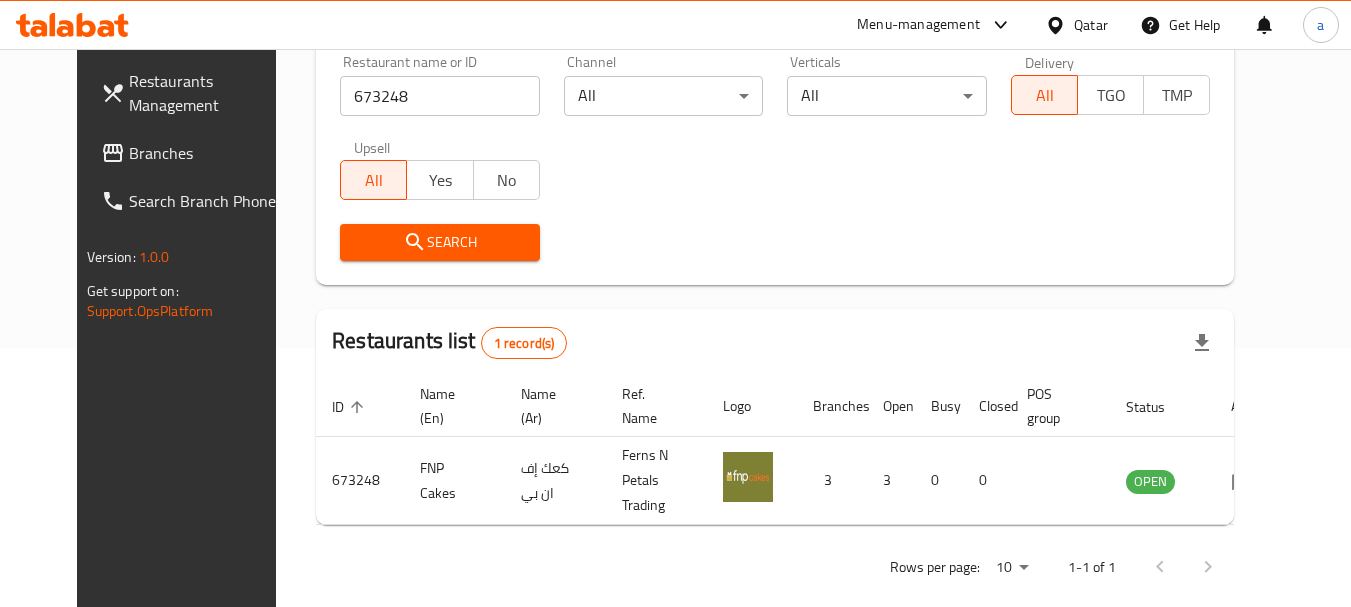 scroll, scrollTop: 260, scrollLeft: 0, axis: vertical 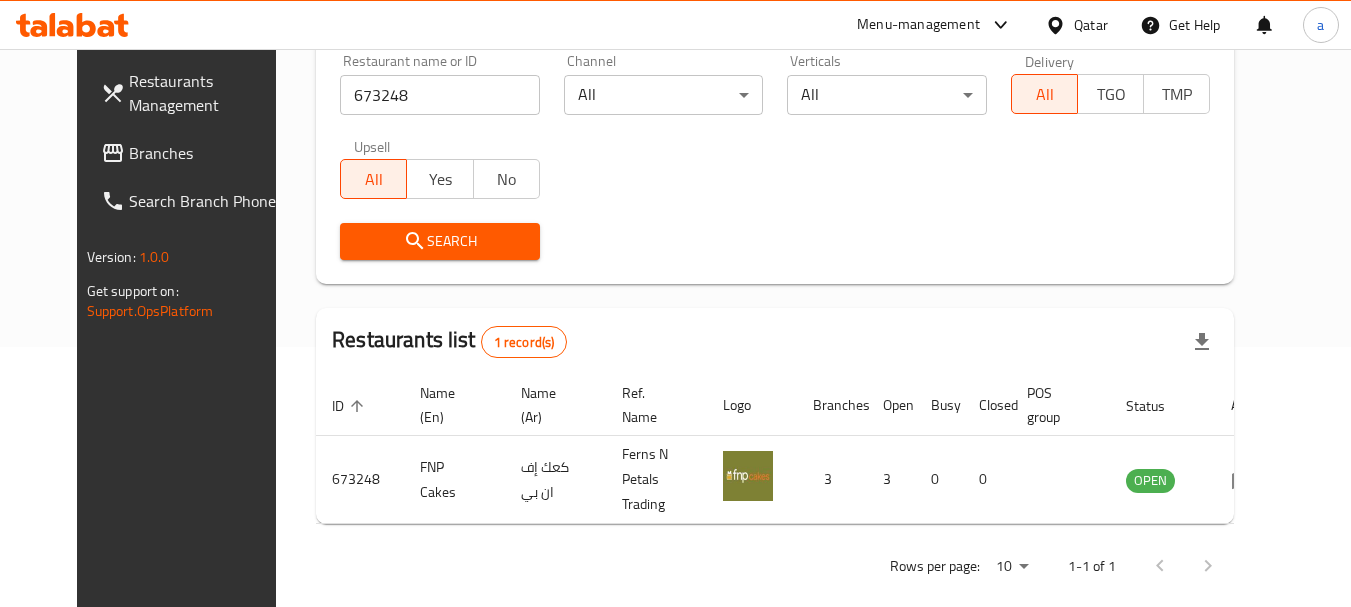 click on "Branches" at bounding box center (208, 153) 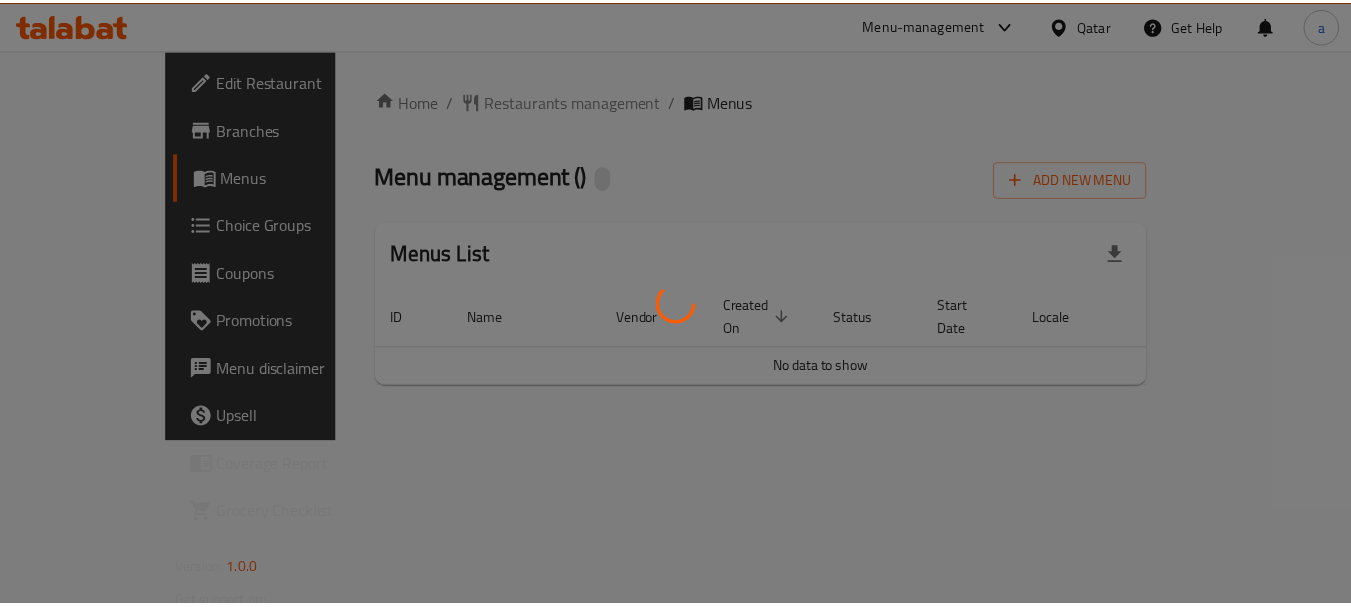 scroll, scrollTop: 0, scrollLeft: 0, axis: both 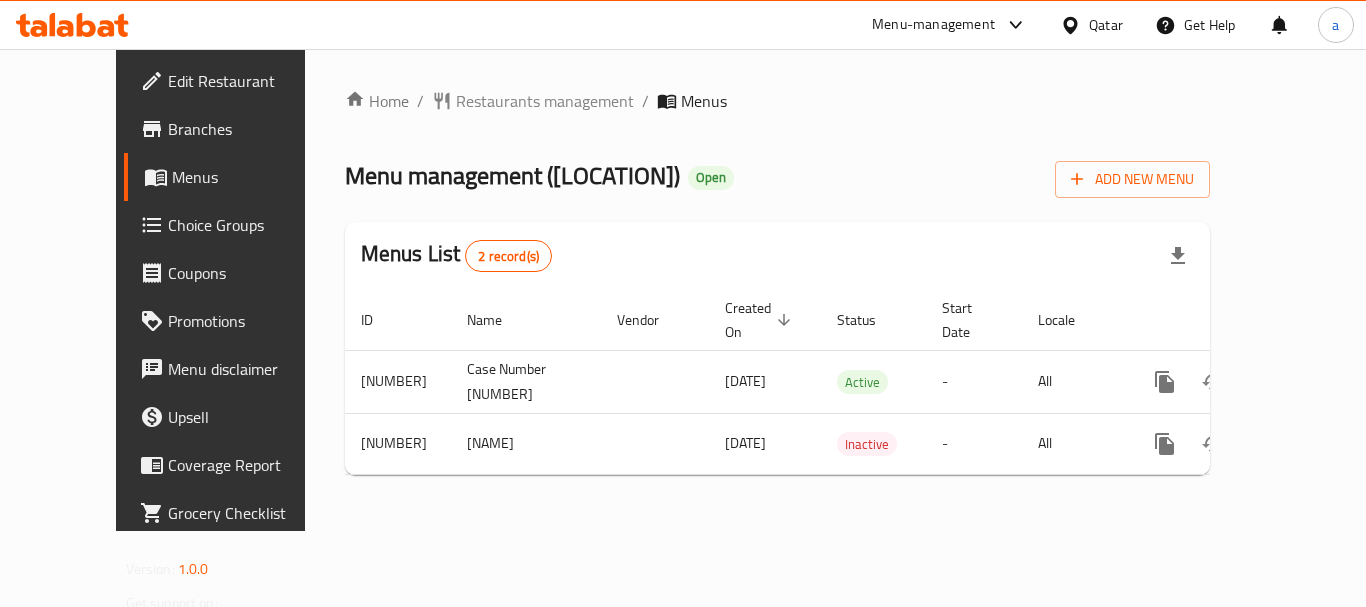 click on "Home / Restaurants management / Menus Menu management ( [LOCATION] ) Open Add New Menu Menus List 2 record(s) ID Name Vendor Created On sorted descending Status Start Date Locale Actions [NUMBER] Case Number [NUMBER] [DATE] Active - All [NUMBER] [NAME] [DATE] Inactive - All" at bounding box center (778, 290) 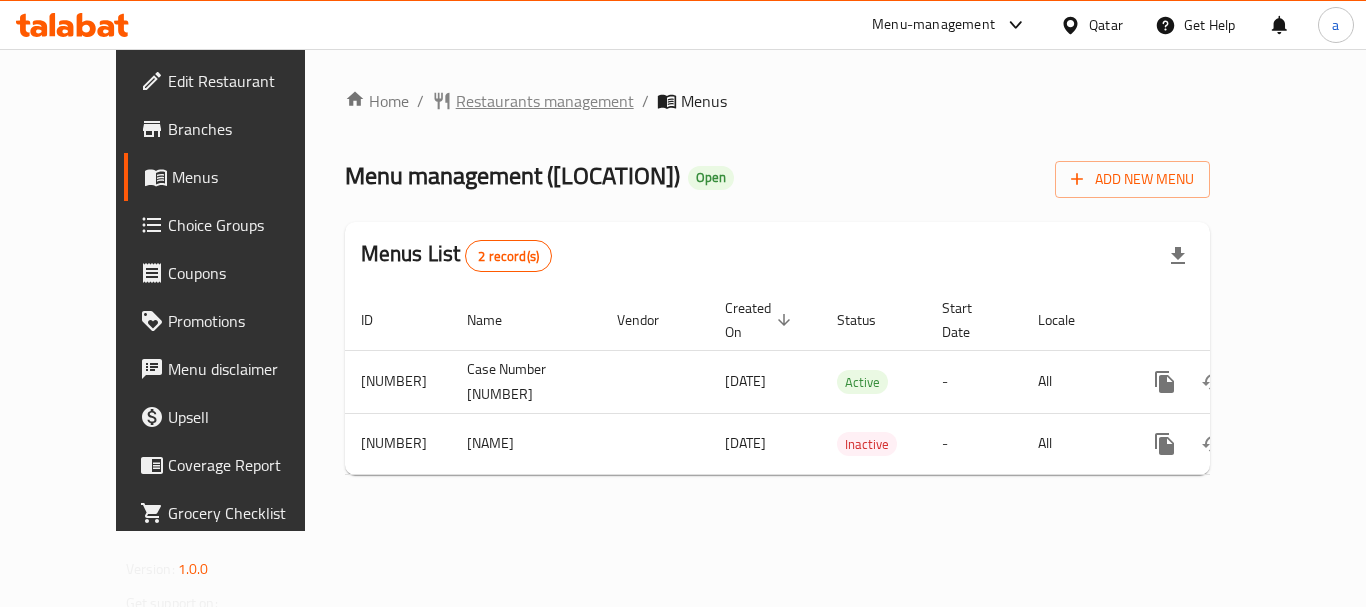 click on "Restaurants management" at bounding box center [545, 101] 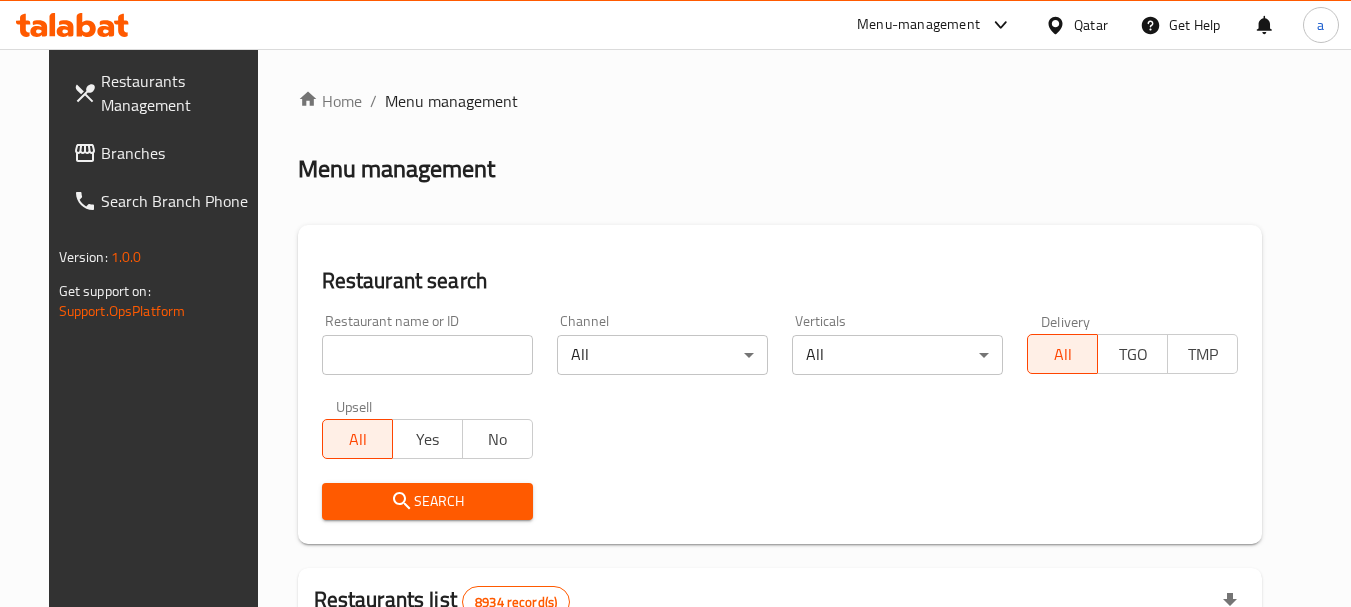 click at bounding box center (427, 355) 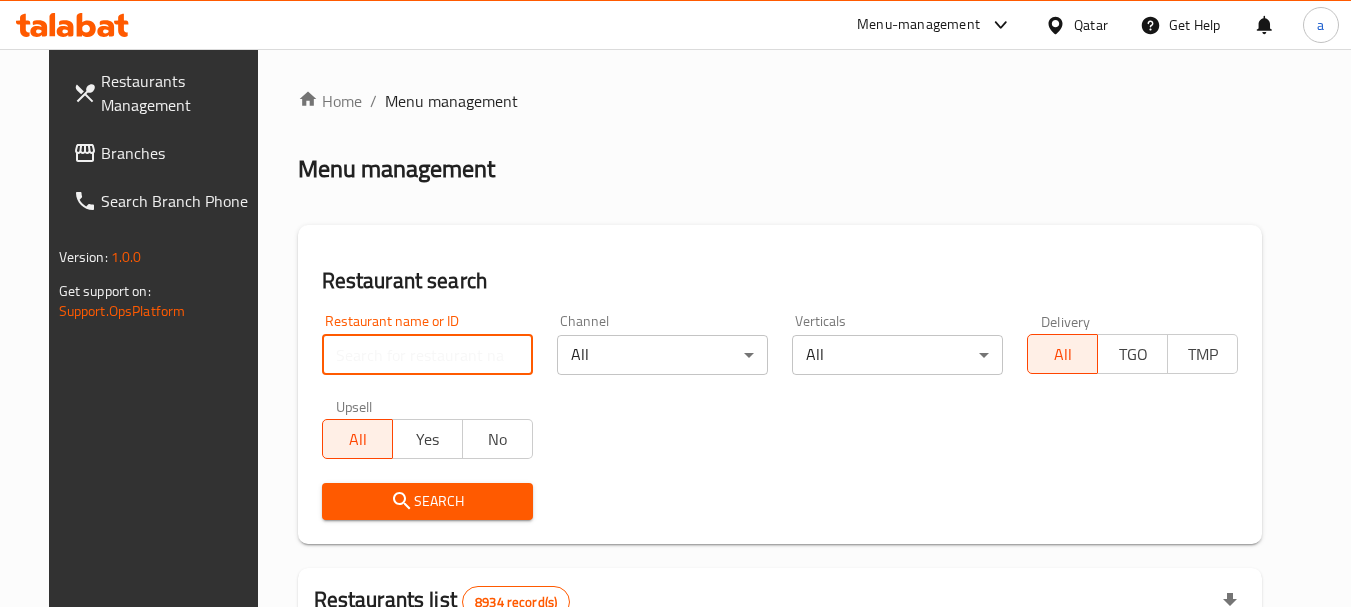 paste on "[NUMBER]" 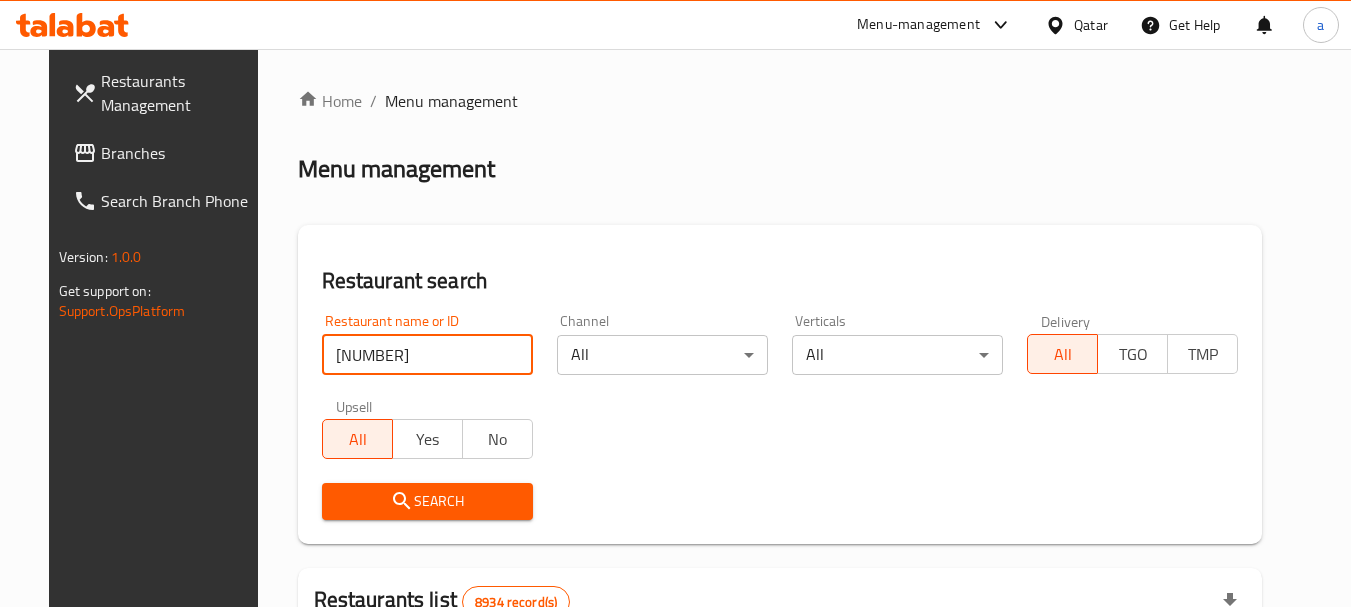 type on "[NUMBER]" 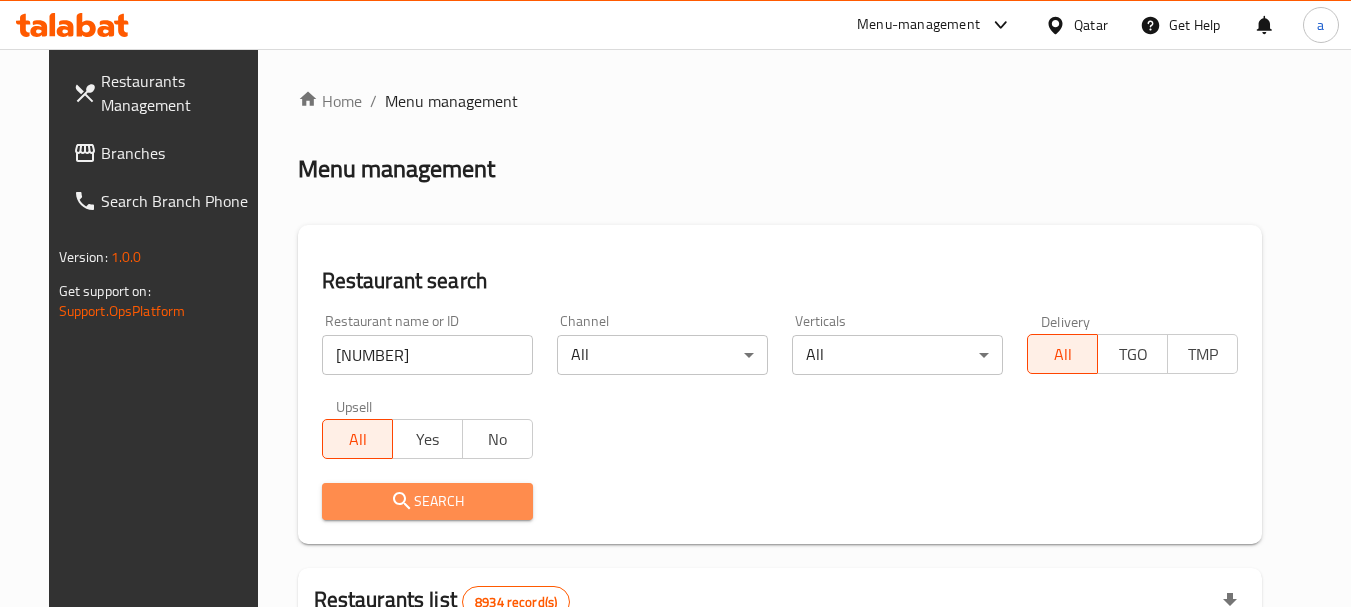 click on "Search" at bounding box center [427, 501] 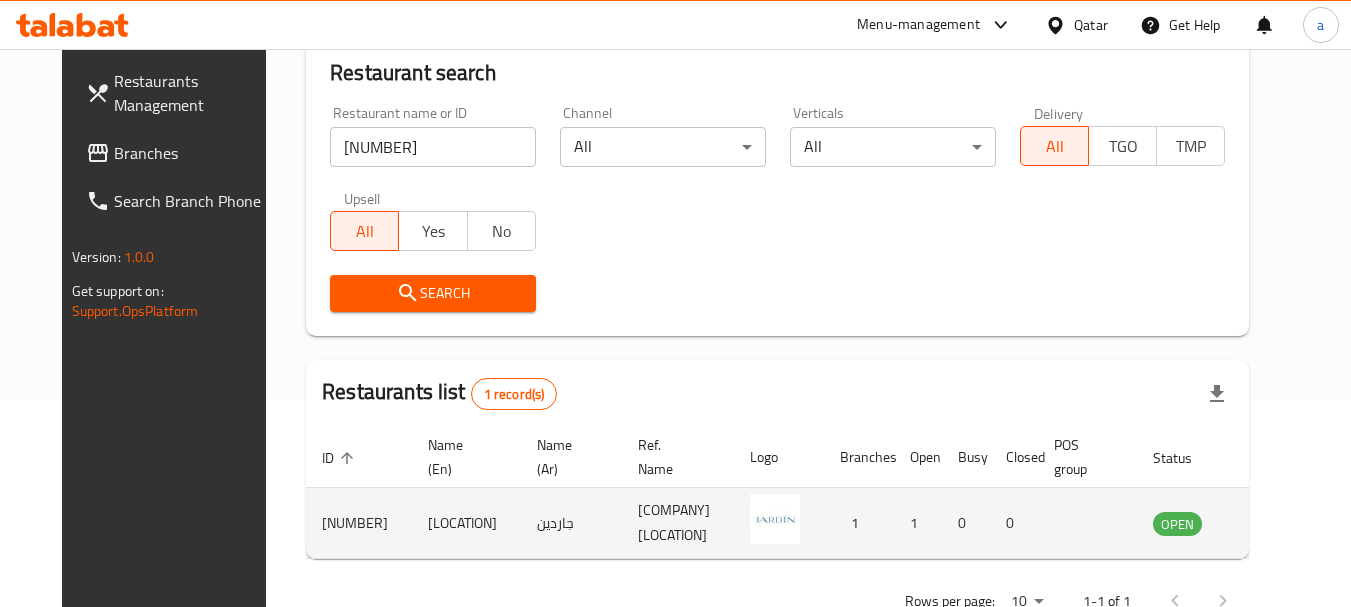 scroll, scrollTop: 285, scrollLeft: 0, axis: vertical 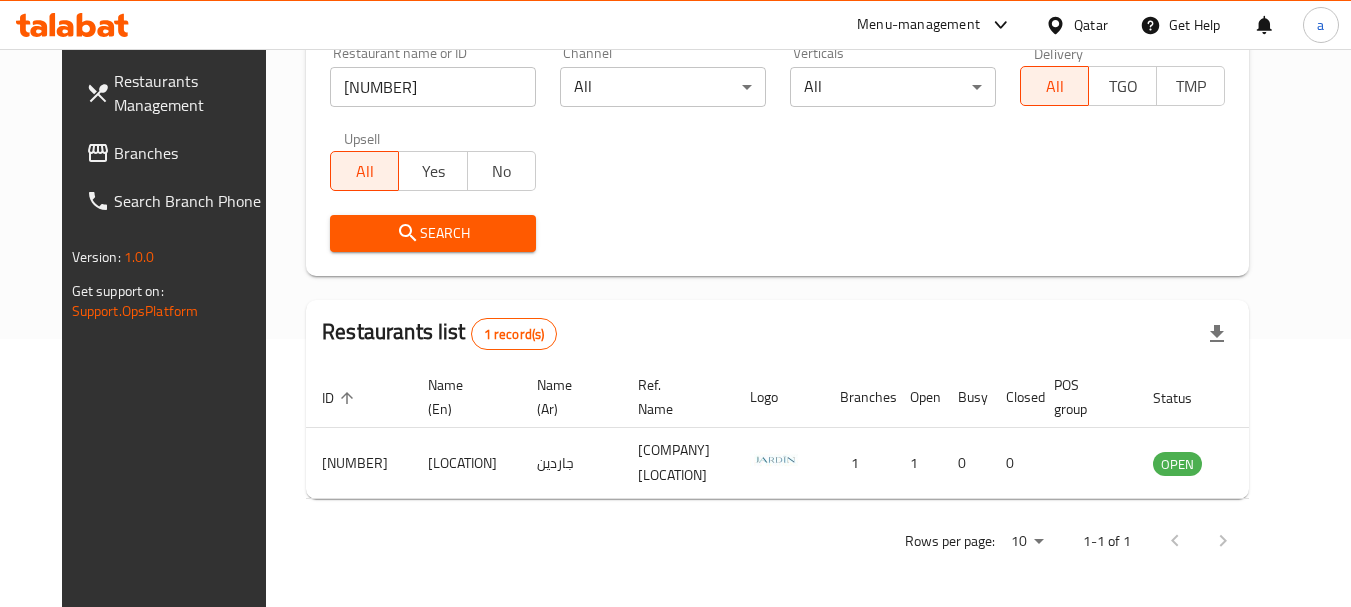 click on "Branches" at bounding box center (193, 153) 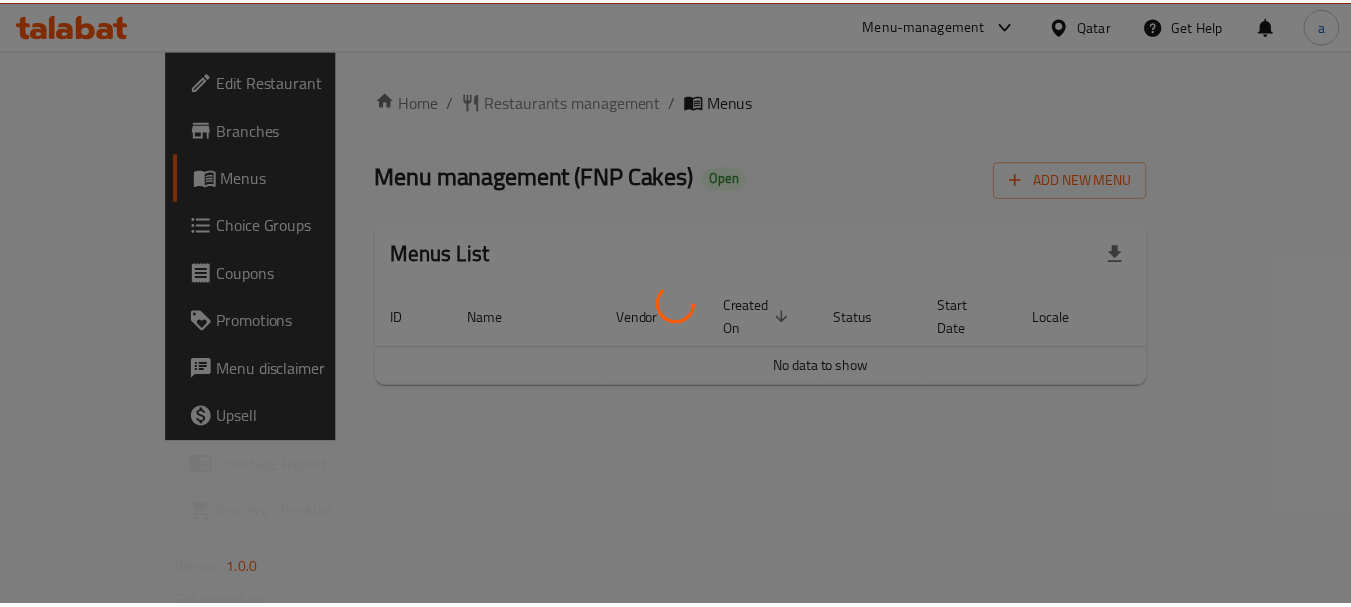 scroll, scrollTop: 0, scrollLeft: 0, axis: both 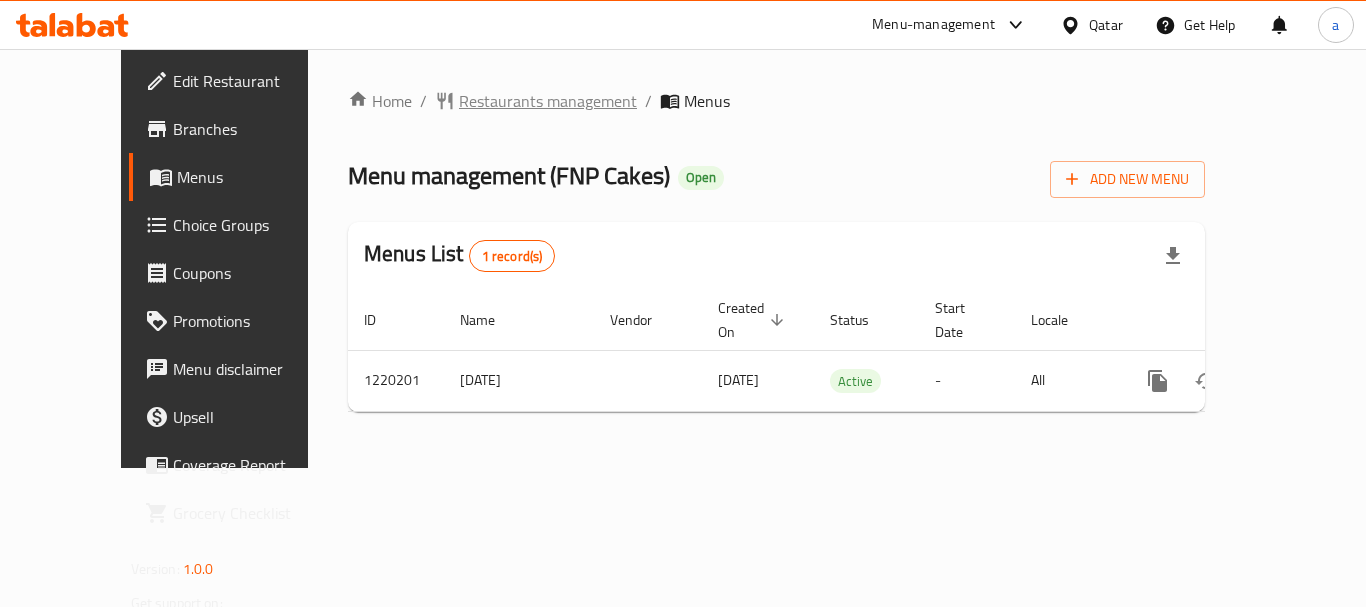 click on "Restaurants management" at bounding box center (548, 101) 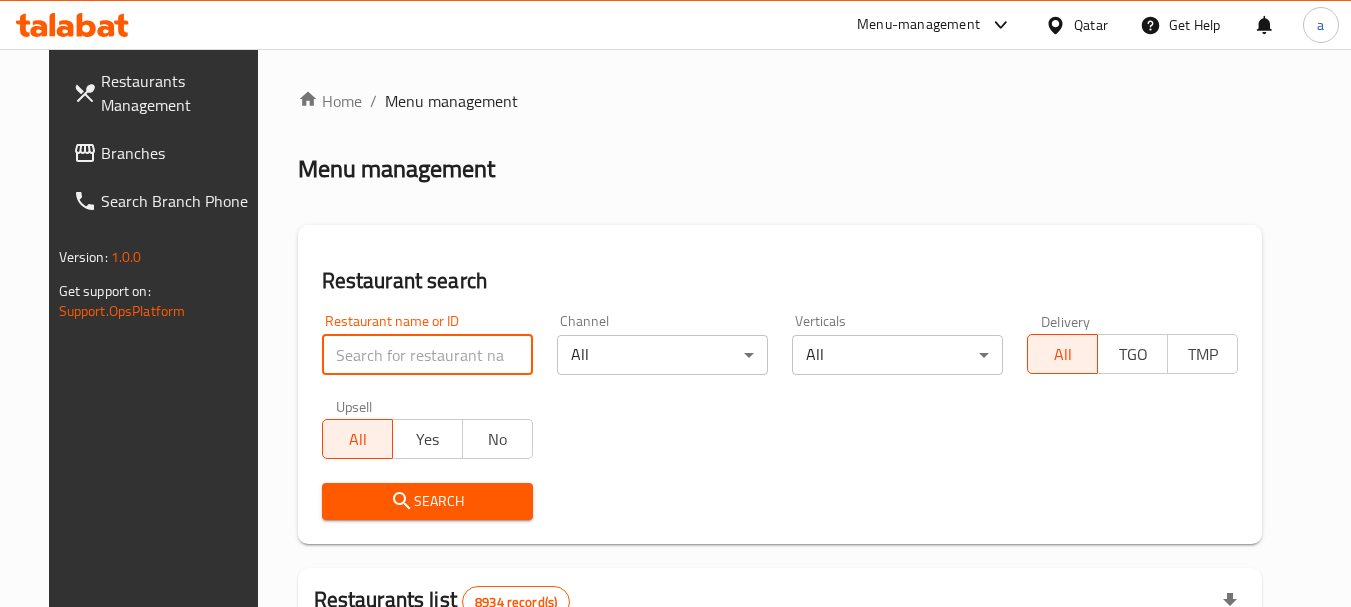 click at bounding box center [427, 355] 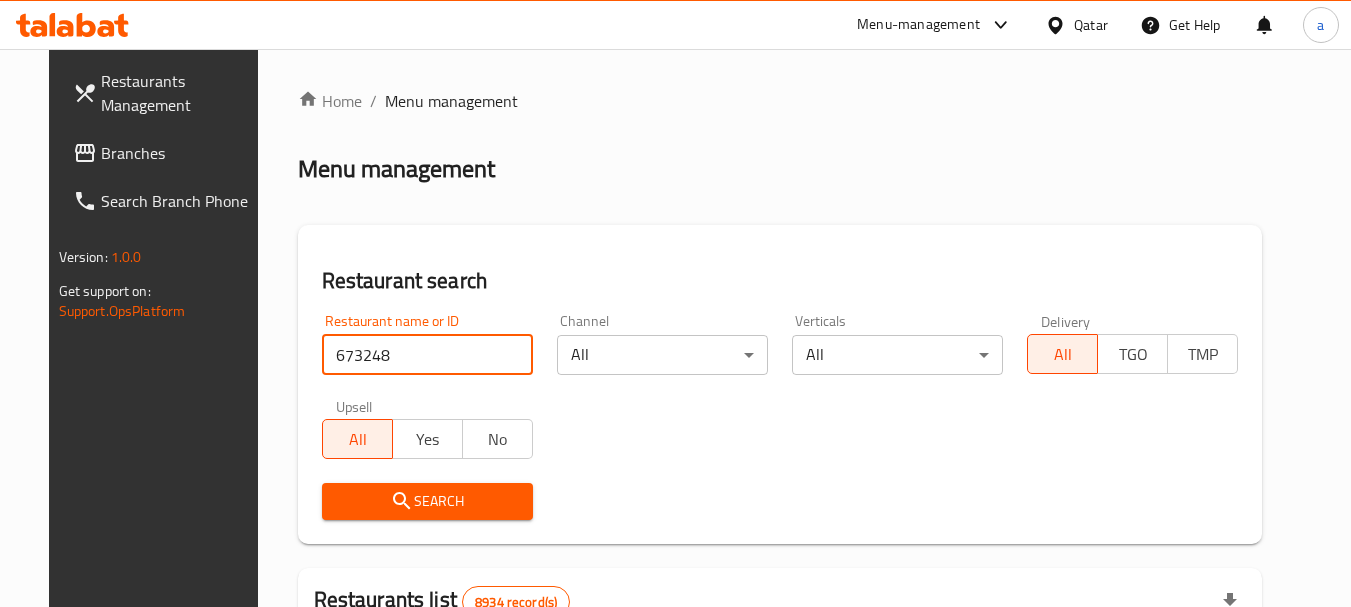 type on "673248" 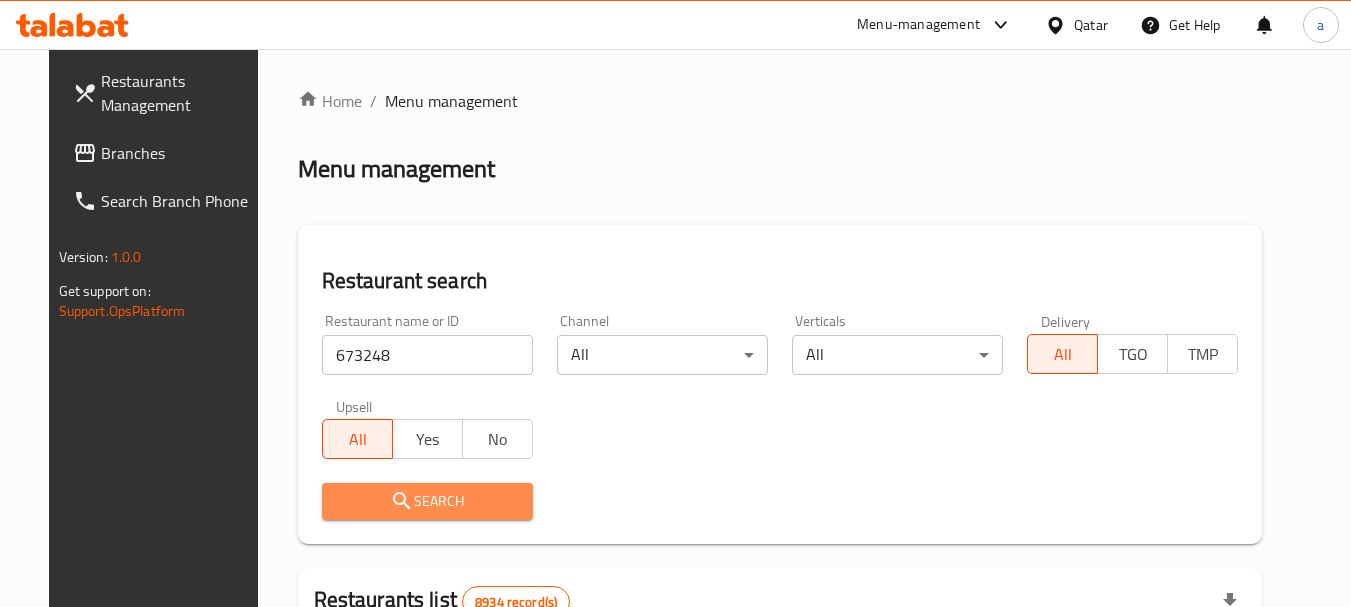 click on "Search" at bounding box center (427, 501) 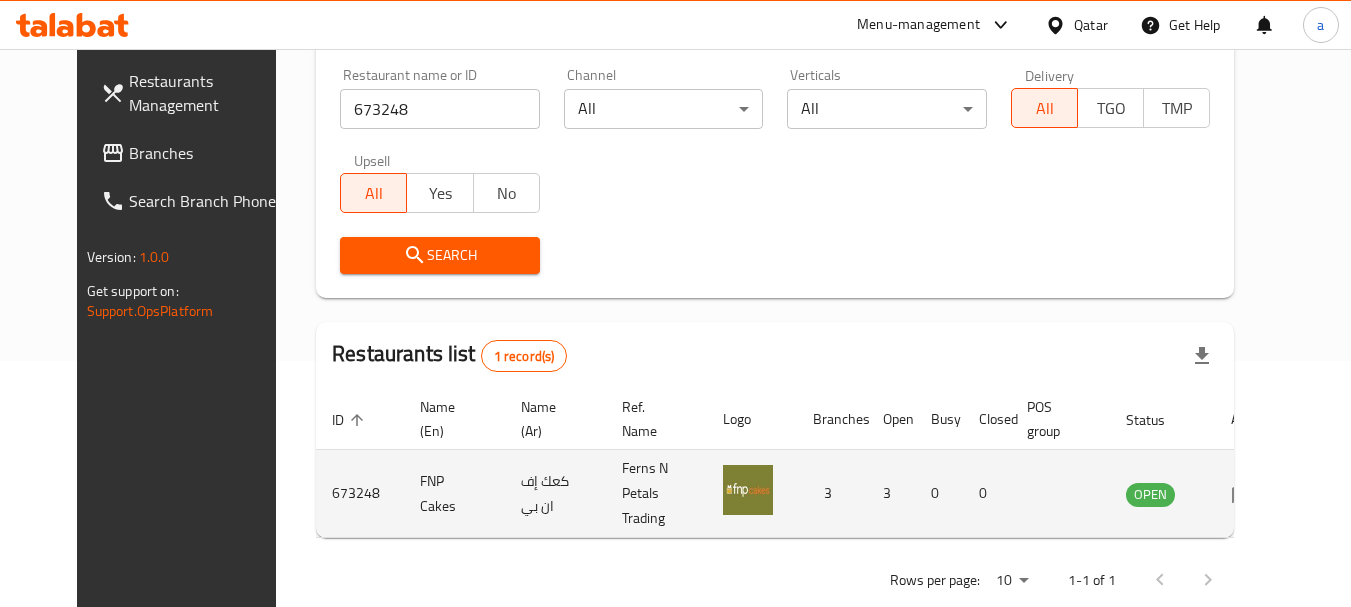 scroll, scrollTop: 268, scrollLeft: 0, axis: vertical 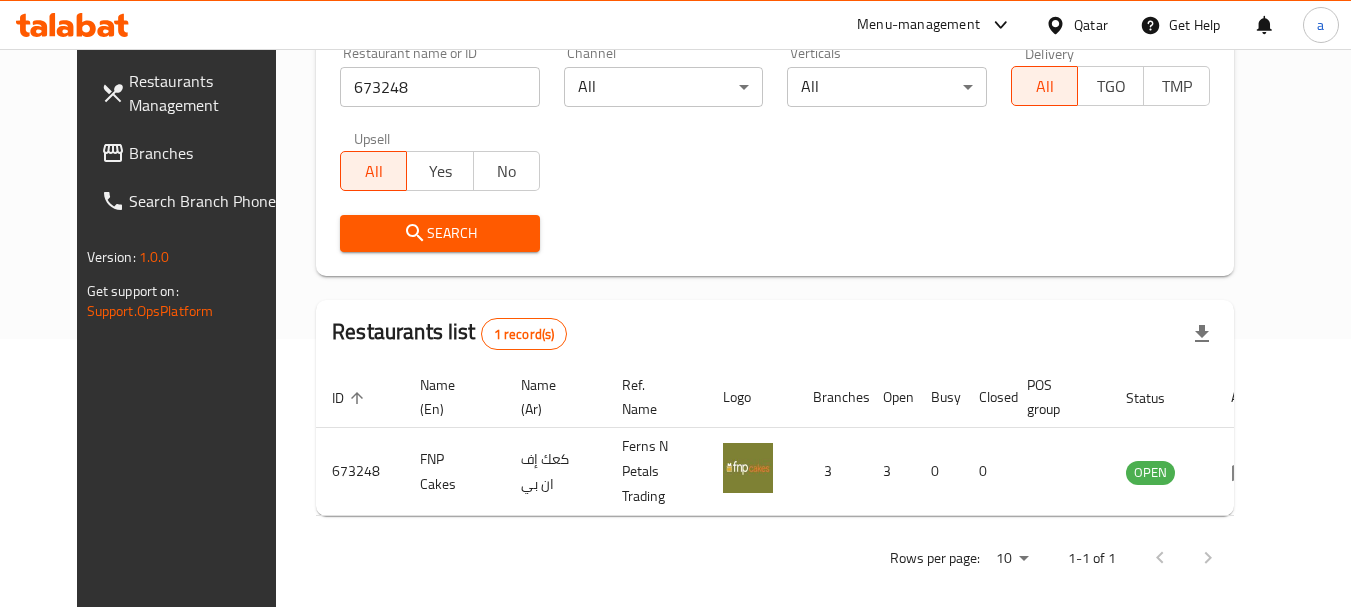 click at bounding box center (1059, 25) 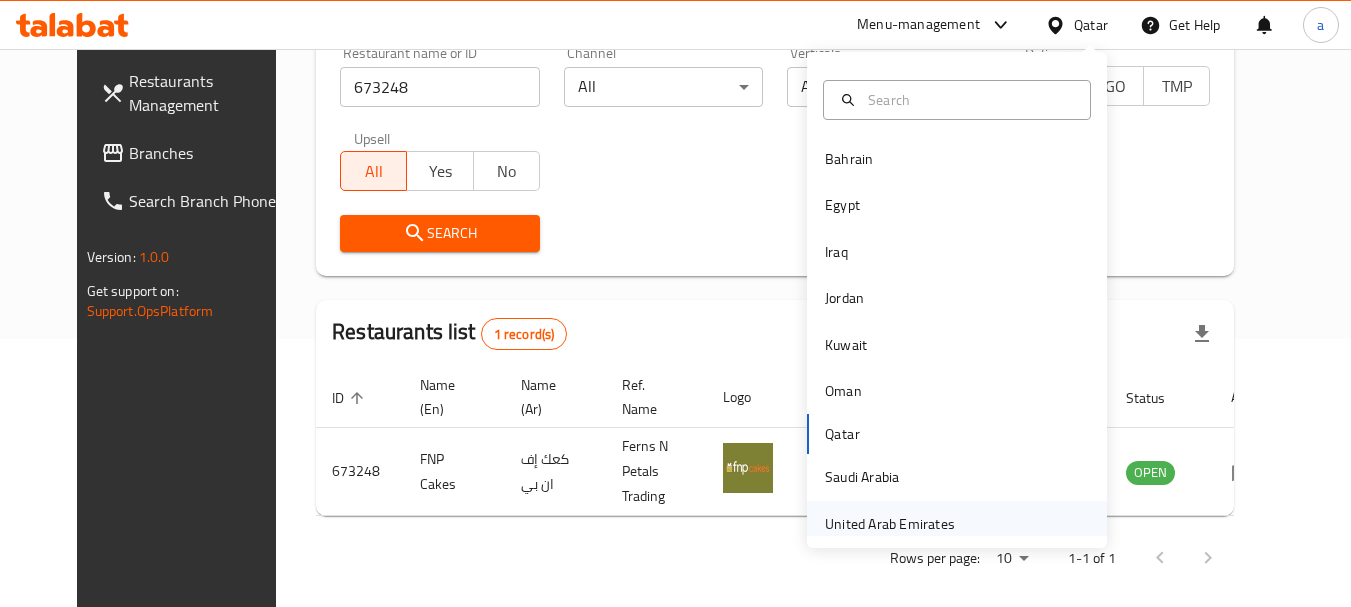 click on "United Arab Emirates" at bounding box center (890, 524) 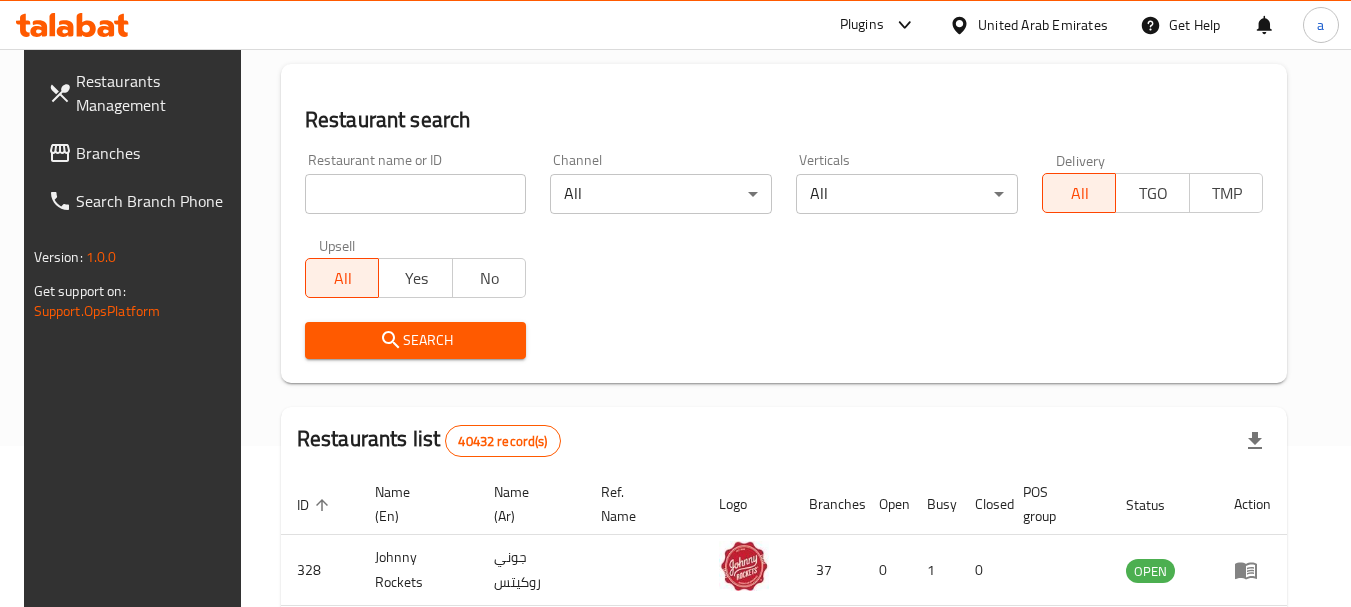 scroll, scrollTop: 0, scrollLeft: 0, axis: both 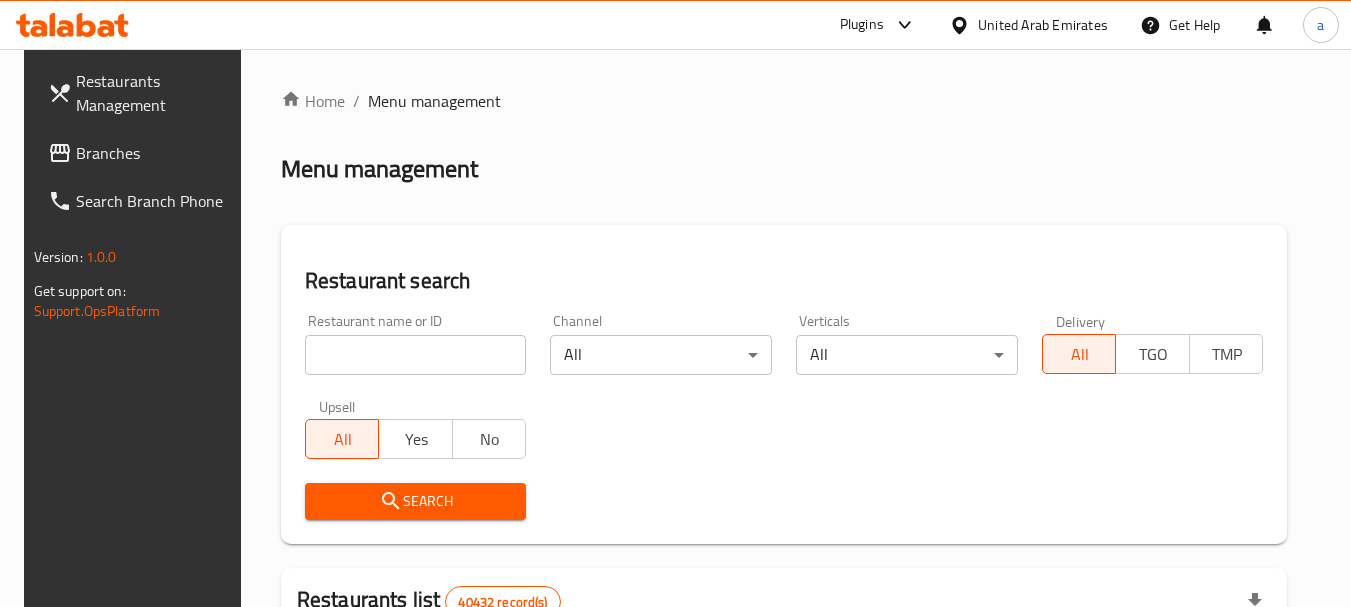 click on "Branches" at bounding box center (155, 153) 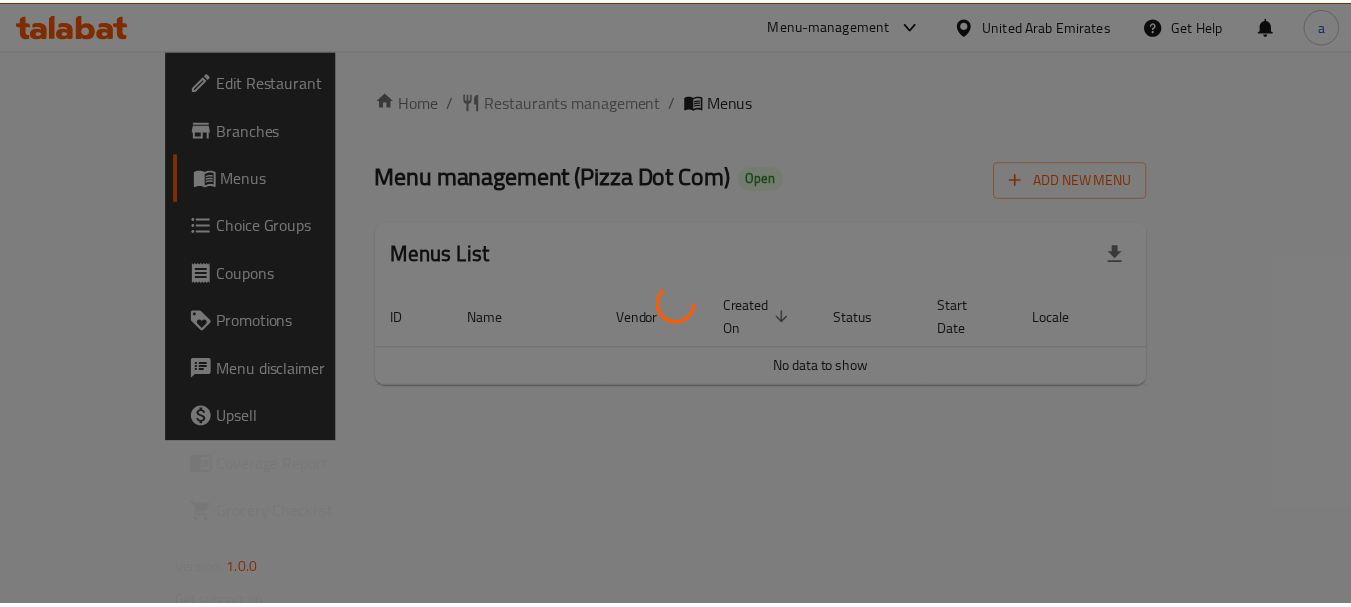 scroll, scrollTop: 0, scrollLeft: 0, axis: both 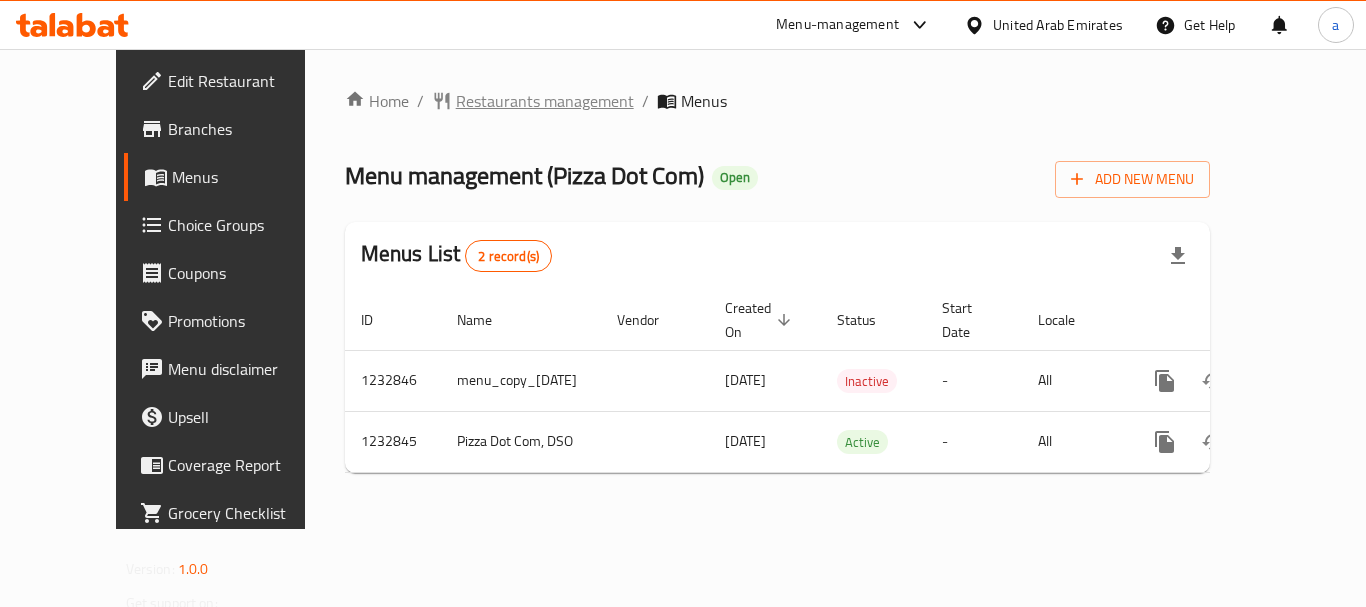 click on "Restaurants management" at bounding box center [545, 101] 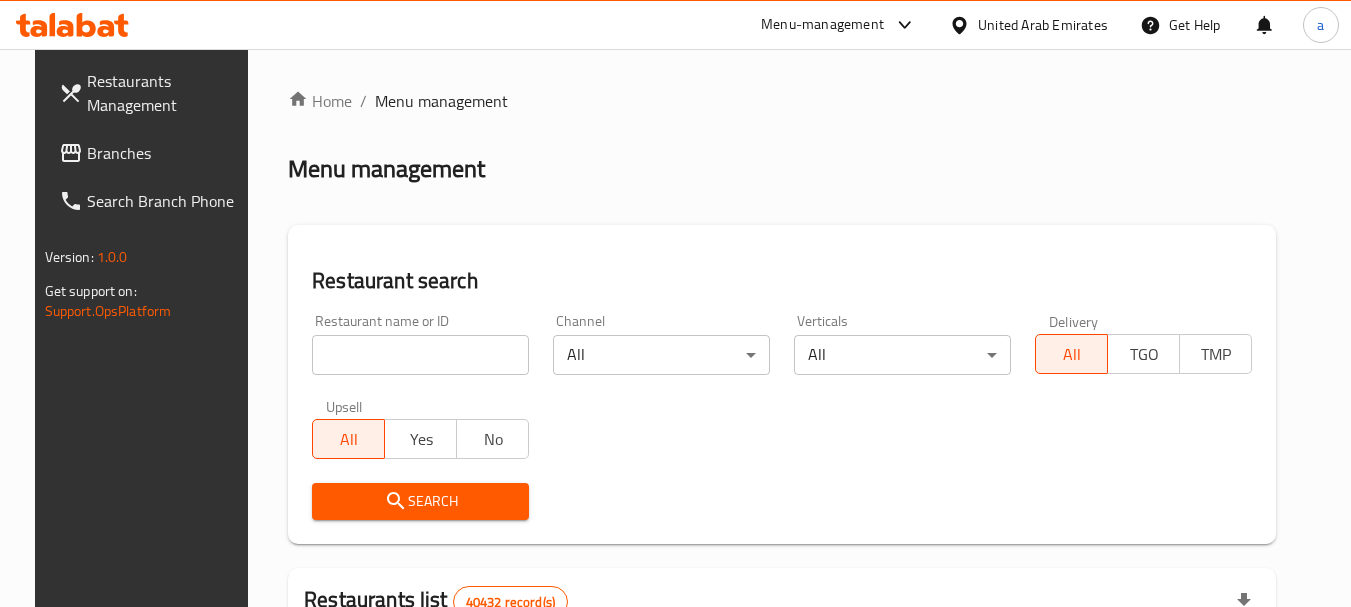 click at bounding box center (420, 355) 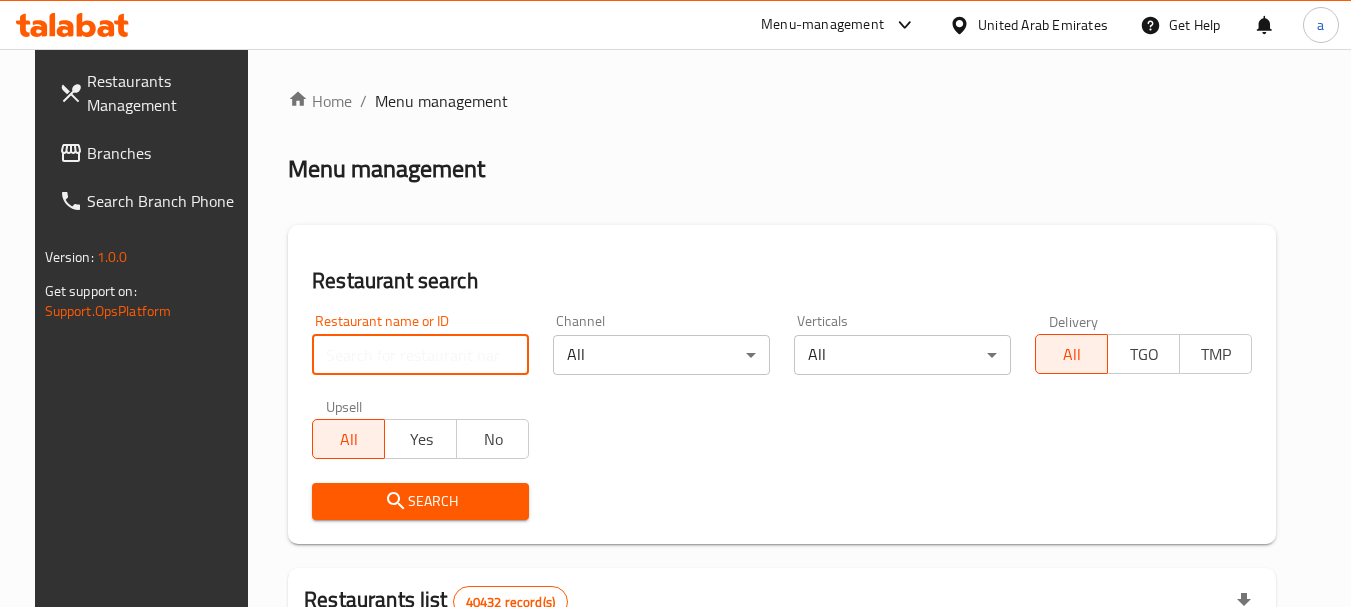paste on "677924" 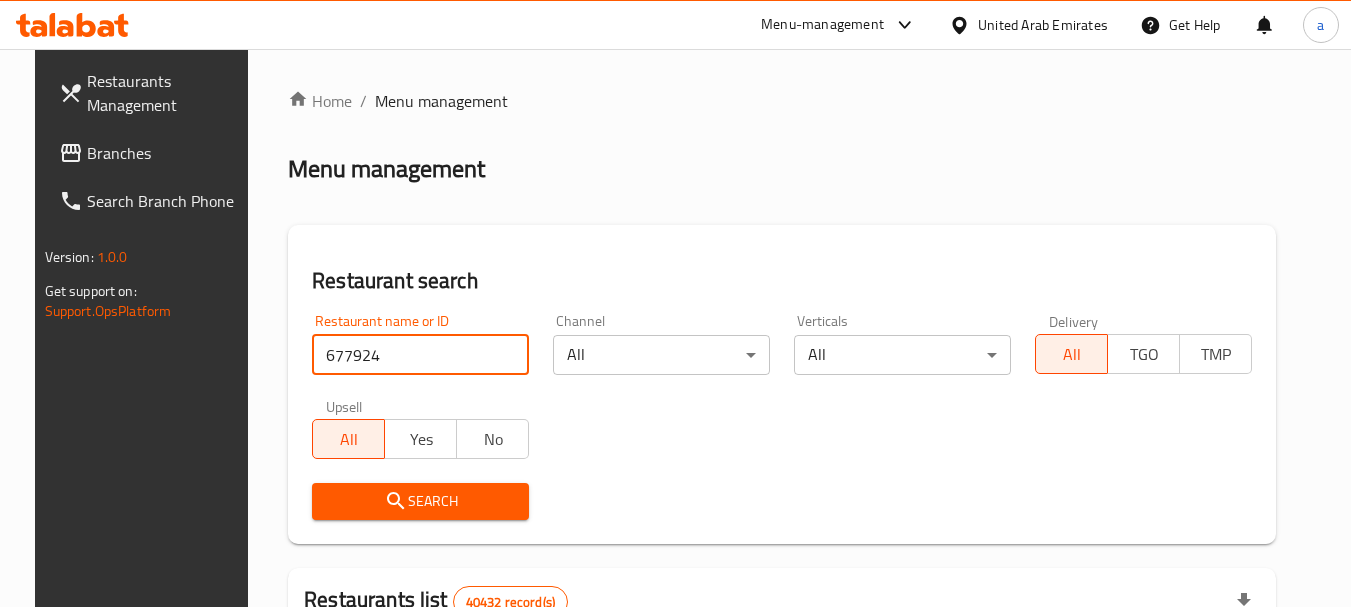 type on "677924" 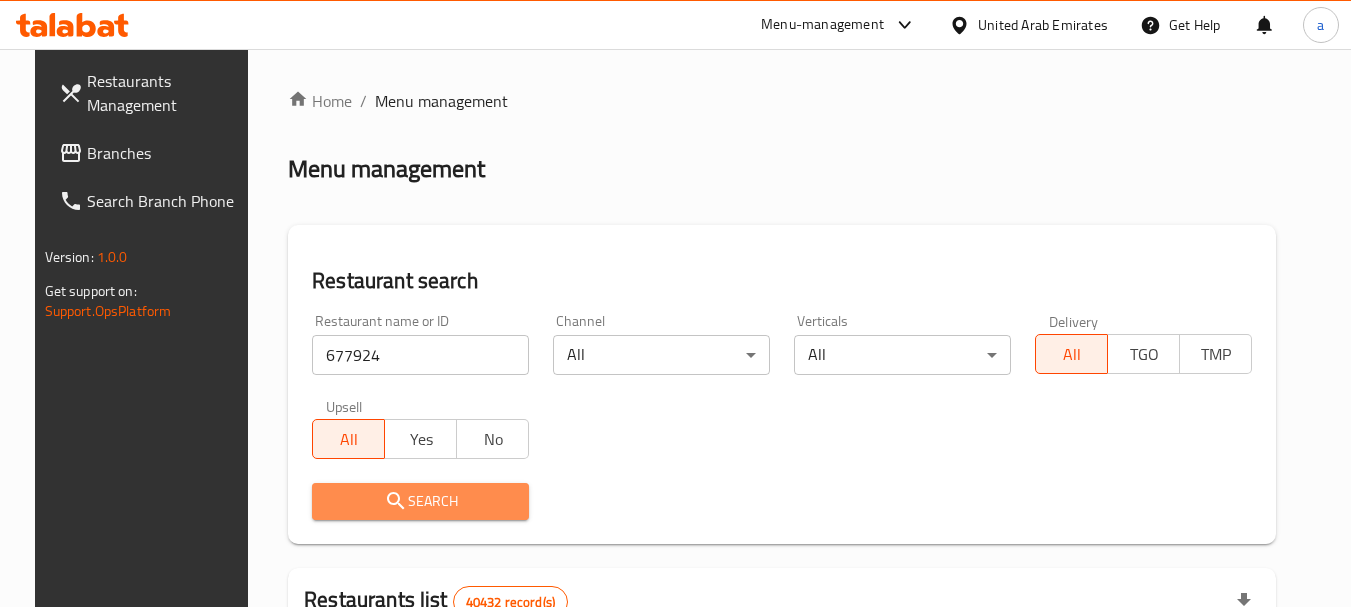 click on "Search" at bounding box center [420, 501] 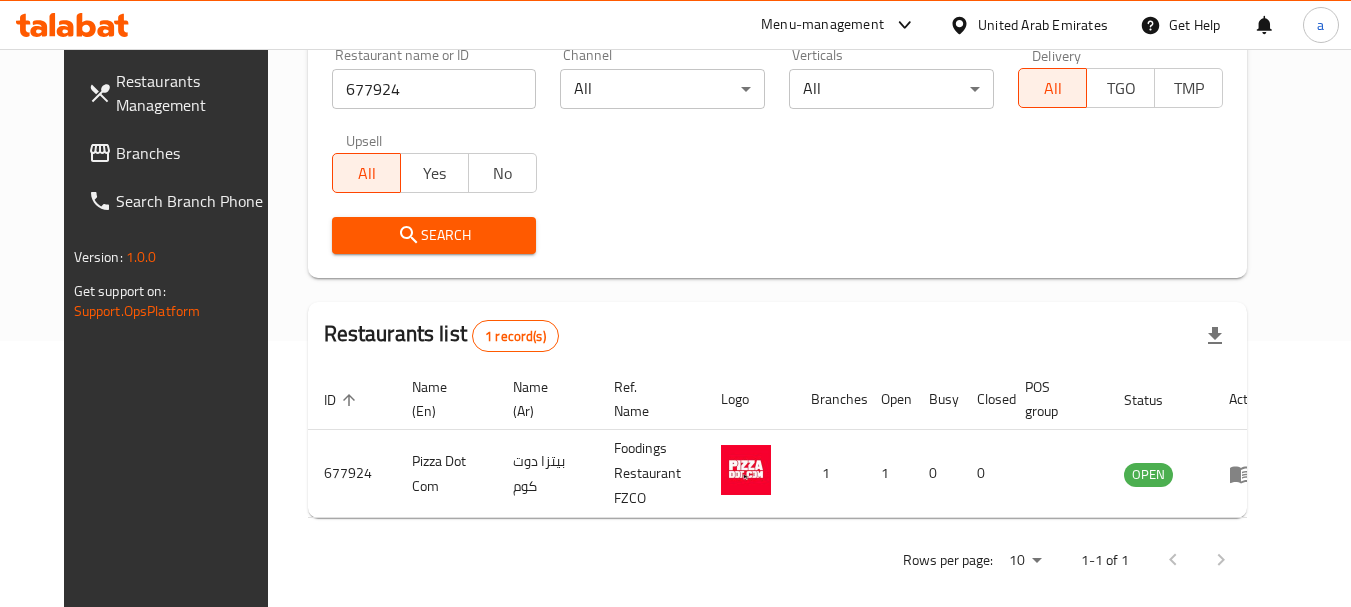 scroll, scrollTop: 268, scrollLeft: 0, axis: vertical 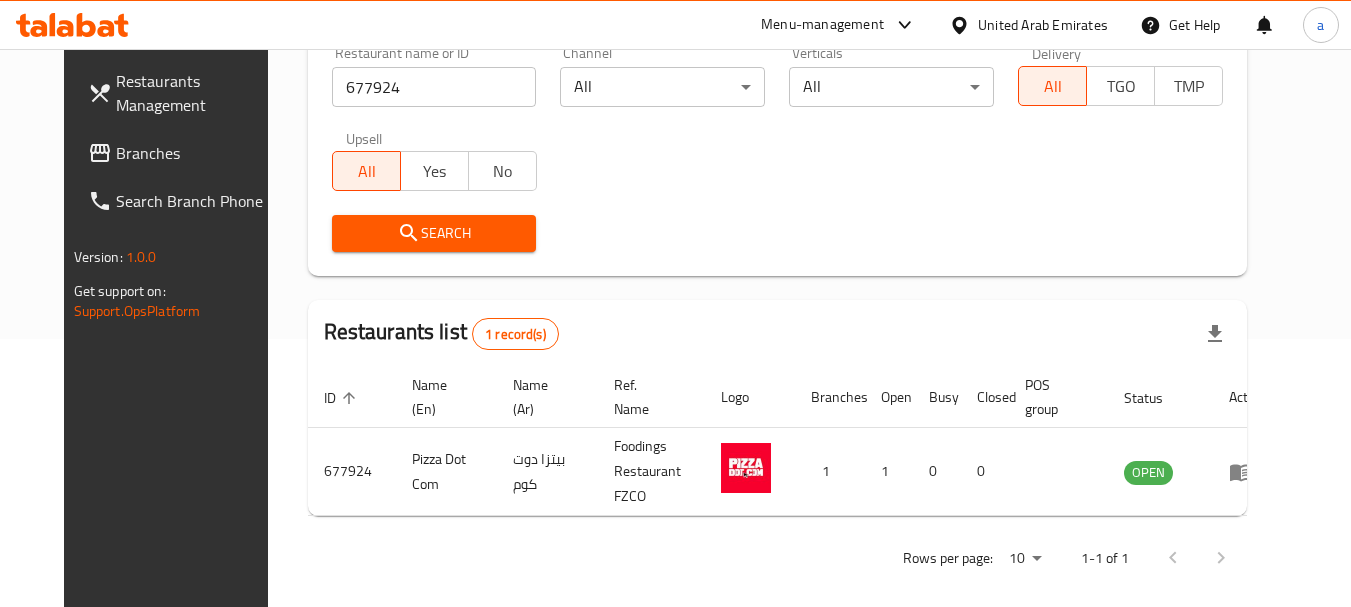 click on "Branches" at bounding box center (195, 153) 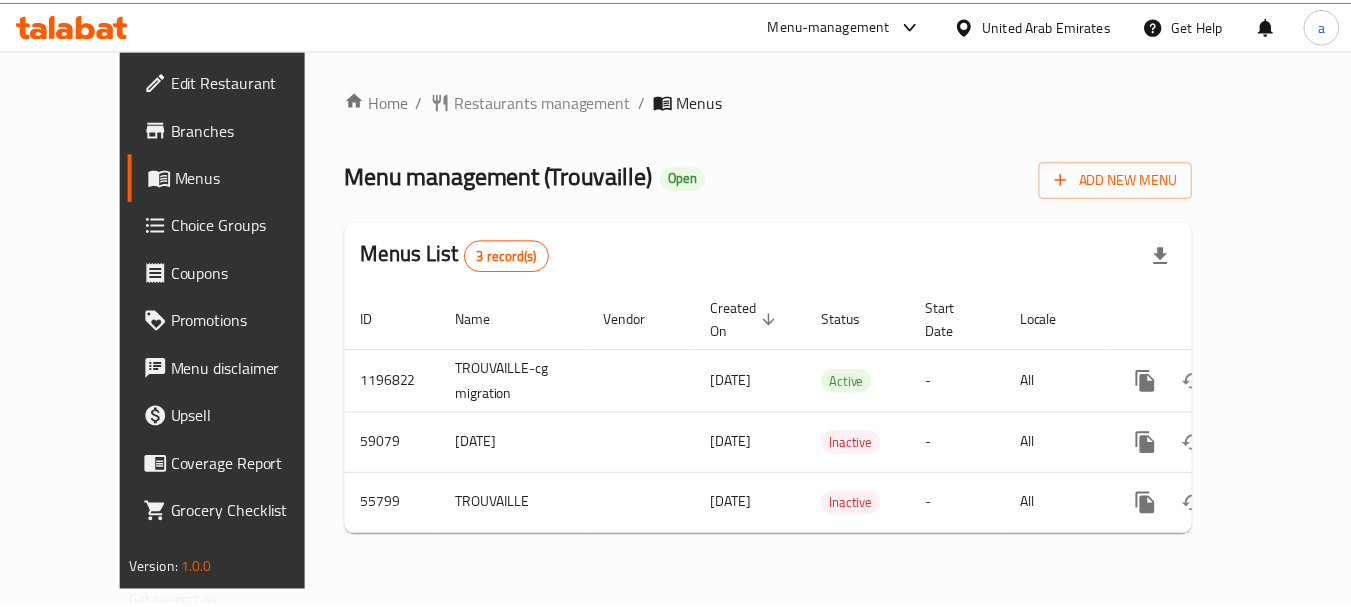 scroll, scrollTop: 0, scrollLeft: 0, axis: both 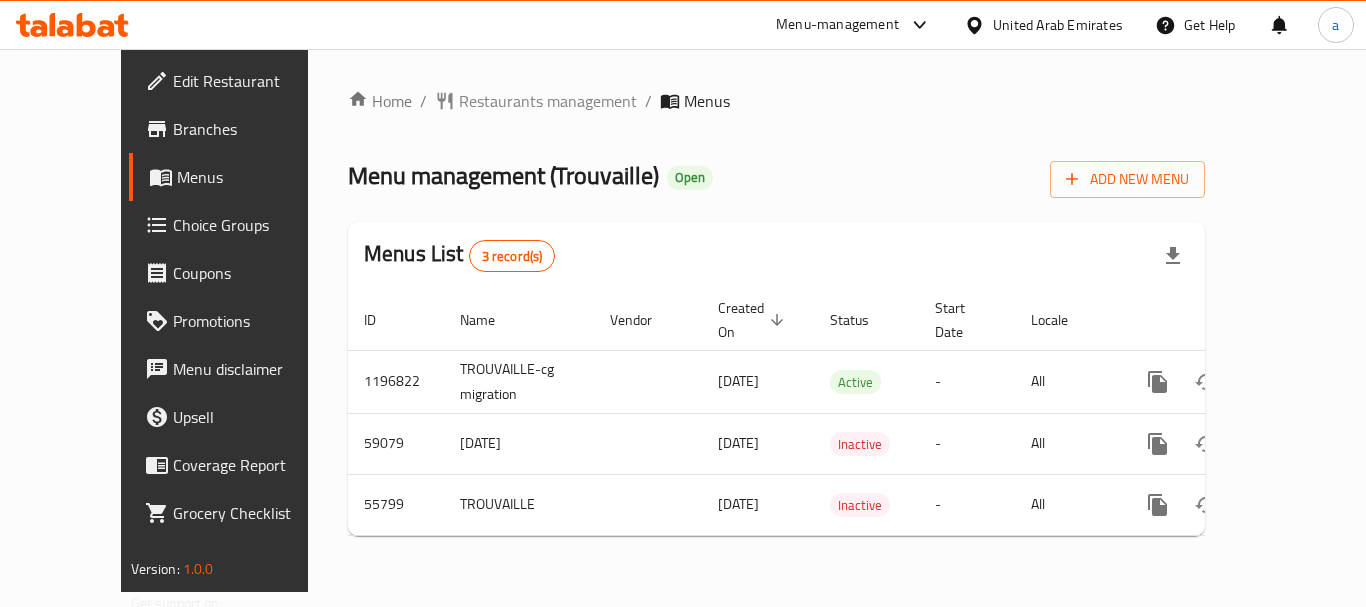 click on "Restaurants management" at bounding box center (548, 101) 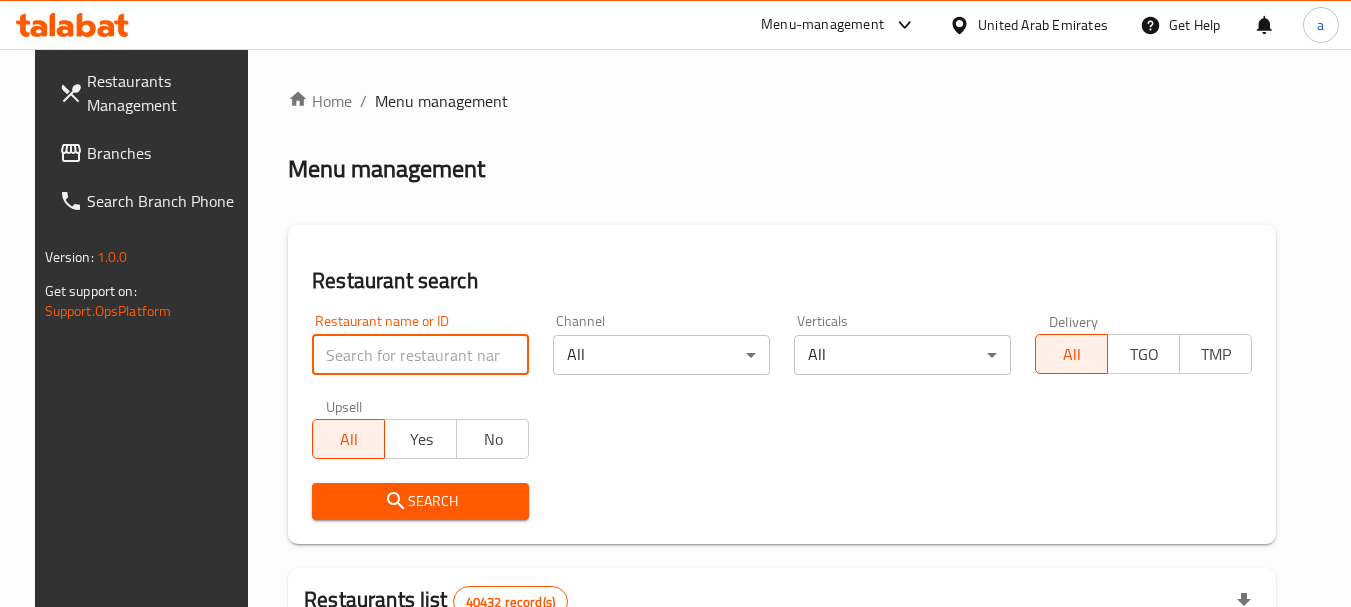 click at bounding box center [420, 355] 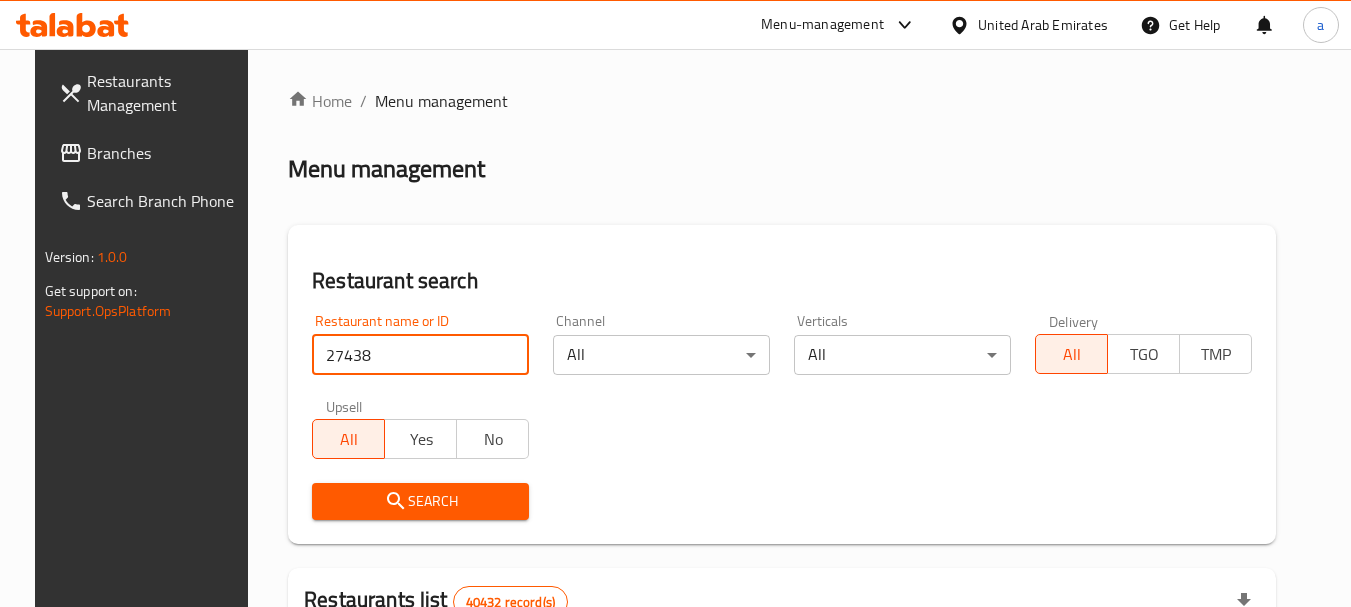 type on "27438" 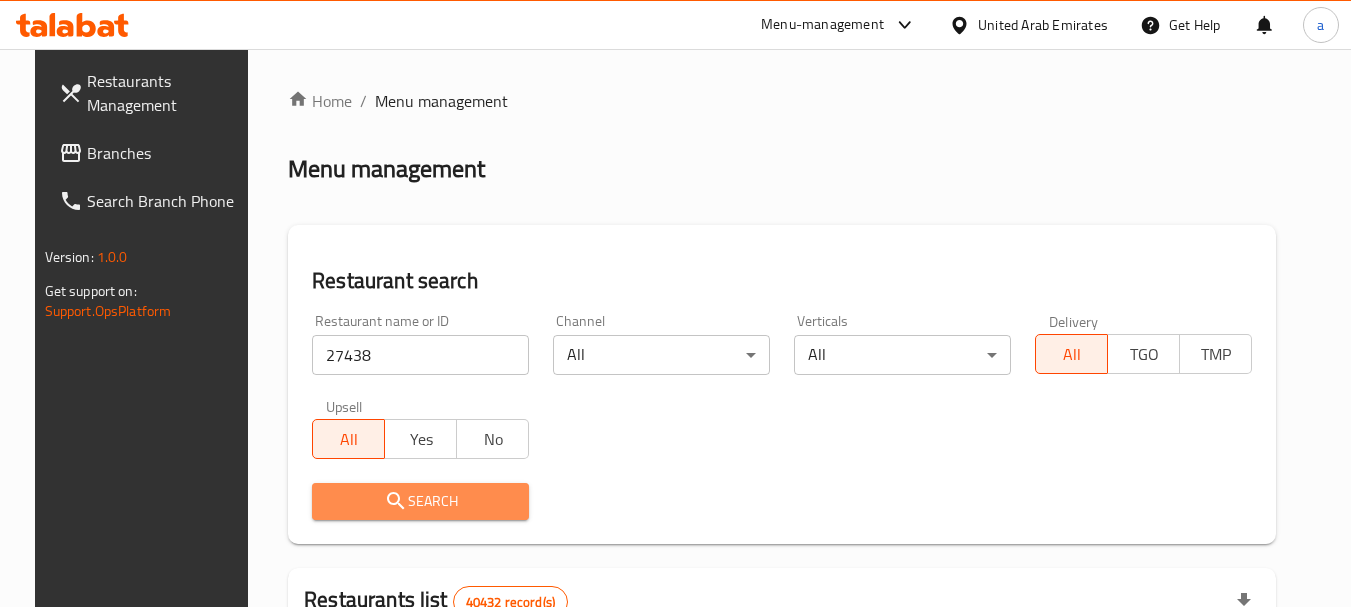 click on "Search" at bounding box center [420, 501] 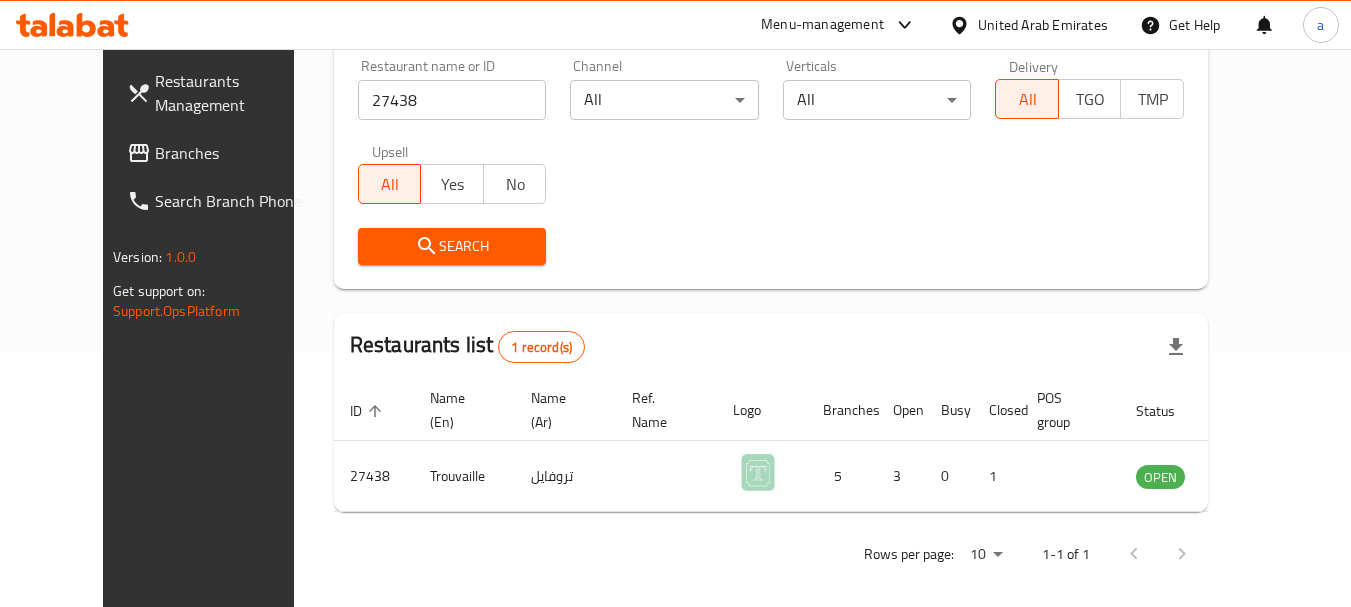 scroll, scrollTop: 268, scrollLeft: 0, axis: vertical 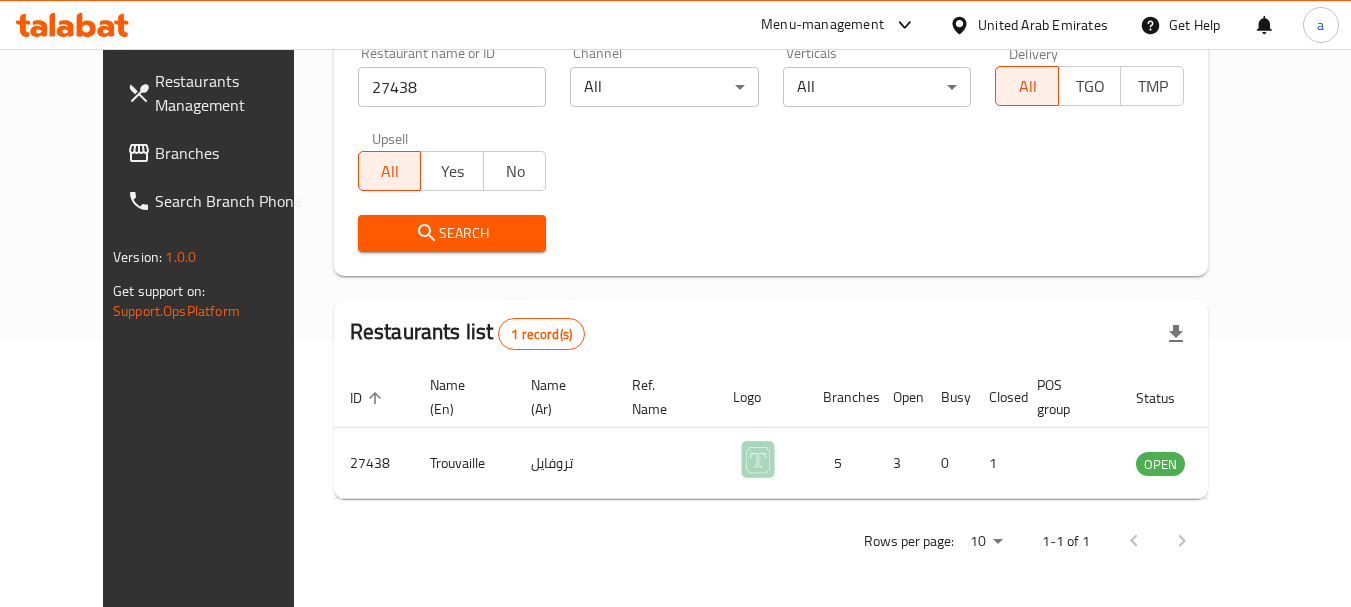click on "Branches" at bounding box center (220, 153) 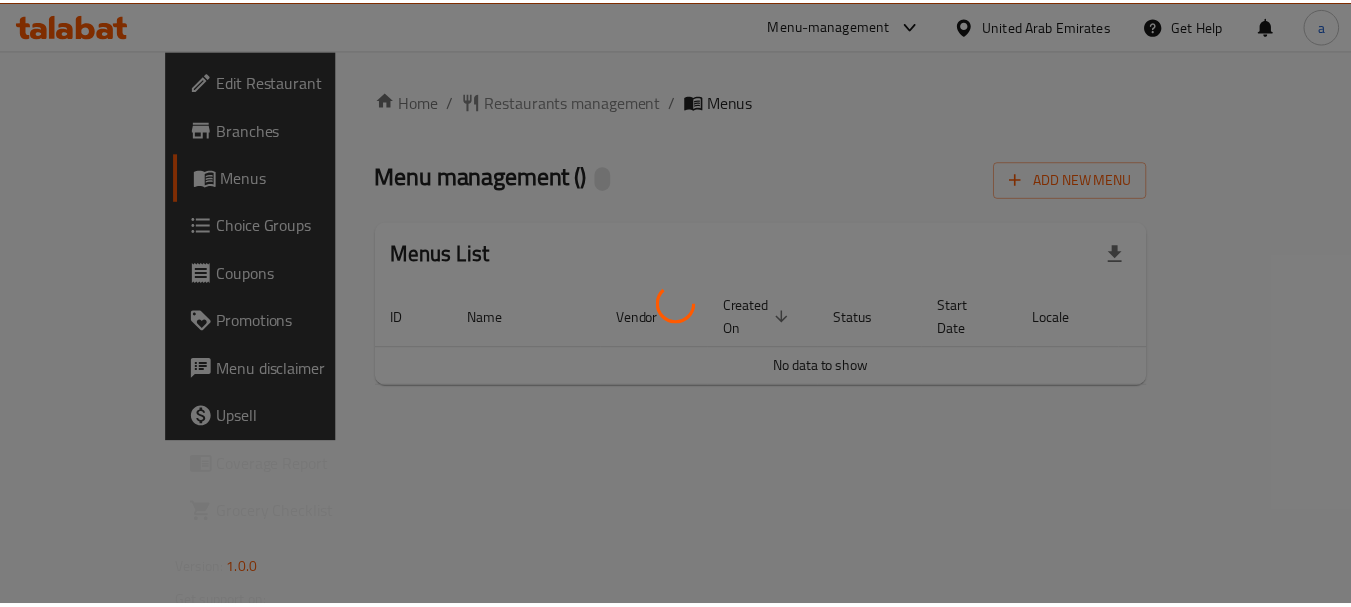 scroll, scrollTop: 0, scrollLeft: 0, axis: both 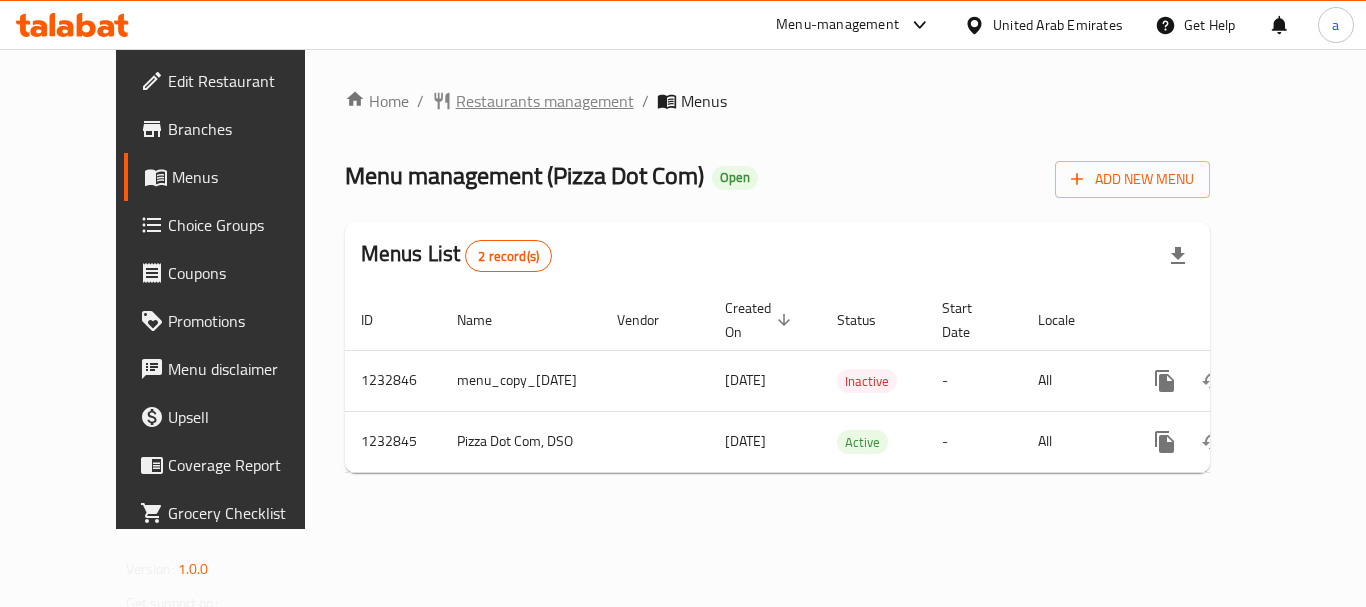 click on "Restaurants management" at bounding box center (545, 101) 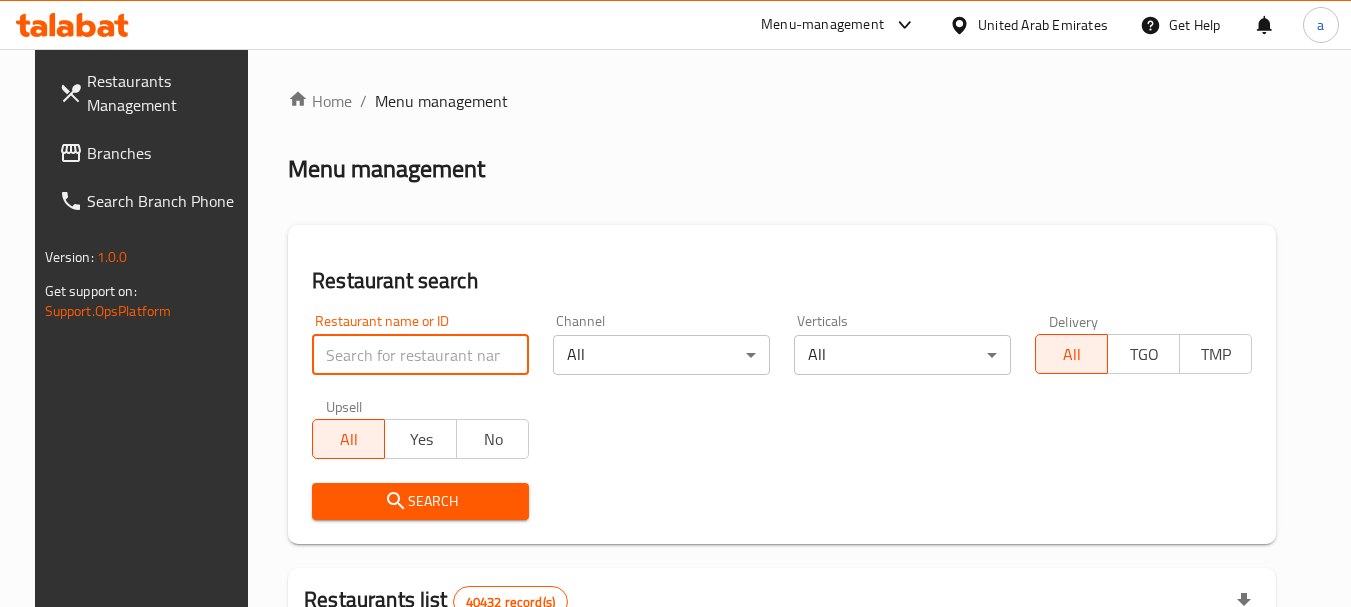 click at bounding box center (420, 355) 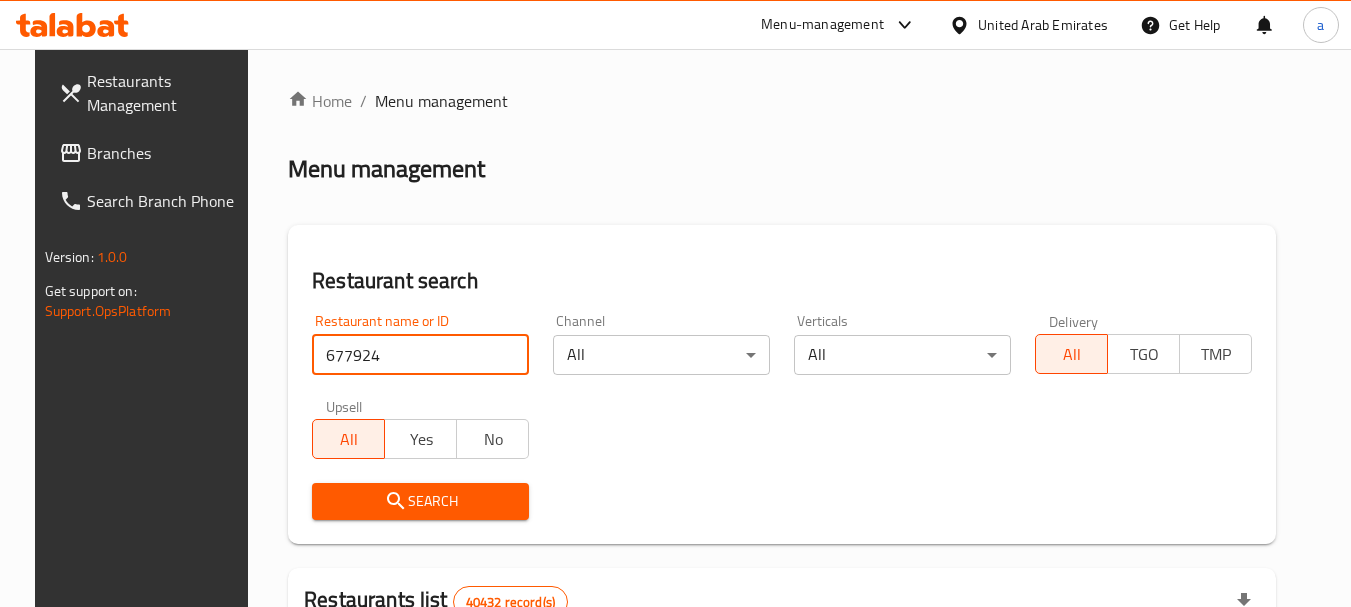 type on "677924" 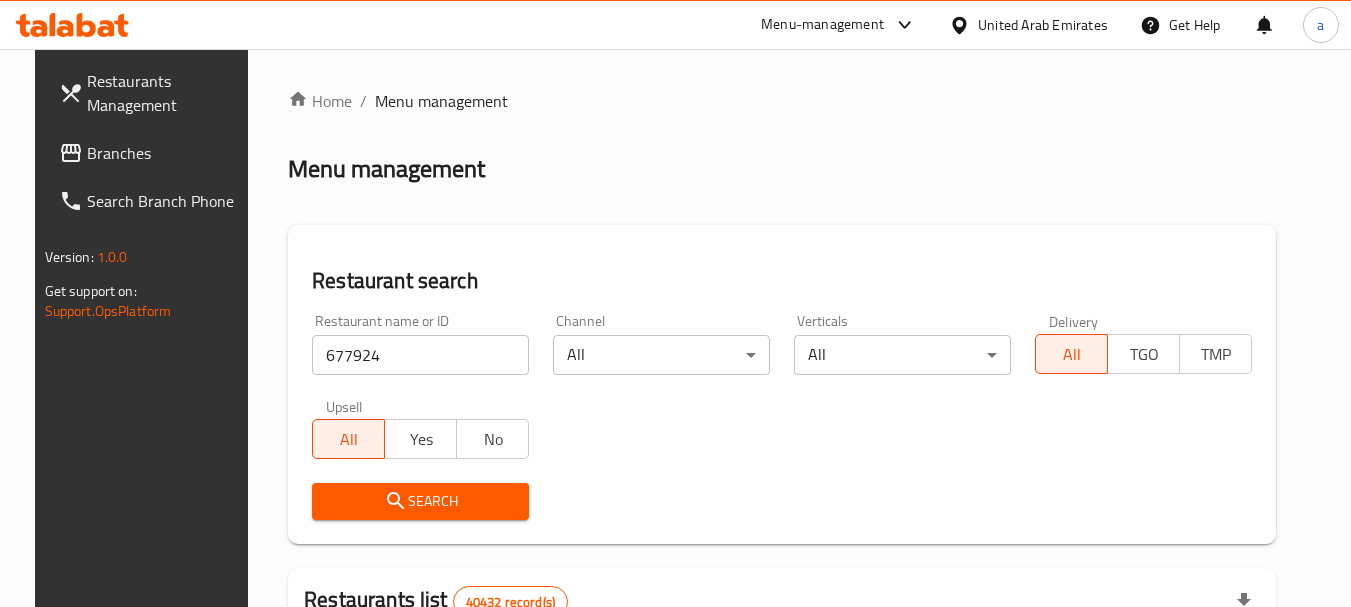 click on "Search" at bounding box center (420, 501) 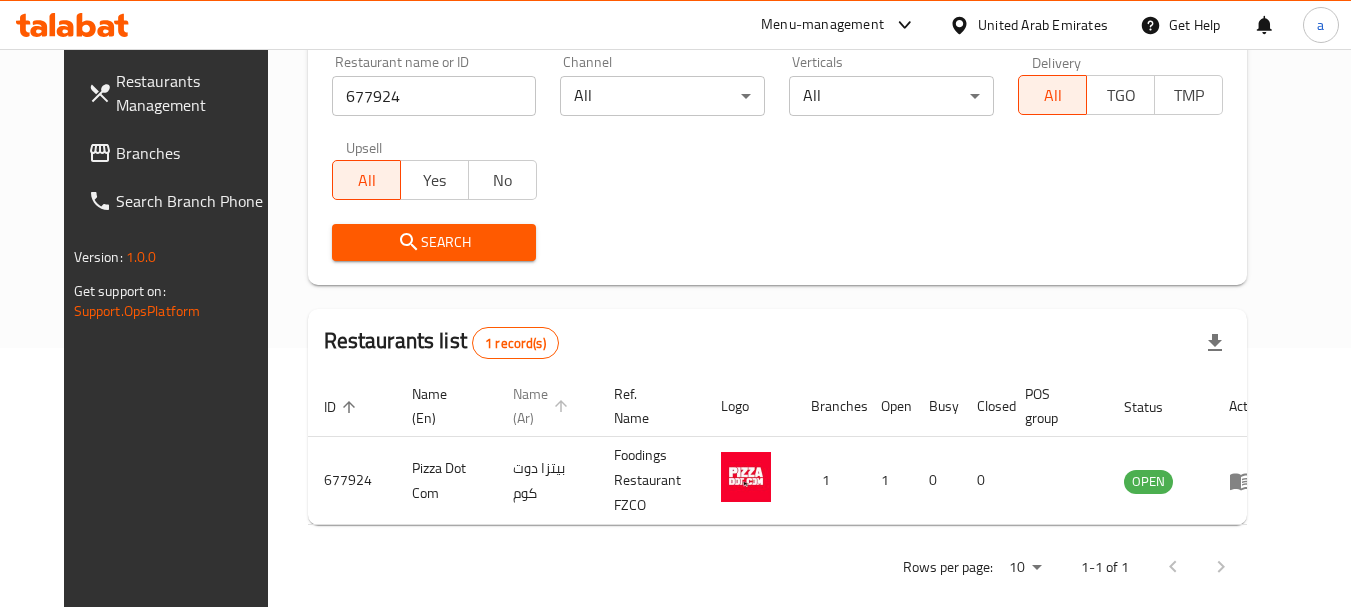 scroll, scrollTop: 268, scrollLeft: 0, axis: vertical 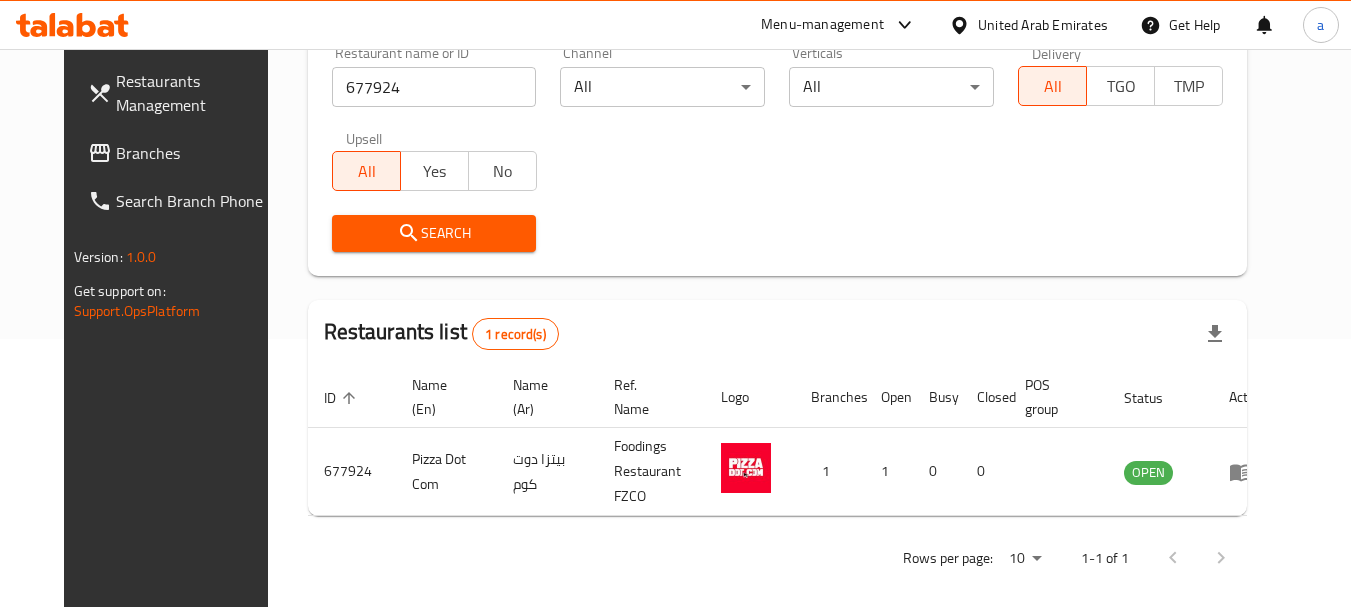 click on "United Arab Emirates" at bounding box center (1043, 25) 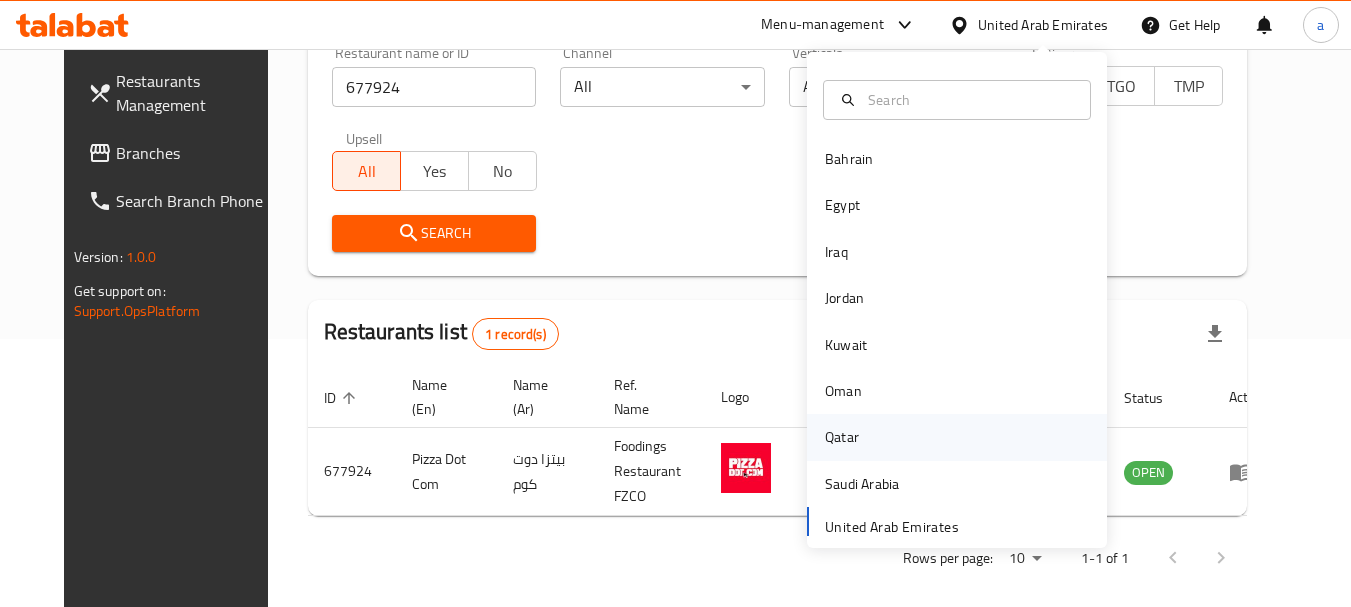 click on "Qatar" at bounding box center (842, 437) 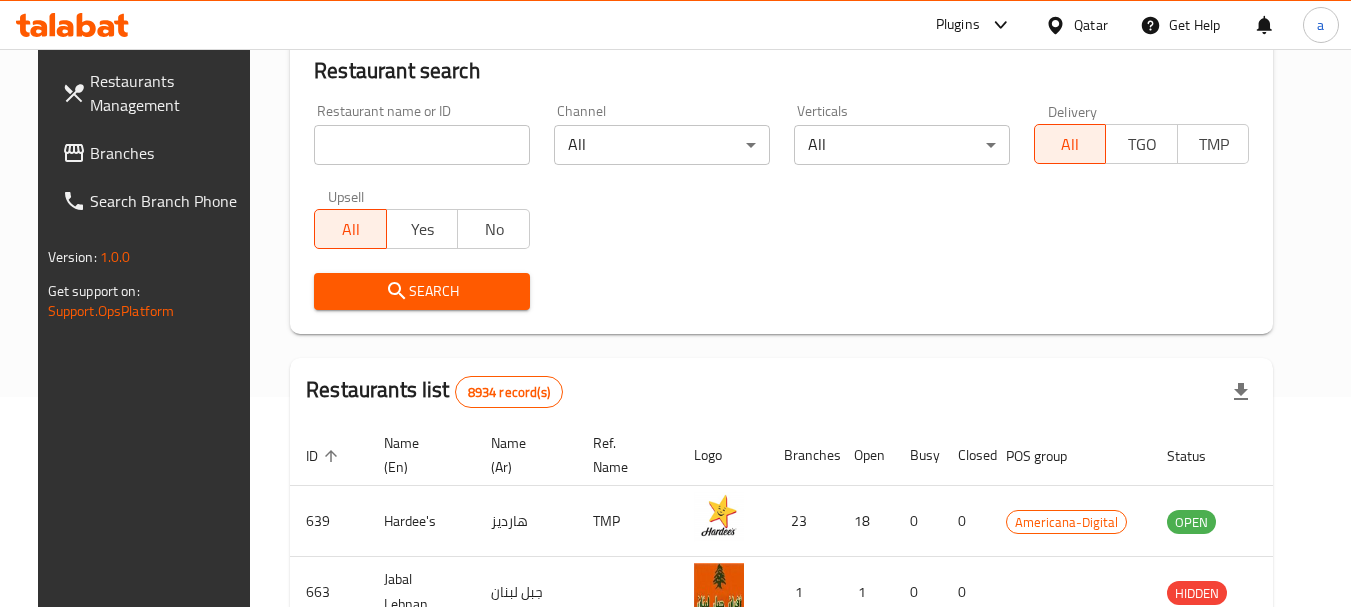 scroll, scrollTop: 268, scrollLeft: 0, axis: vertical 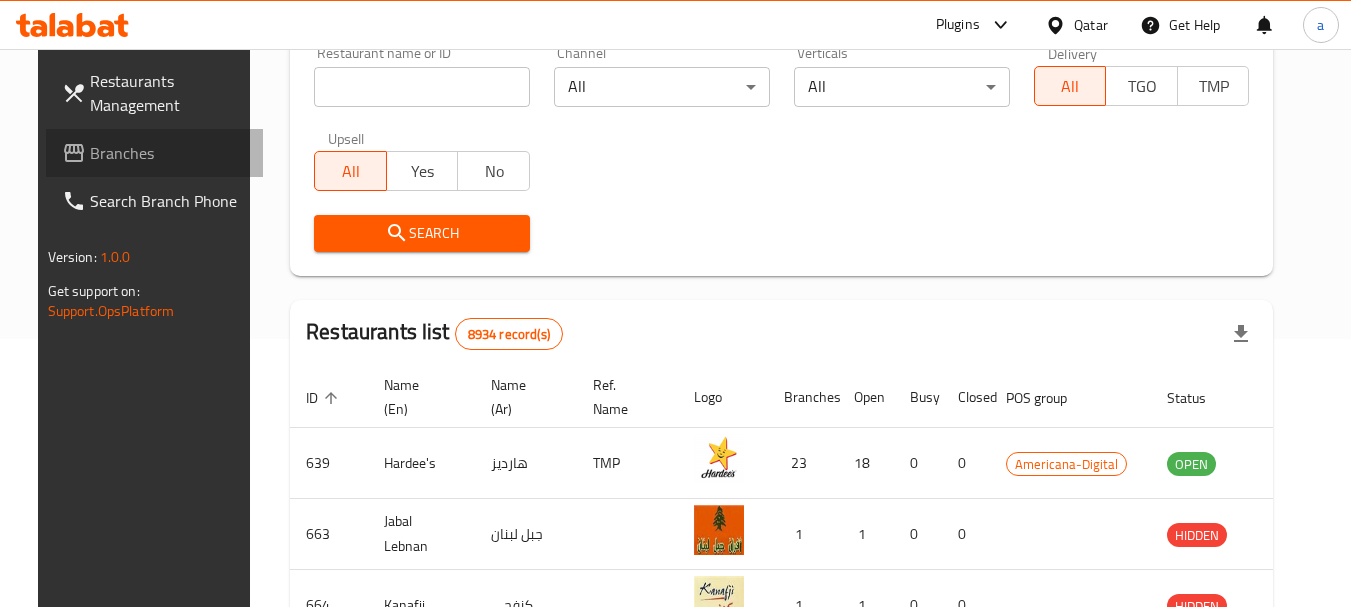click on "Branches" at bounding box center [169, 153] 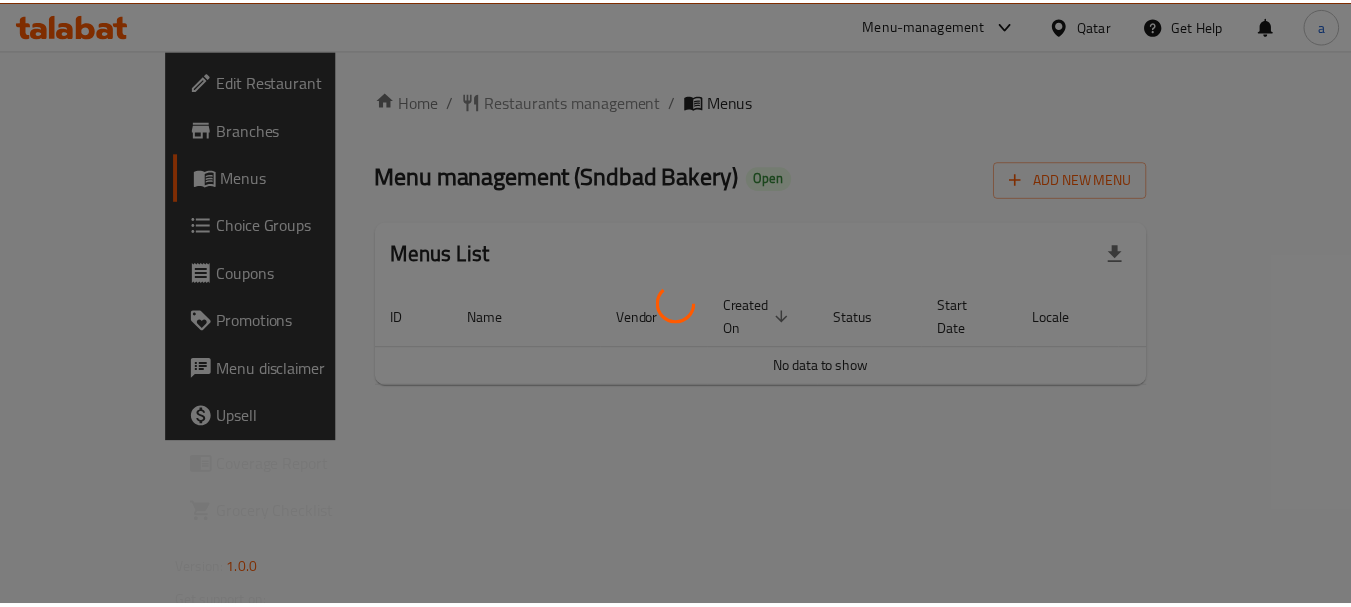 scroll, scrollTop: 0, scrollLeft: 0, axis: both 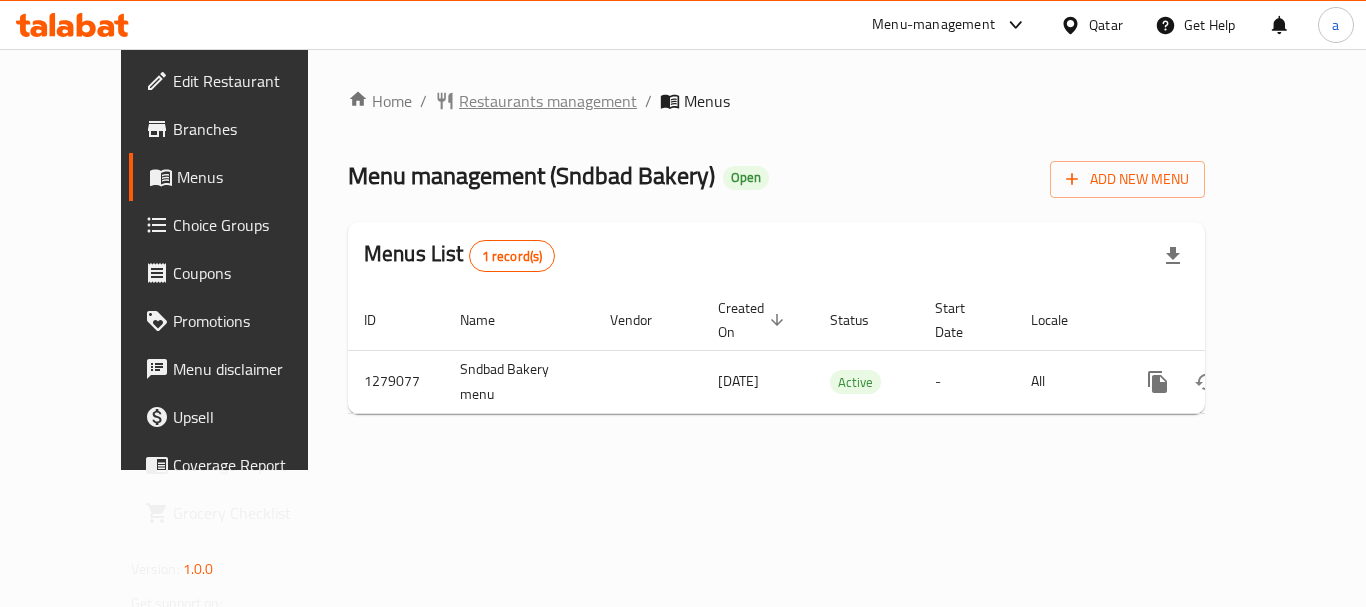 click on "Restaurants management" at bounding box center [548, 101] 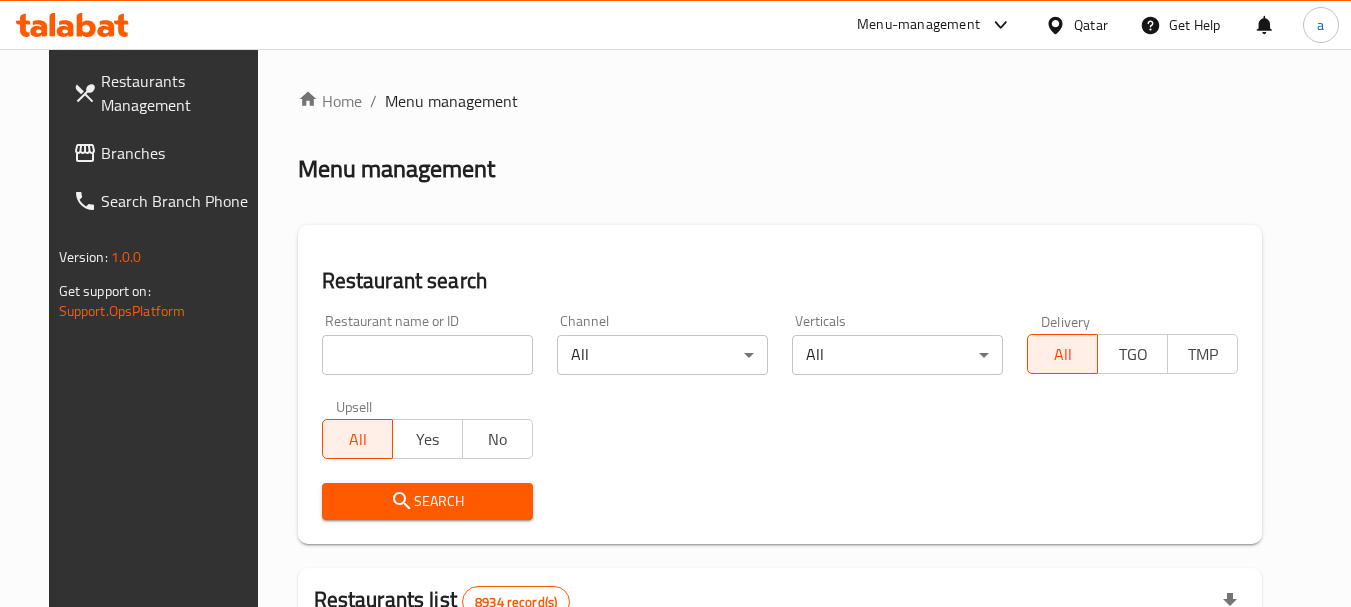 click at bounding box center [427, 355] 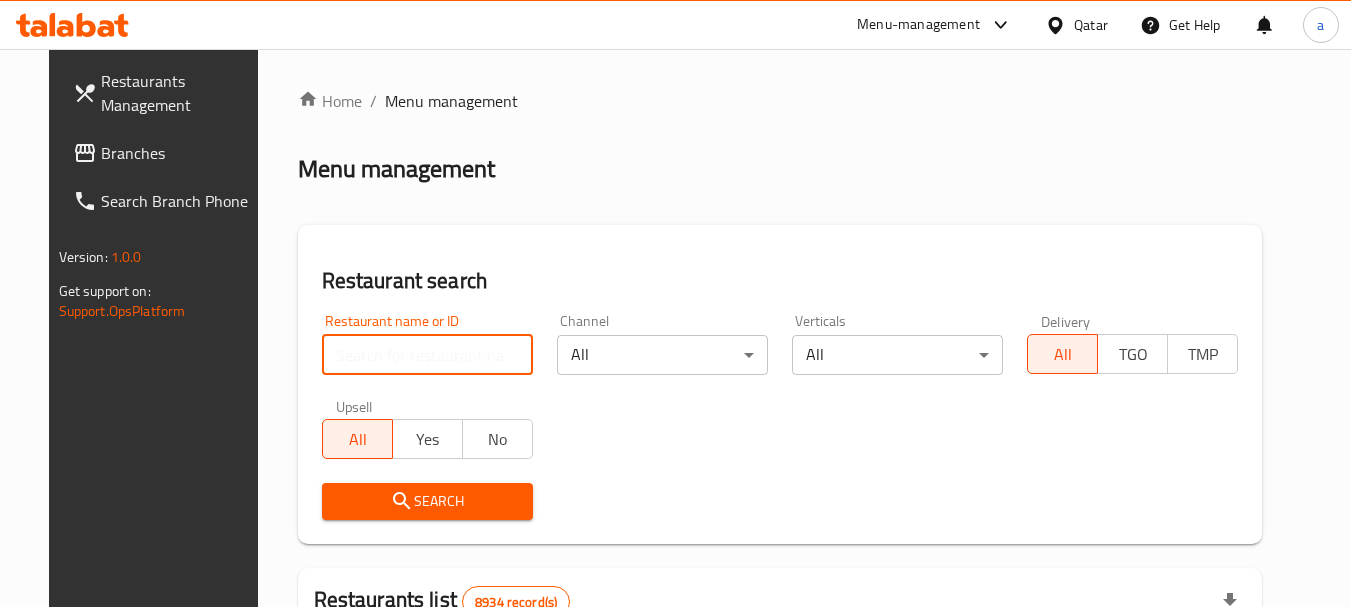 paste on "693145" 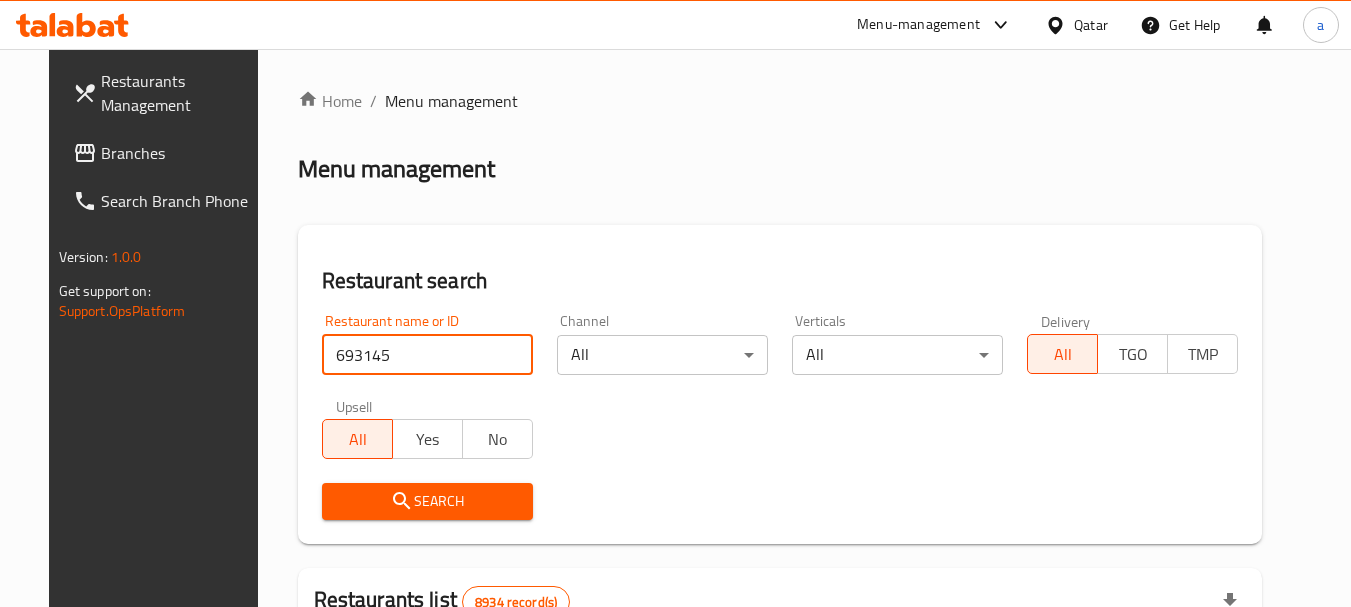 type on "693145" 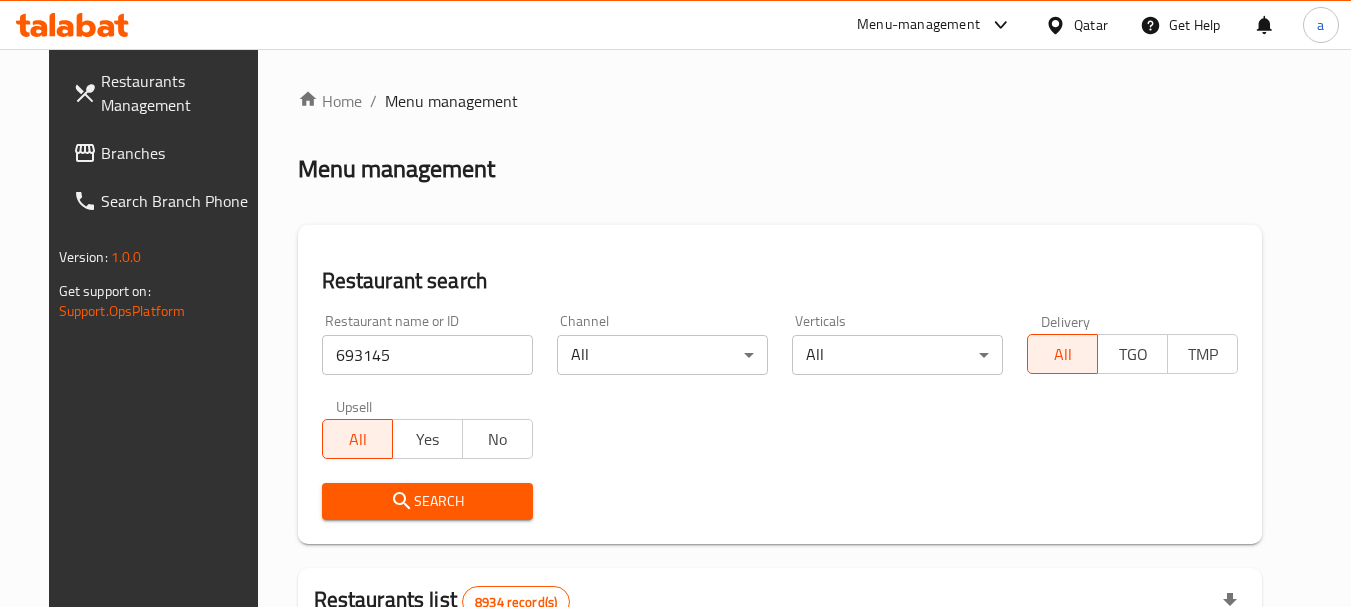 click on "Search" at bounding box center [427, 501] 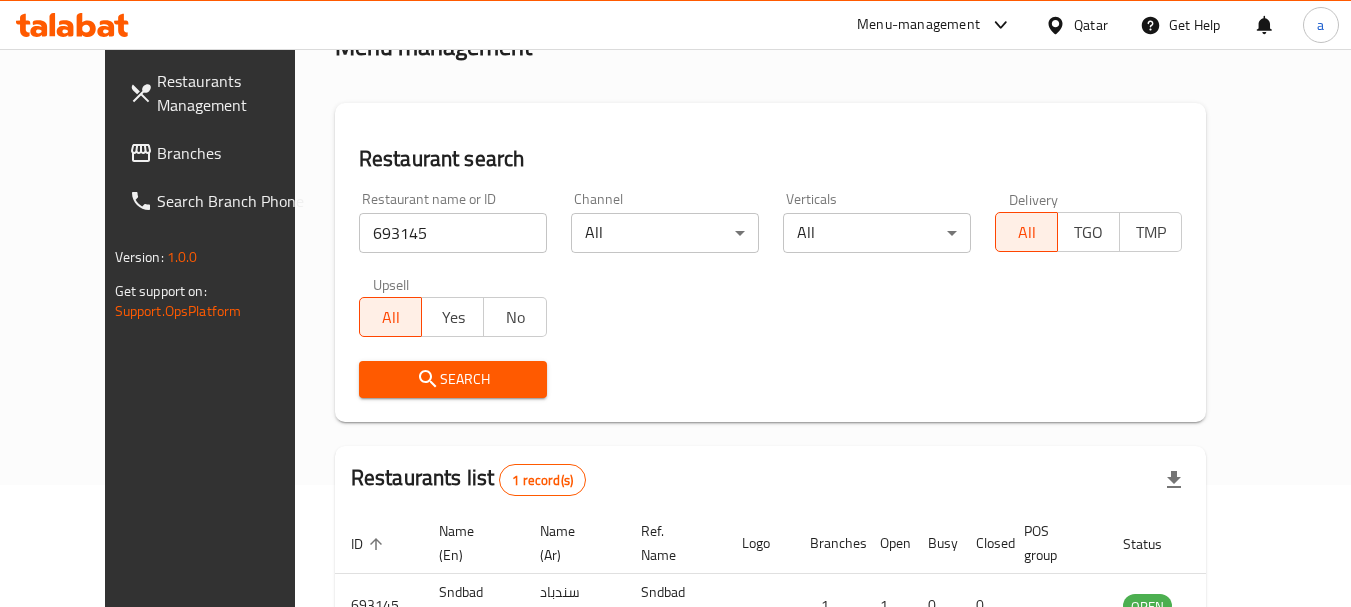 scroll, scrollTop: 268, scrollLeft: 0, axis: vertical 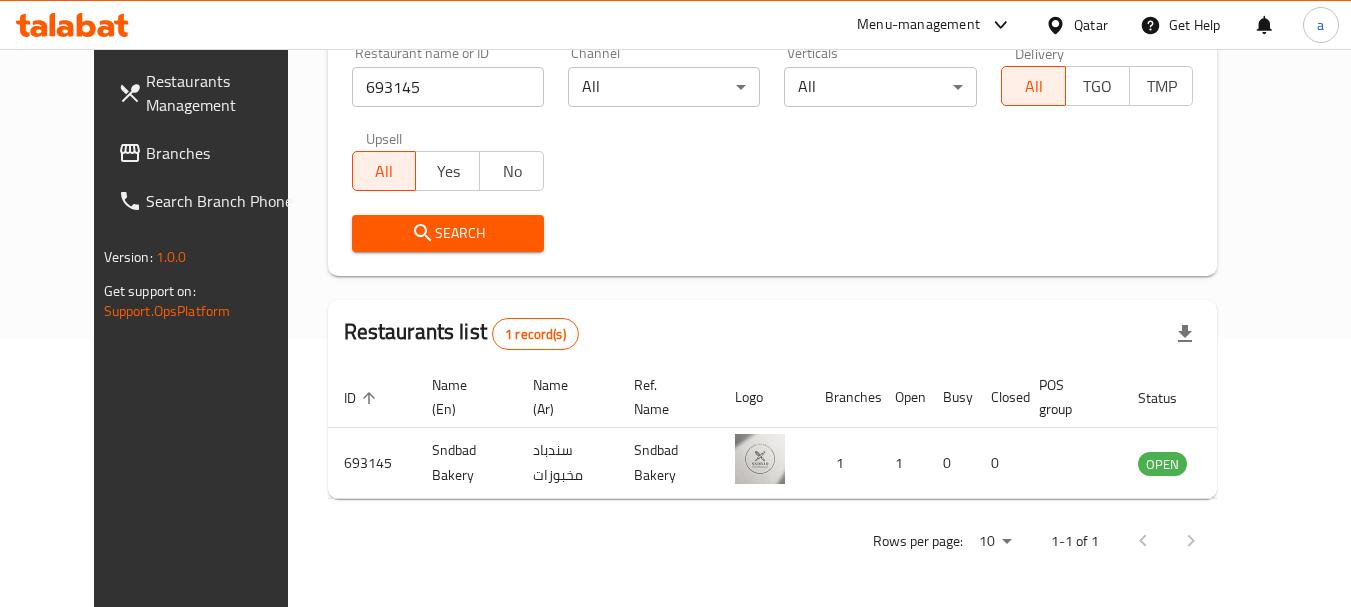 click on "Qatar" at bounding box center [1091, 25] 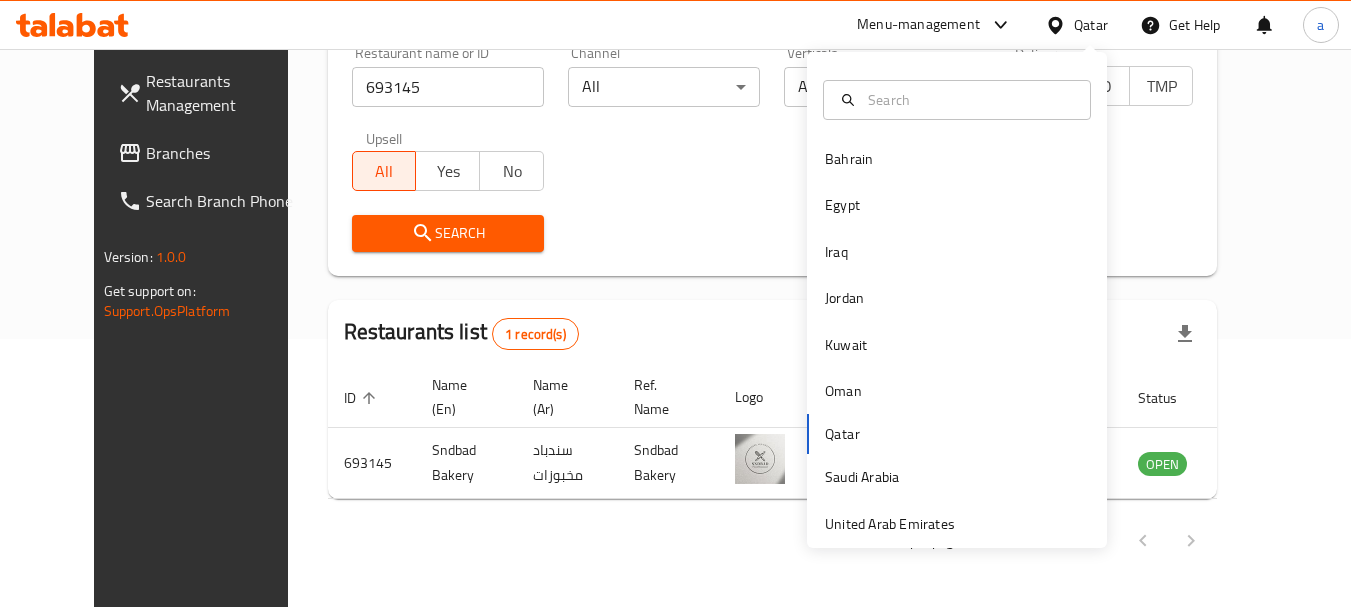 click on "Bahrain Egypt Iraq Jordan Kuwait Oman Qatar Saudi Arabia United Arab Emirates" at bounding box center (957, 300) 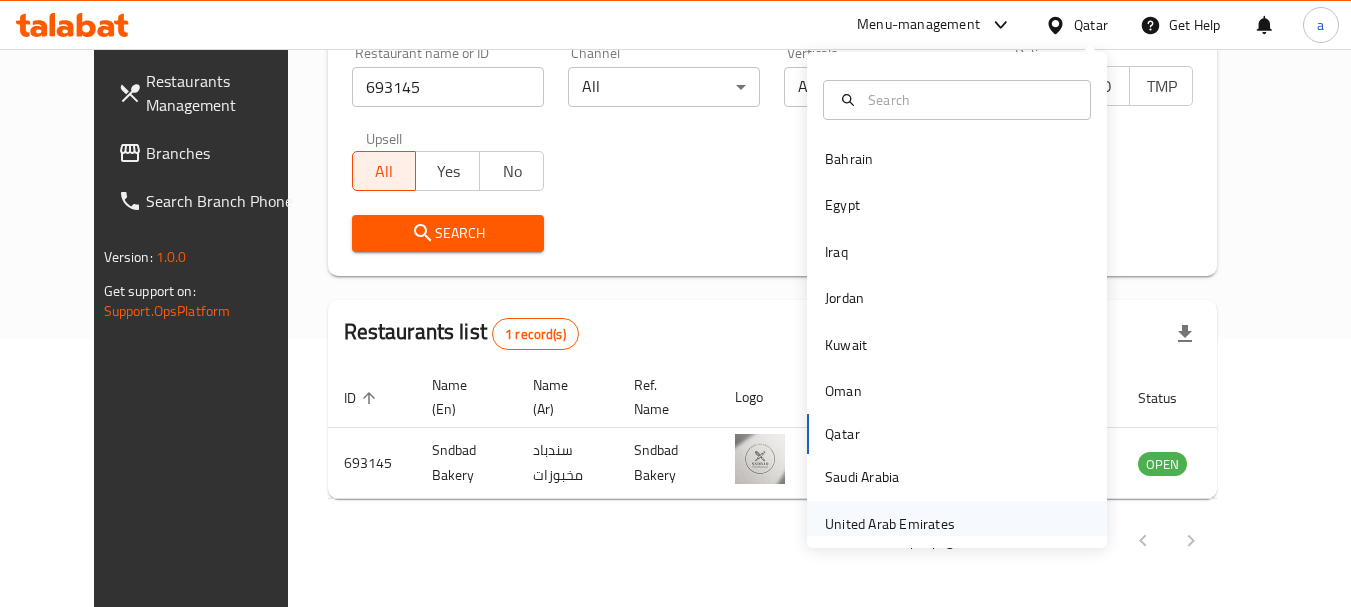 click on "United Arab Emirates" at bounding box center (890, 524) 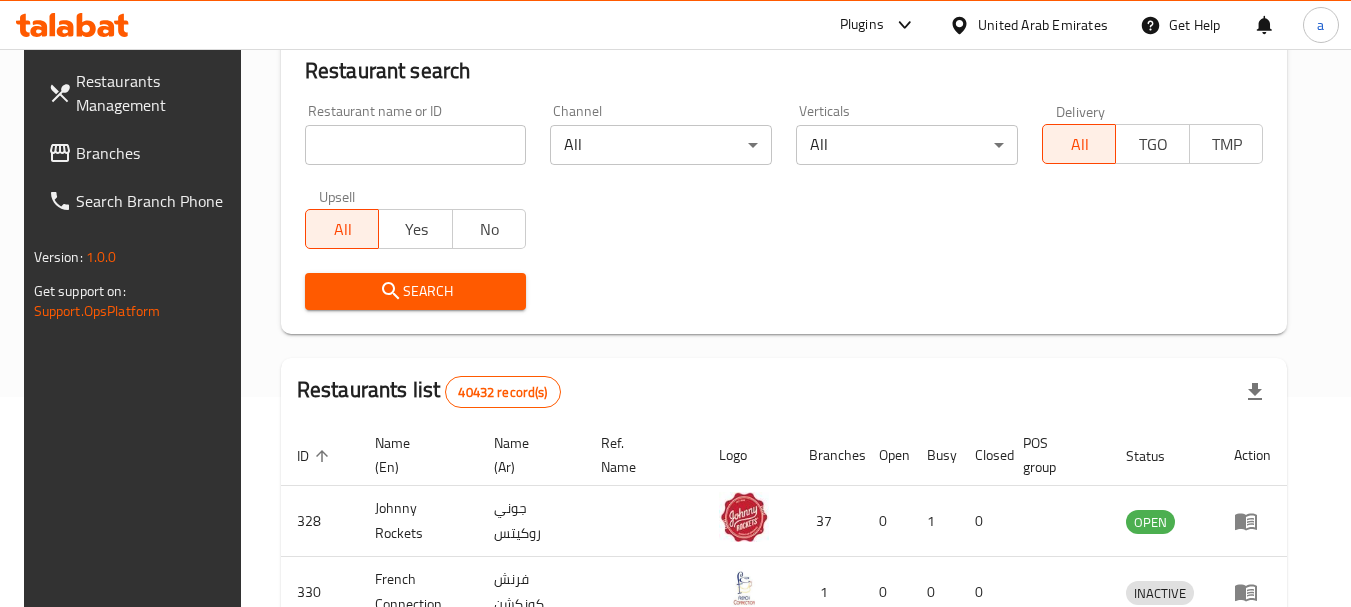scroll, scrollTop: 268, scrollLeft: 0, axis: vertical 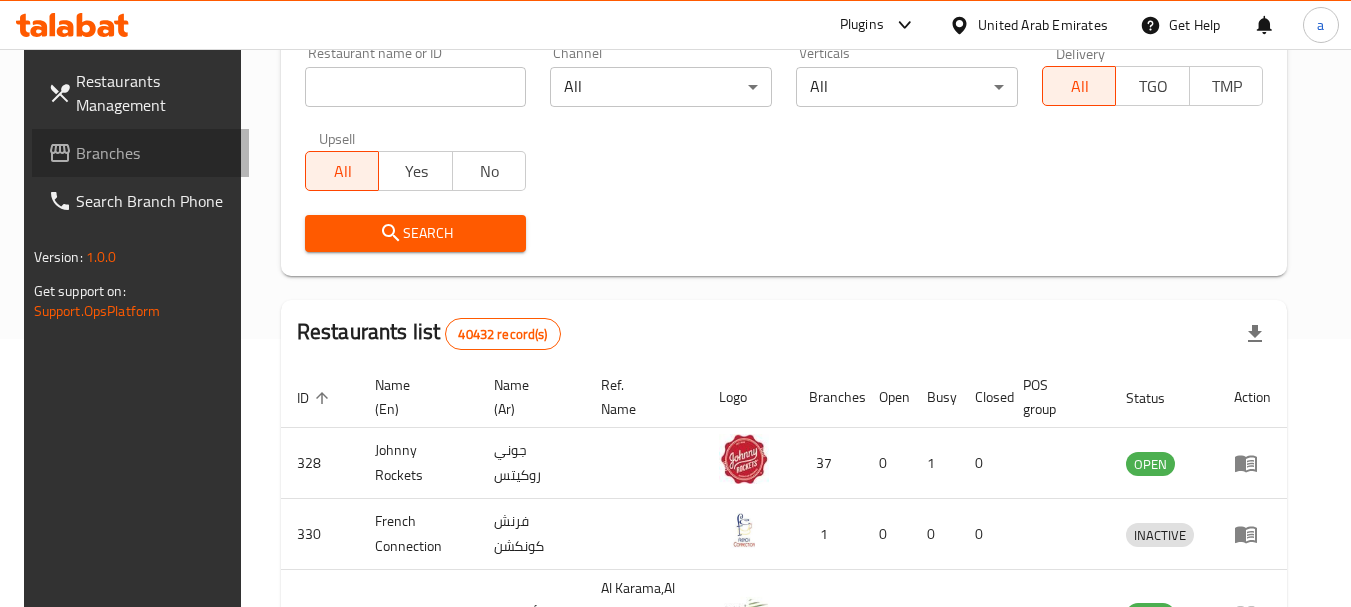 click on "Branches" at bounding box center [155, 153] 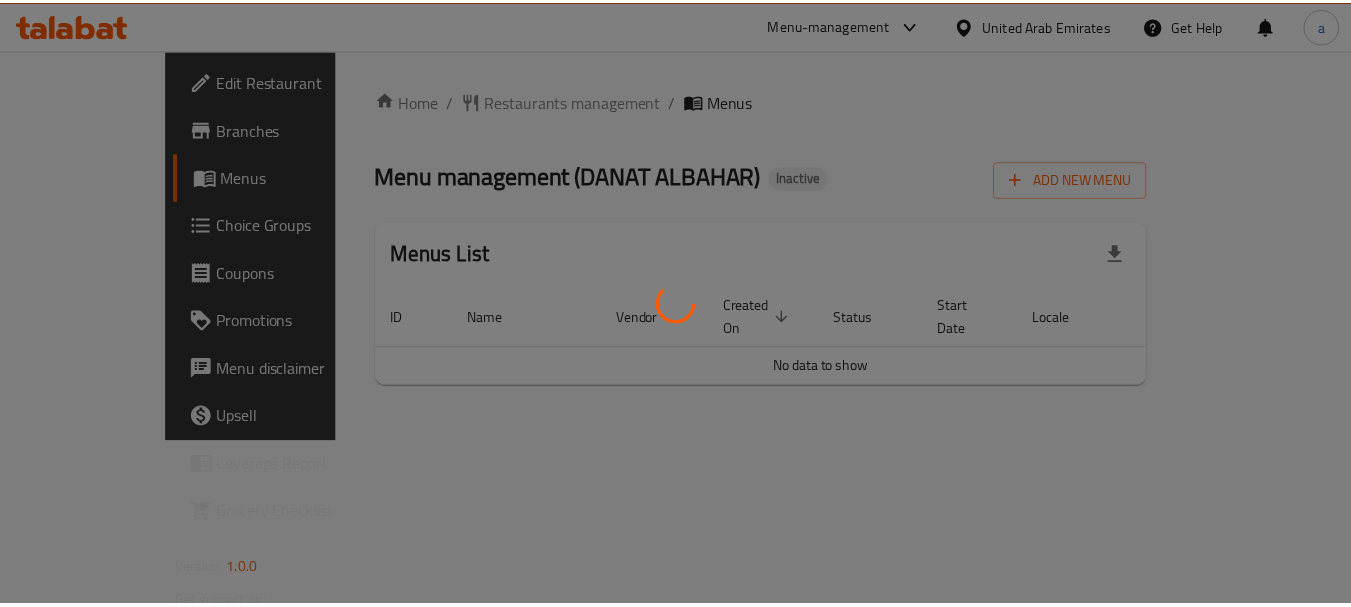 scroll, scrollTop: 0, scrollLeft: 0, axis: both 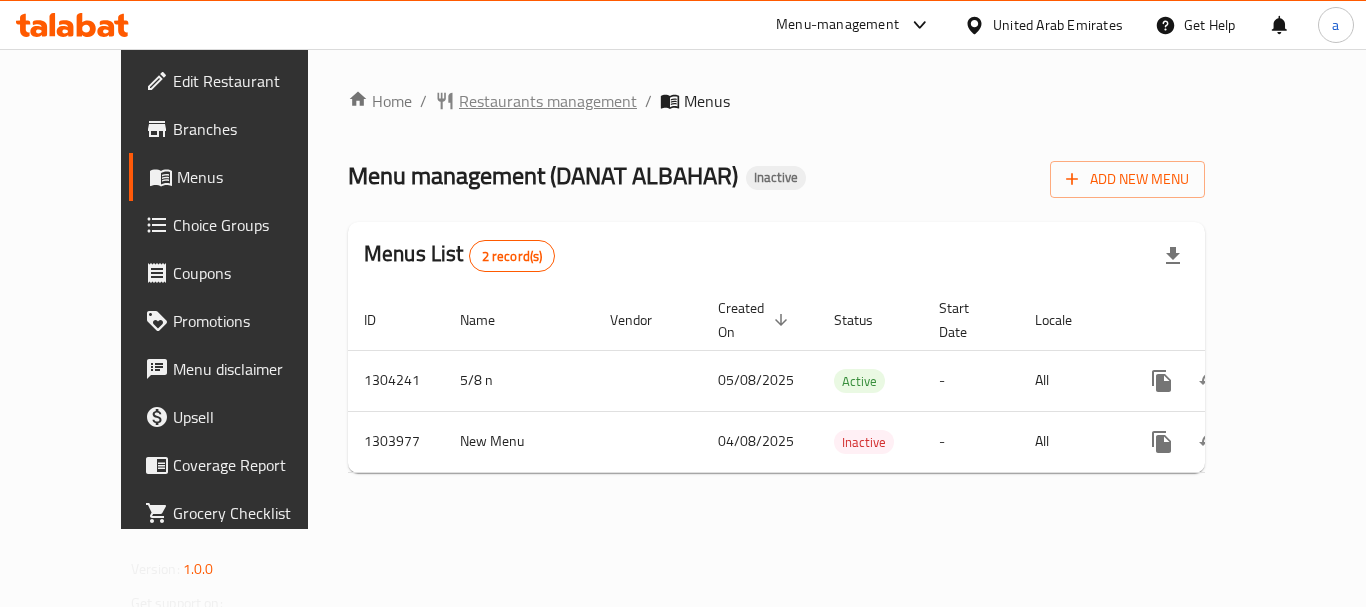 click on "Restaurants management" at bounding box center (548, 101) 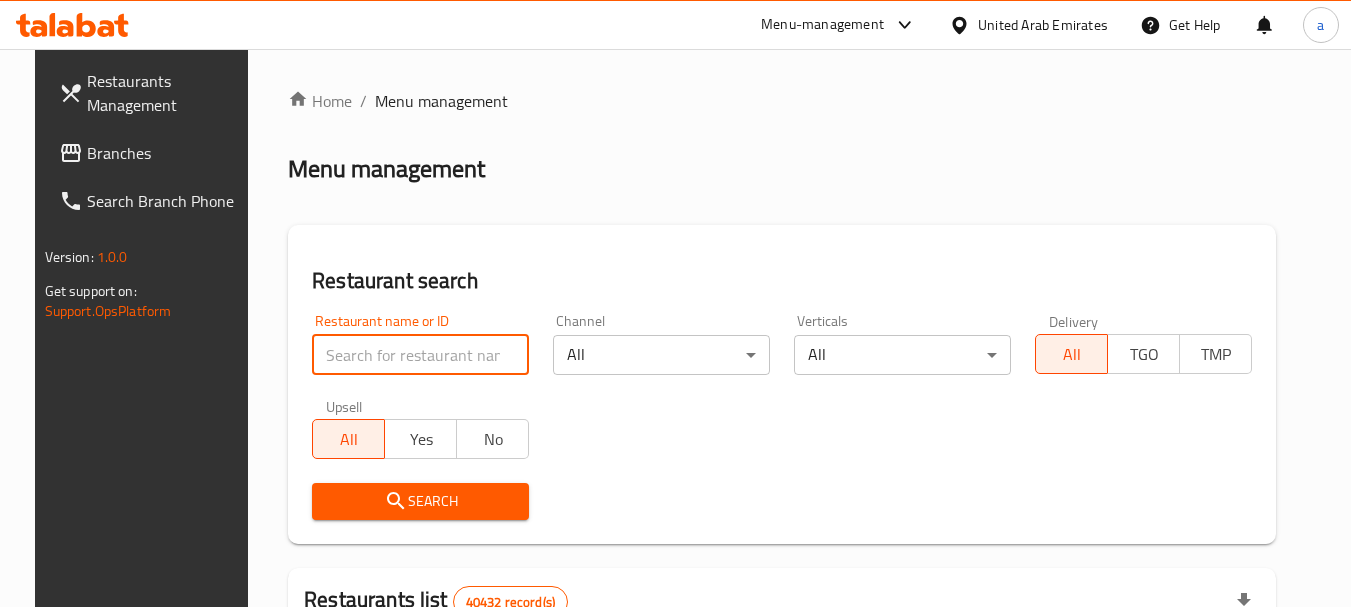 click at bounding box center [420, 355] 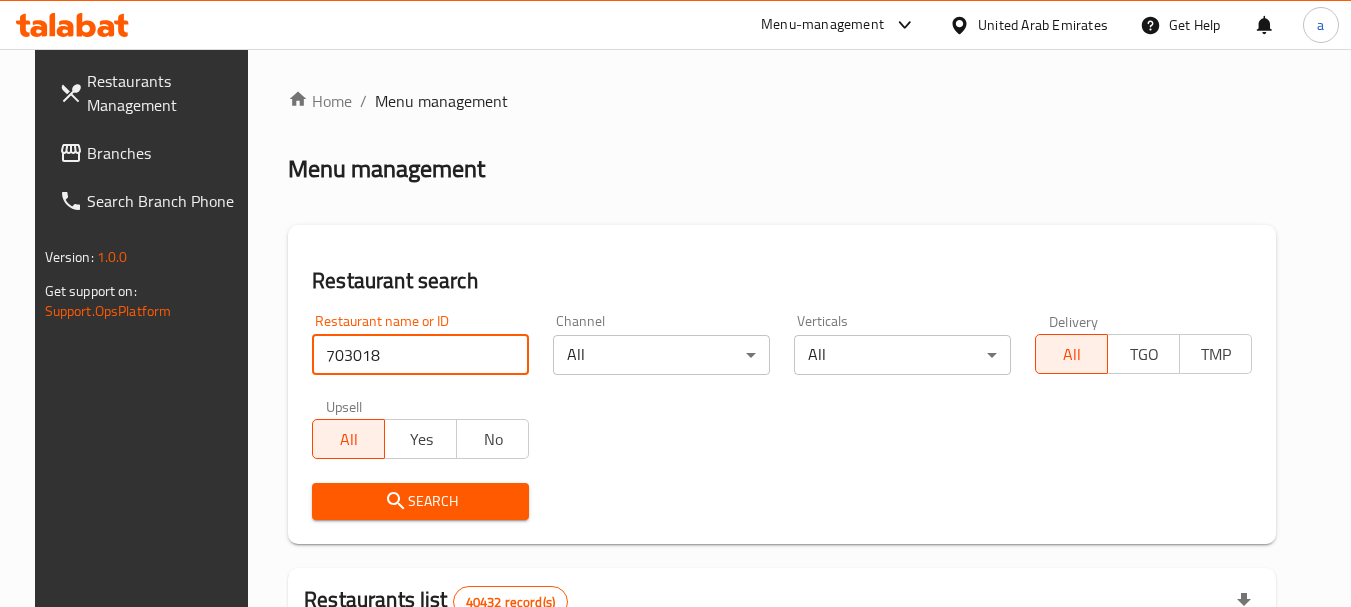 type on "703018" 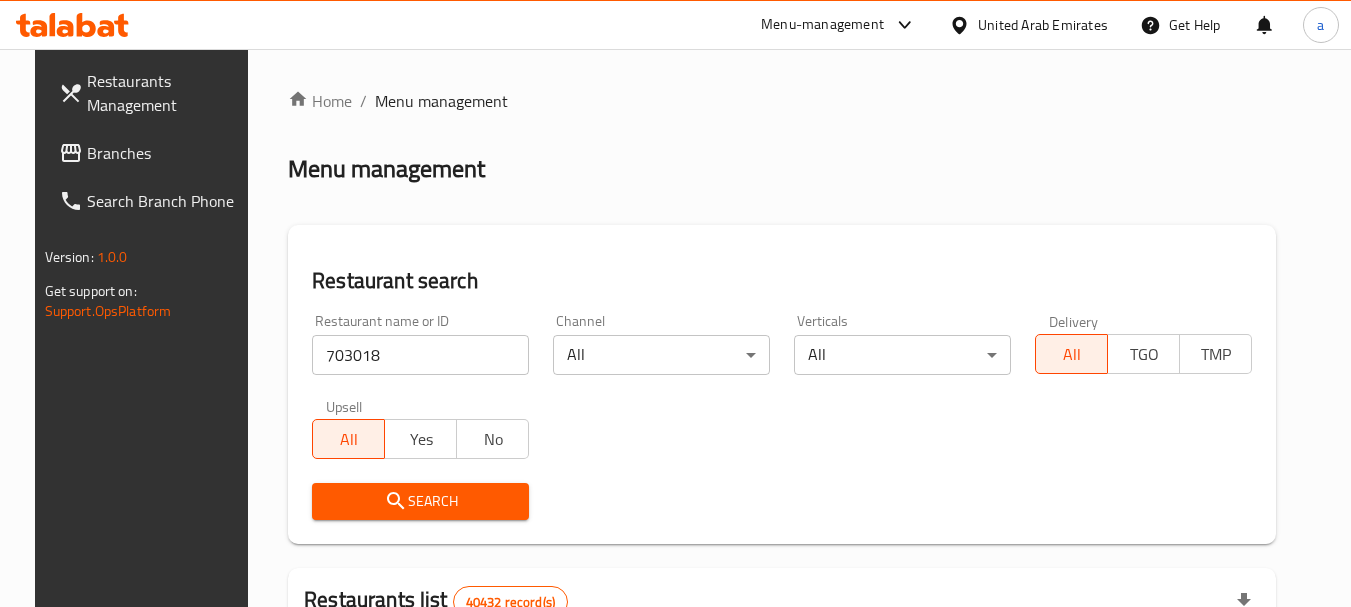 click 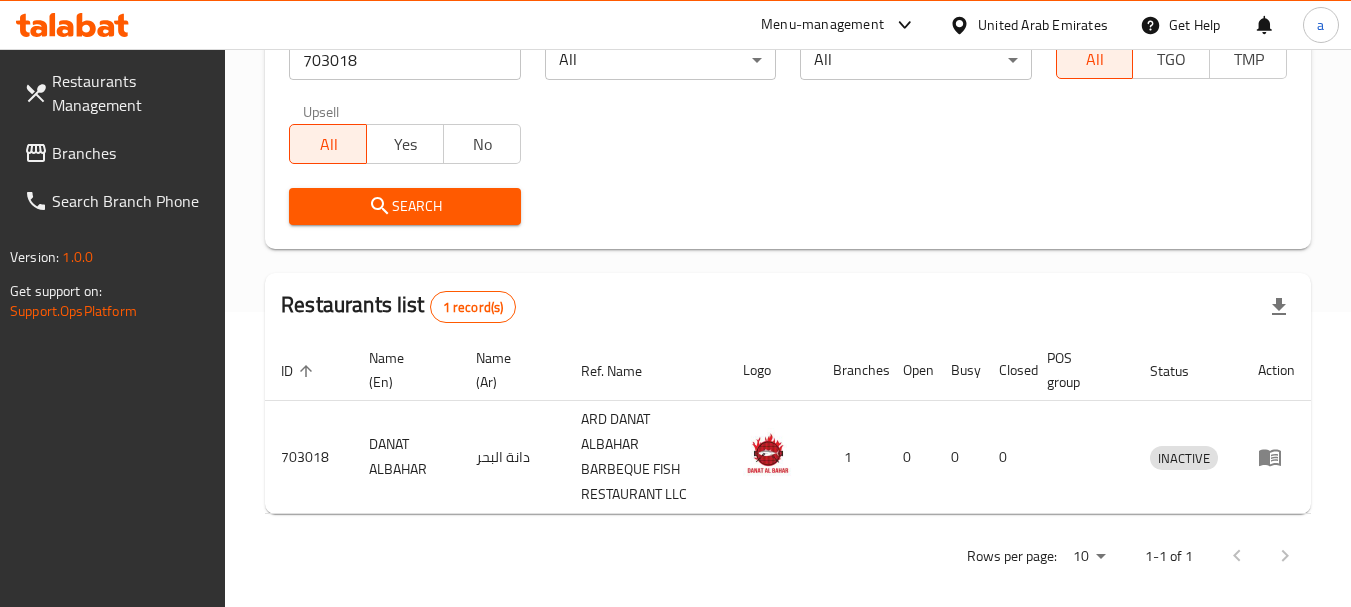 scroll, scrollTop: 310, scrollLeft: 0, axis: vertical 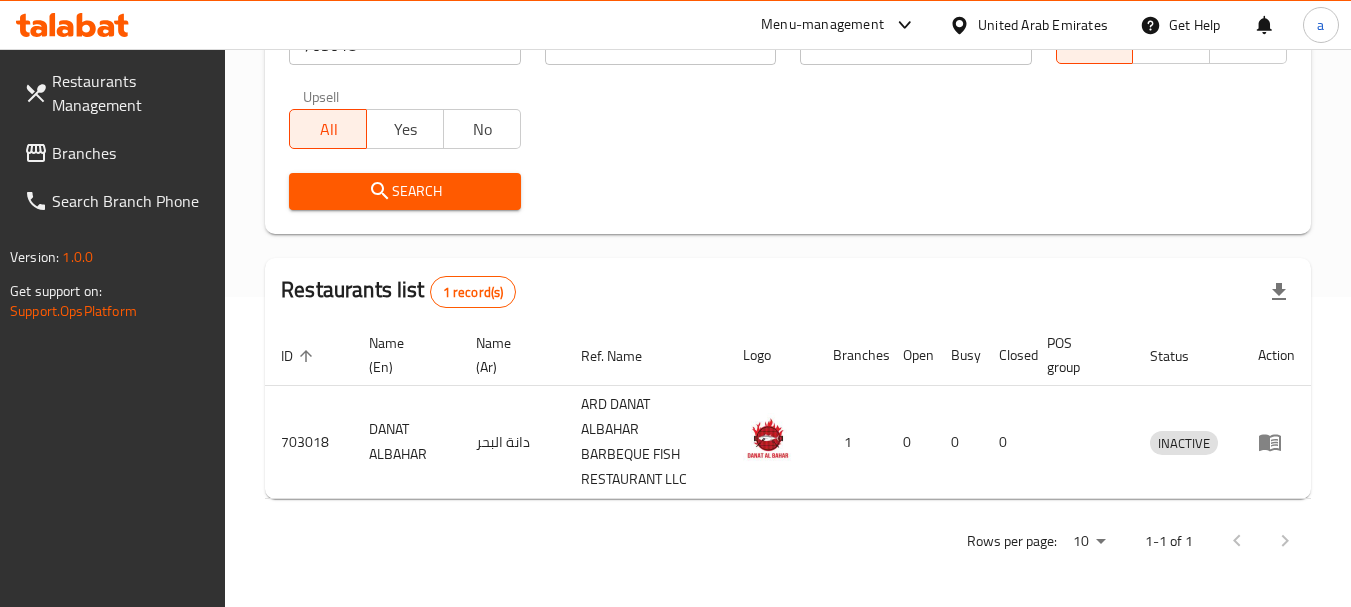 click on "United Arab Emirates" at bounding box center (1043, 25) 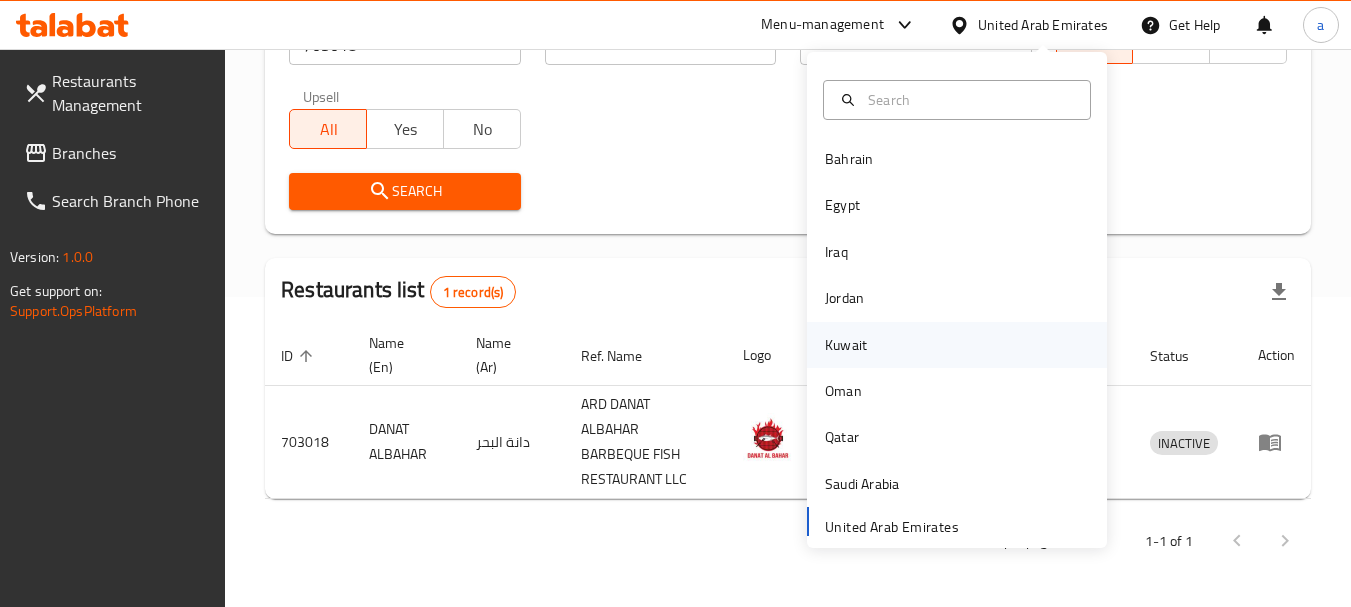 click on "Kuwait" at bounding box center [846, 345] 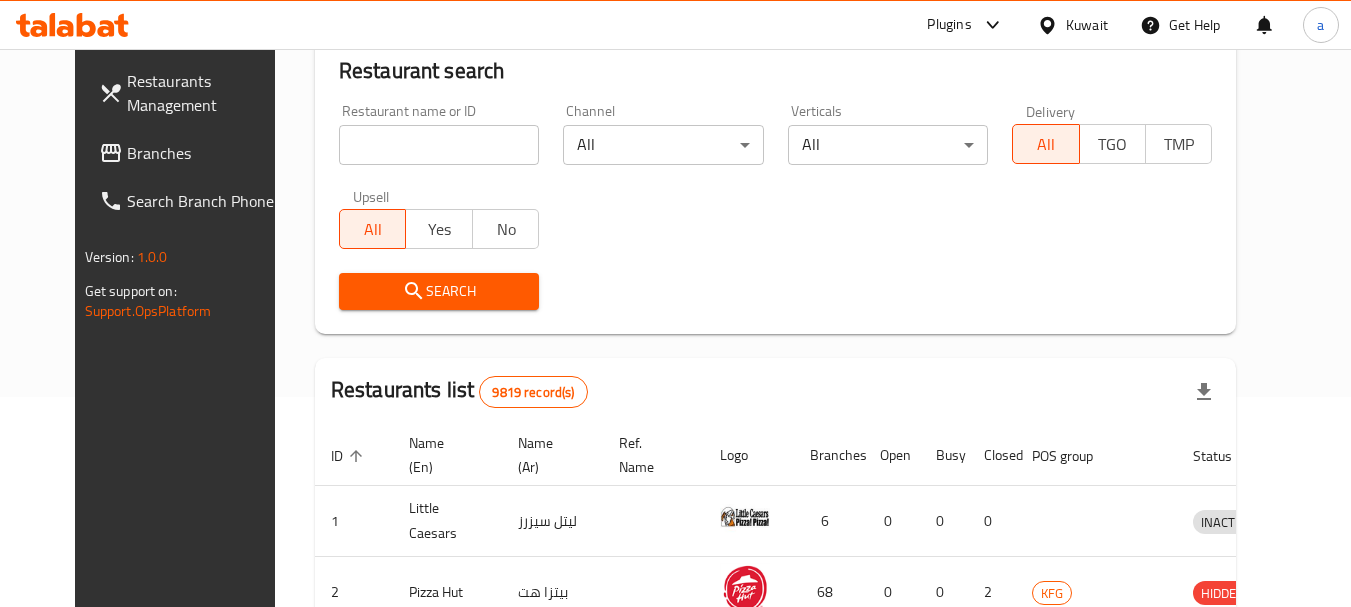scroll, scrollTop: 310, scrollLeft: 0, axis: vertical 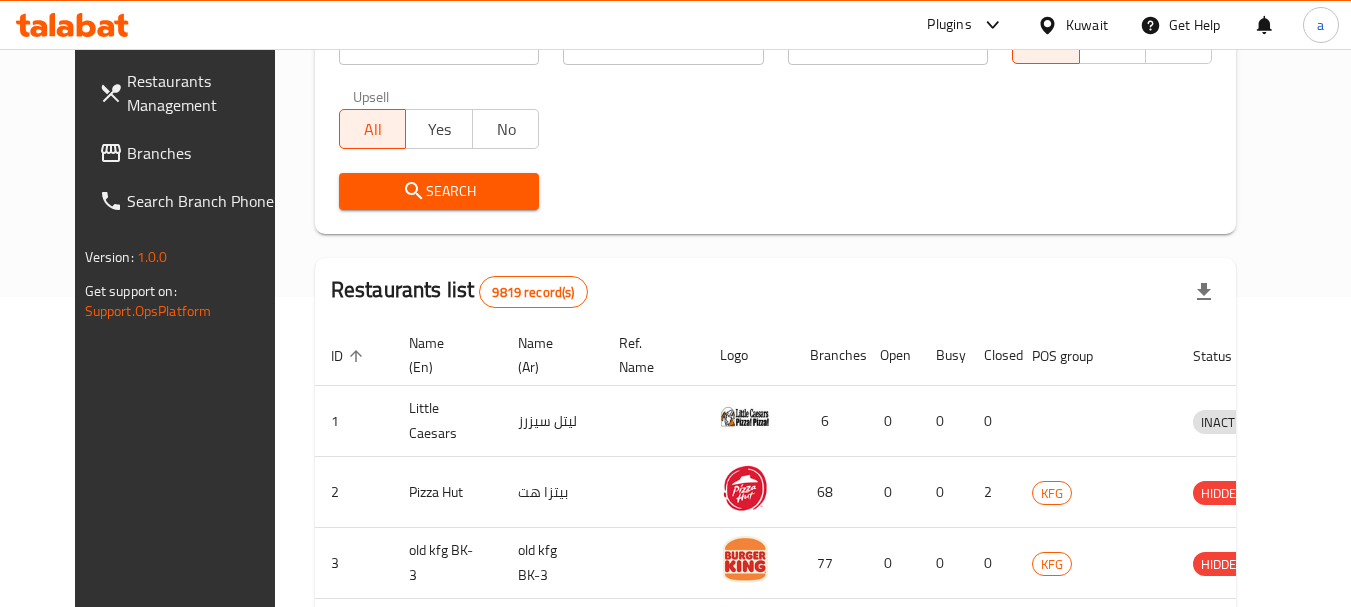 click on "Branches" at bounding box center [206, 153] 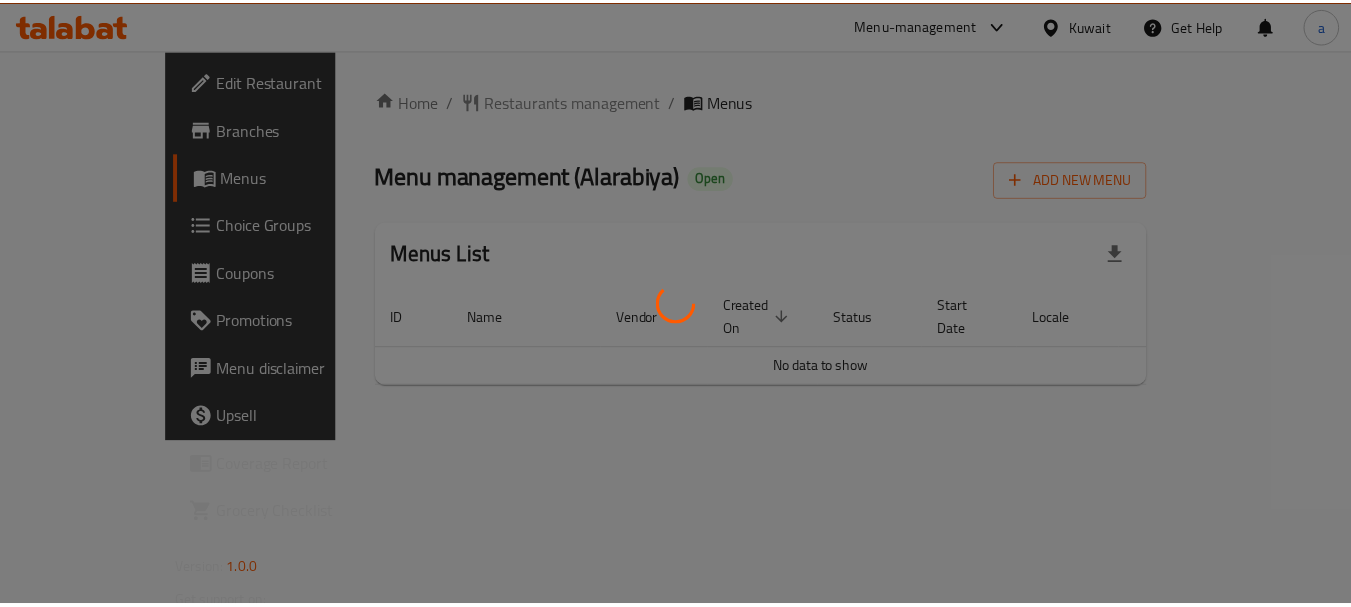 scroll, scrollTop: 0, scrollLeft: 0, axis: both 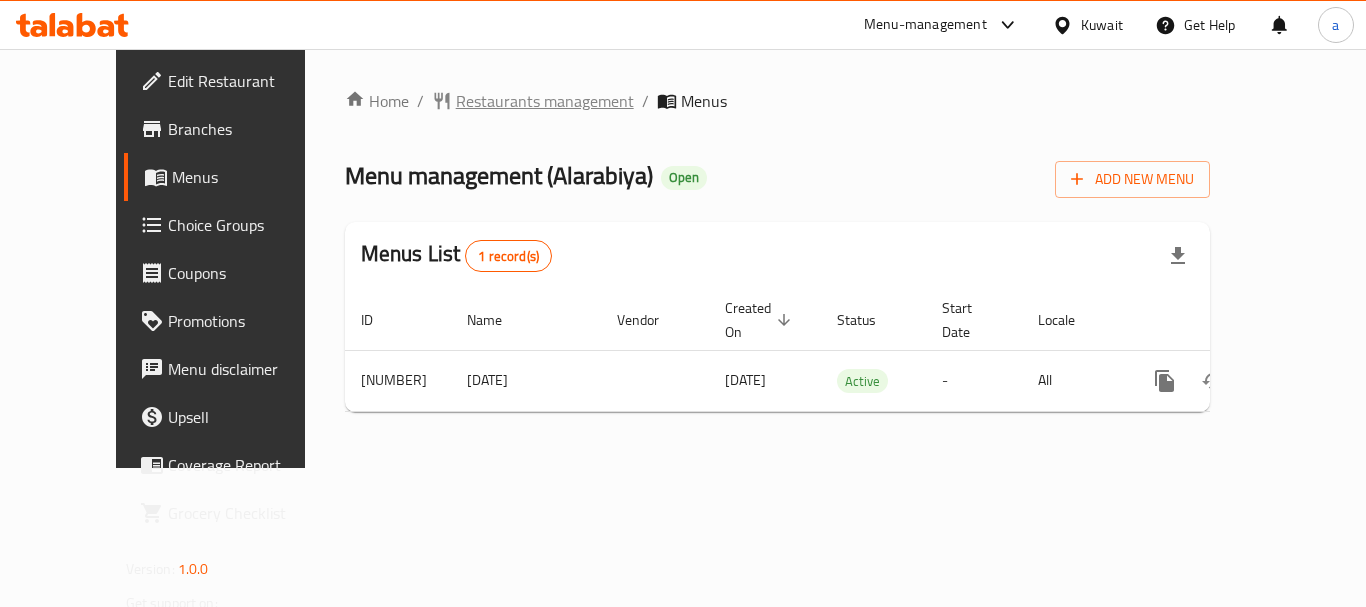 click on "Restaurants management" at bounding box center (545, 101) 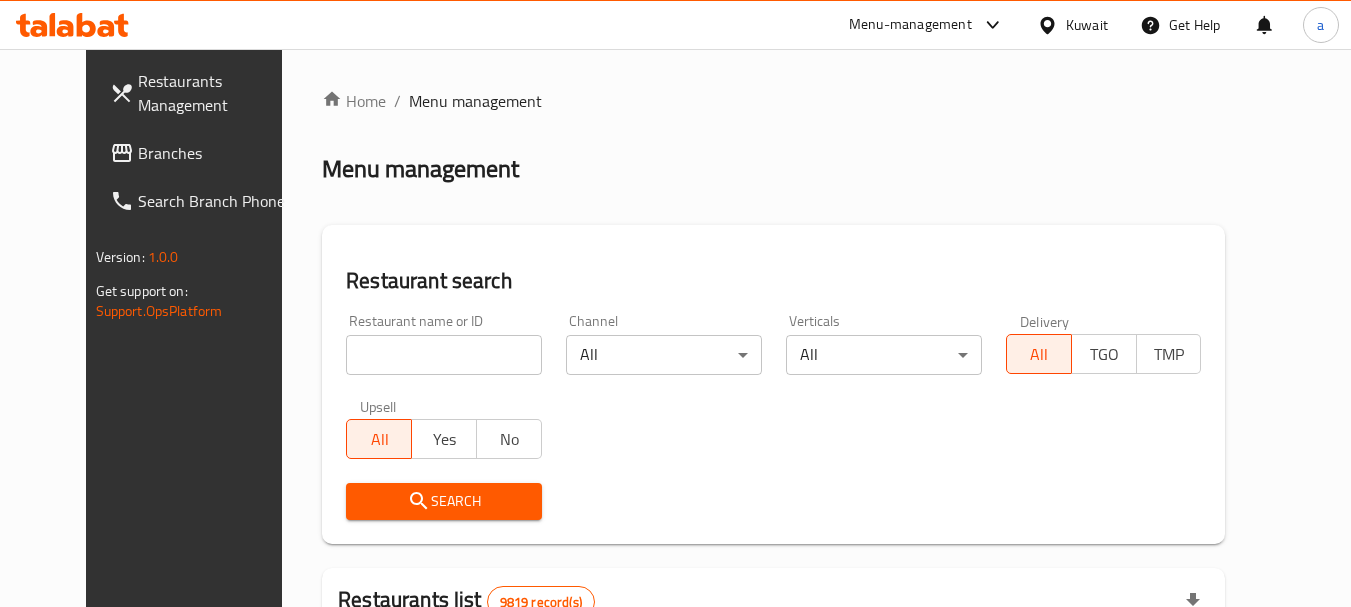 click on "Home / Menu management Menu management Restaurant search Restaurant name or ID Restaurant name or ID Channel All ​ Verticals All ​ Delivery All TGO TMP Upsell All Yes No   Search Restaurants list   9819 record(s) ID sorted ascending Name (En) Name (Ar) Ref. Name Logo Branches Open Busy Closed POS group Status Action 1 Little Caesars  ليتل سيزرز 6 0 0 0 INACTIVE 2 Pizza Hut بيتزا هت 68 0 0 2 KFG HIDDEN 3 old kfg BK-3 old kfg BK-3 77 0 0 0 KFG HIDDEN 4 Hardee's هارديز 58 51 0 0 Americana-Digital OPEN 5 Chicken Tikka دجاج تكا 15 12 0 0 OPEN 6 KFC كنتاكى 69 61 0 0 Americana-Digital OPEN 7 Dairy Queen ديري كوين 0 0 0 0 OPEN 8 Mais Alghanim ميس الغانم 11 10 1 0 OCIMS OPEN 9 Maki ماكي 2 2 0 0 OPEN 10 Rose PATISSERIE روز للمعجنات 1 1 0 0 OPEN Rows per page: 10 1-10 of 9819" at bounding box center (773, 692) 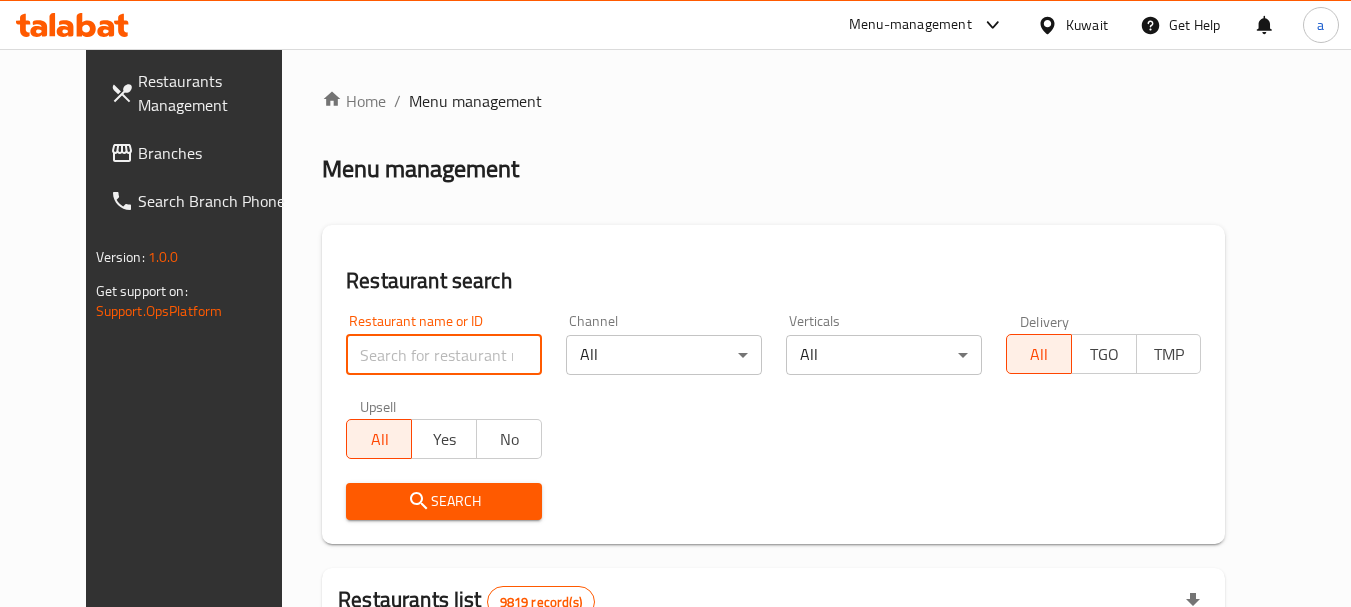 paste on "694804" 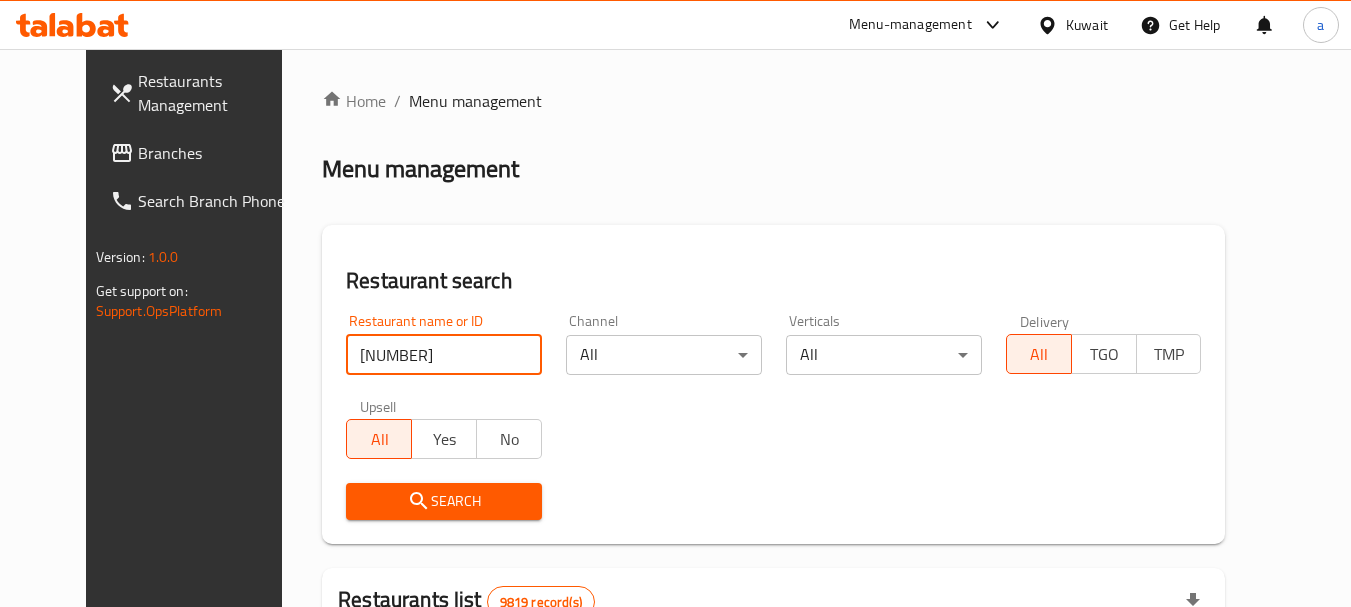 type on "694804" 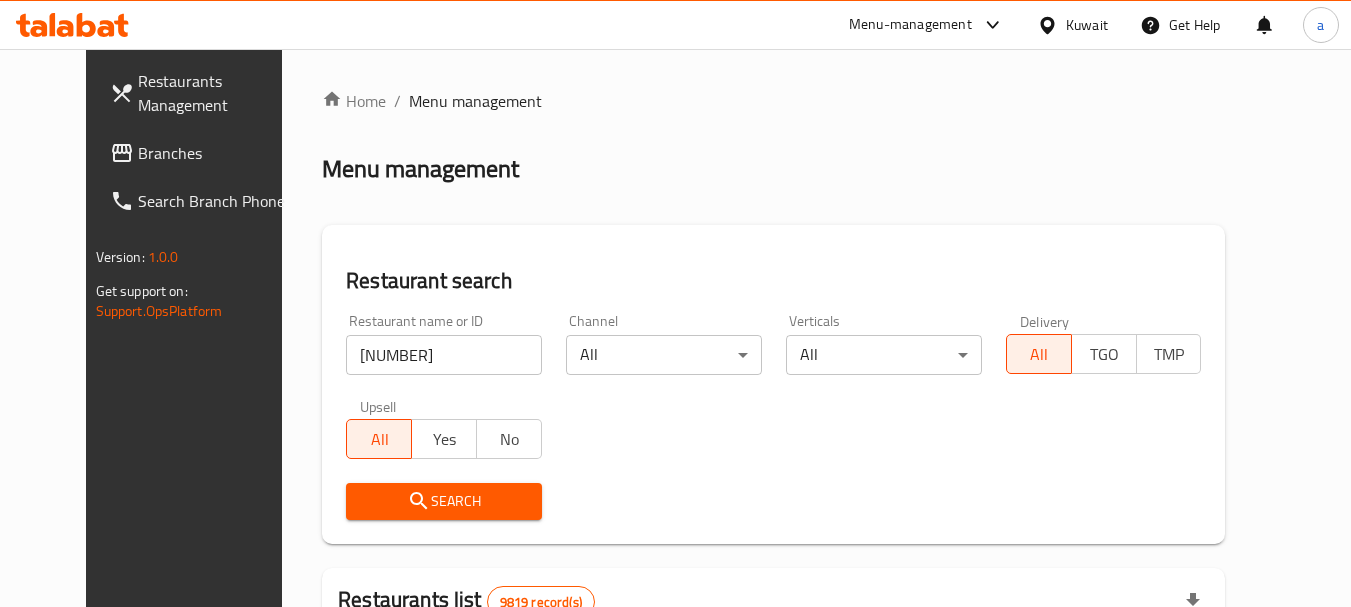 click on "Search" at bounding box center [444, 501] 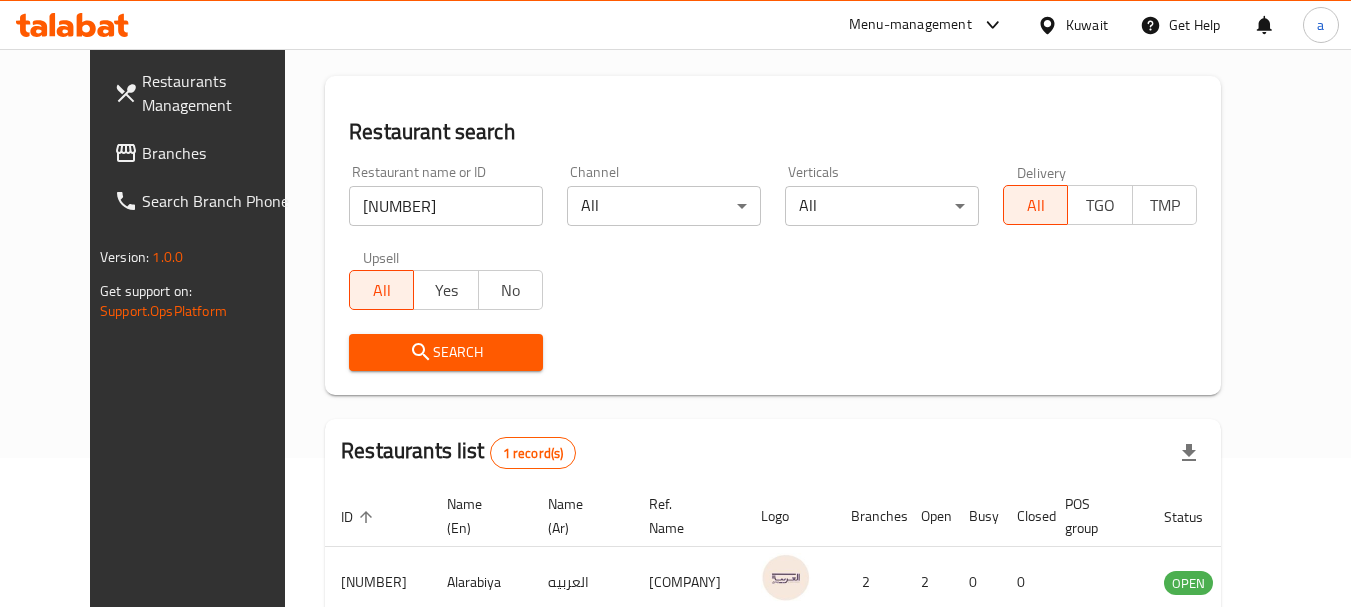 scroll, scrollTop: 268, scrollLeft: 0, axis: vertical 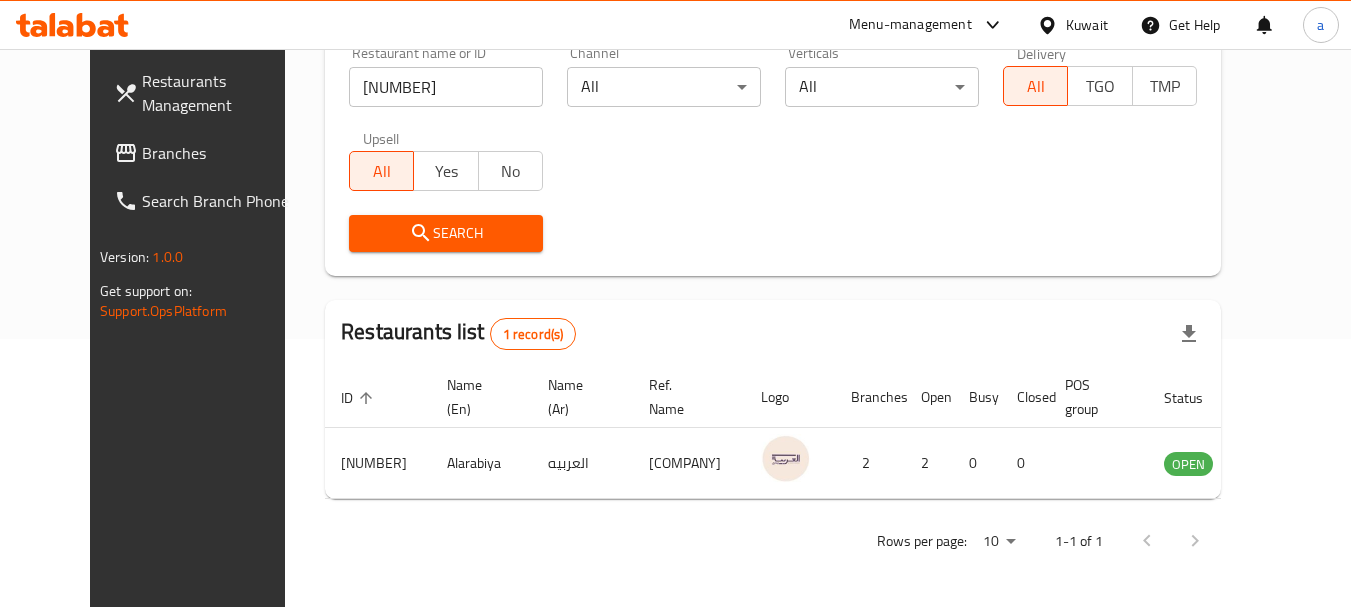 click on "Kuwait" at bounding box center (1087, 25) 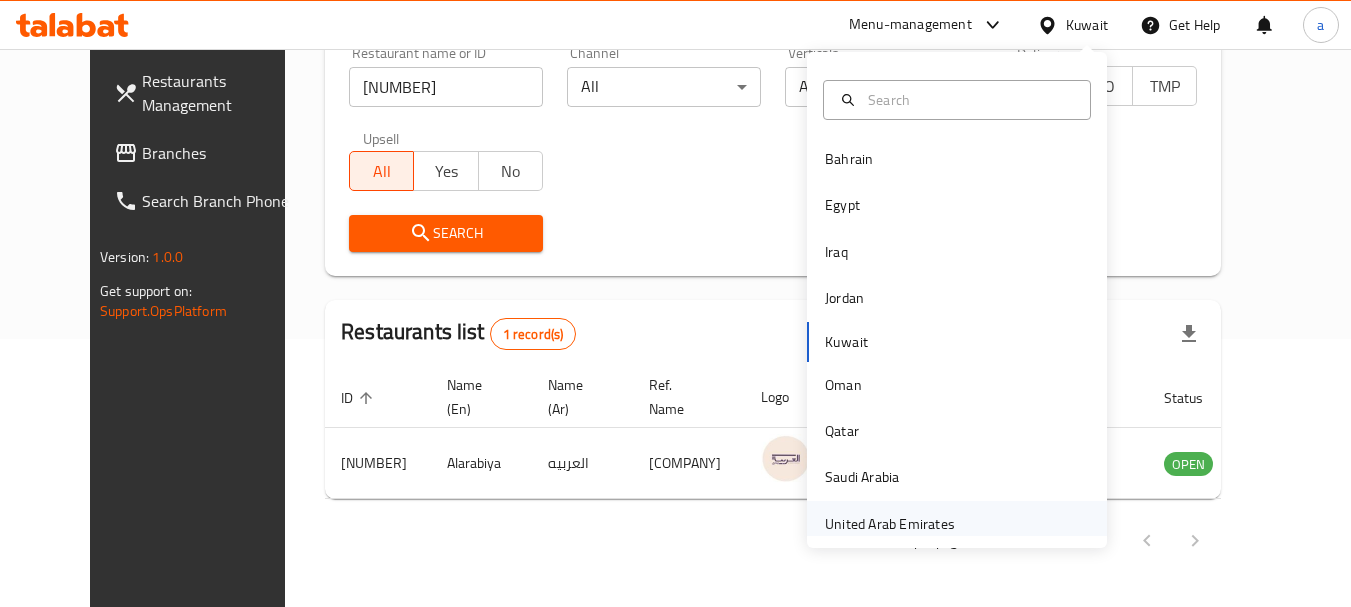 click on "United Arab Emirates" at bounding box center [890, 524] 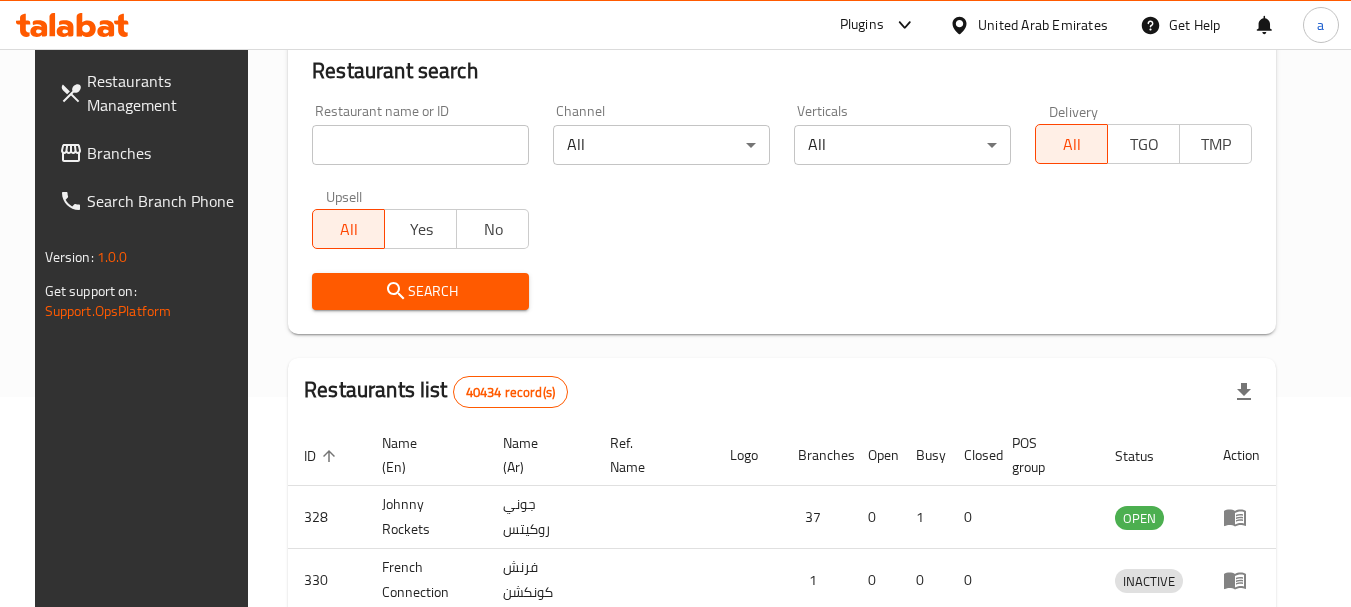 scroll, scrollTop: 268, scrollLeft: 0, axis: vertical 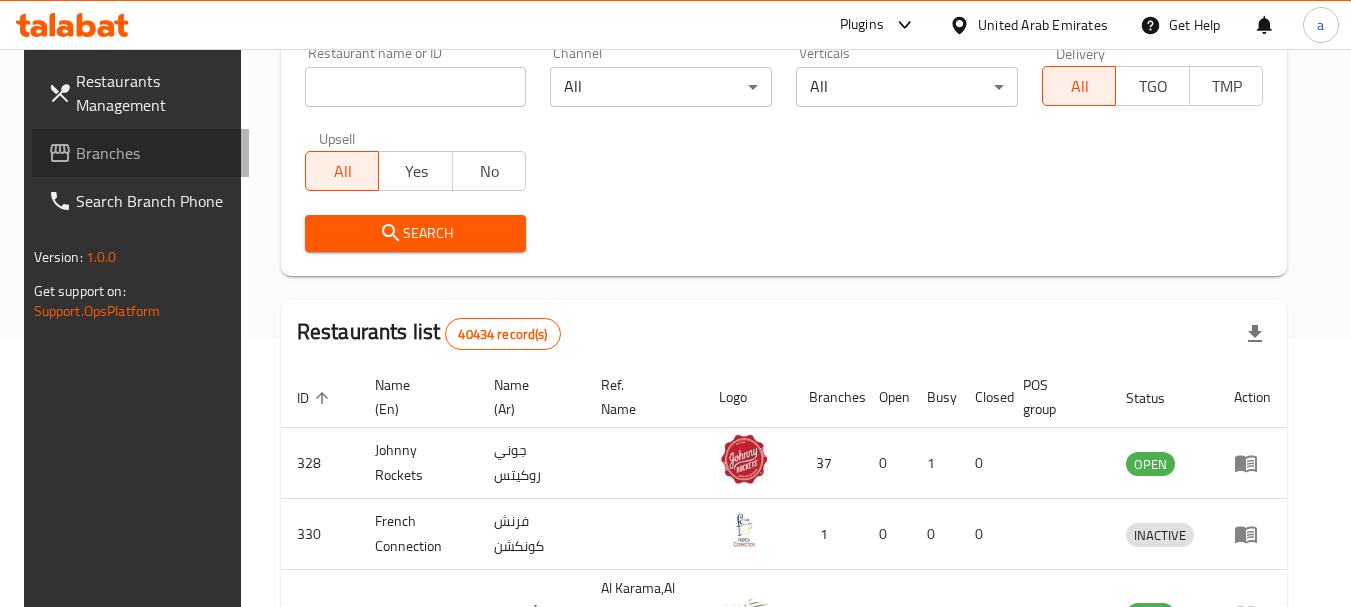 click on "Branches" at bounding box center [155, 153] 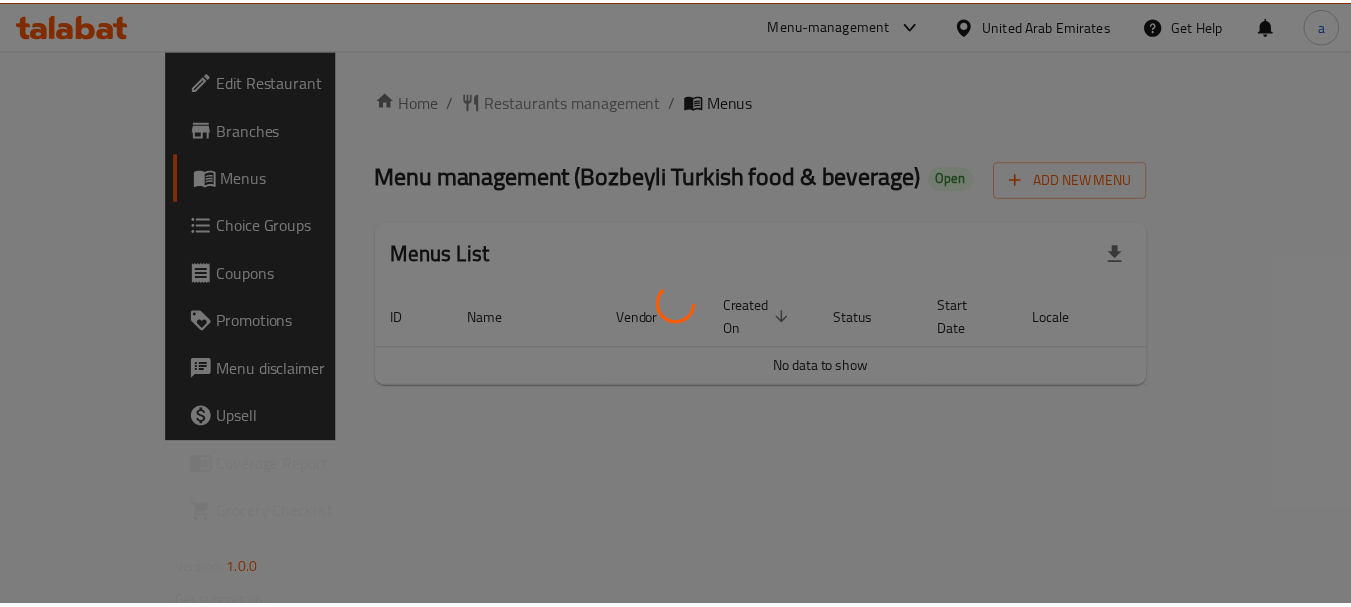 scroll, scrollTop: 0, scrollLeft: 0, axis: both 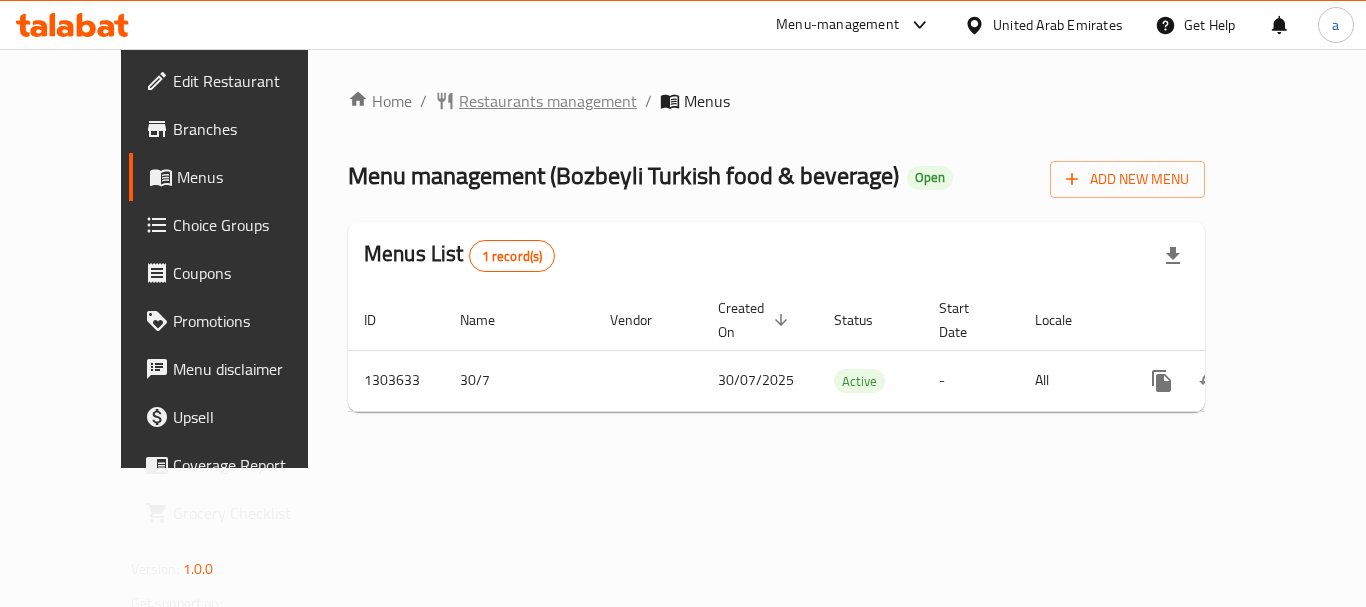 click on "Restaurants management" at bounding box center [548, 101] 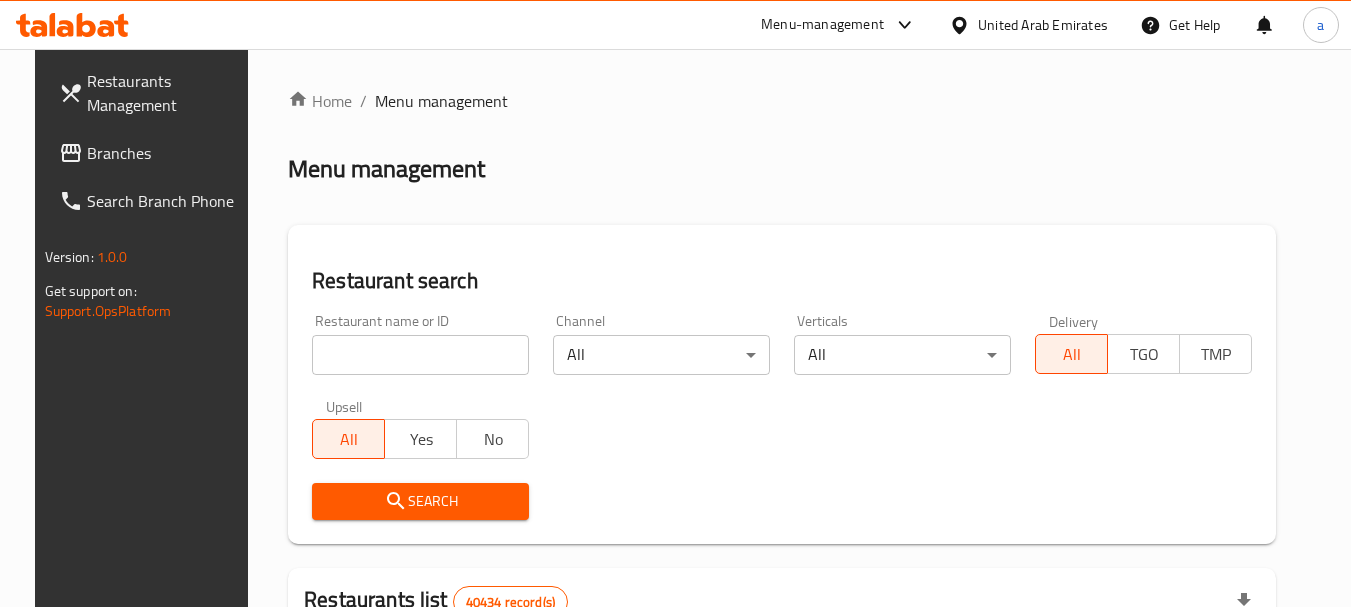 click at bounding box center [420, 355] 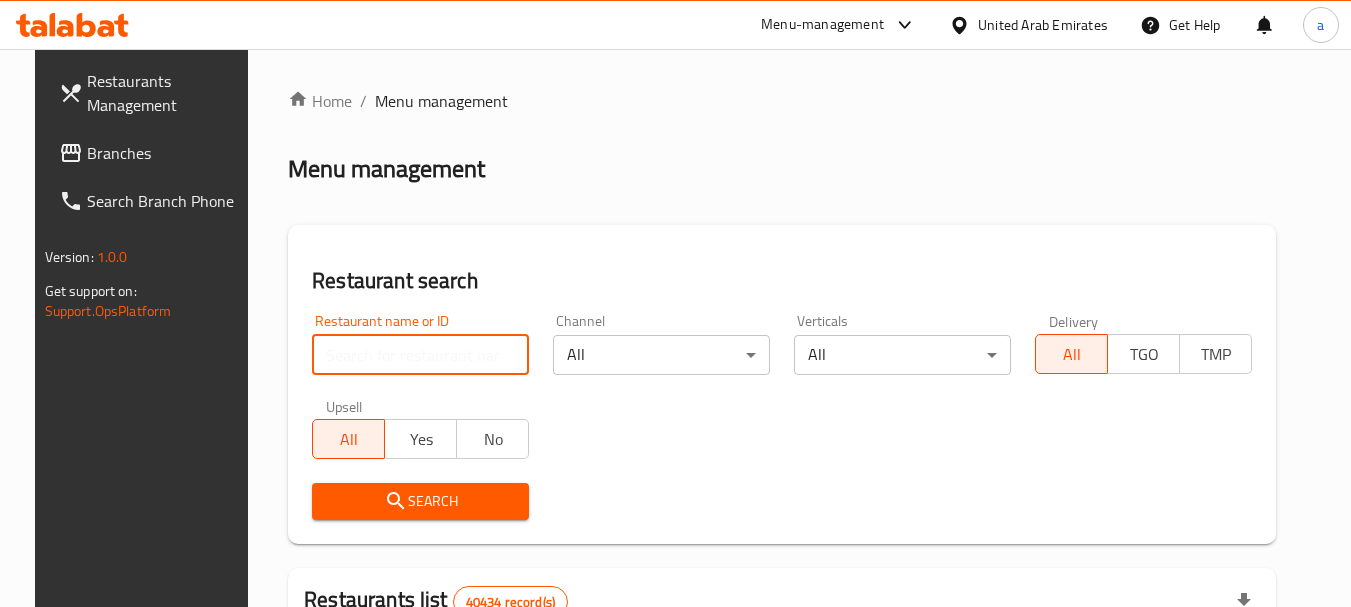 paste on "702914" 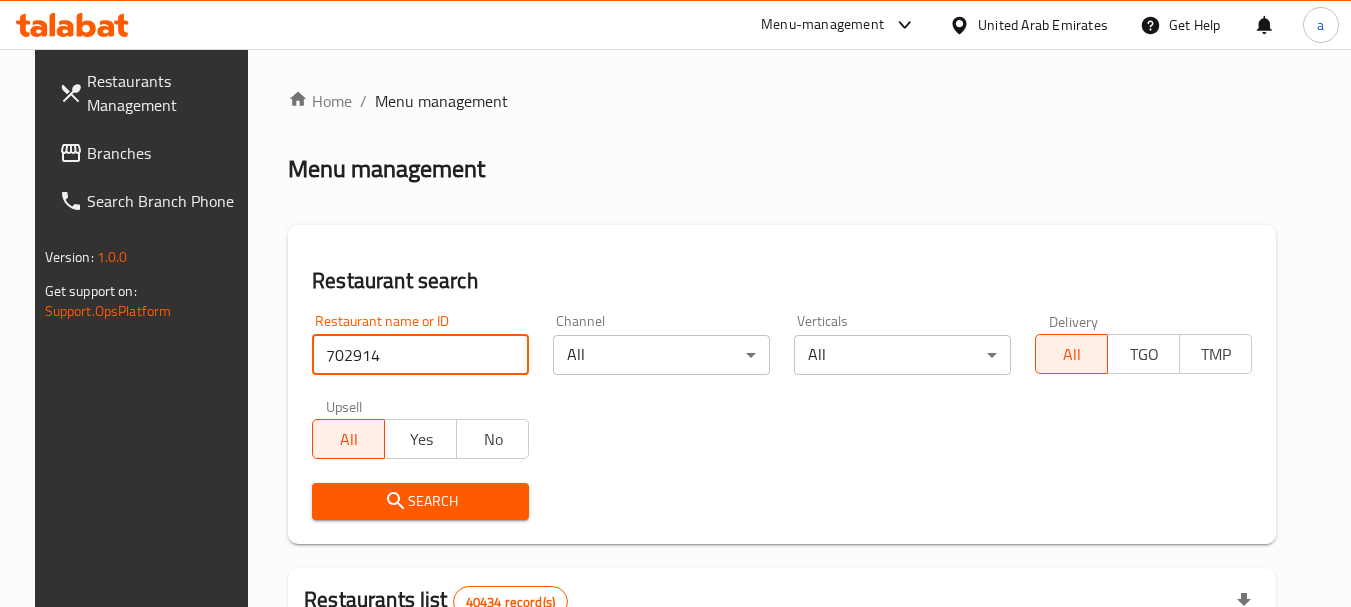 type on "702914" 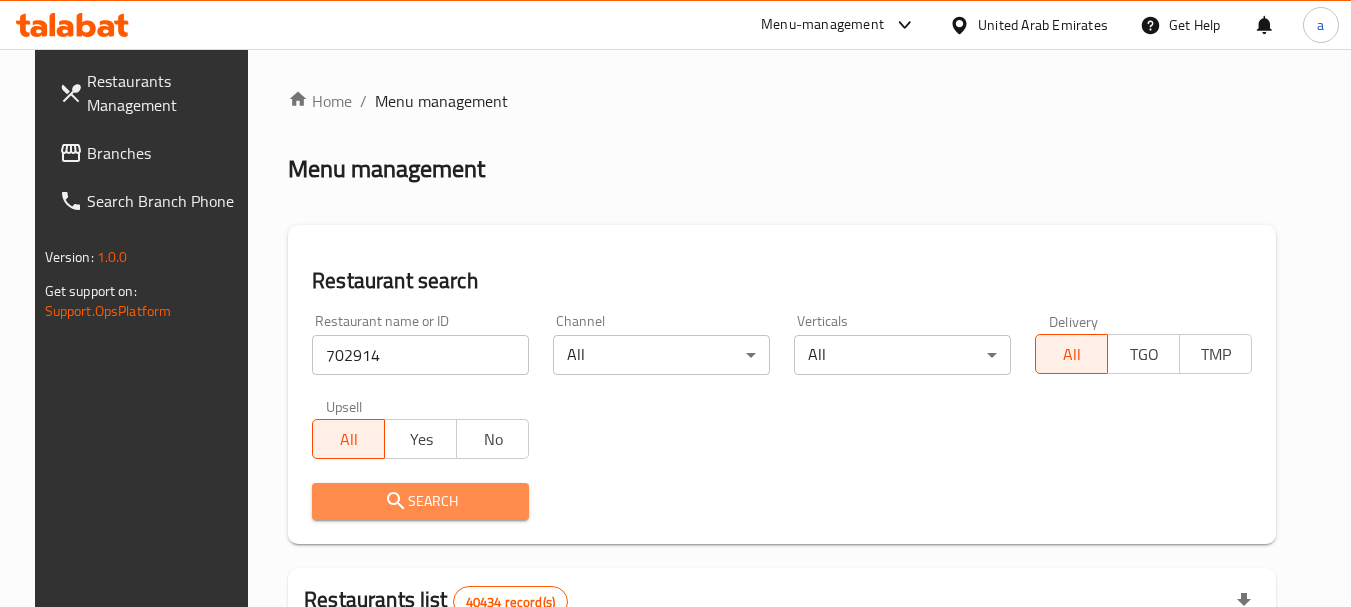click on "Search" at bounding box center [420, 501] 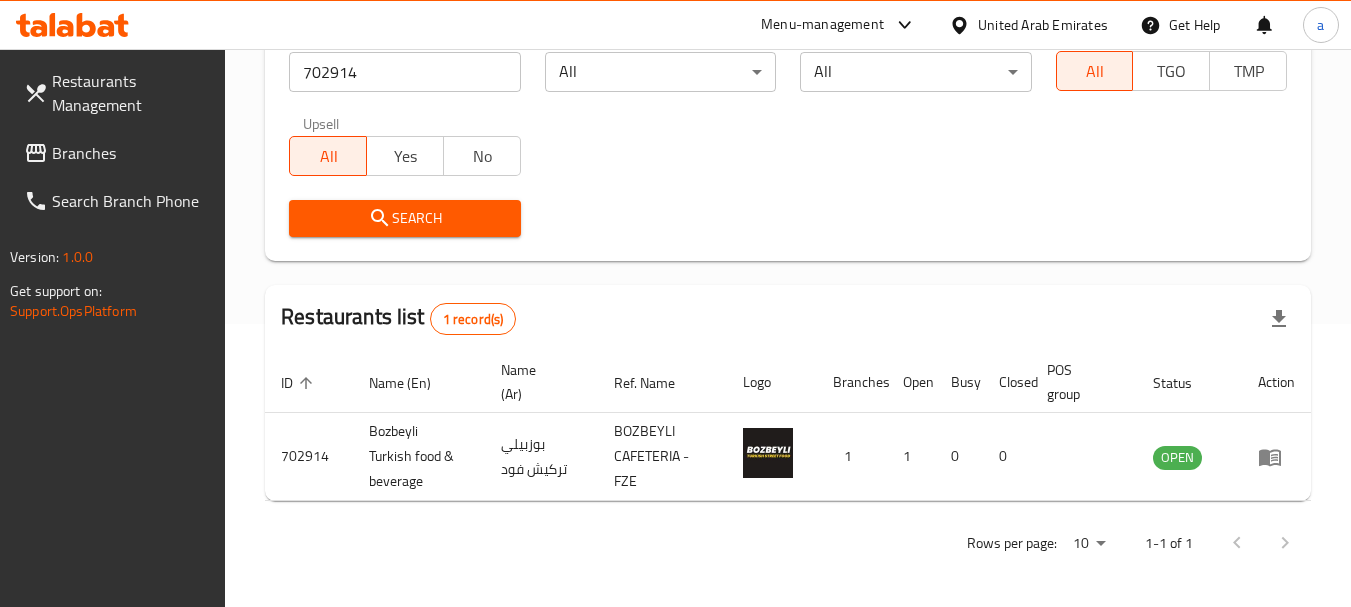 scroll, scrollTop: 285, scrollLeft: 0, axis: vertical 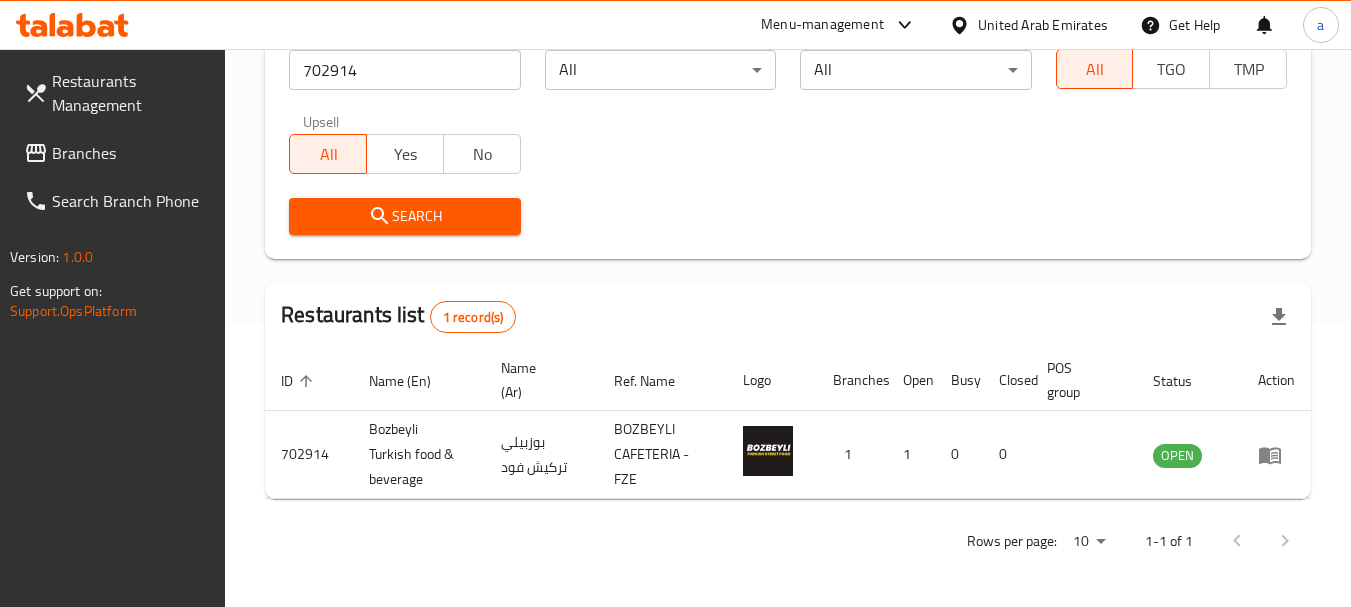 click on "Branches" at bounding box center (131, 153) 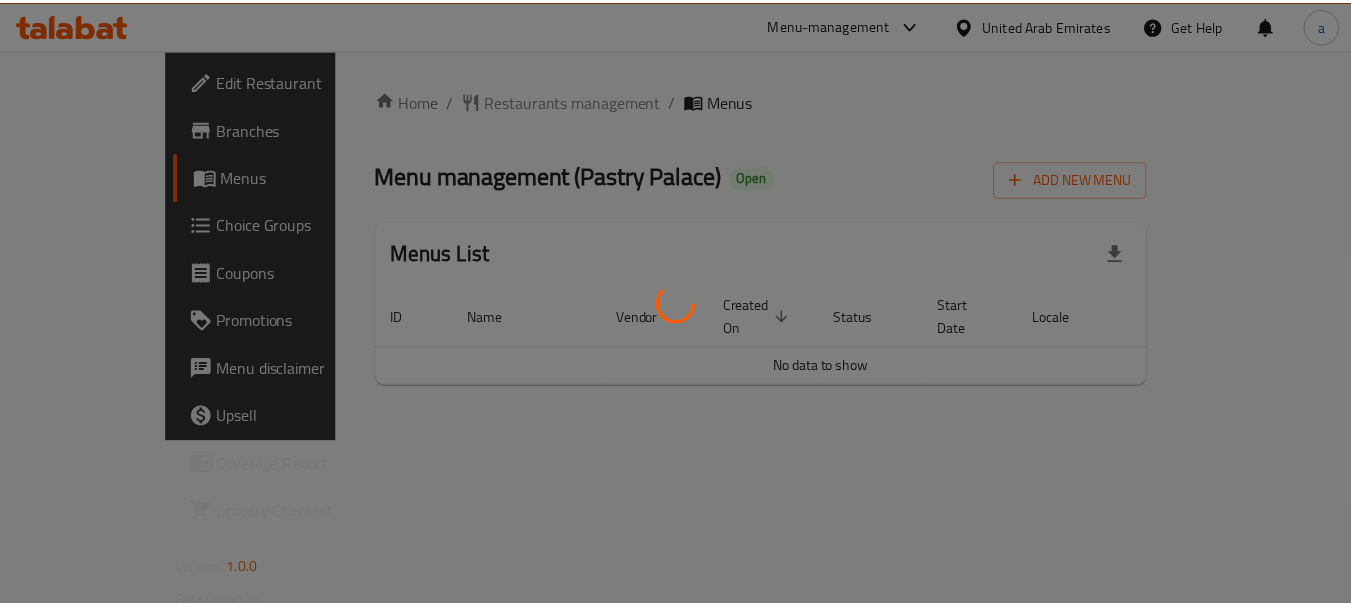 scroll, scrollTop: 0, scrollLeft: 0, axis: both 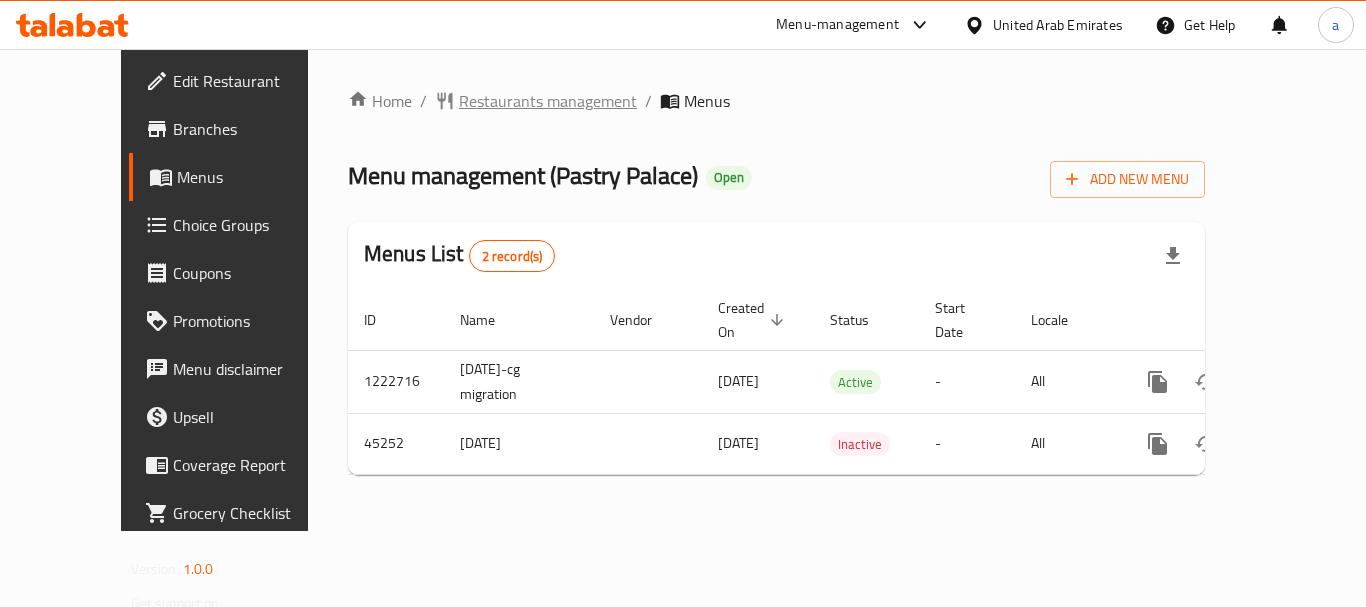 click on "Restaurants management" at bounding box center [548, 101] 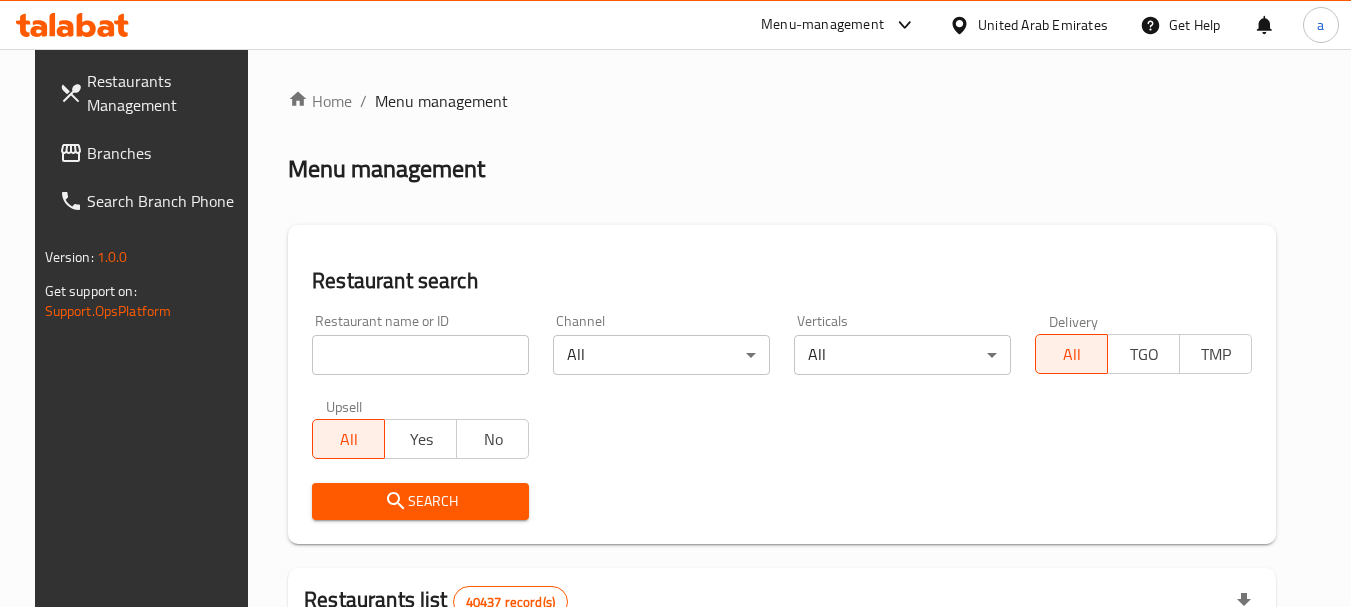 click at bounding box center (420, 355) 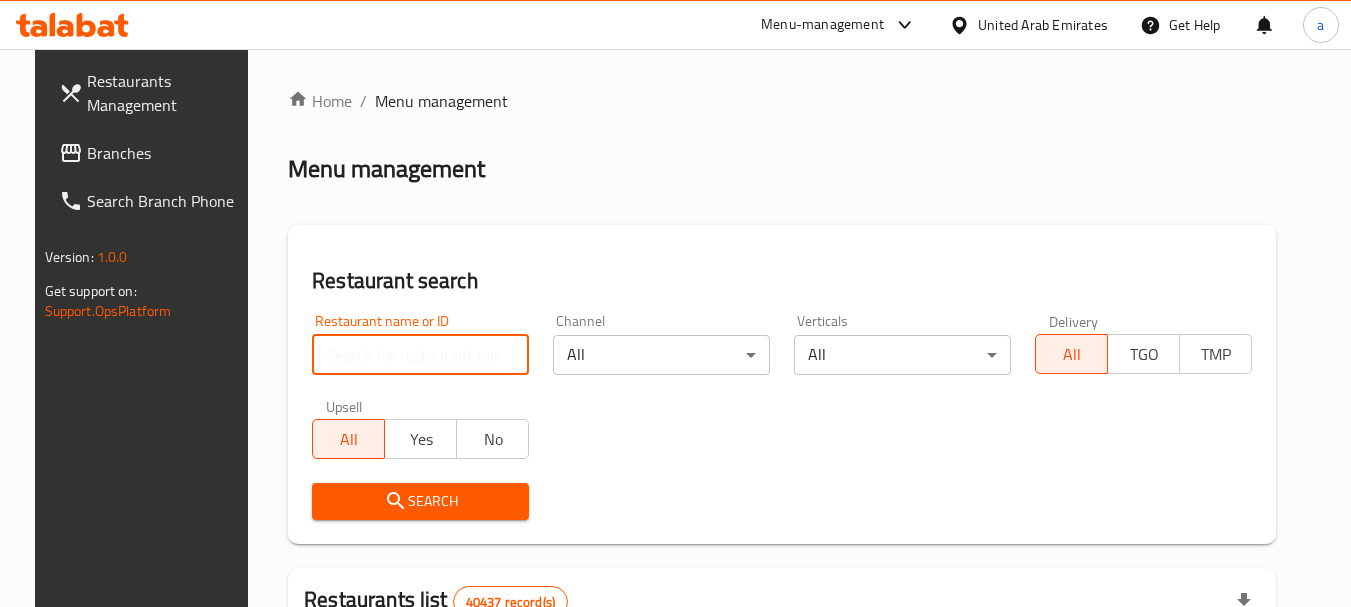 paste on "23178" 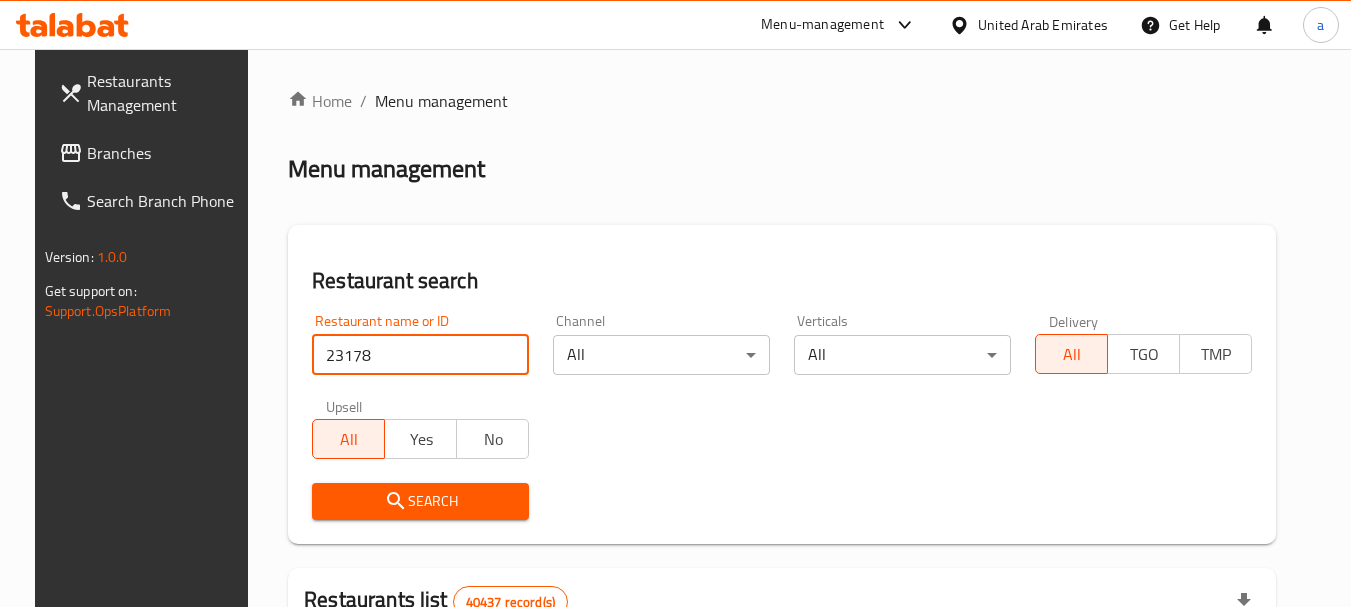 type on "23178" 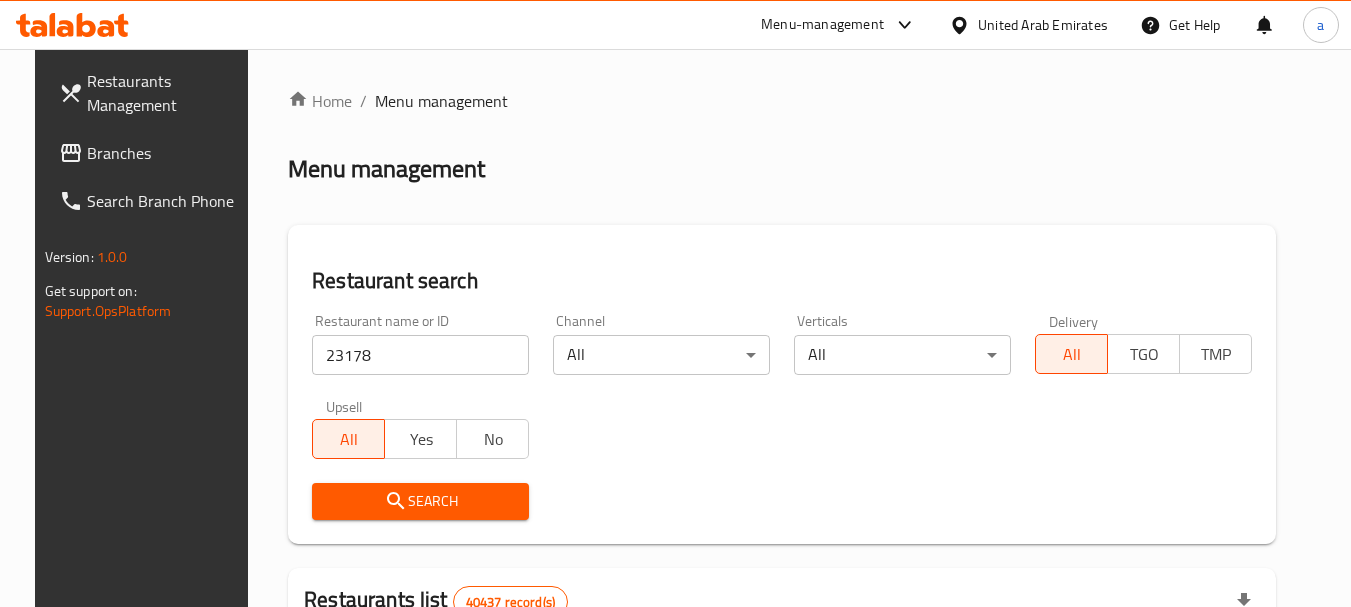 click on "Search" at bounding box center (420, 501) 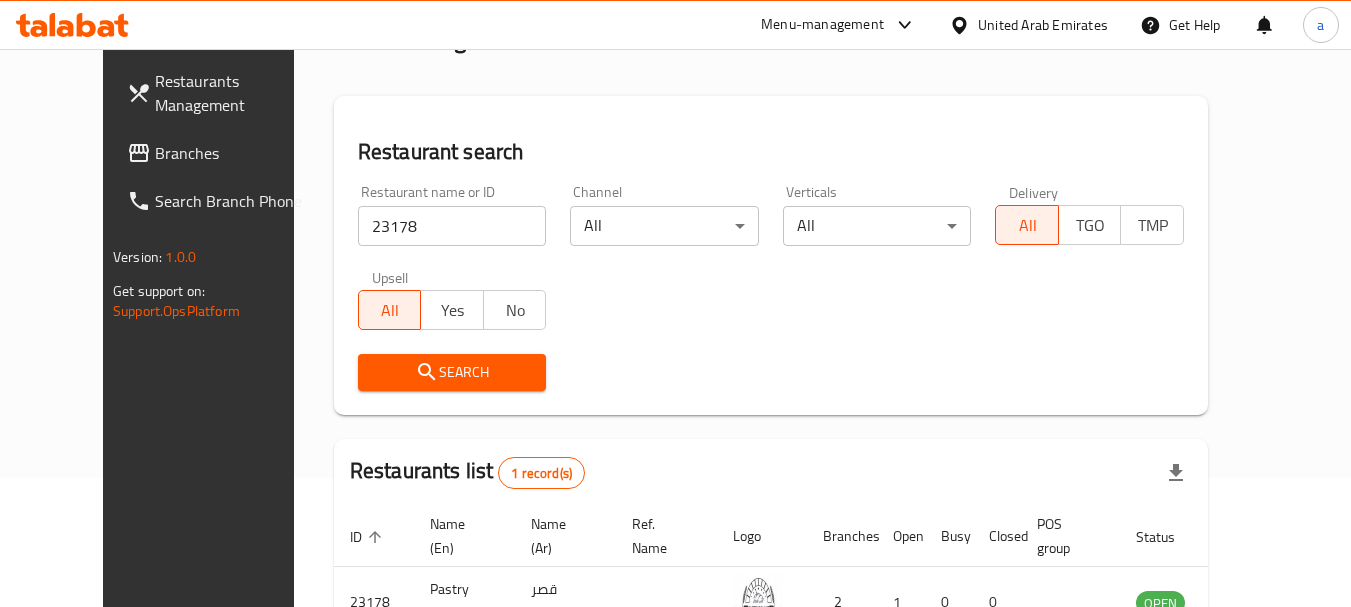 scroll, scrollTop: 268, scrollLeft: 0, axis: vertical 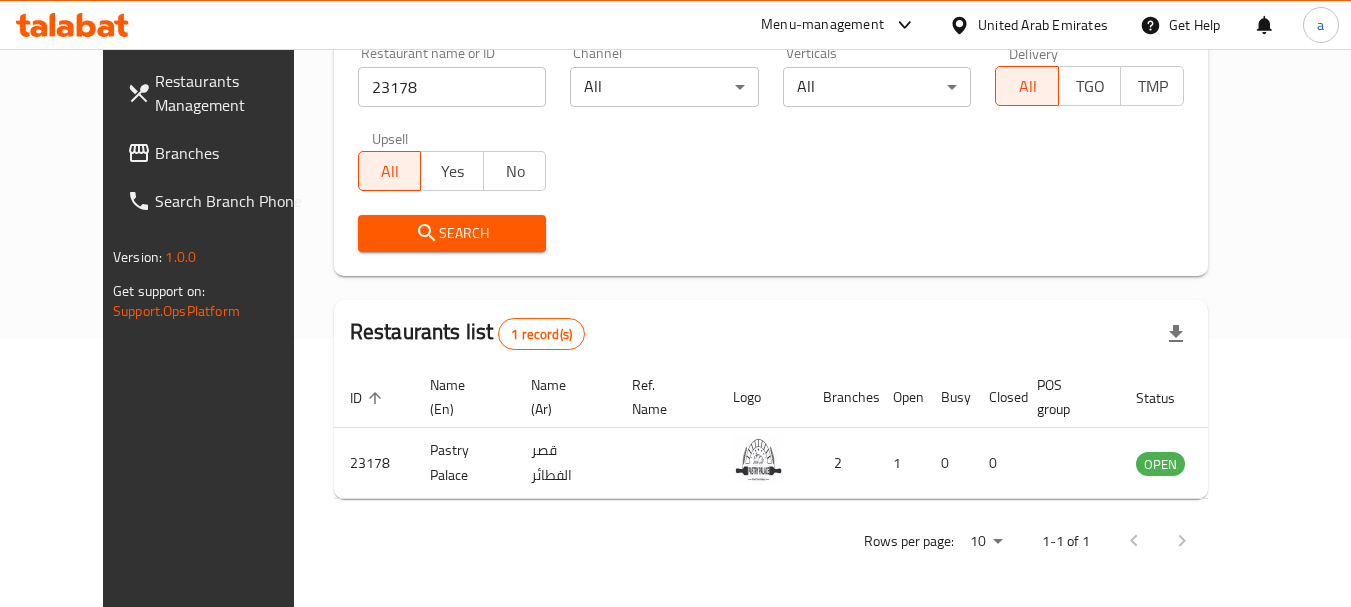 click on "United Arab Emirates" at bounding box center (1043, 25) 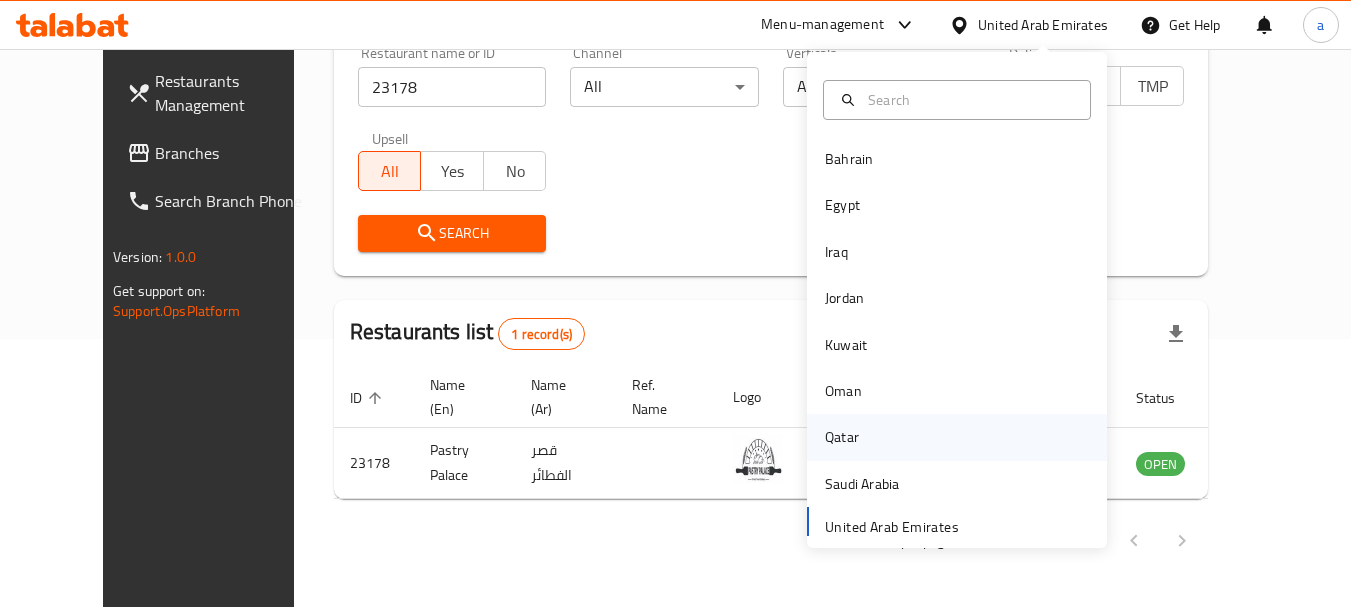 click on "Qatar" at bounding box center [842, 437] 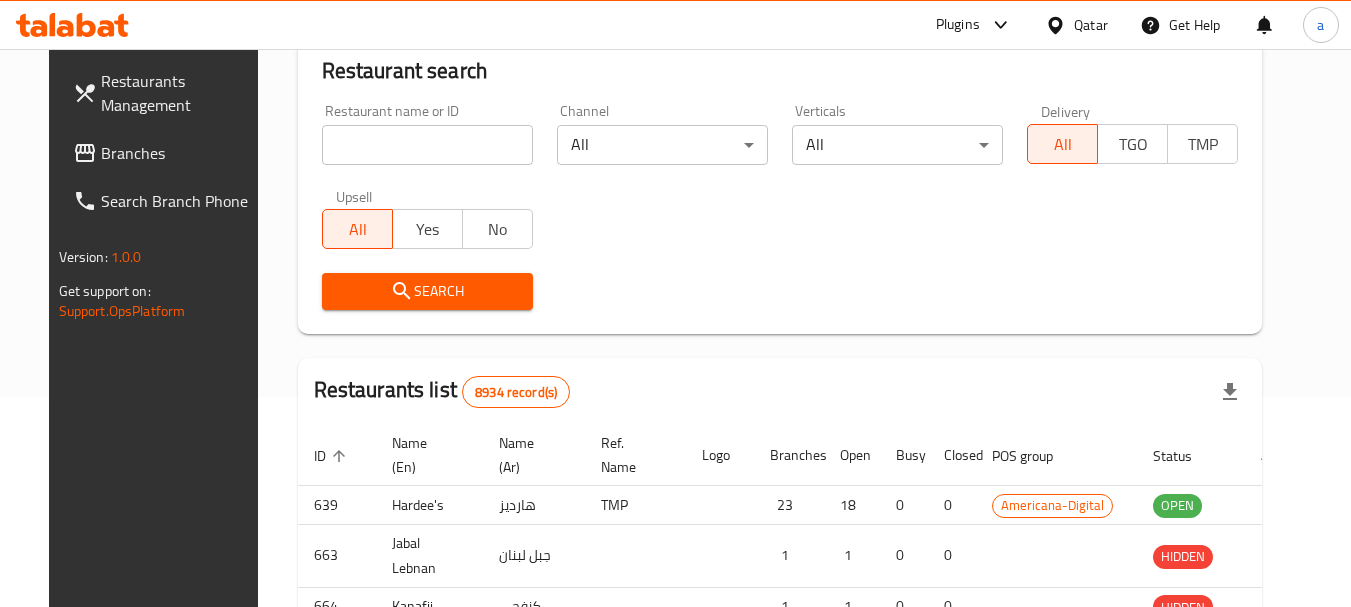scroll, scrollTop: 268, scrollLeft: 0, axis: vertical 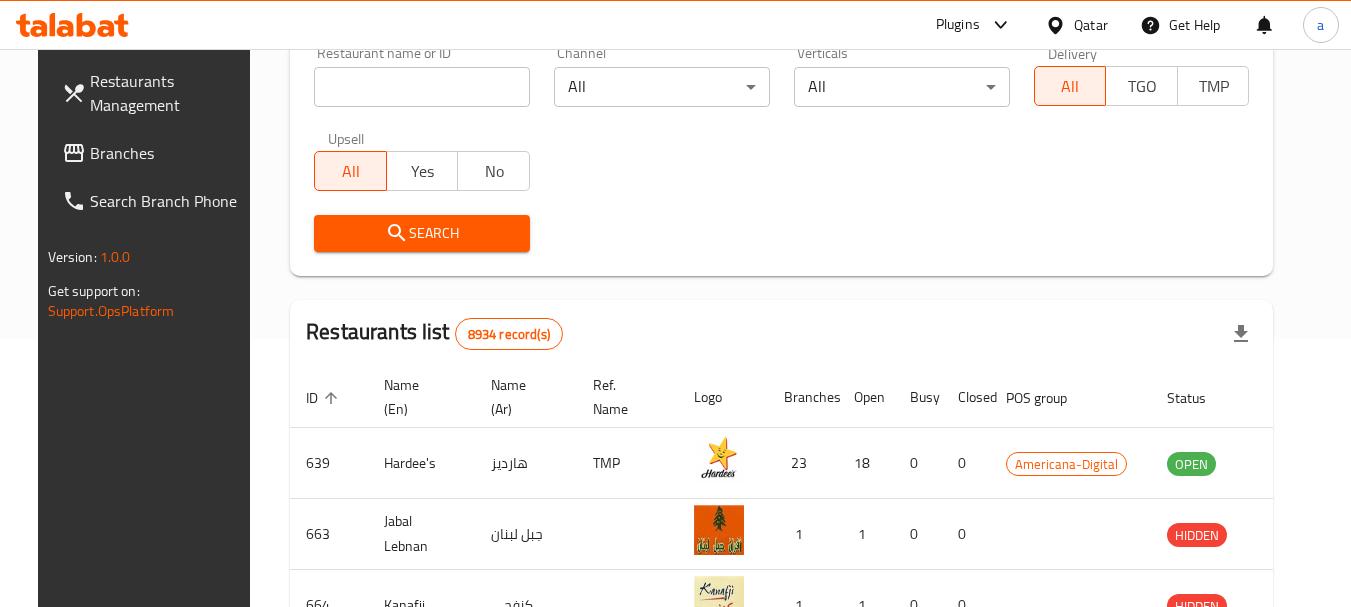 click on "Branches" at bounding box center [169, 153] 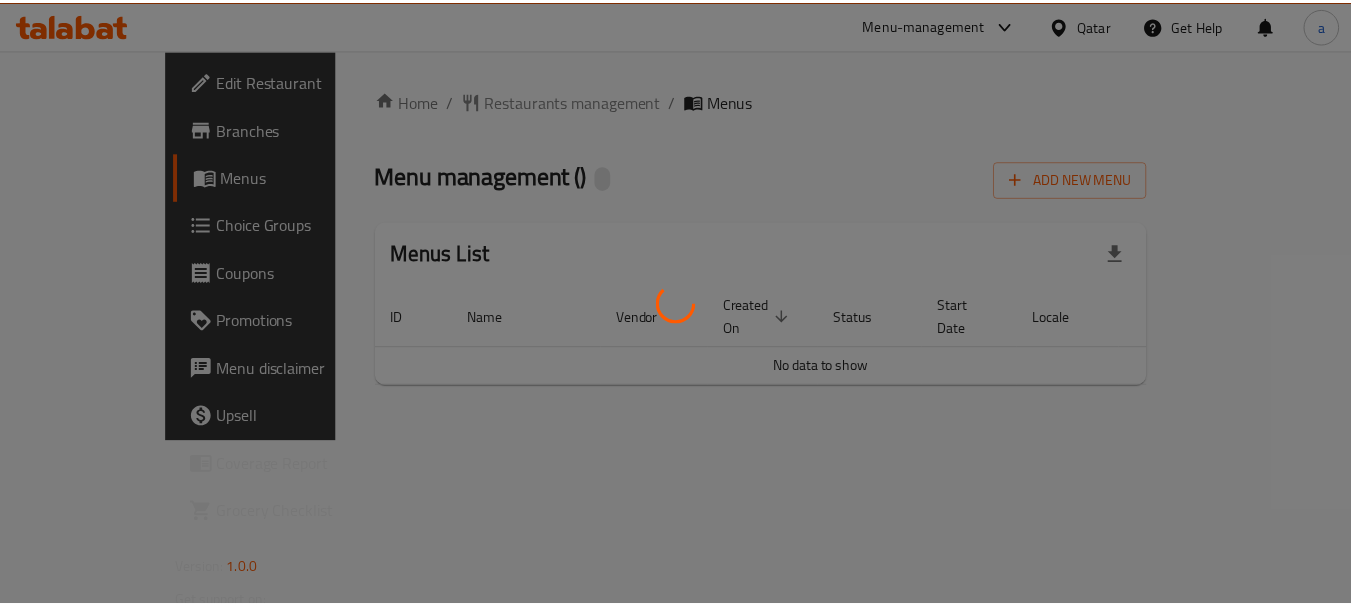 scroll, scrollTop: 0, scrollLeft: 0, axis: both 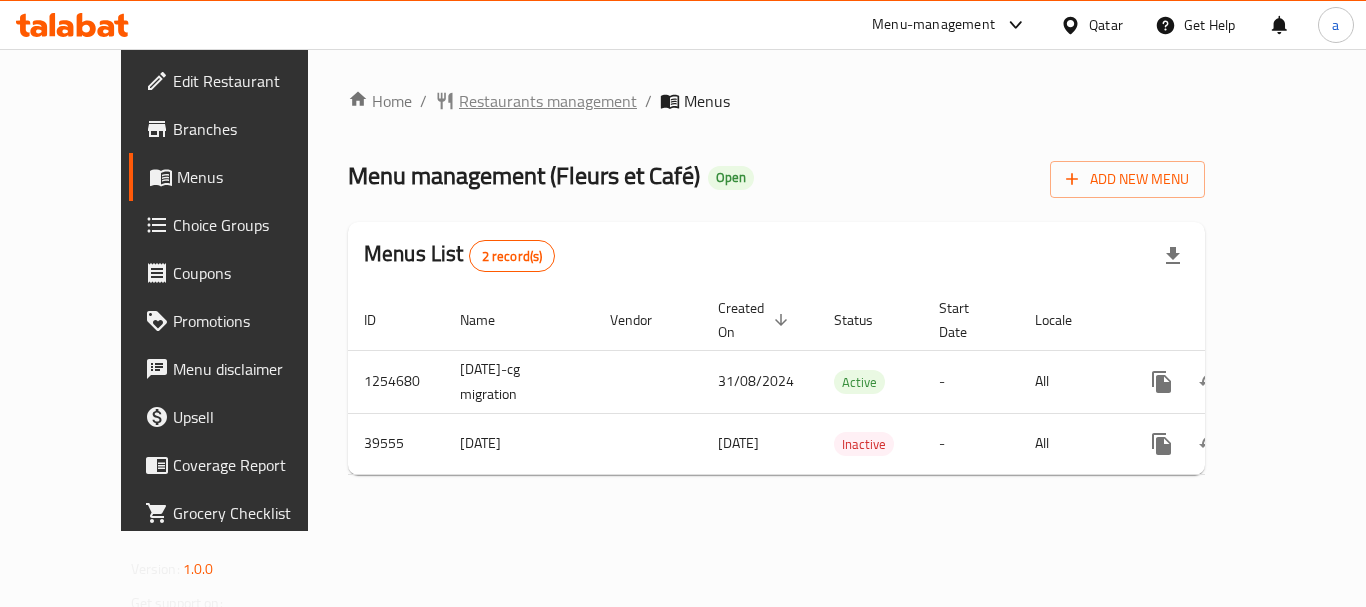 click on "Restaurants management" at bounding box center (548, 101) 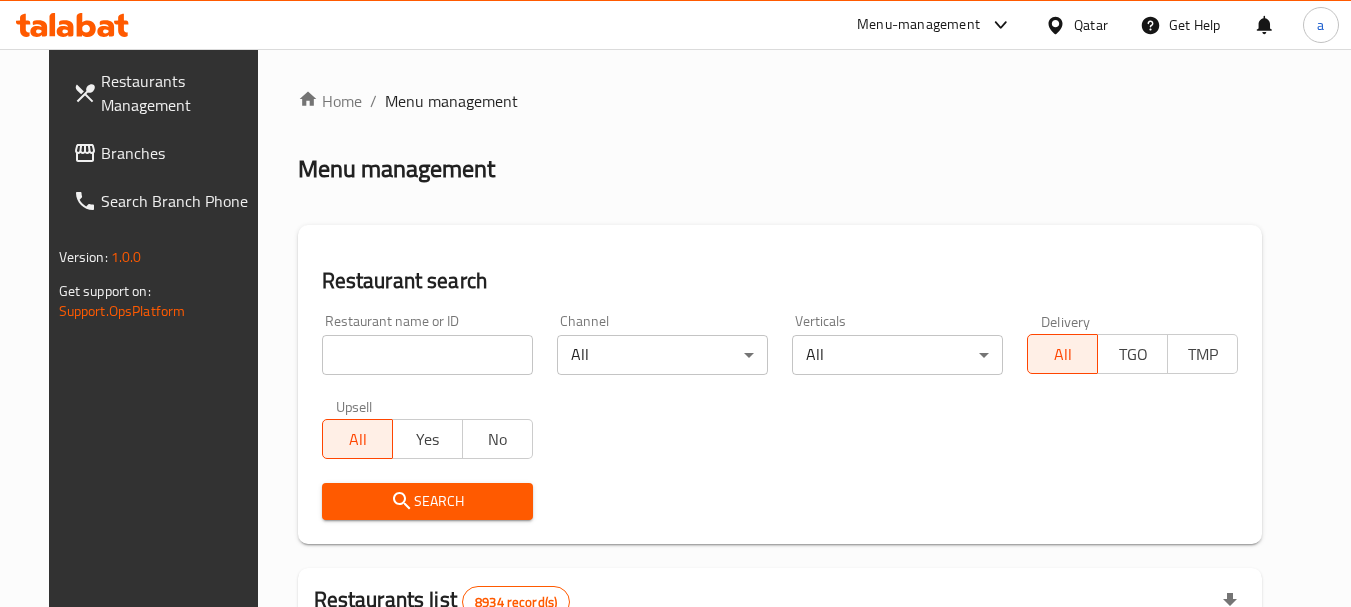 click at bounding box center (427, 355) 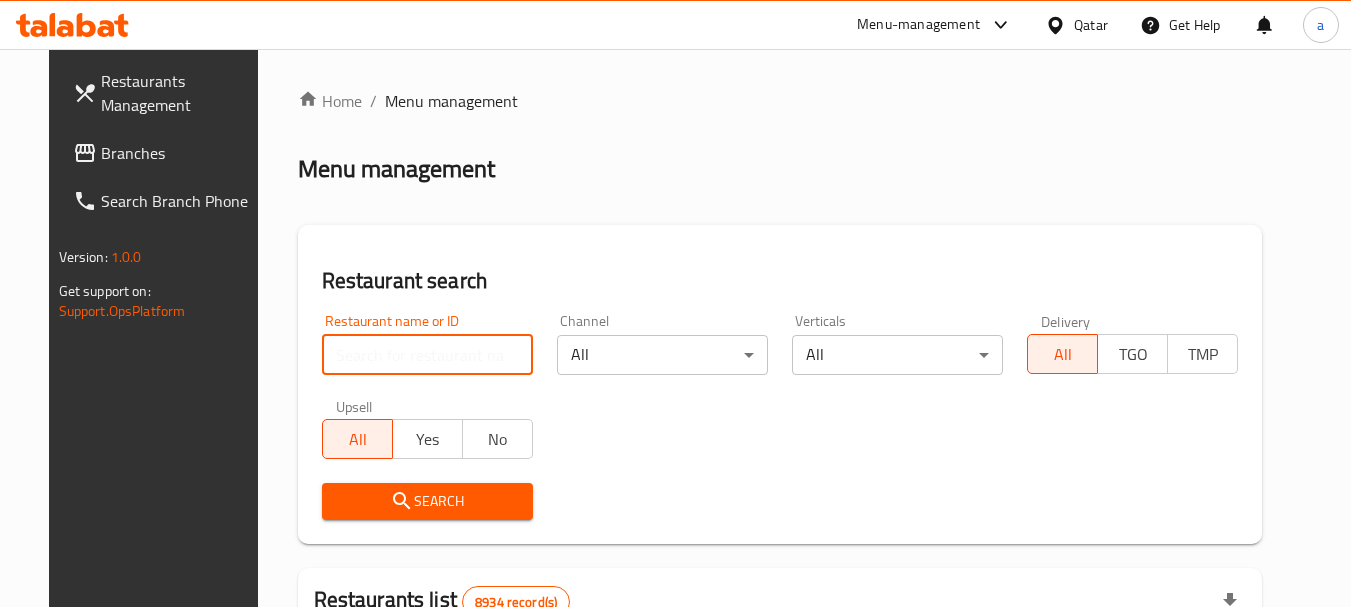 paste on "20619" 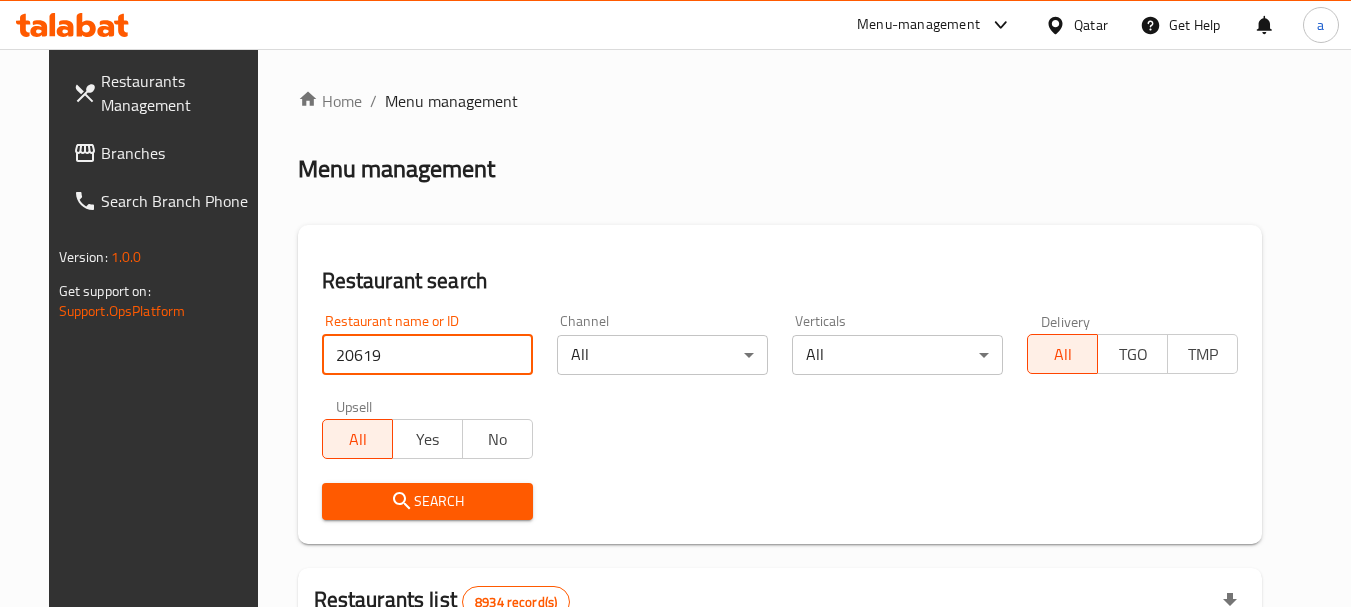 type on "20619" 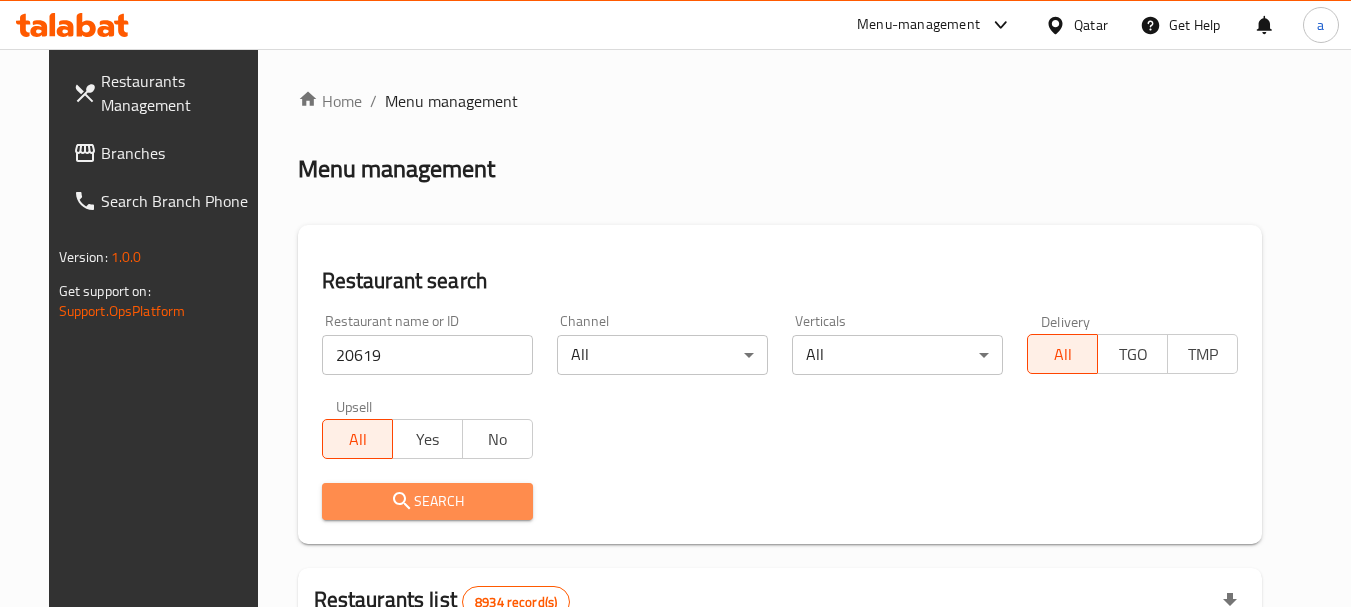 click on "Search" at bounding box center [427, 501] 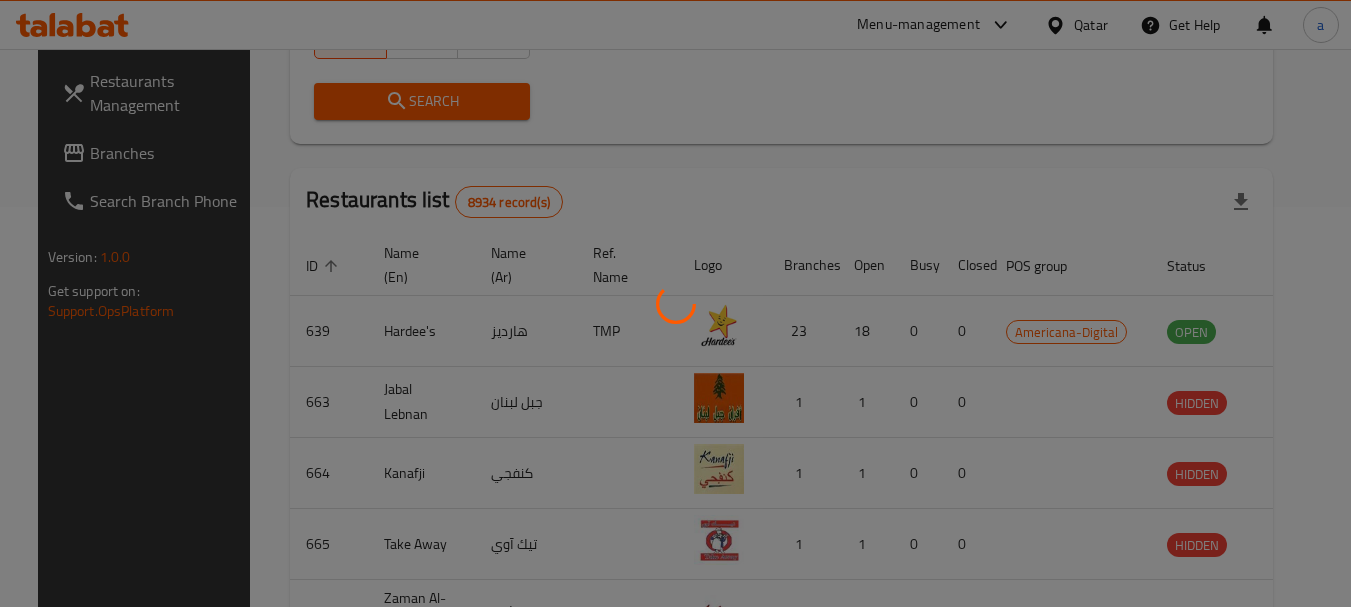 scroll, scrollTop: 268, scrollLeft: 0, axis: vertical 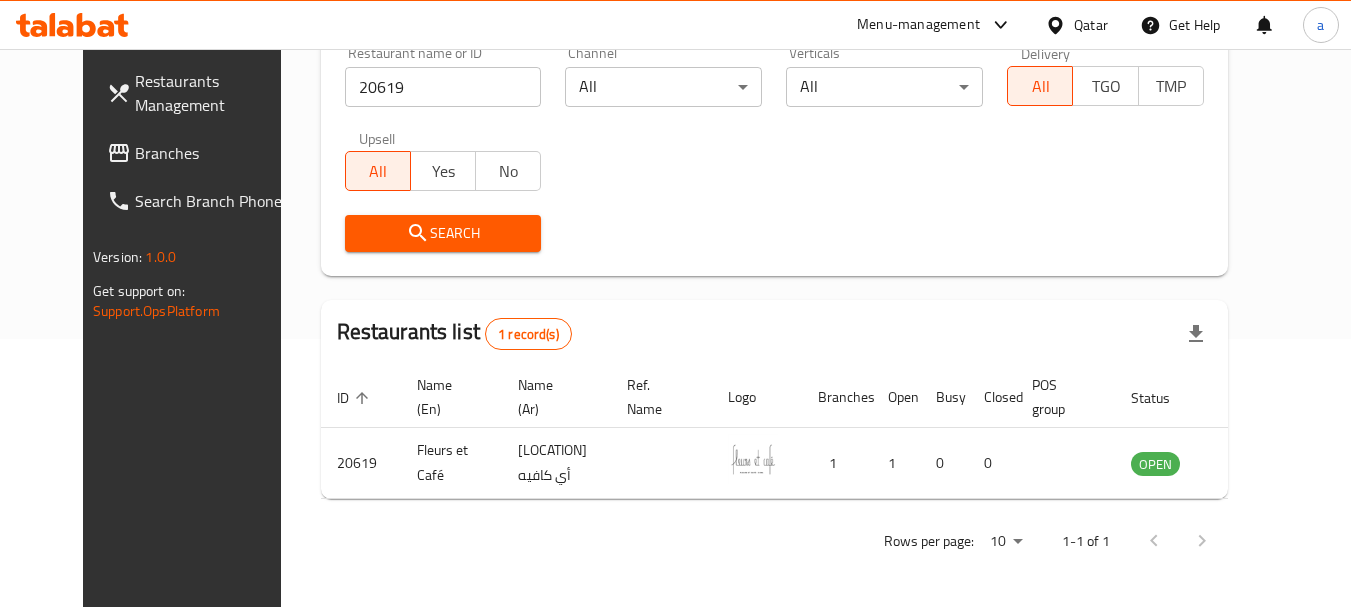click on "Qatar" at bounding box center (1076, 25) 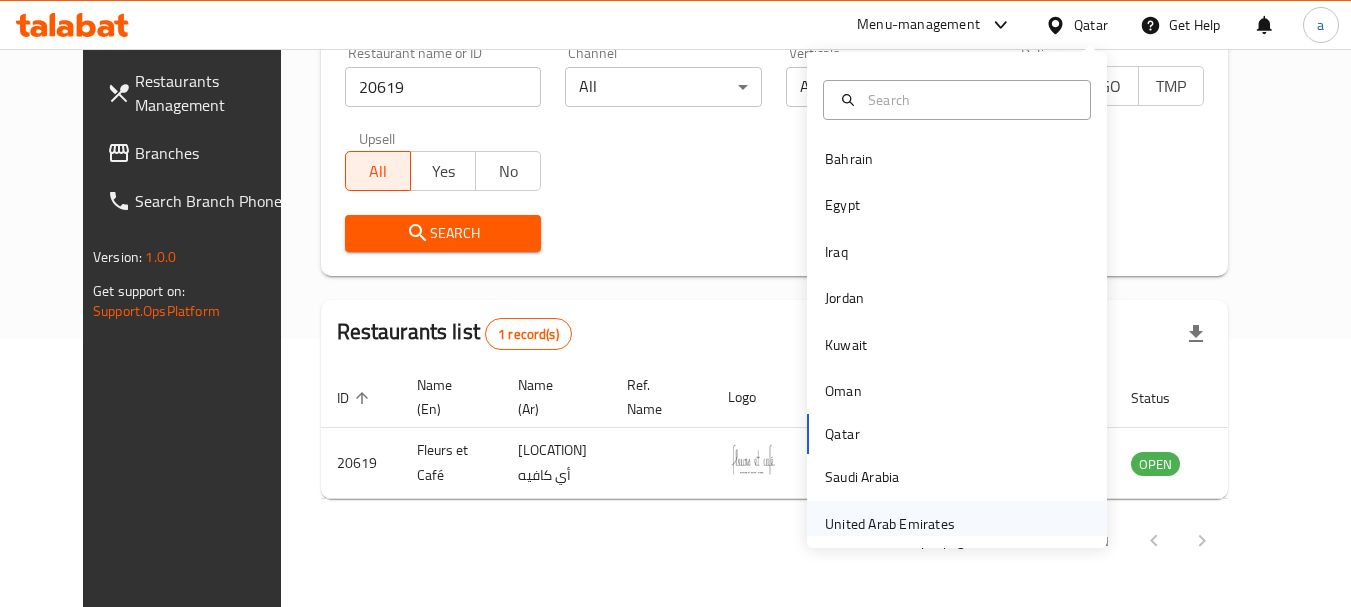 click on "United Arab Emirates" at bounding box center [890, 524] 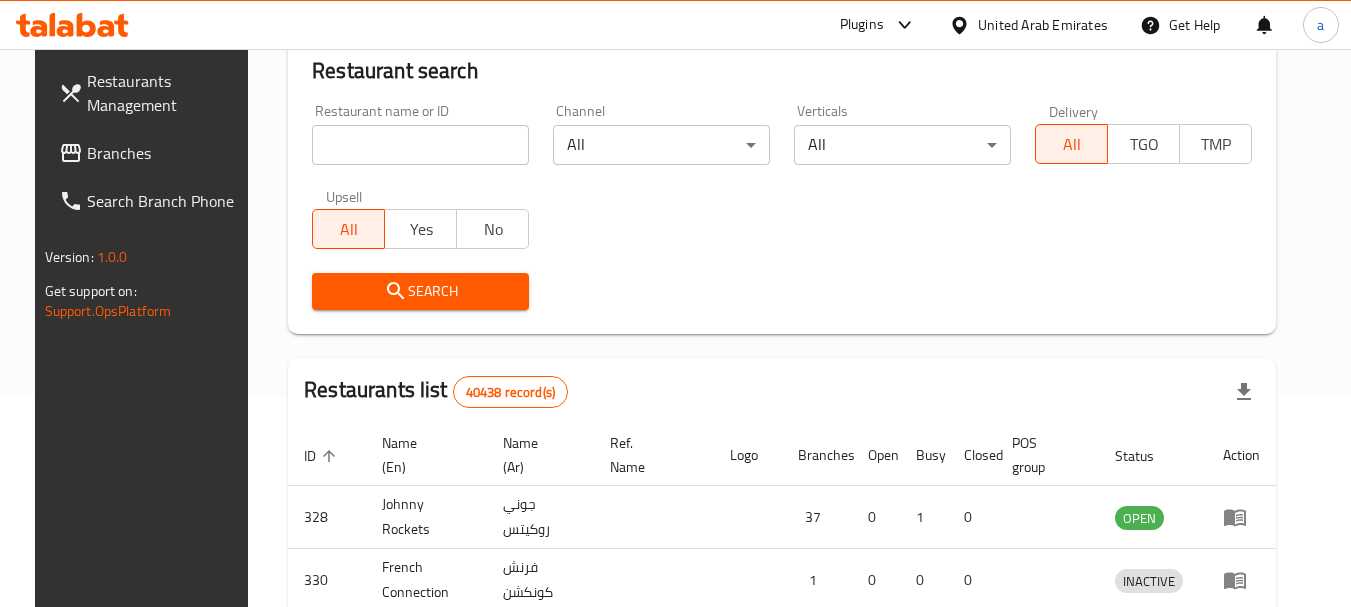 scroll, scrollTop: 268, scrollLeft: 0, axis: vertical 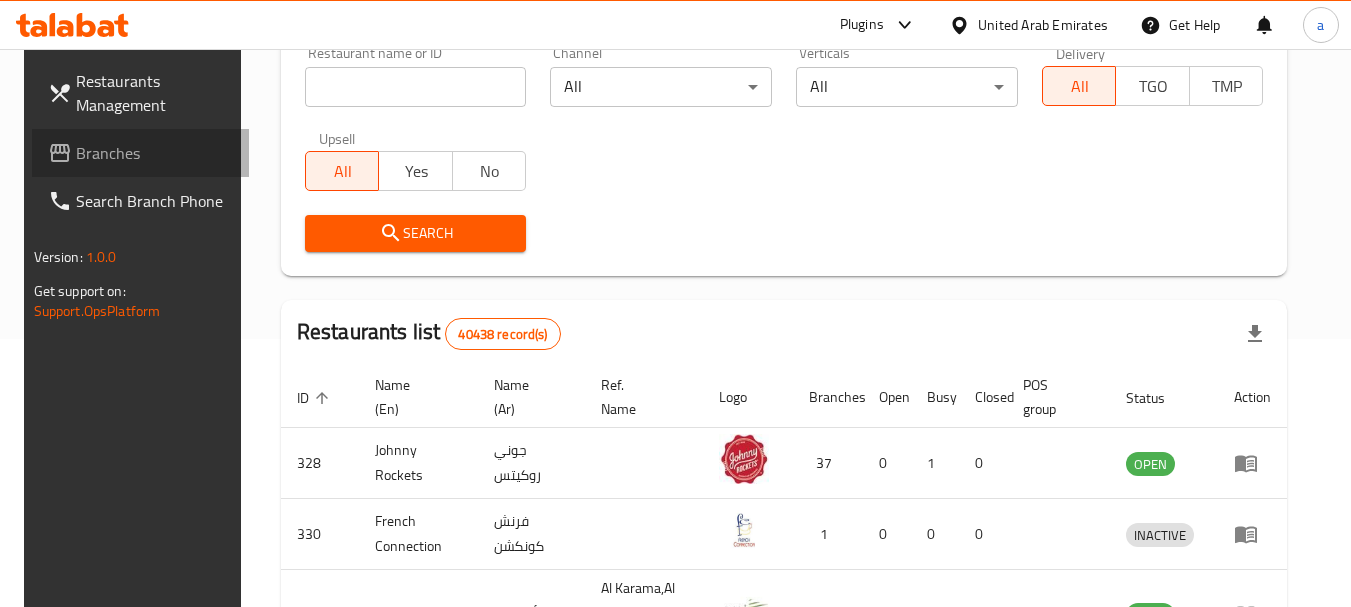 click on "Branches" at bounding box center (155, 153) 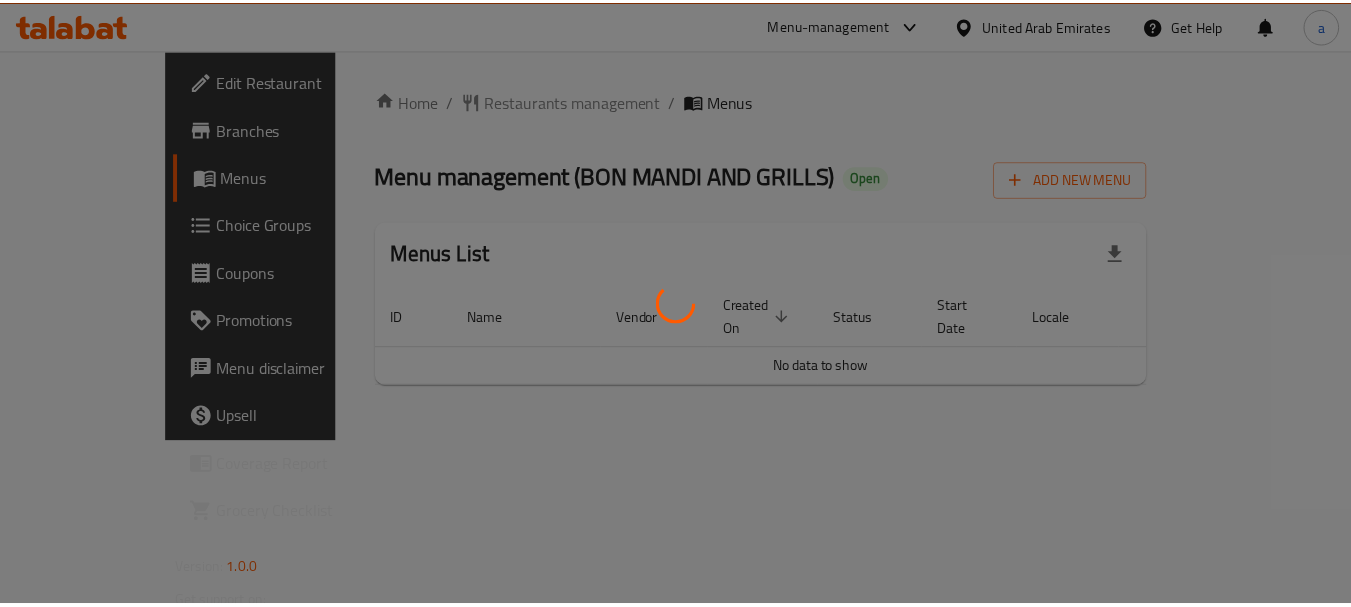 scroll, scrollTop: 0, scrollLeft: 0, axis: both 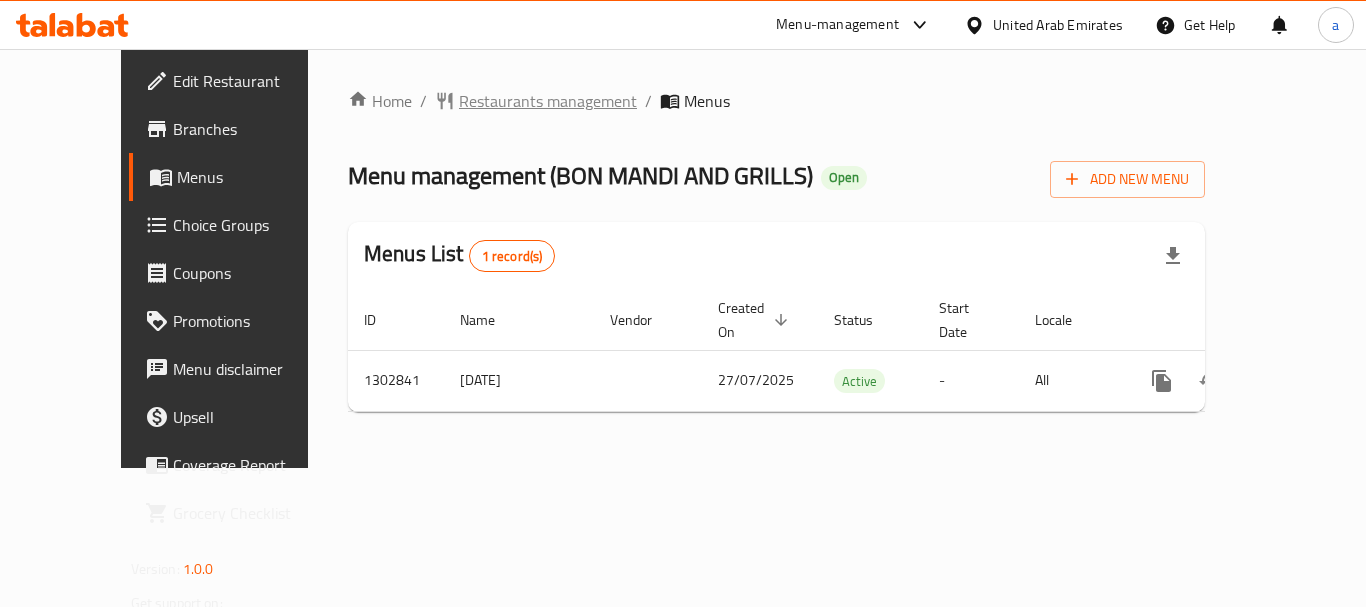 click on "Restaurants management" at bounding box center [548, 101] 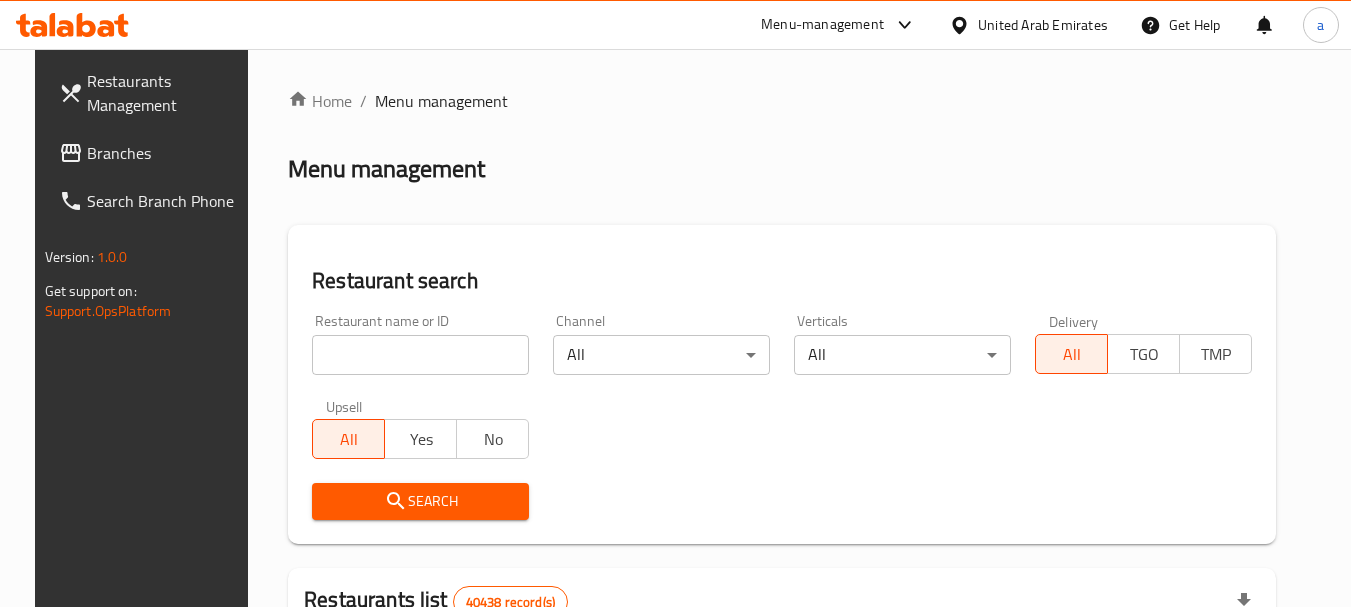 drag, startPoint x: 423, startPoint y: 356, endPoint x: 424, endPoint y: 444, distance: 88.005684 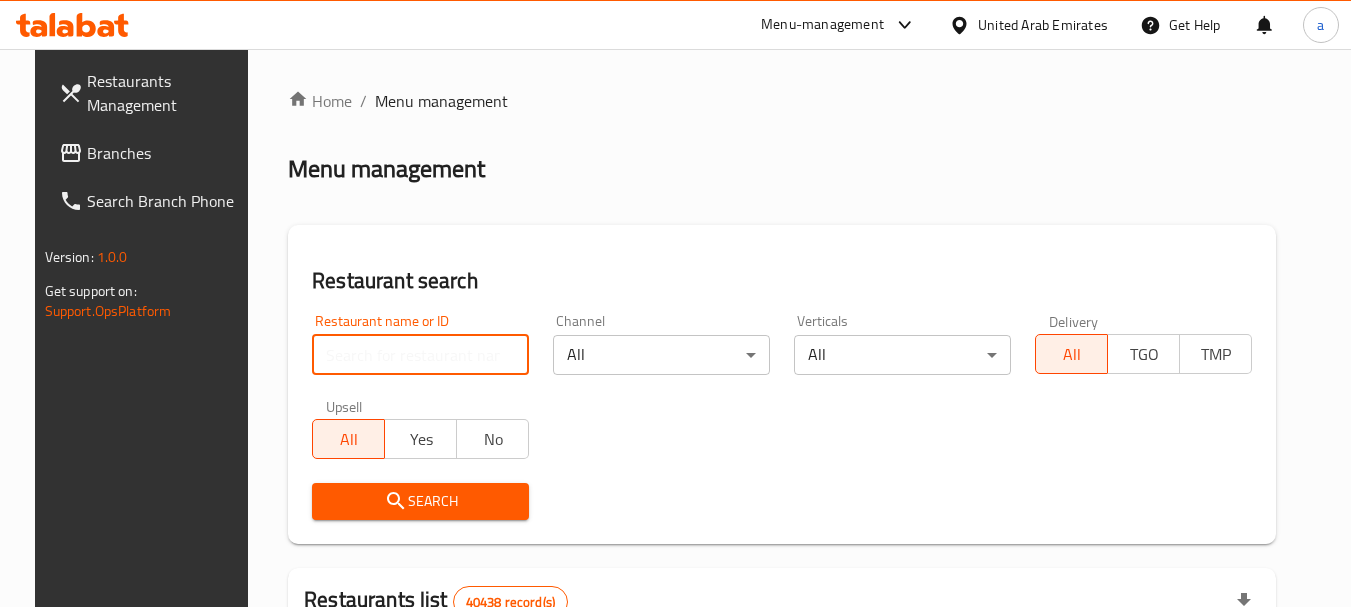 paste on "701725" 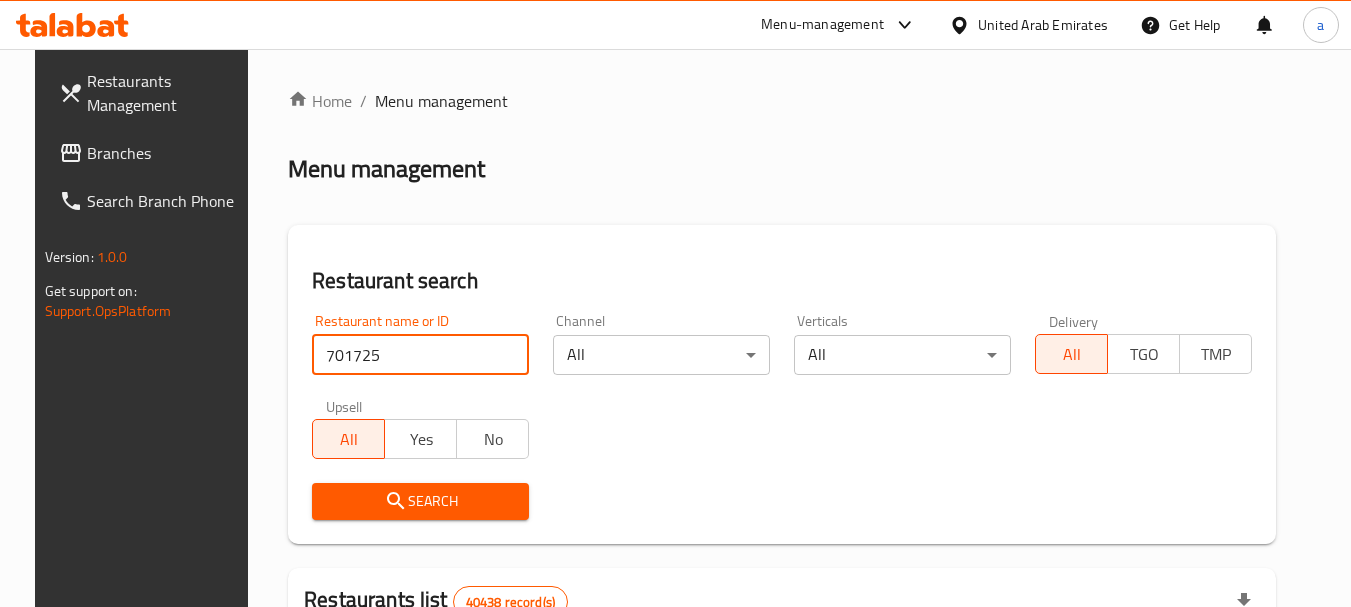 type on "701725" 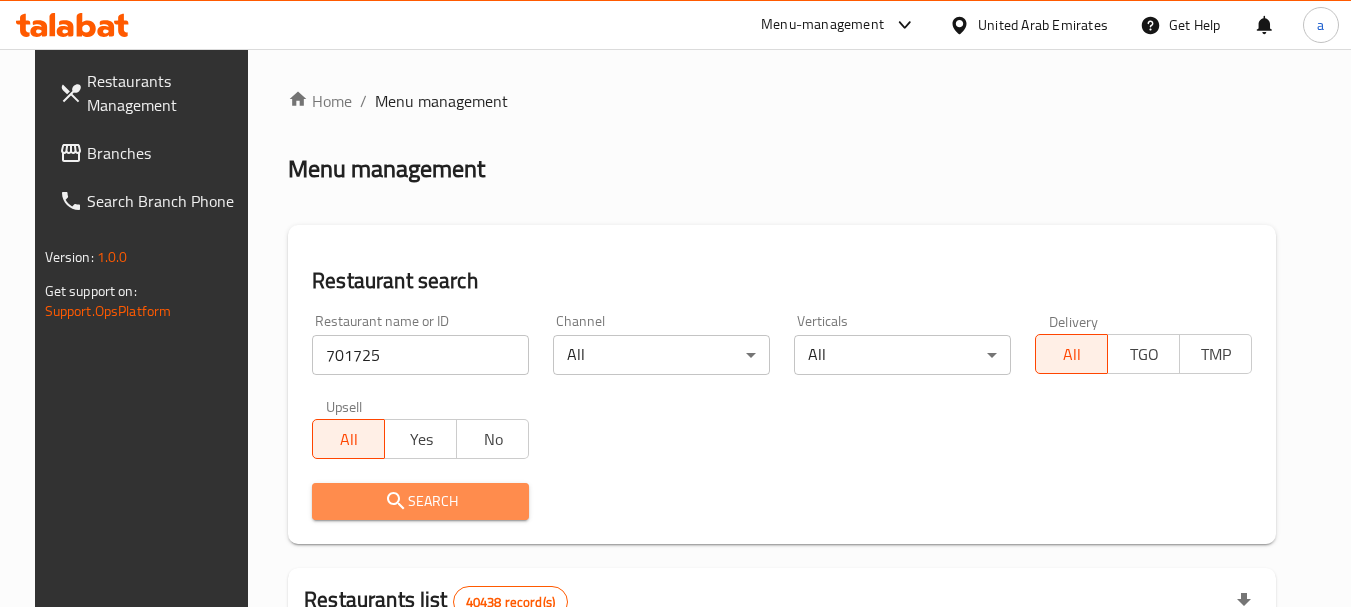 click on "Search" at bounding box center [420, 501] 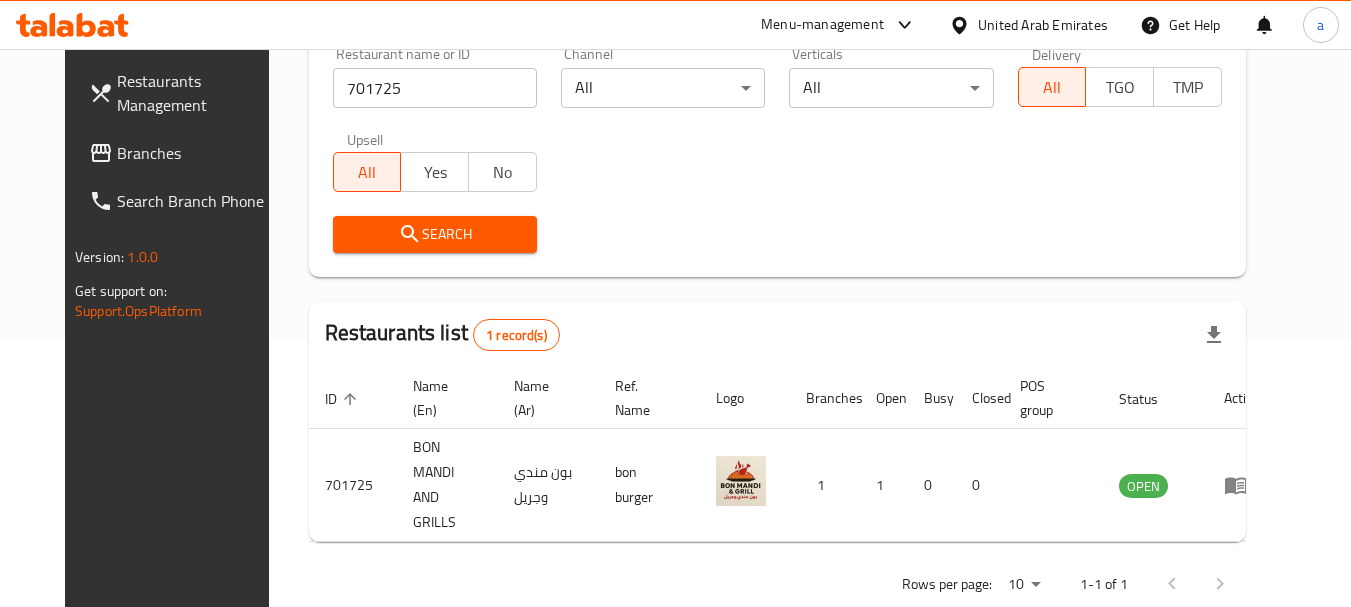 scroll, scrollTop: 268, scrollLeft: 0, axis: vertical 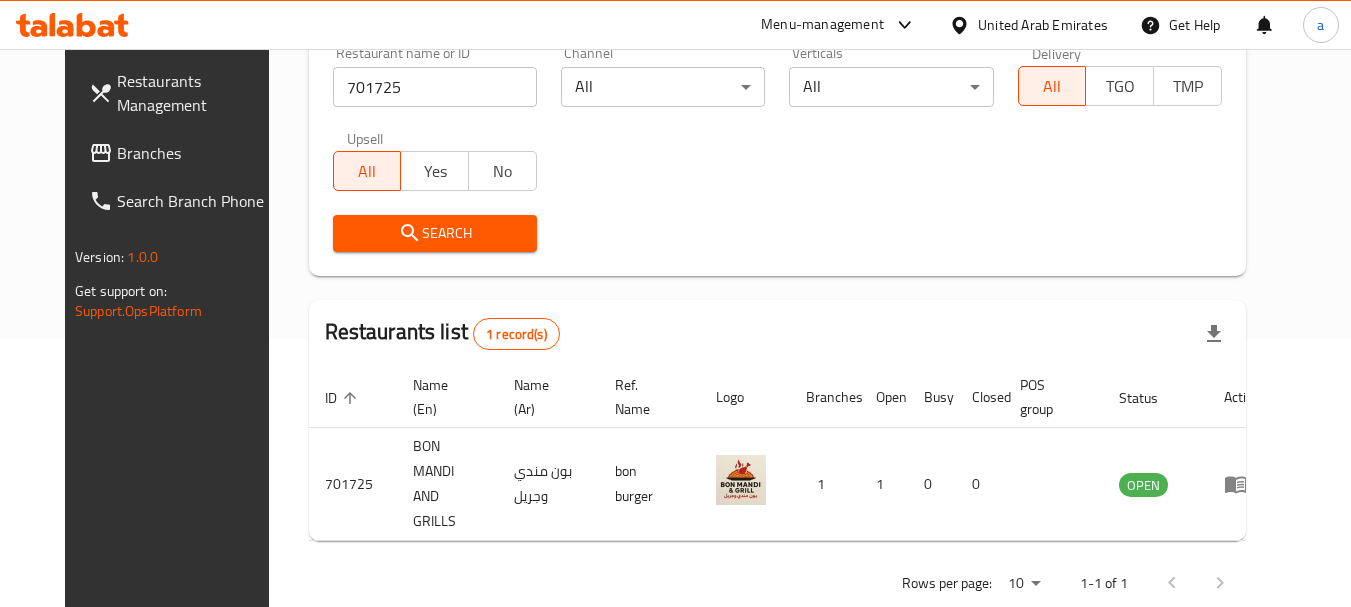 click on "Branches" at bounding box center [196, 153] 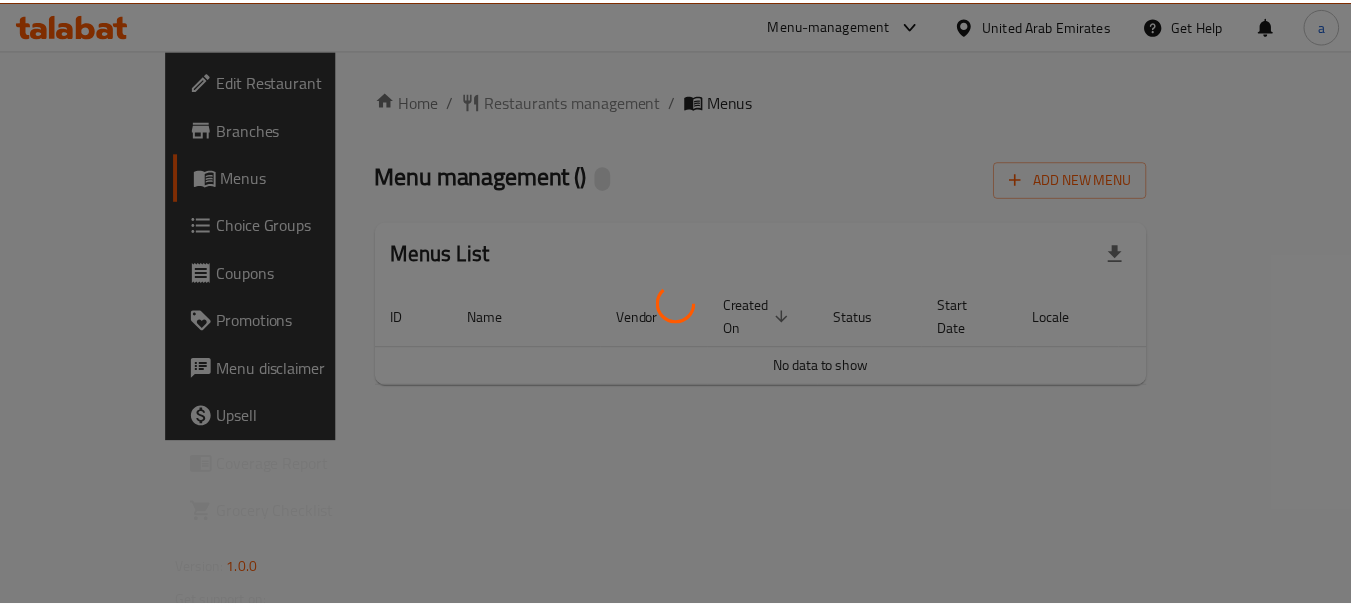 scroll, scrollTop: 0, scrollLeft: 0, axis: both 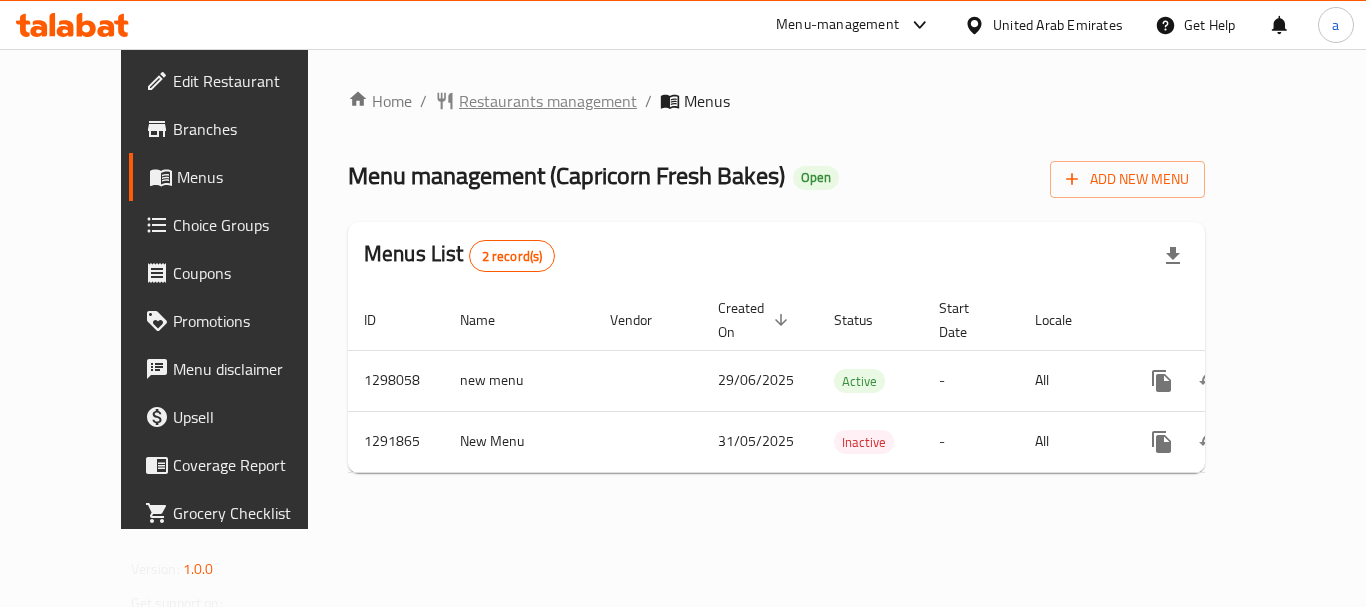 click on "Restaurants management" at bounding box center (548, 101) 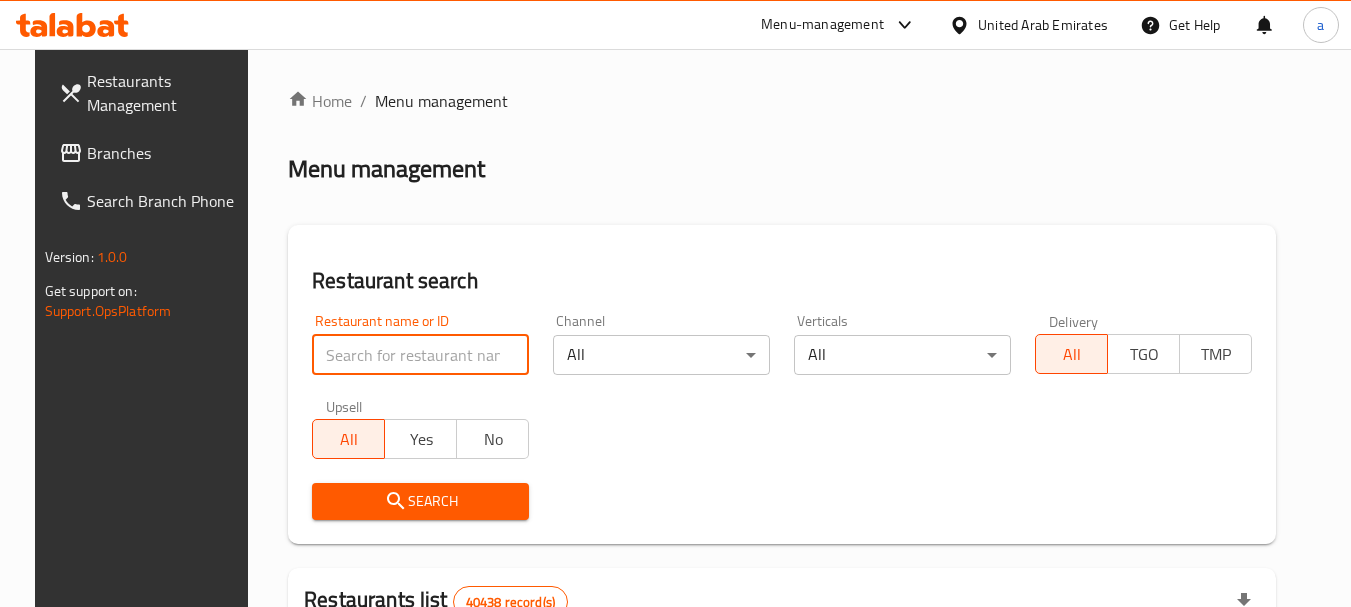 click at bounding box center [420, 355] 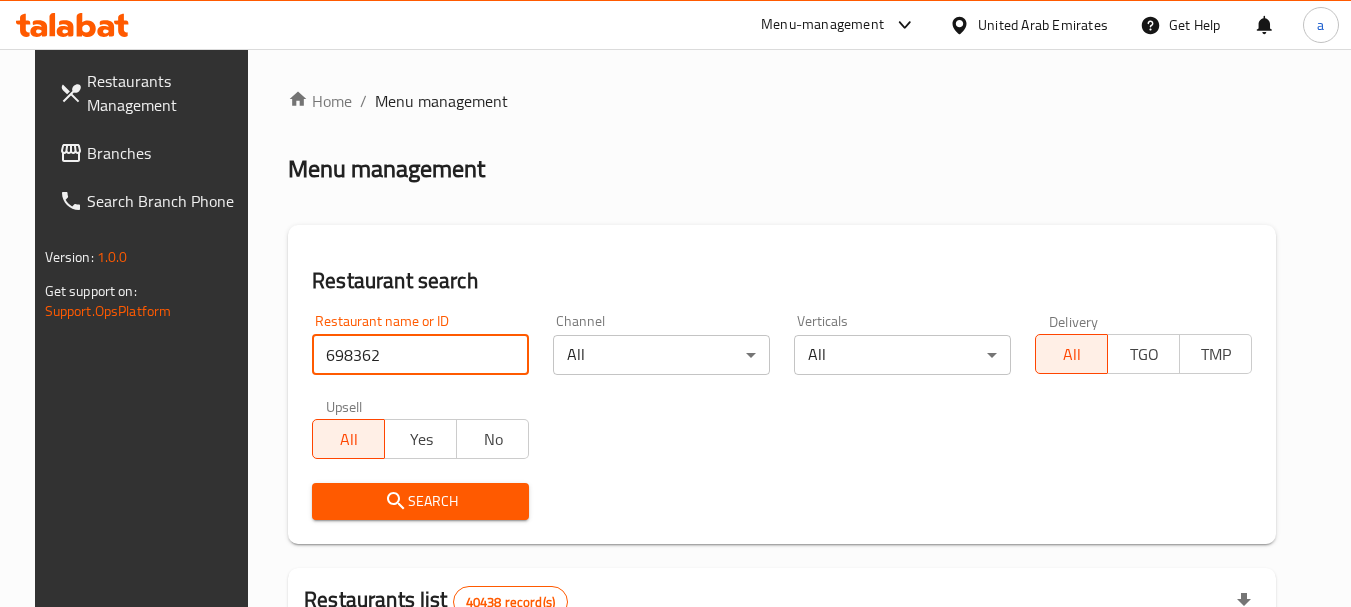 type on "698362" 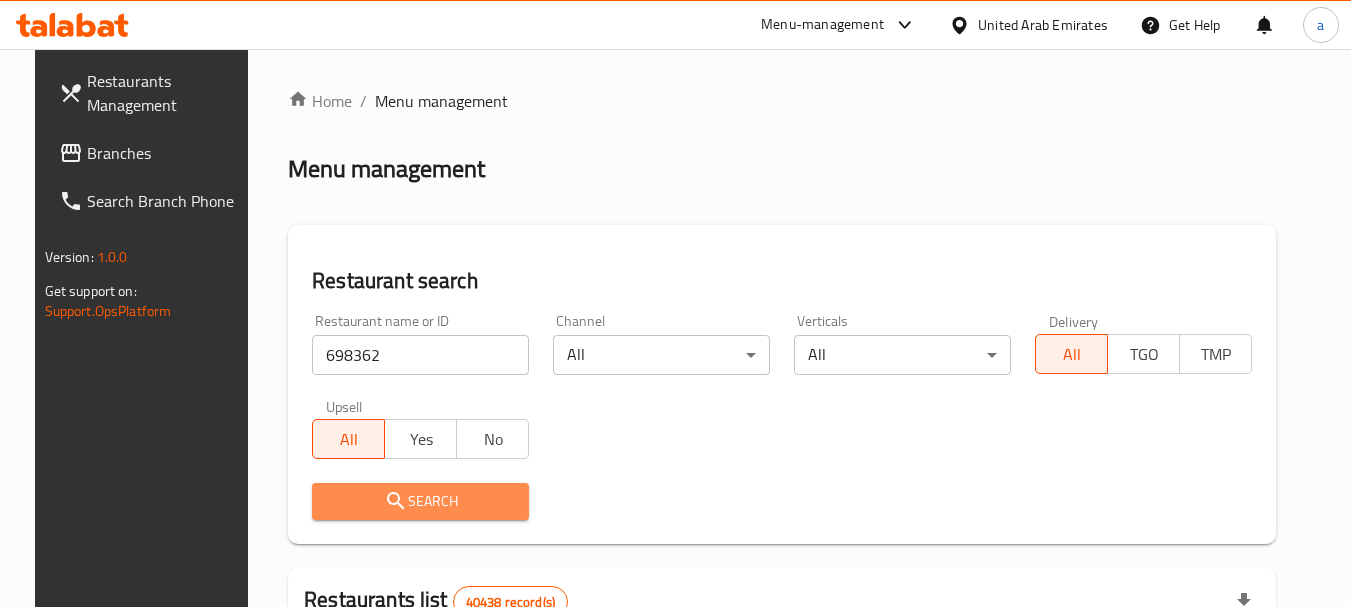 click on "Search" at bounding box center (420, 501) 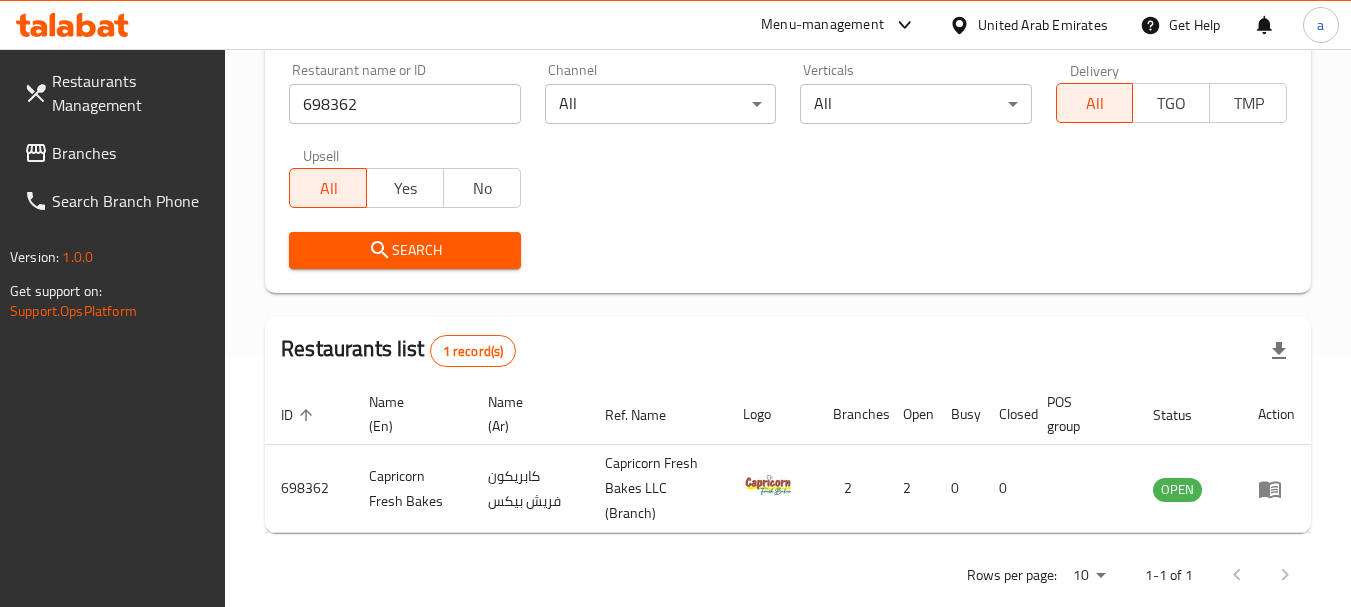 scroll, scrollTop: 285, scrollLeft: 0, axis: vertical 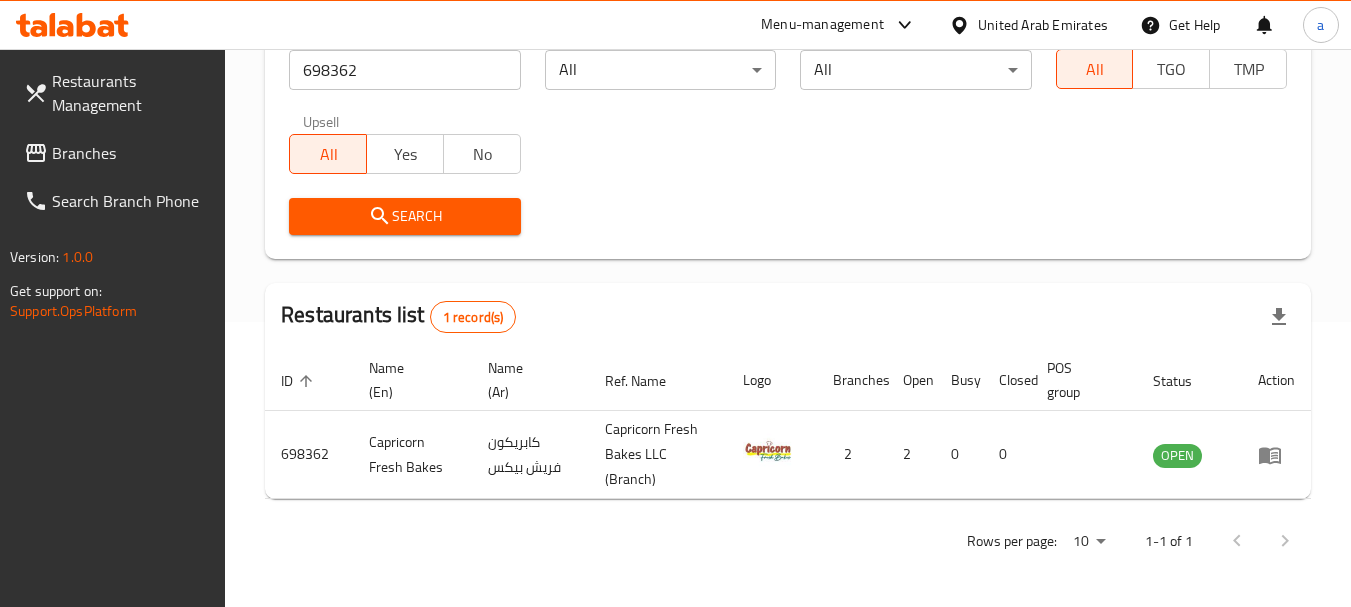 click on "Branches" at bounding box center [131, 153] 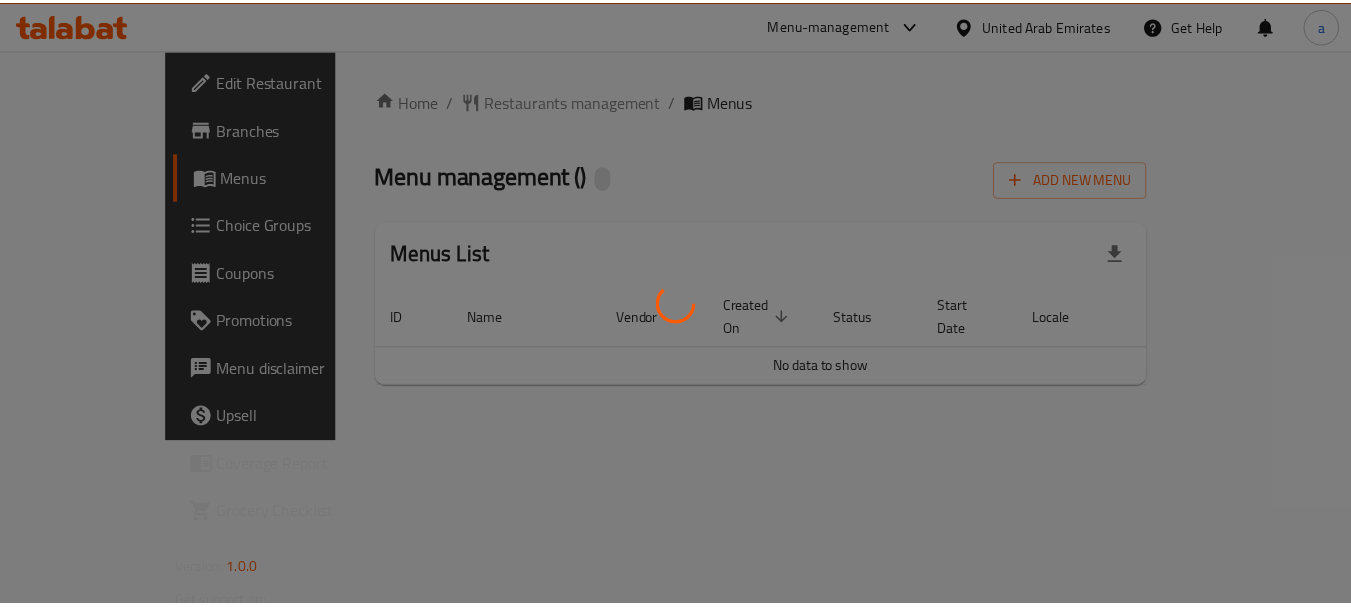 scroll, scrollTop: 0, scrollLeft: 0, axis: both 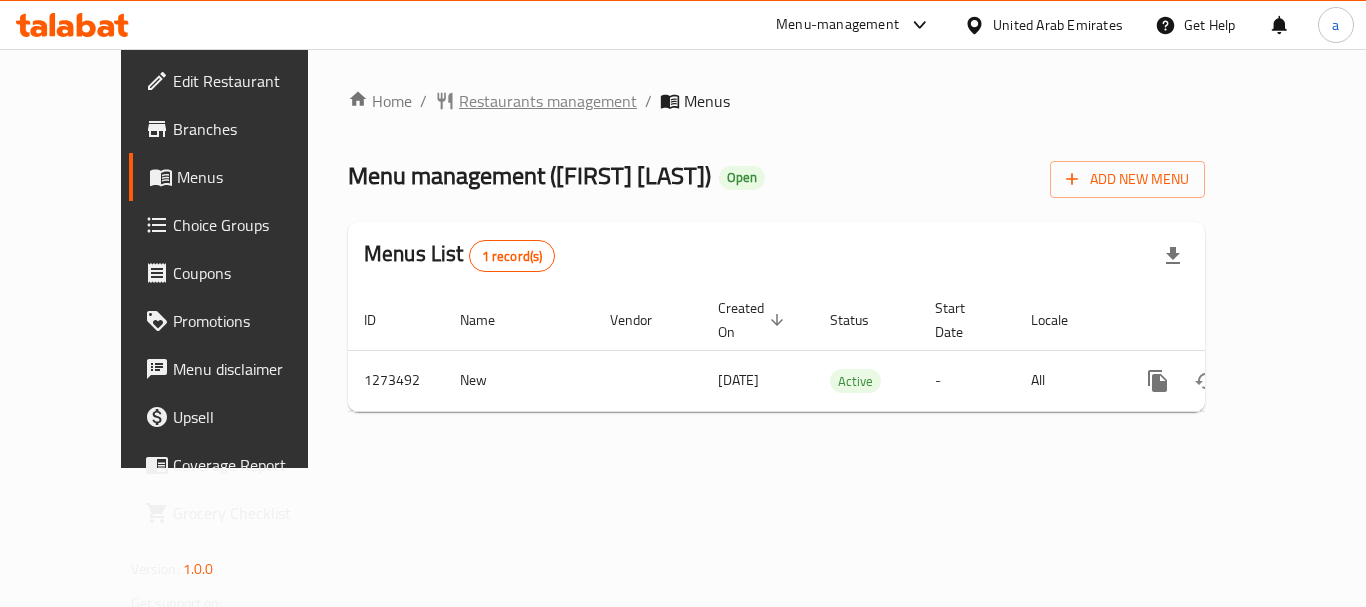 click on "Restaurants management" at bounding box center (548, 101) 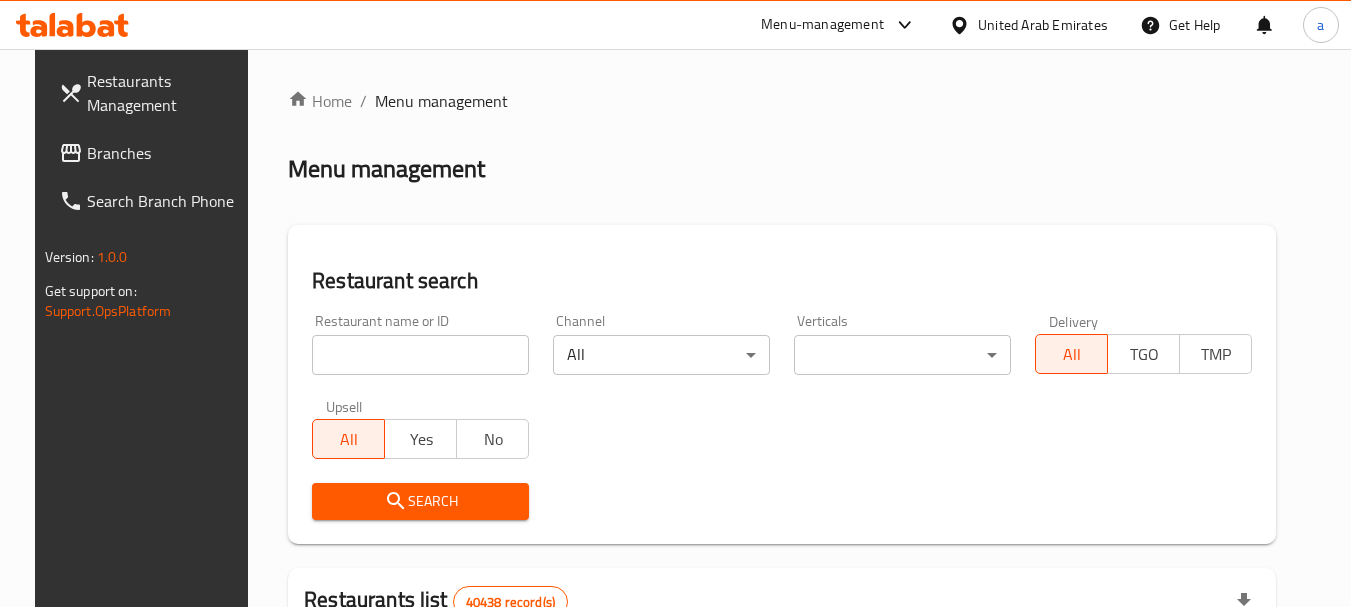 click on "Home / Menu management Menu management Restaurant search Restaurant name or ID Restaurant name or ID Channel All ​ Verticals ​ ​ Delivery All TGO TMP Upsell All Yes No   Search Restaurants list   40438 record(s) ID sorted ascending Name (En) Name (Ar) Ref. Name Logo Branches Open Busy Closed POS group Status Action 328 Johnny Rockets جوني روكيتس 37 0 1 0 OPEN 330 French Connection فرنش كونكشن 1 0 0 0 INACTIVE 339 Arz Lebanon أرز لبنان Al Karama,Al Barsha & Mirdif 9 1 0 2 OPEN 340 Mega Wraps ميجا رابس 3 0 0 0 INACTIVE 342 Sandella's Flatbread Cafe سانديلاز فلات براد 7 0 0 0 INACTIVE 343 Dragon Hut كوخ التنين 1 0 0 0 INACTIVE 348 Thai Kitchen المطبخ التايلندى 1 0 0 0 INACTIVE 349 Mughal  موغل 1 0 0 0 HIDDEN 350 HOT N COOL (Old) هوت و كول 1 0 0 0 INACTIVE 355 Al Habasha  الحبشة 11 1 0 0 HIDDEN Rows per page: 10 1-10 of 40438" at bounding box center (782, 717) 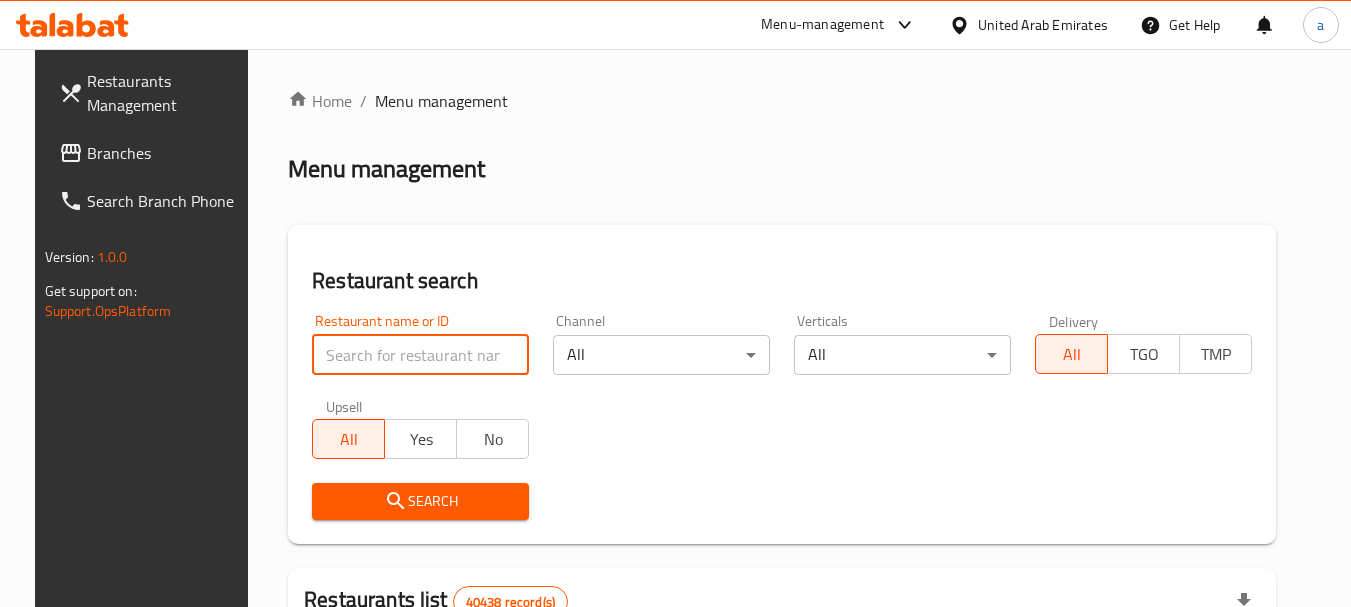 click at bounding box center (420, 355) 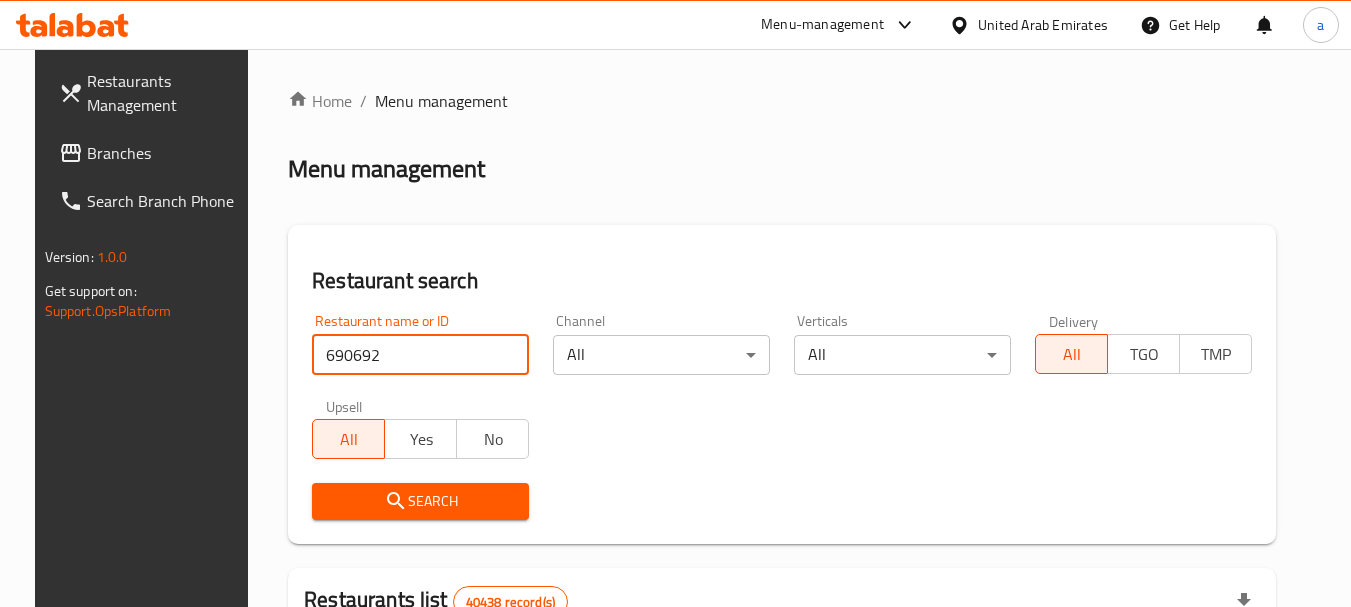 type on "690692" 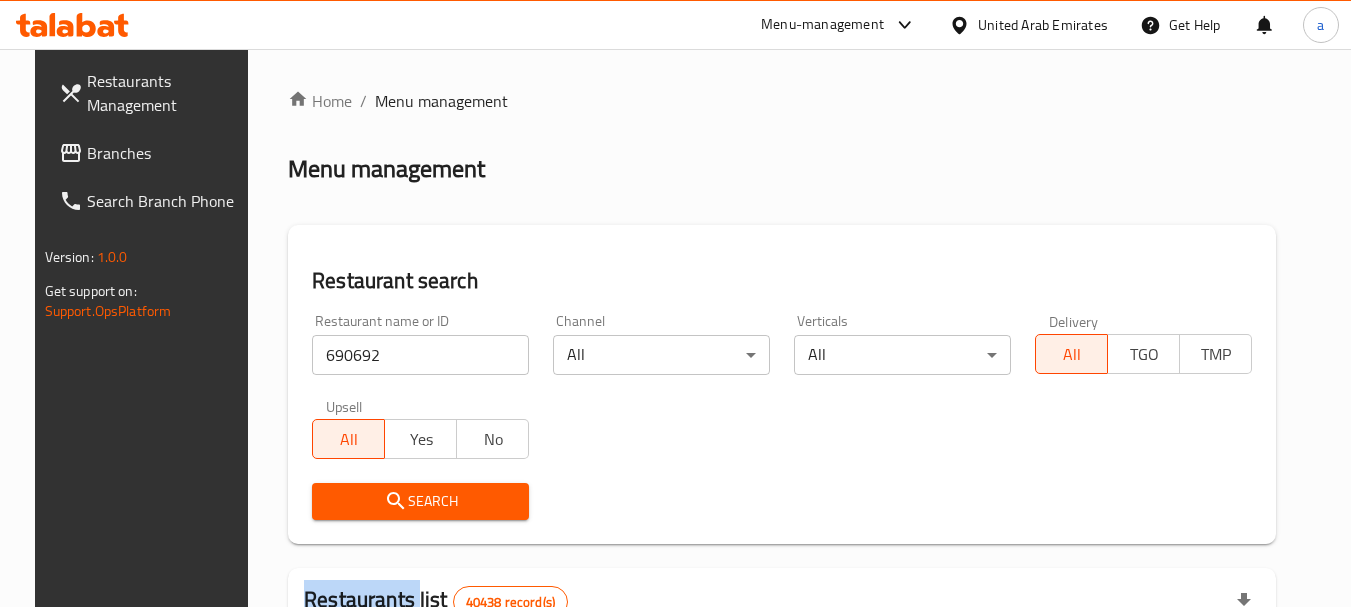 click on "Search" at bounding box center (420, 501) 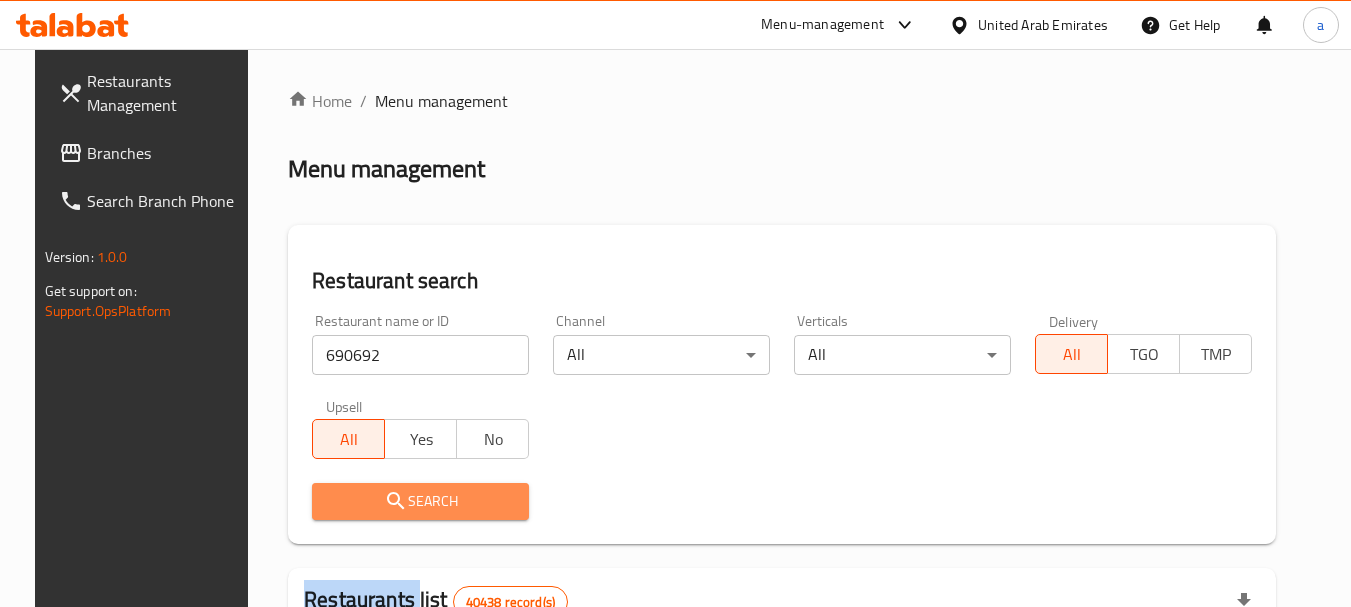 click on "Search" at bounding box center (420, 501) 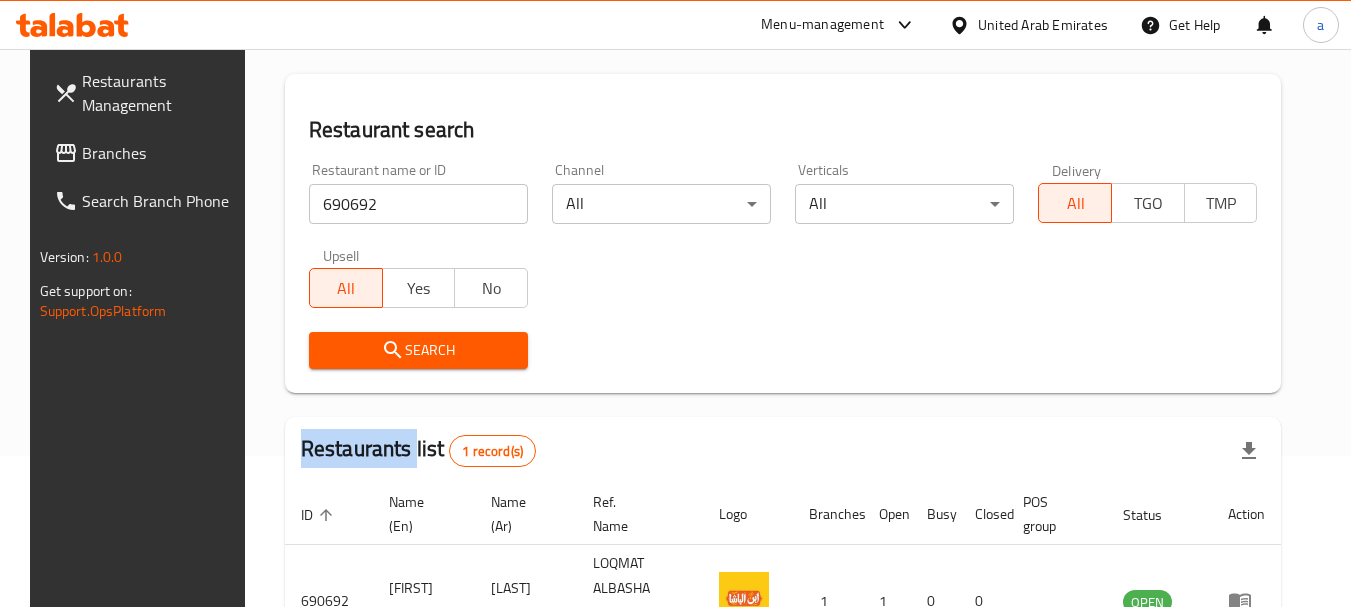 scroll, scrollTop: 268, scrollLeft: 0, axis: vertical 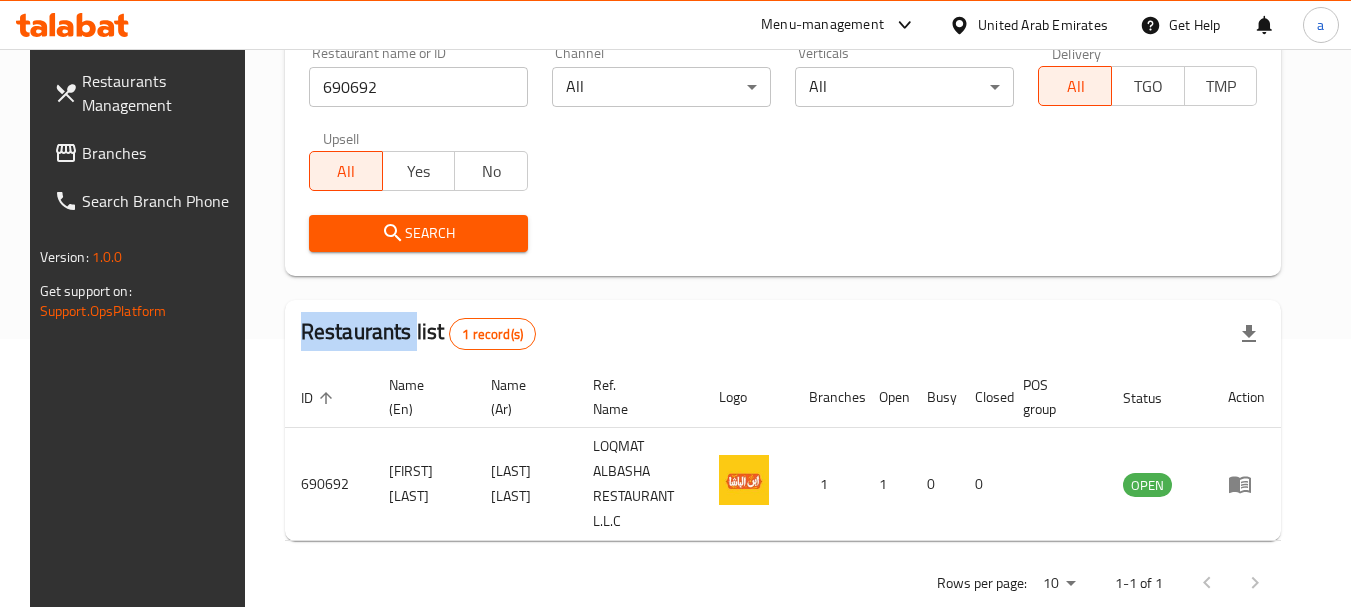 click on "Branches" at bounding box center [161, 153] 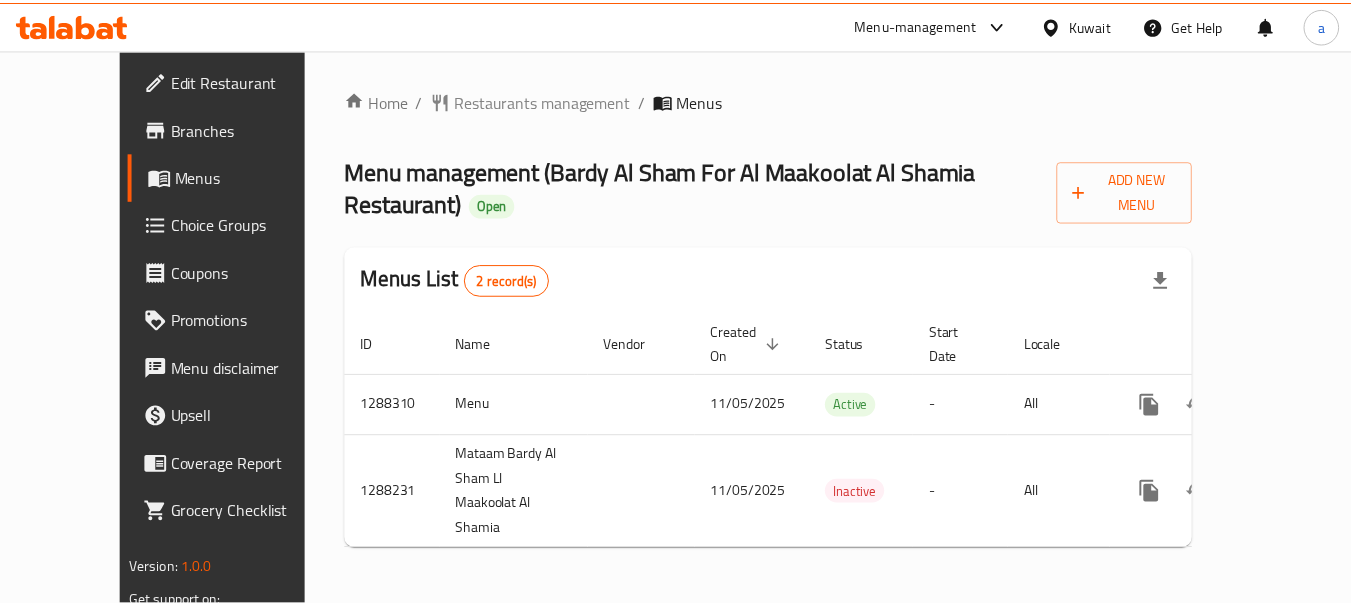 scroll, scrollTop: 0, scrollLeft: 0, axis: both 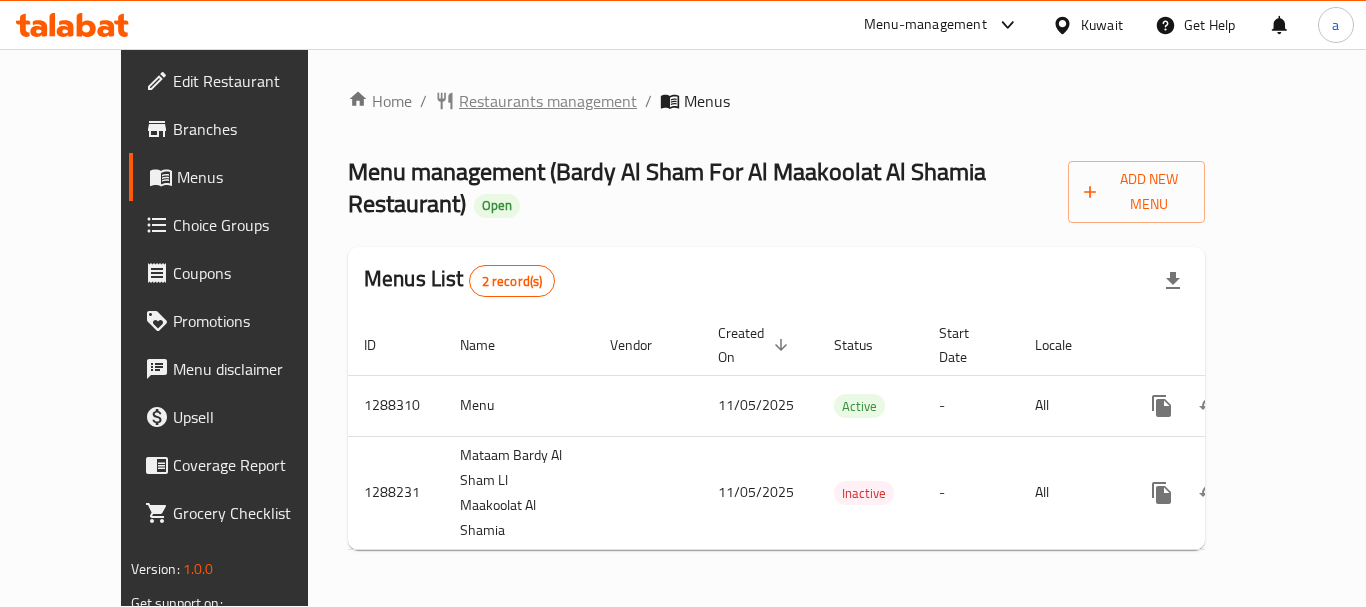 drag, startPoint x: 0, startPoint y: 0, endPoint x: 446, endPoint y: 101, distance: 457.29312 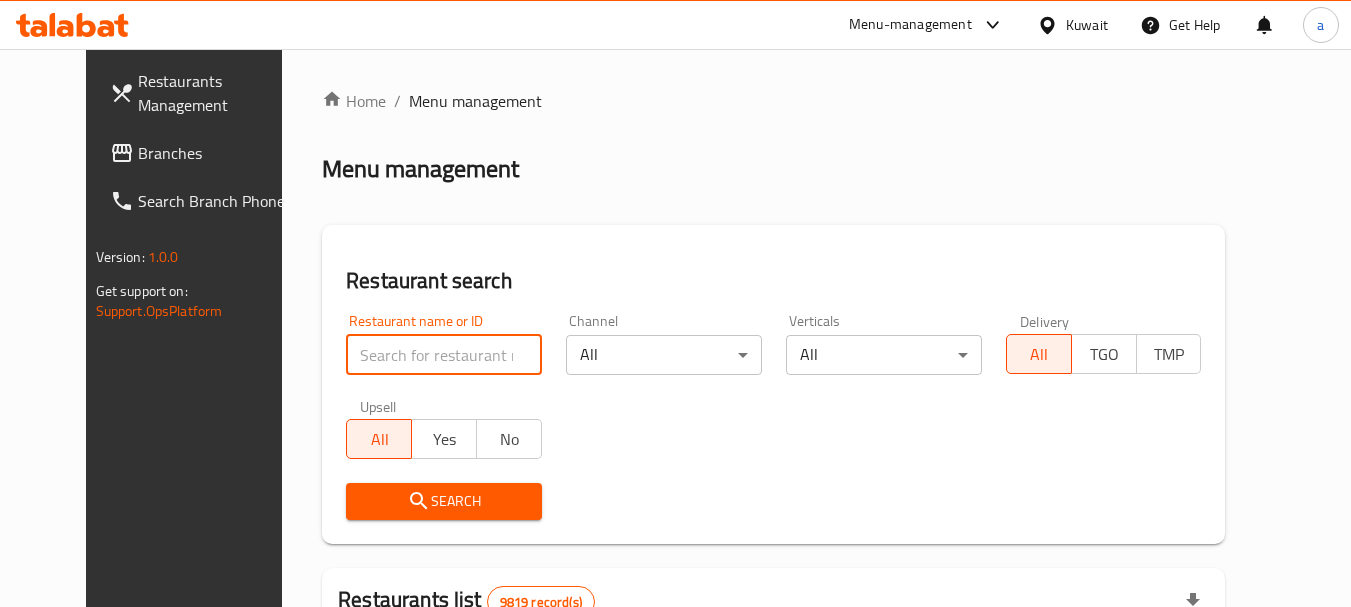 click at bounding box center (444, 355) 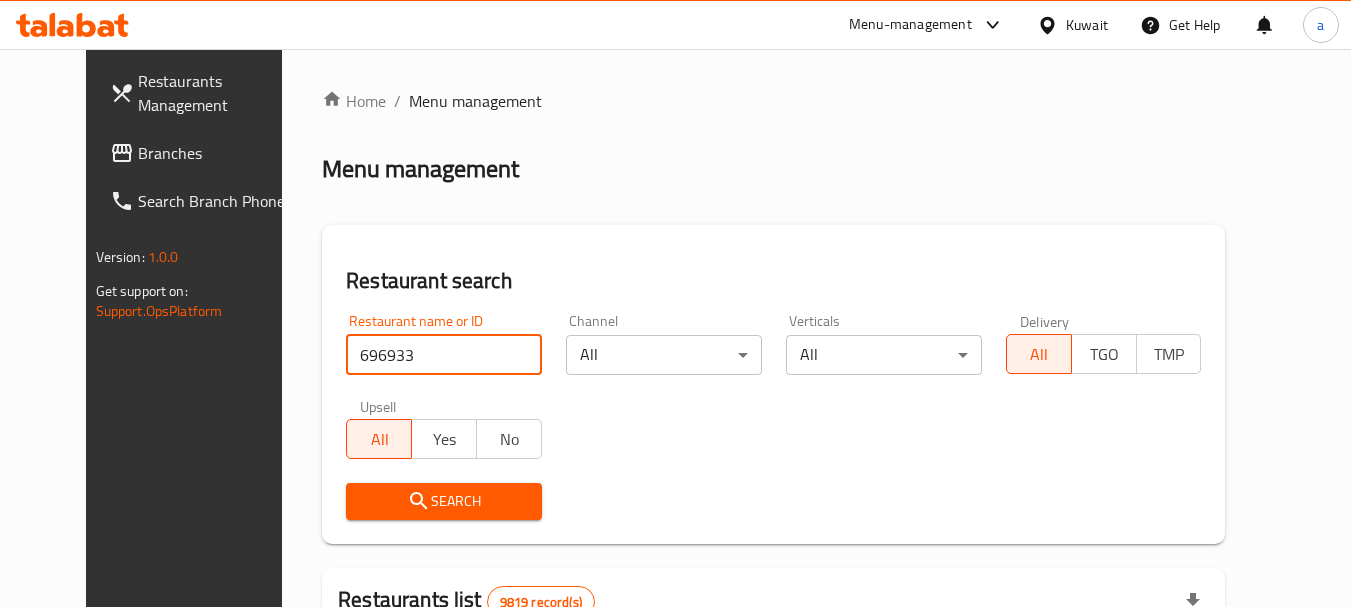 type on "696933" 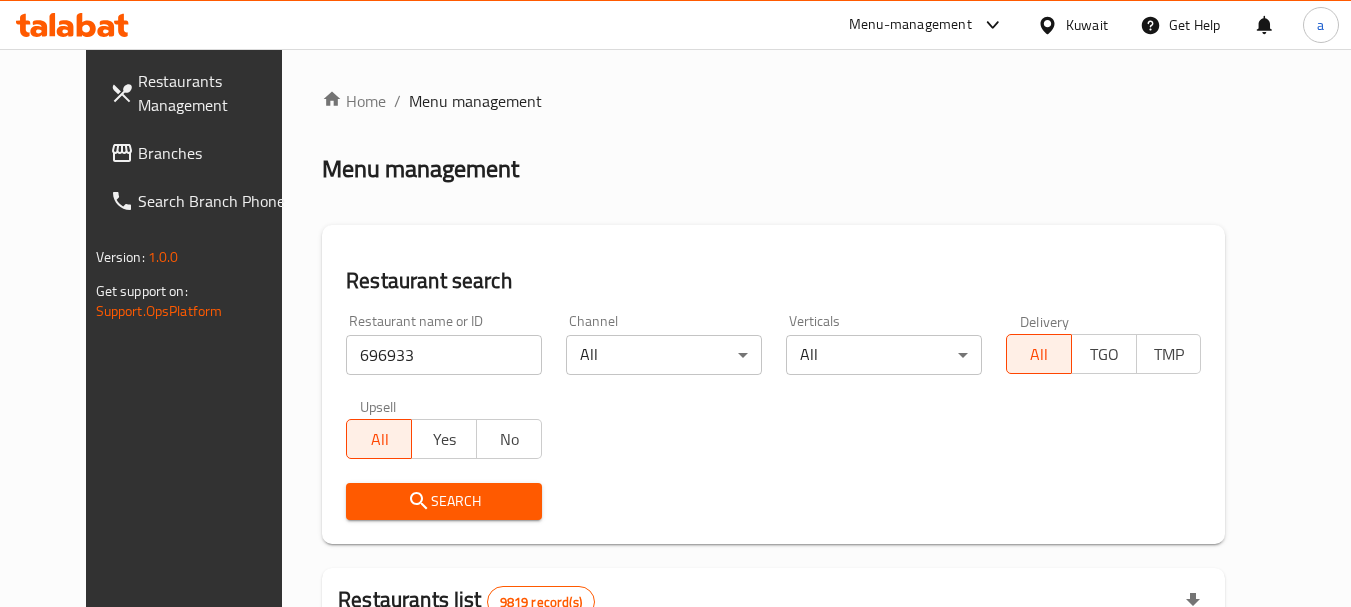 click on "Search" at bounding box center [444, 501] 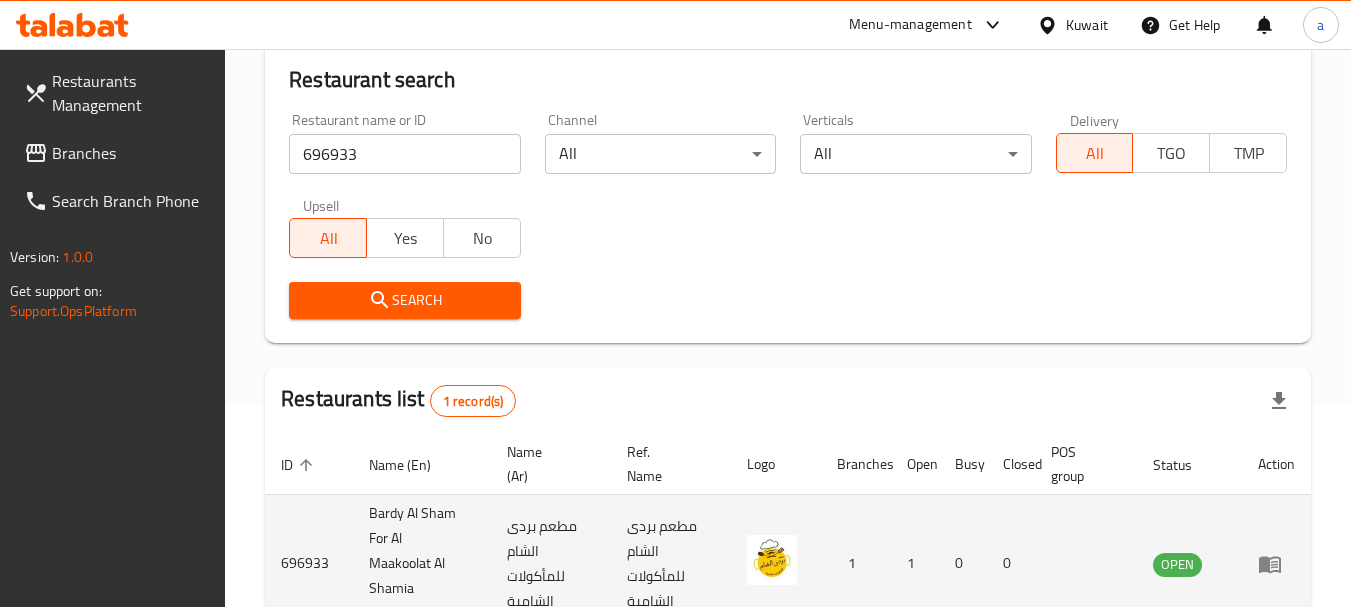 scroll, scrollTop: 310, scrollLeft: 0, axis: vertical 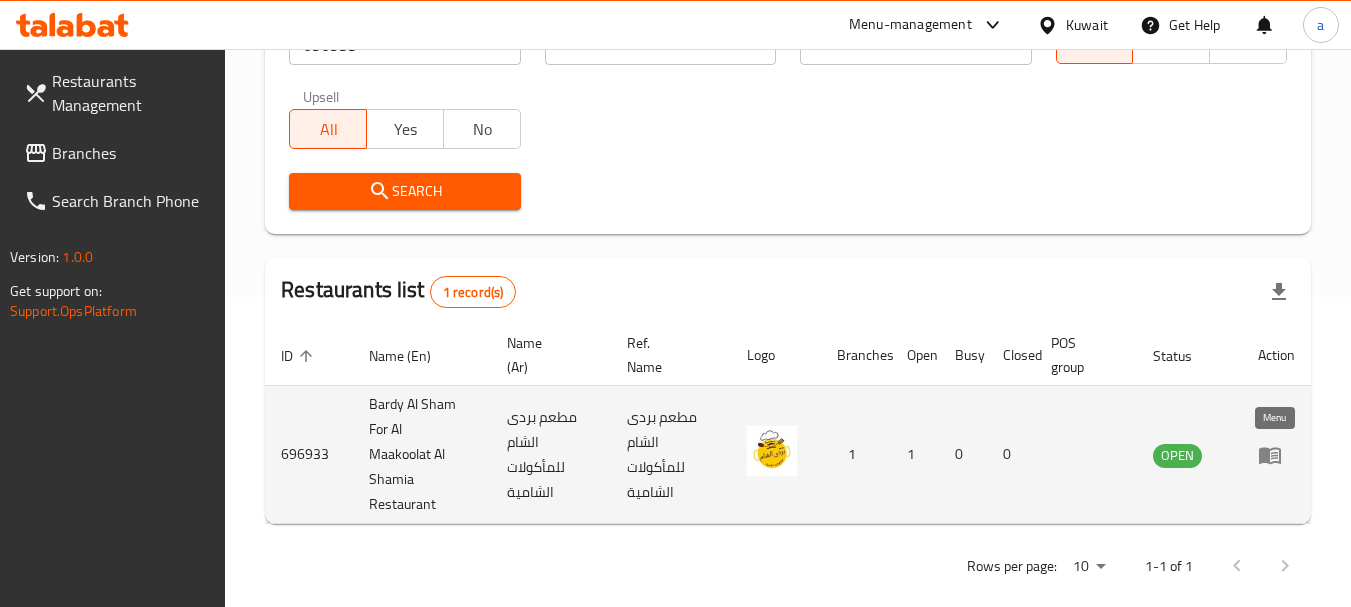 click 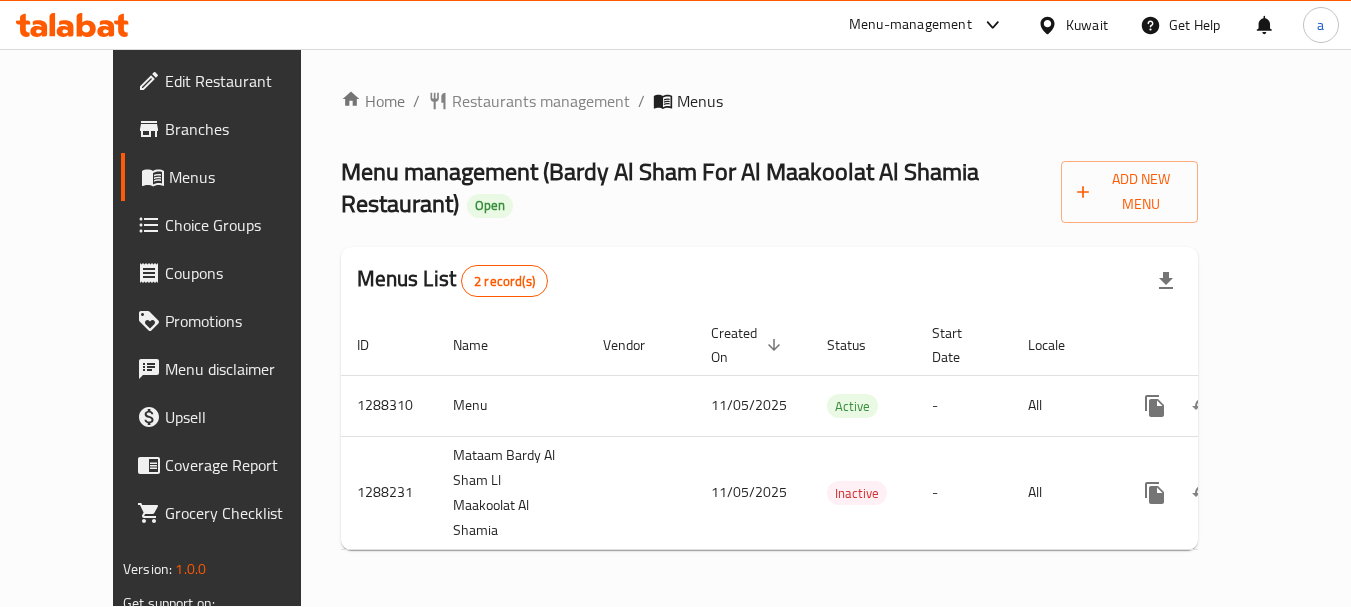 scroll, scrollTop: 0, scrollLeft: 0, axis: both 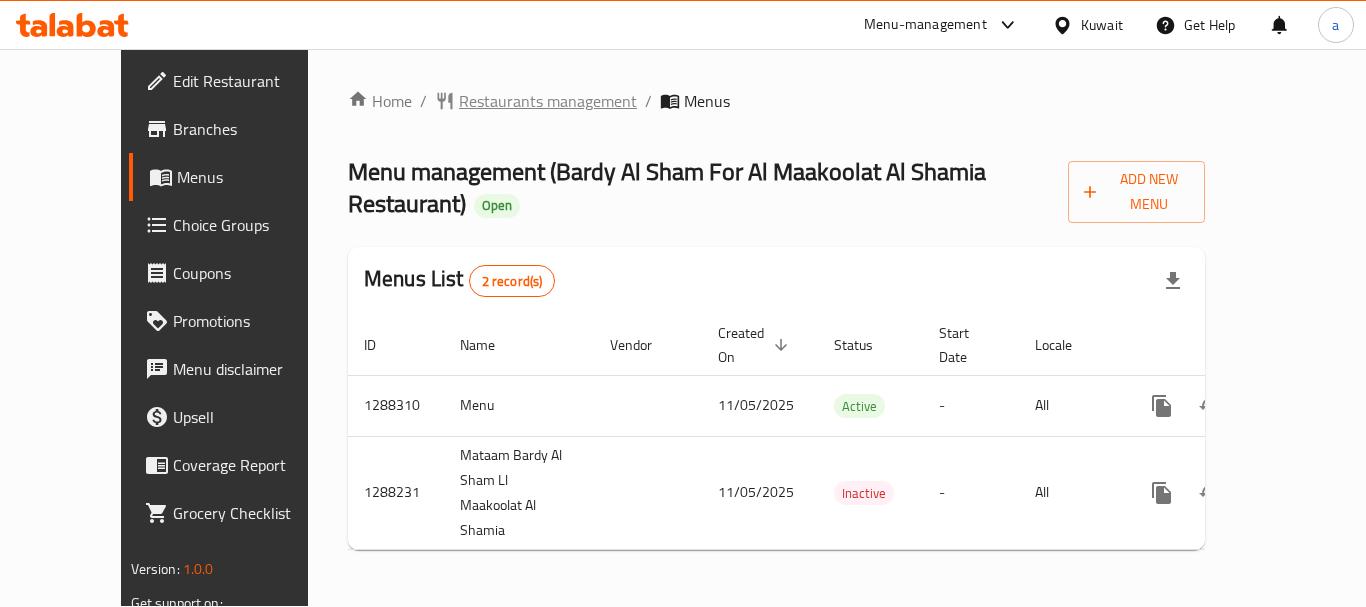 click on "Restaurants management" at bounding box center [548, 101] 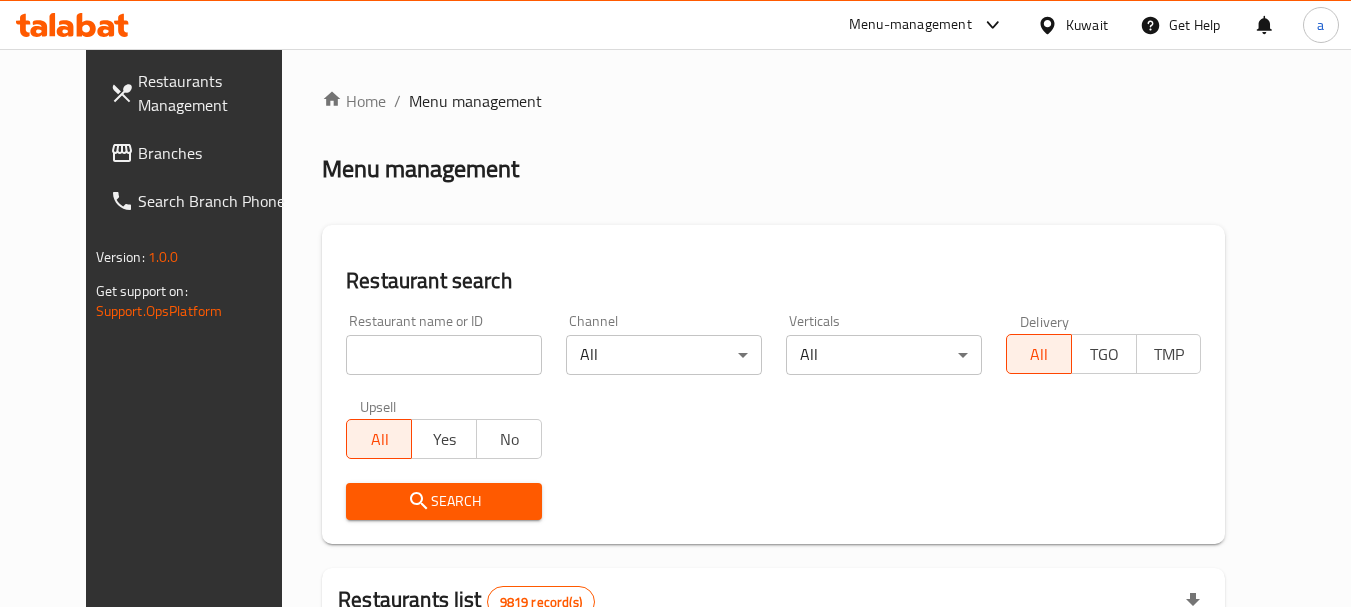 click on "Kuwait" at bounding box center (1087, 25) 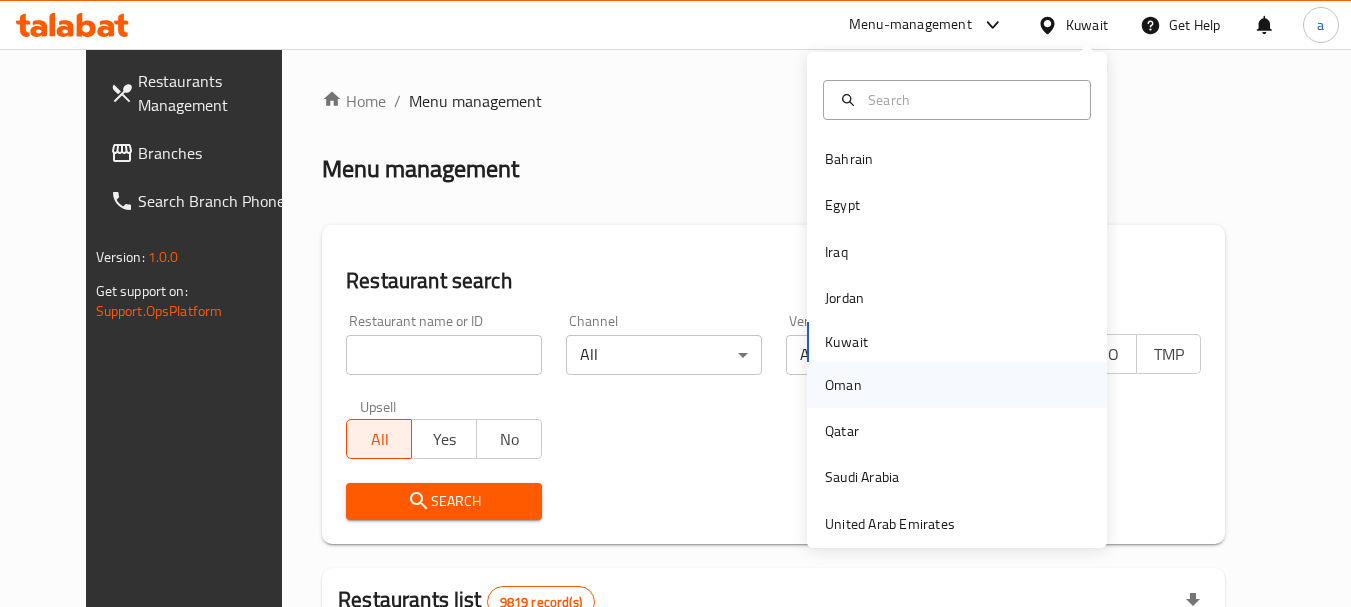 click on "Oman" at bounding box center (843, 385) 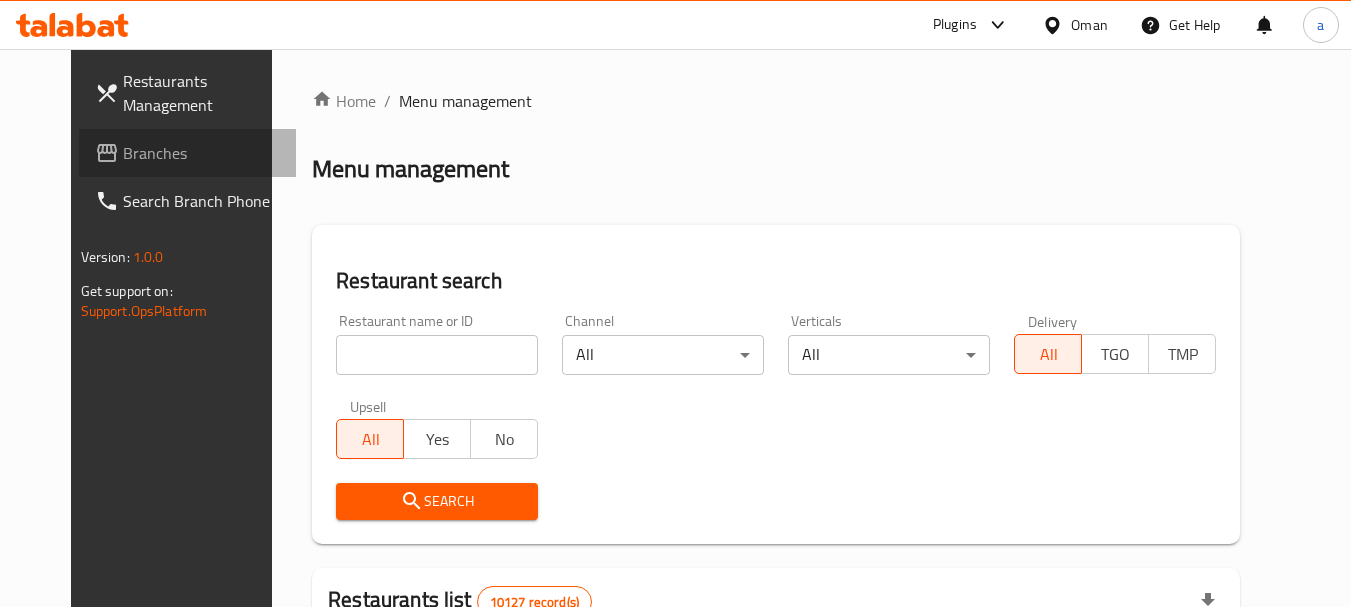 click on "Branches" at bounding box center (202, 153) 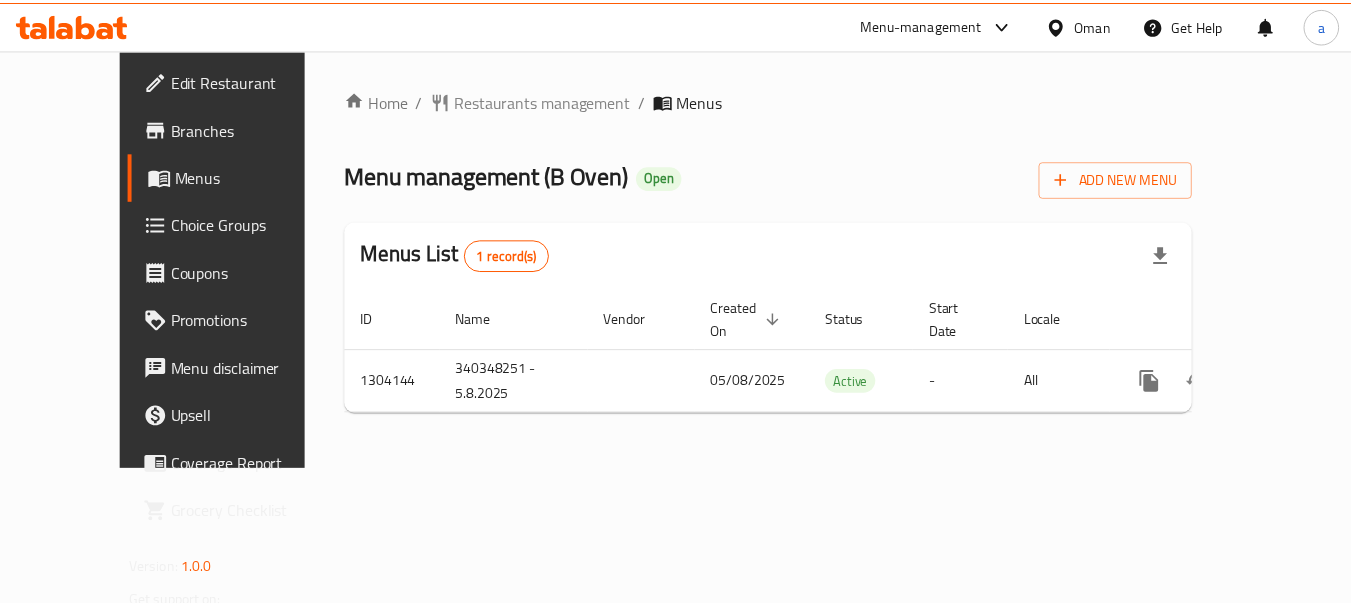 scroll, scrollTop: 0, scrollLeft: 0, axis: both 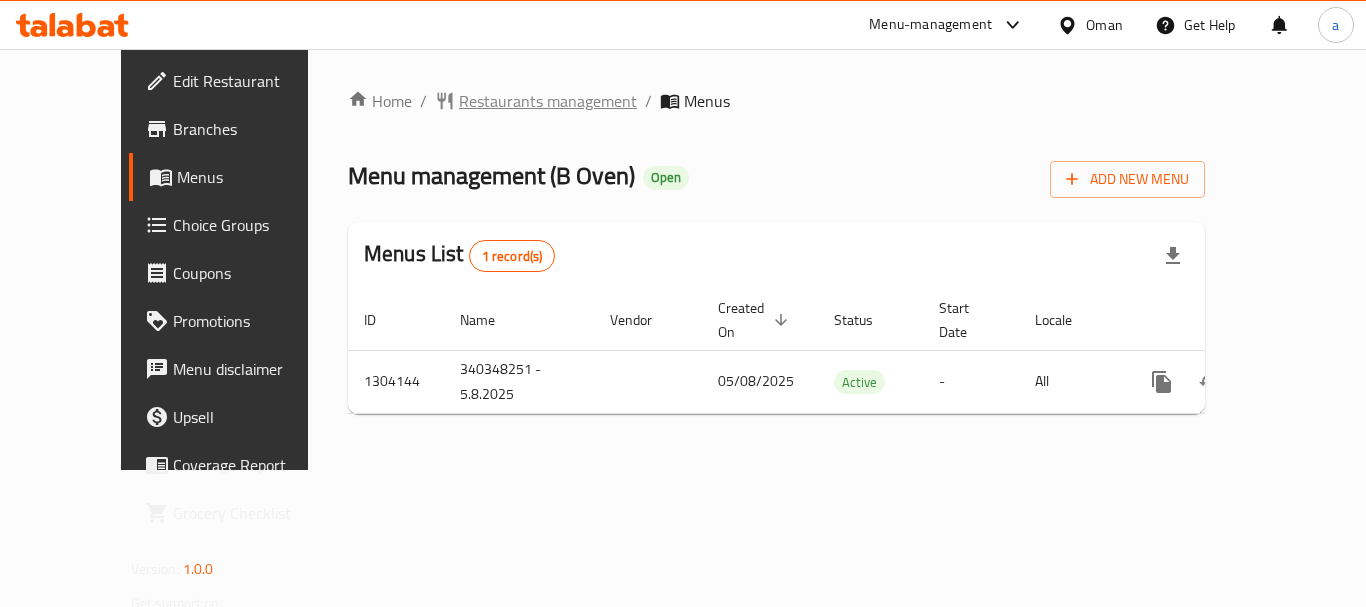 click on "Restaurants management" at bounding box center [548, 101] 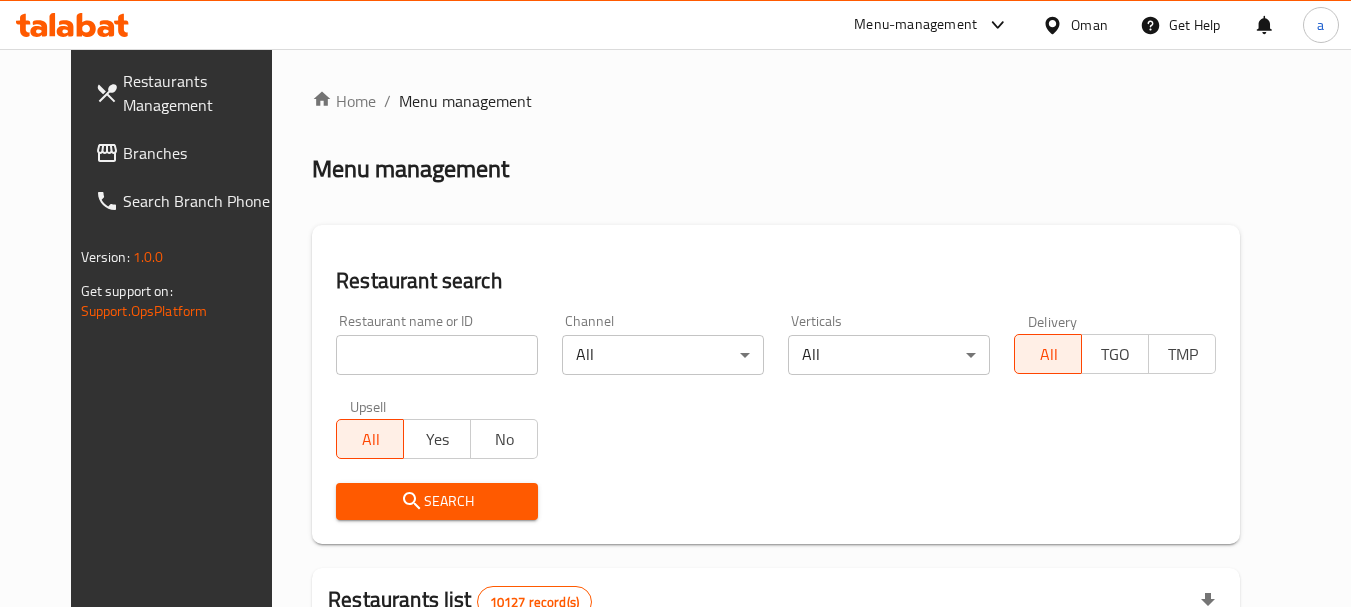 click at bounding box center [437, 355] 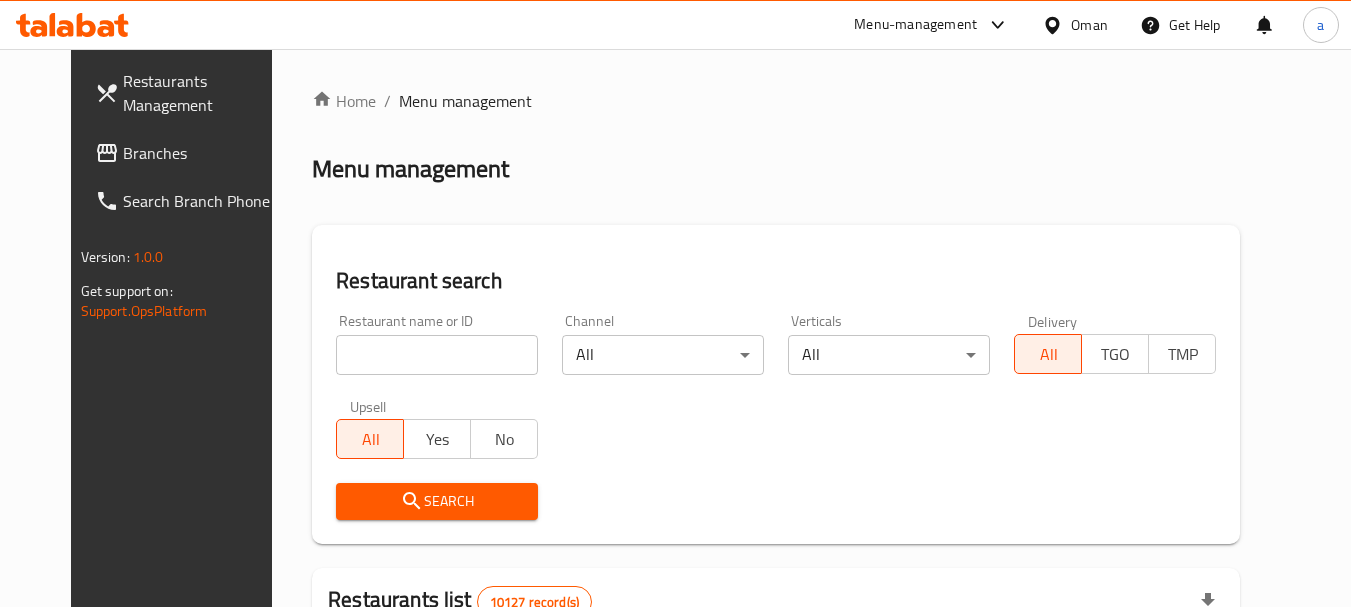click at bounding box center [437, 355] 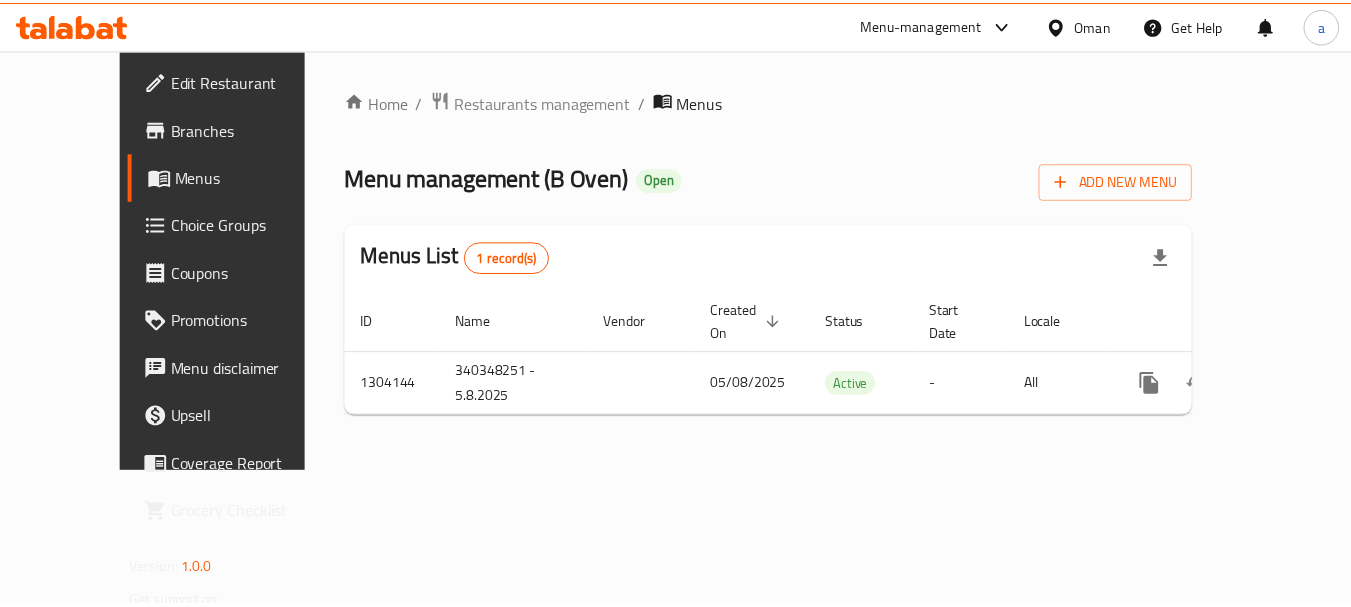 scroll, scrollTop: 0, scrollLeft: 0, axis: both 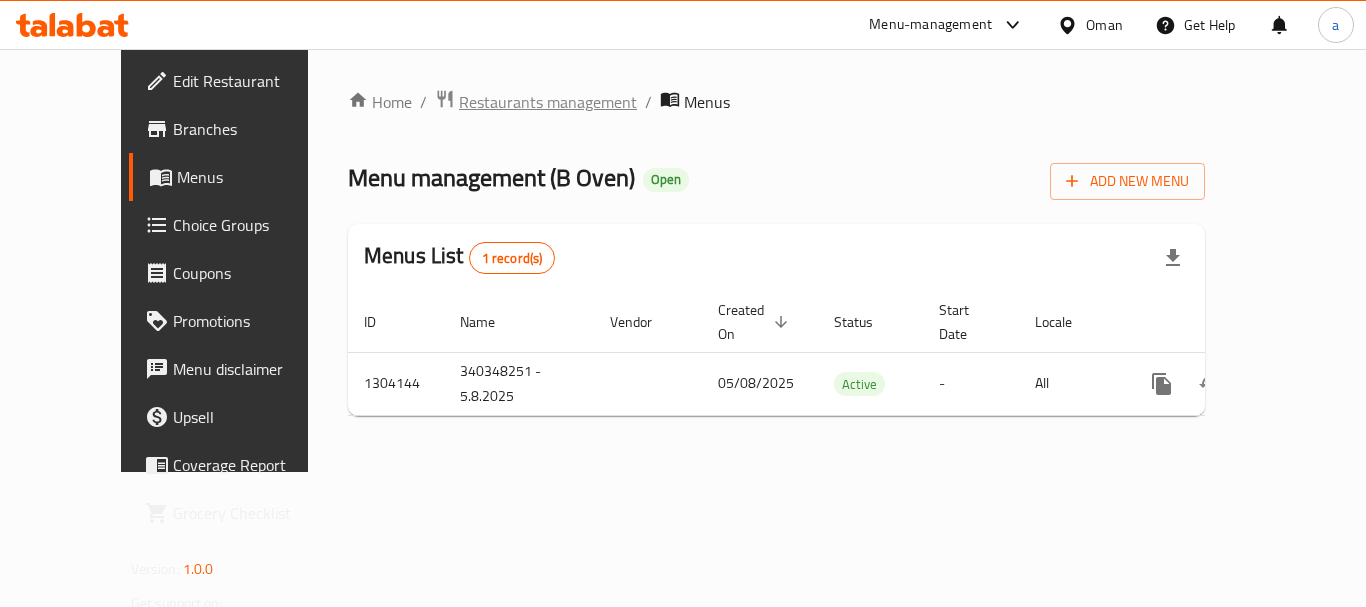 click on "Restaurants management" at bounding box center [548, 102] 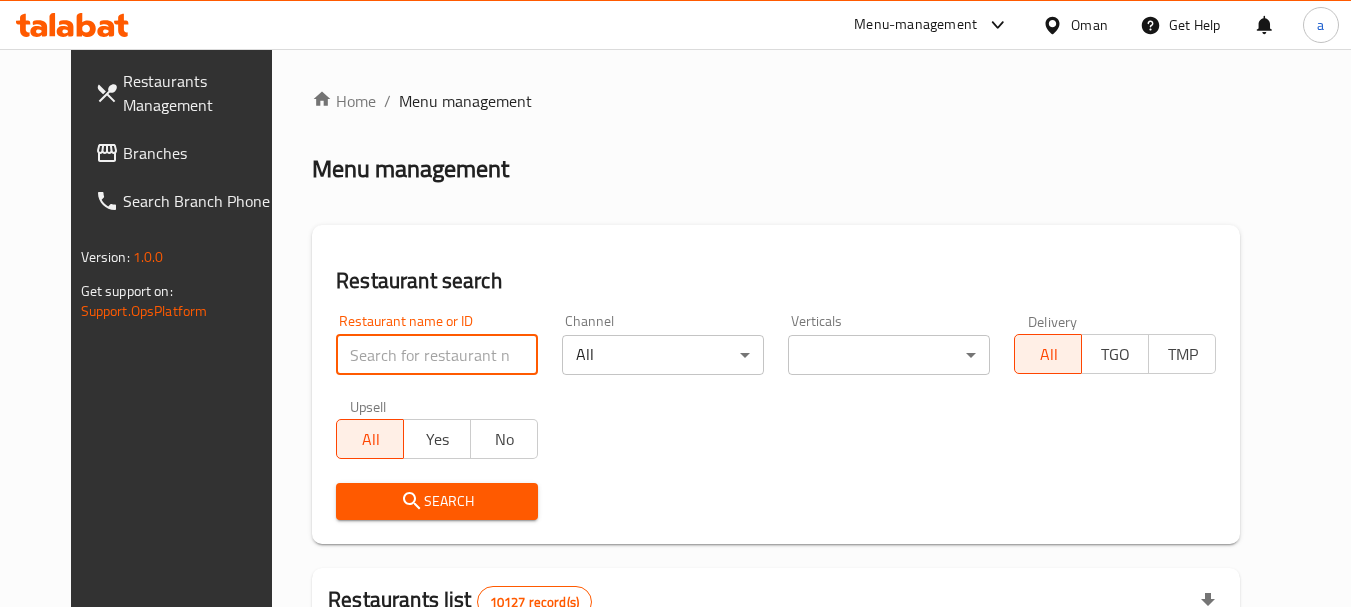 click at bounding box center [437, 355] 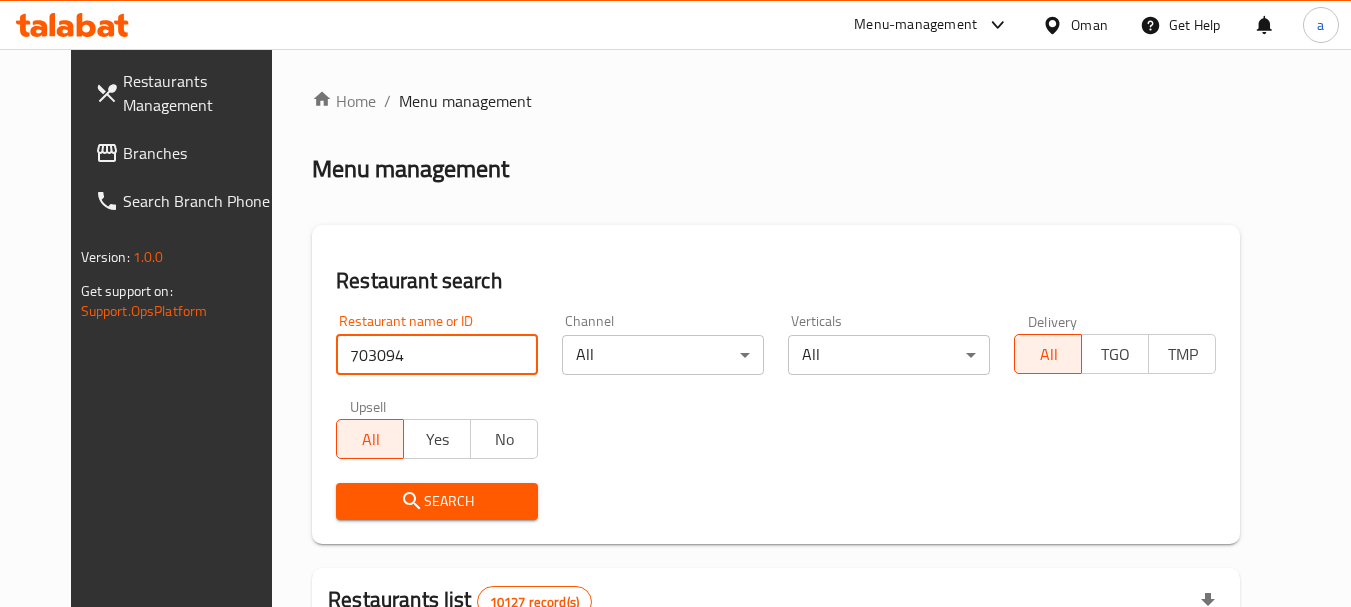 type on "703094" 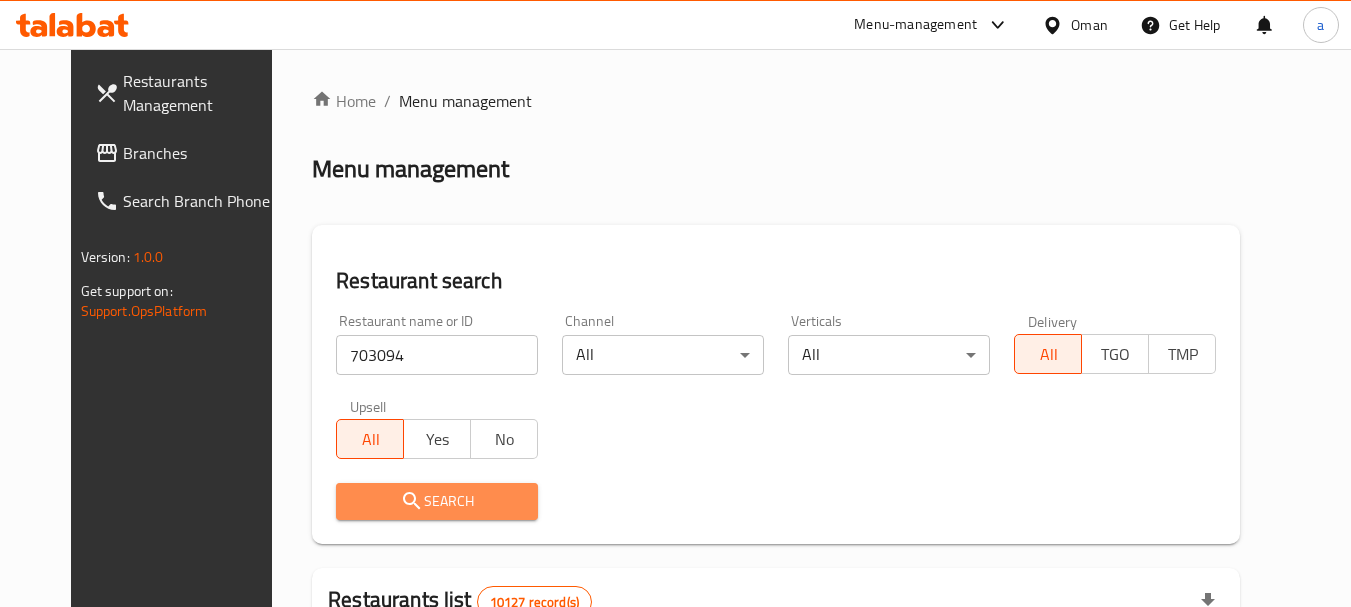 click 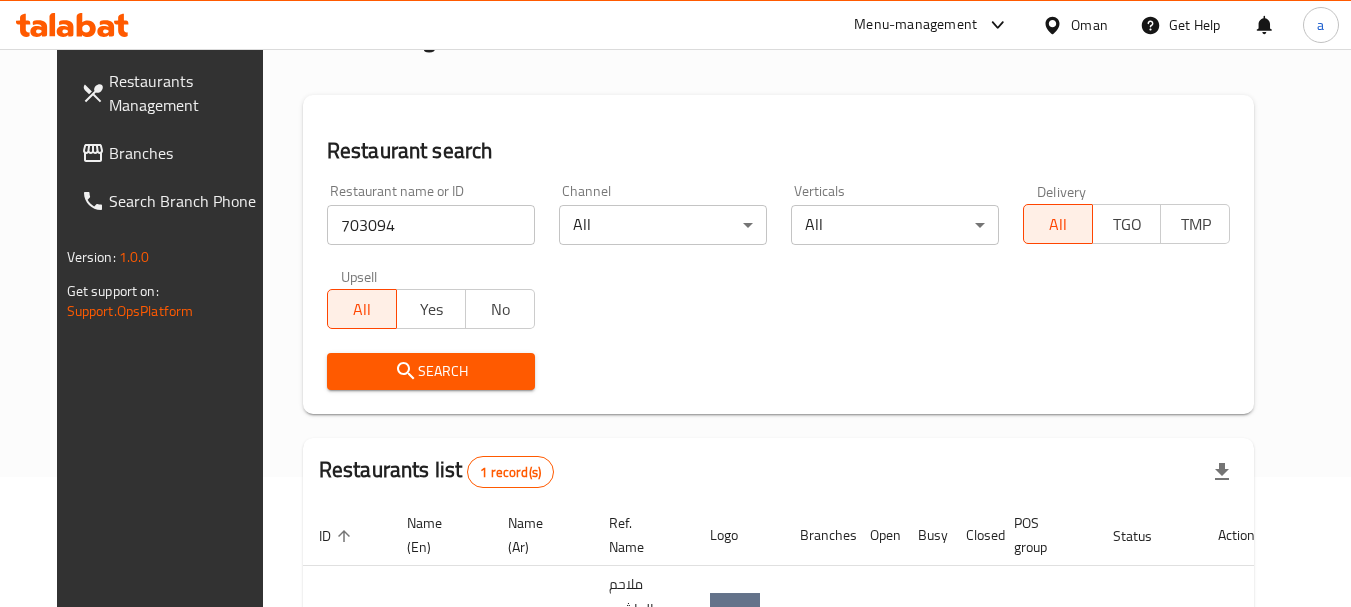 scroll, scrollTop: 260, scrollLeft: 0, axis: vertical 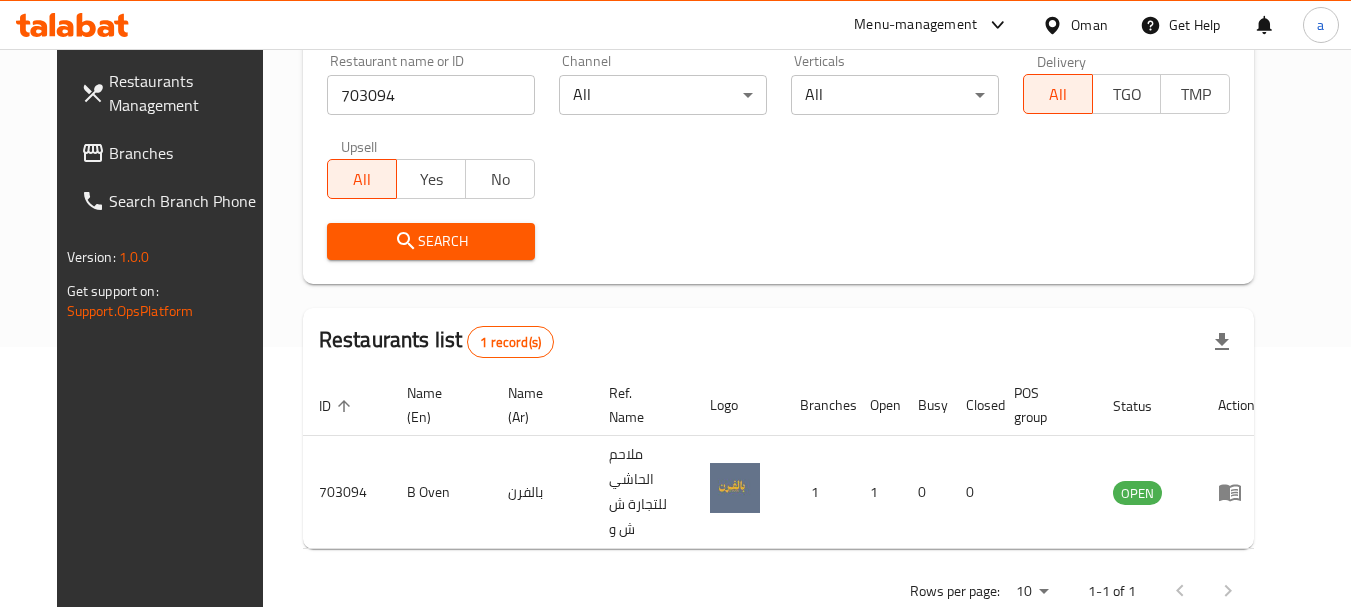 click on "Oman" at bounding box center (1089, 25) 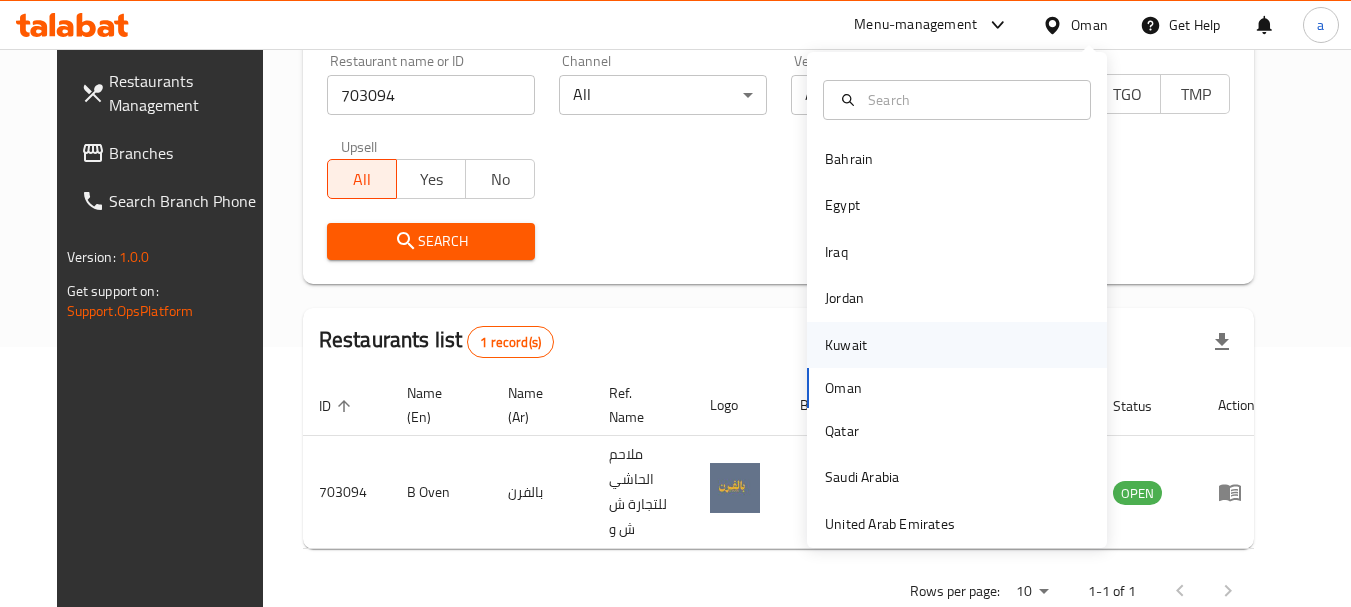 click on "Kuwait" at bounding box center (846, 345) 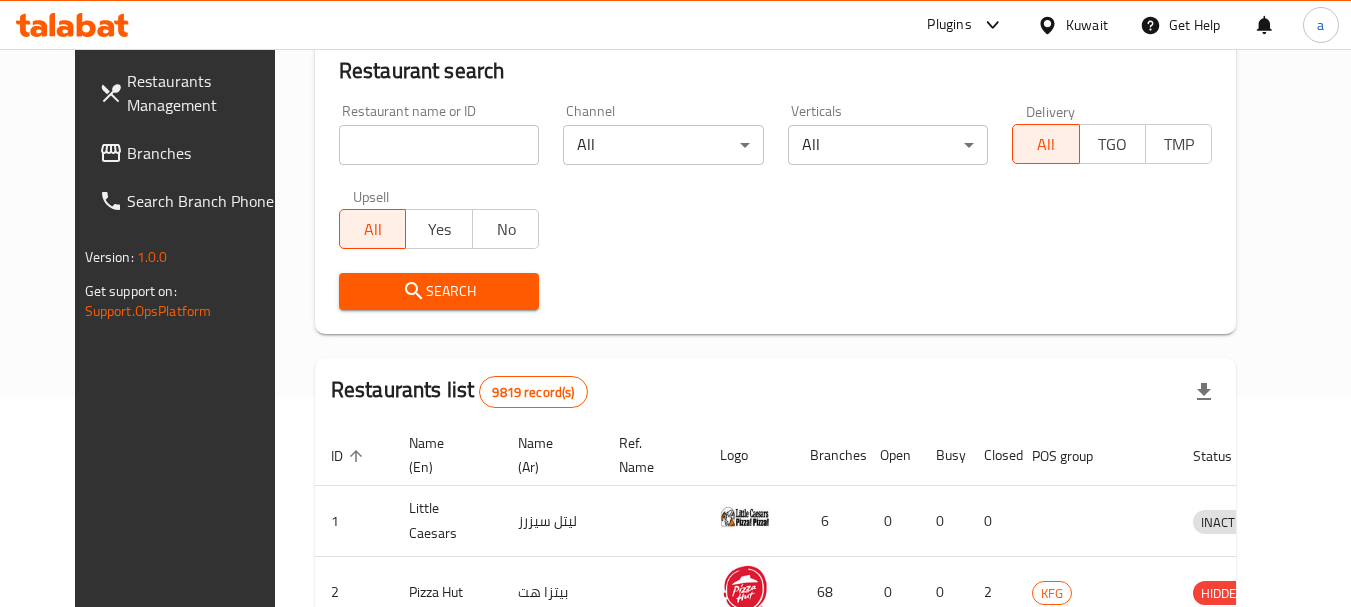 scroll, scrollTop: 260, scrollLeft: 0, axis: vertical 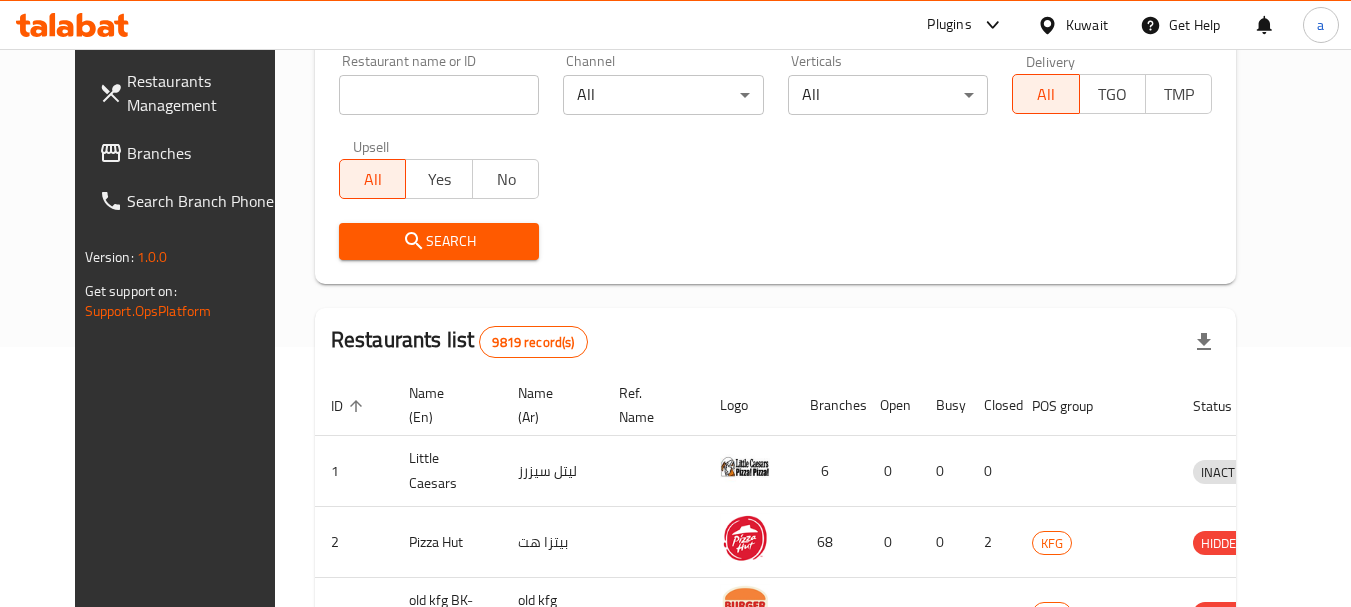 click on "Branches" at bounding box center (206, 153) 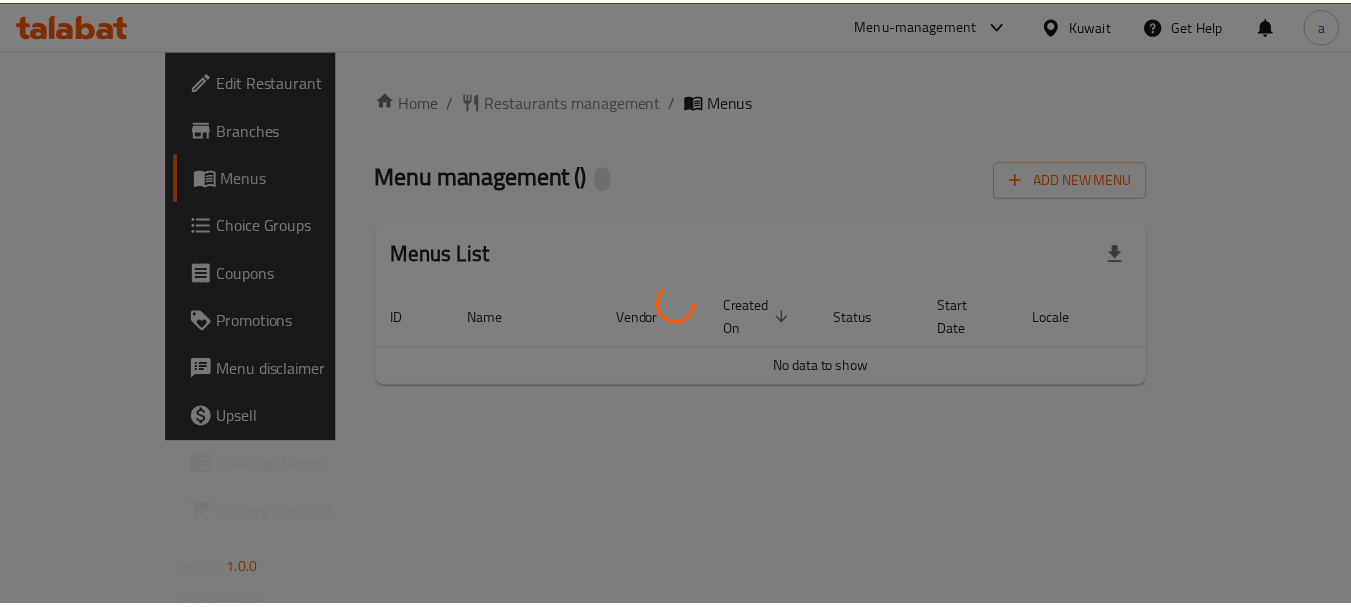 scroll, scrollTop: 0, scrollLeft: 0, axis: both 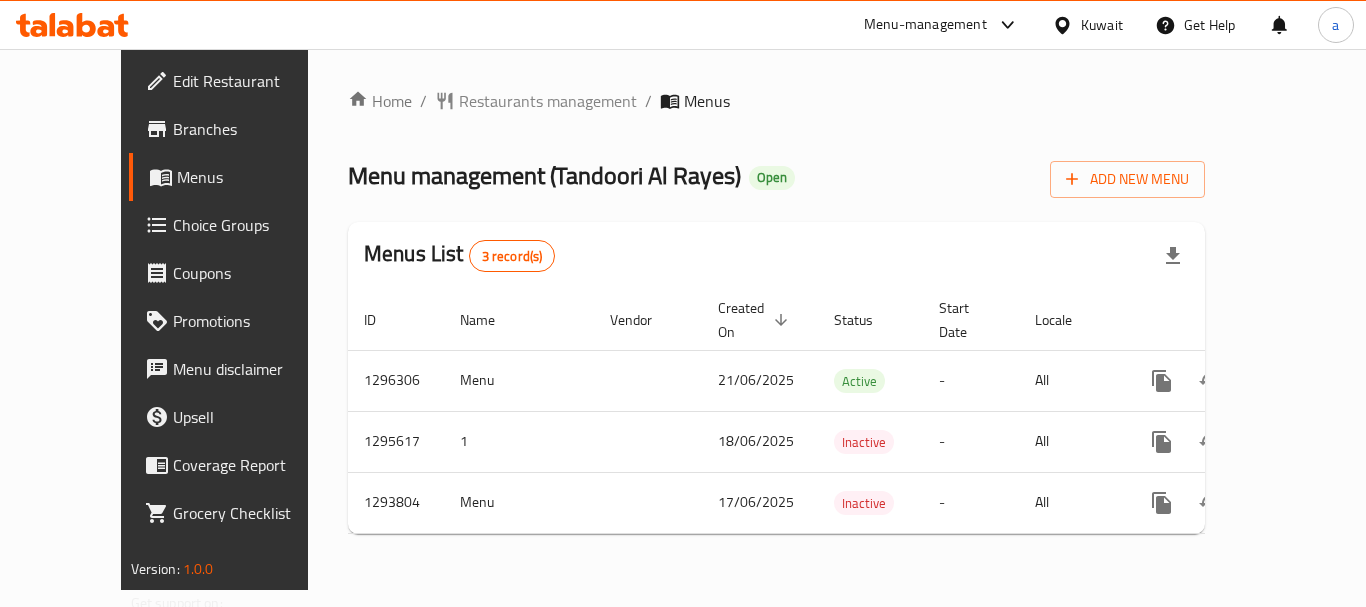 click on "Restaurants management" at bounding box center [548, 101] 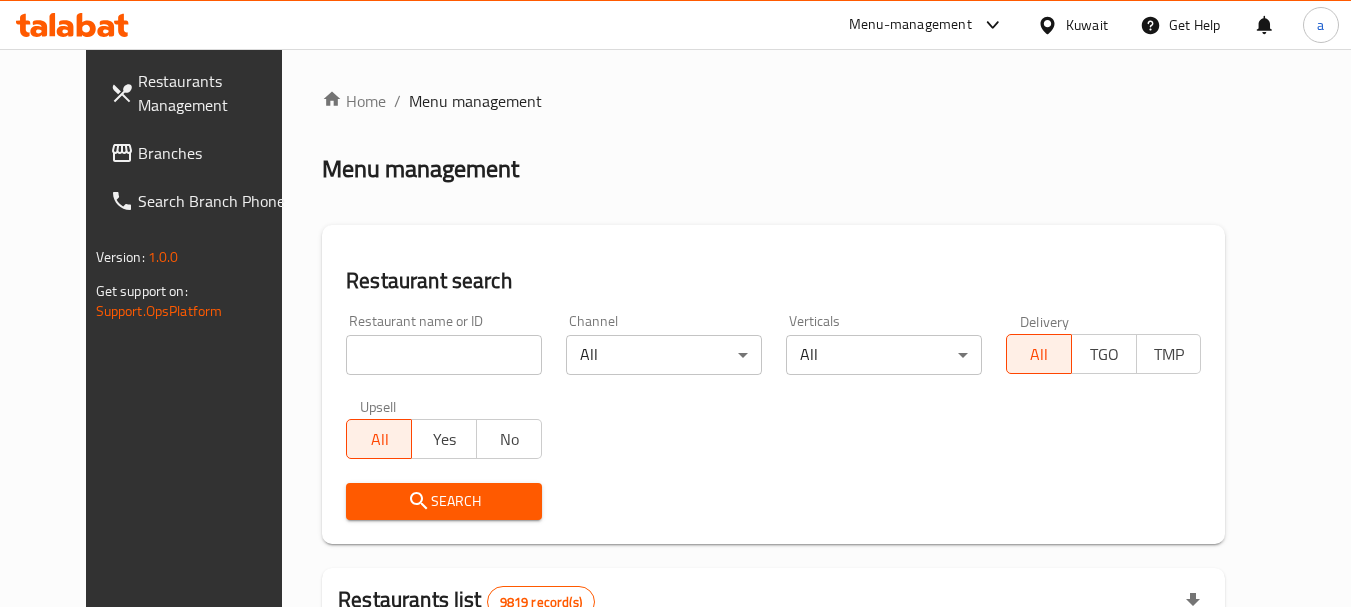 click at bounding box center (444, 355) 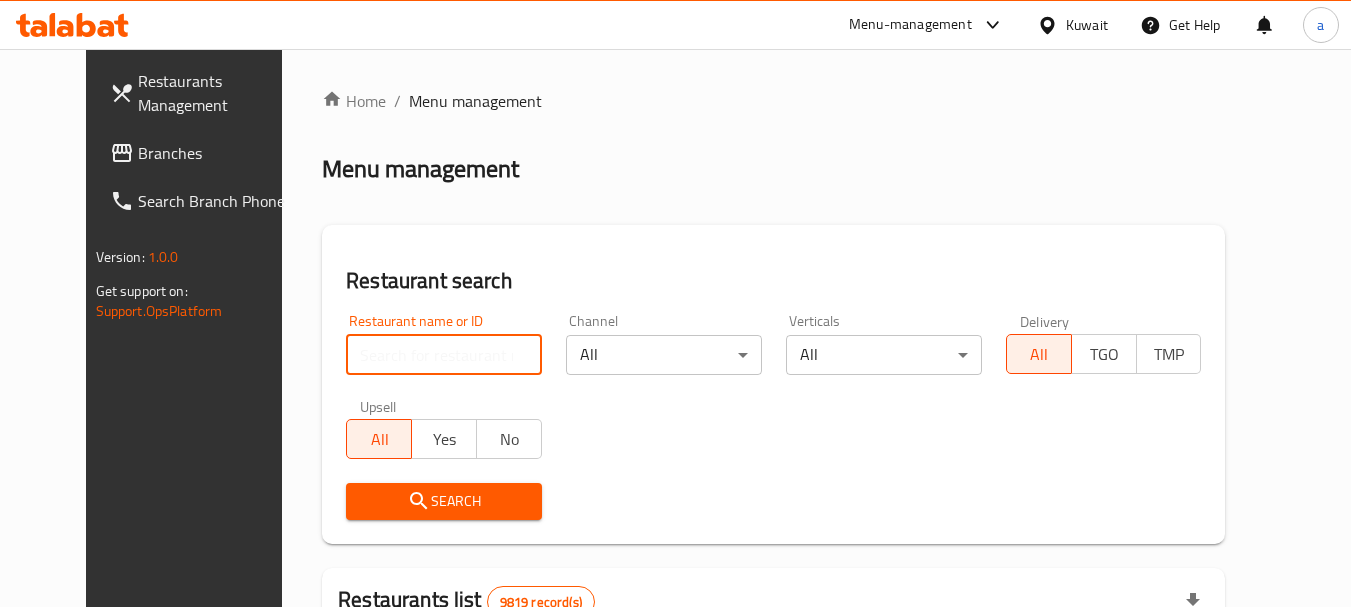 paste on "699678" 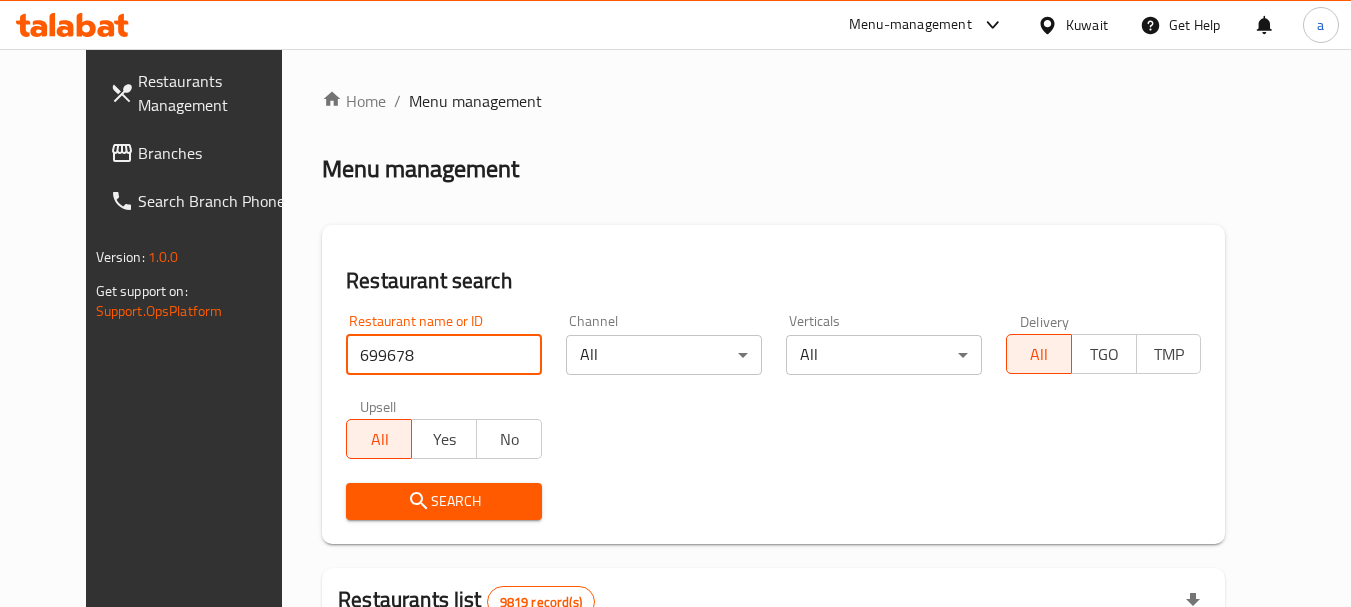 type on "699678" 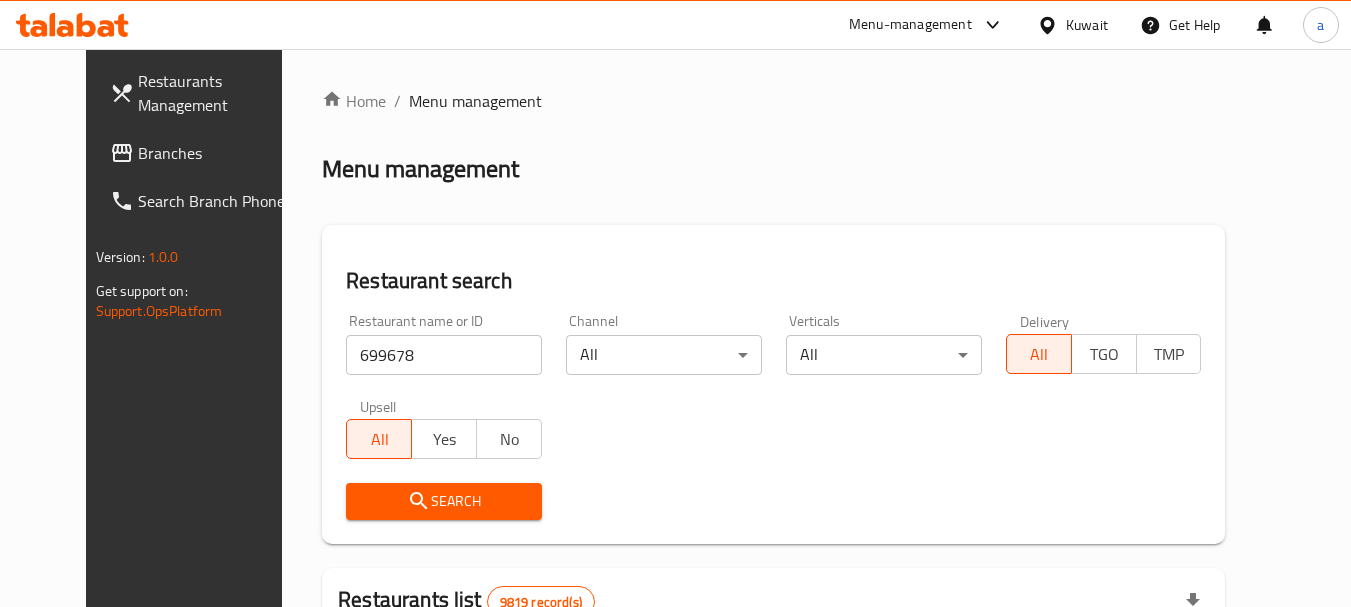click on "Search" at bounding box center (444, 501) 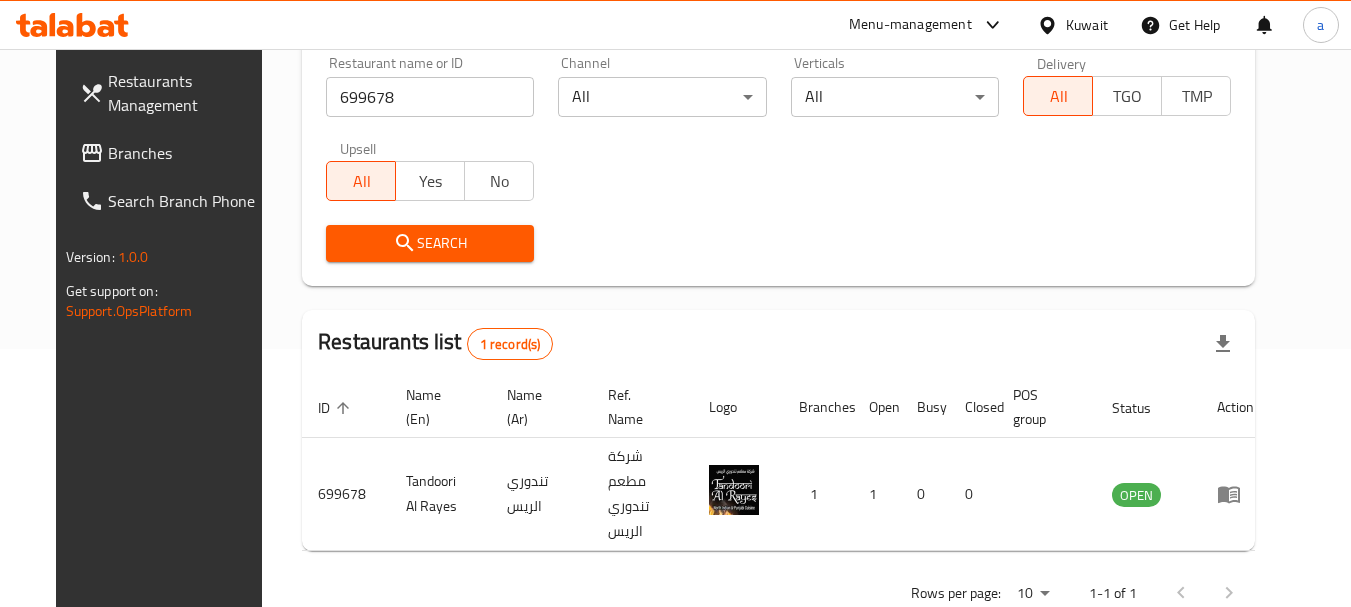 scroll, scrollTop: 268, scrollLeft: 0, axis: vertical 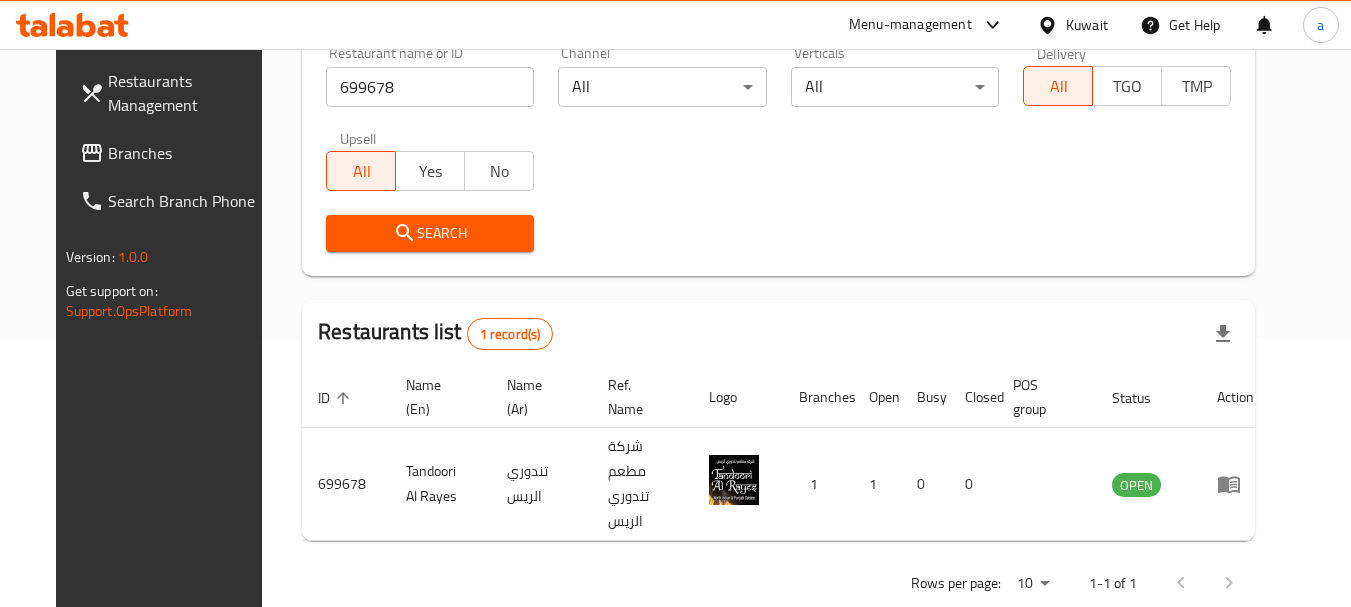 click at bounding box center (1051, 25) 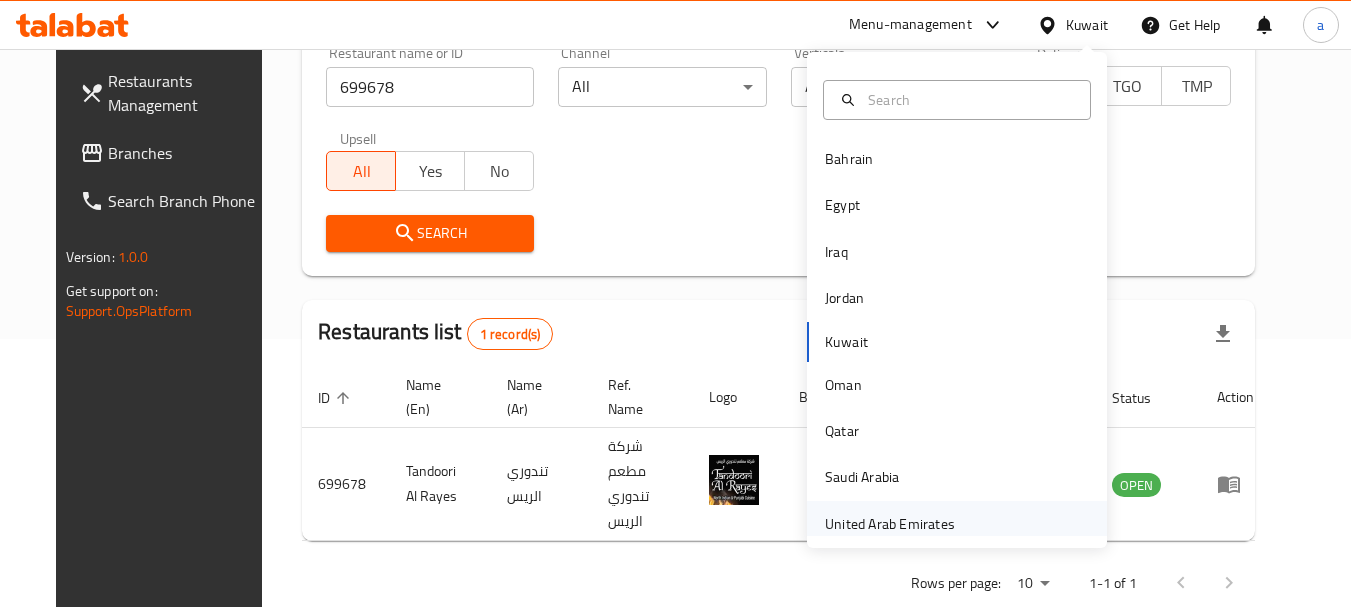 click on "United Arab Emirates" at bounding box center (890, 524) 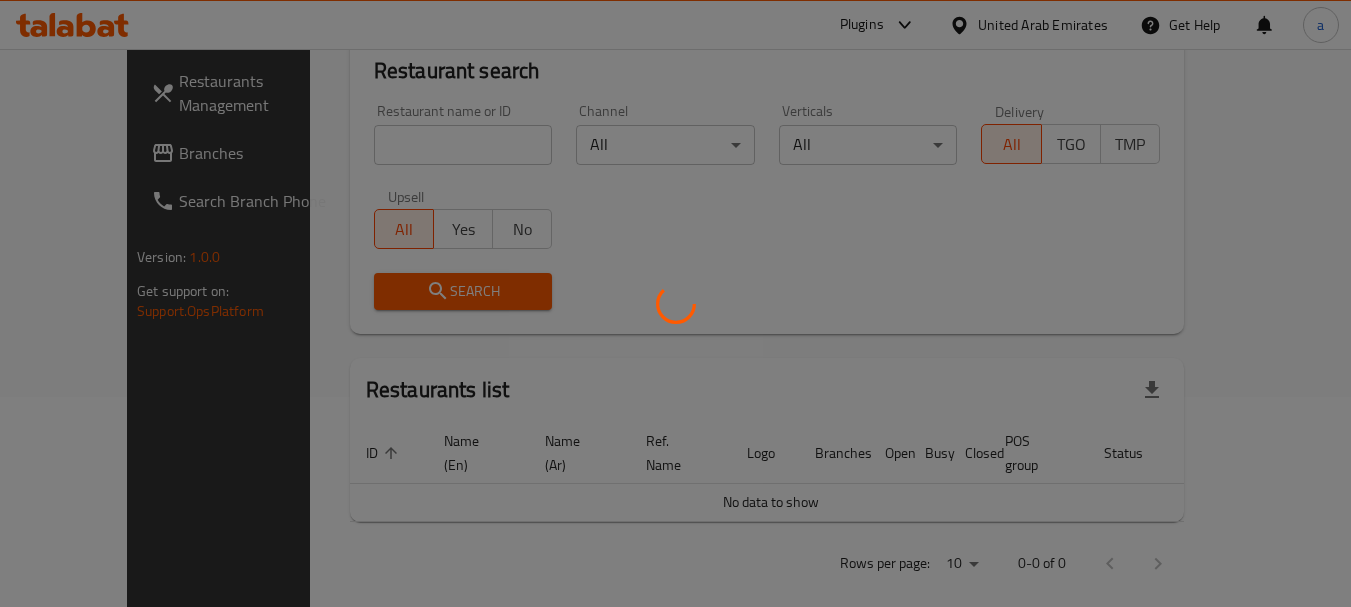 scroll, scrollTop: 268, scrollLeft: 0, axis: vertical 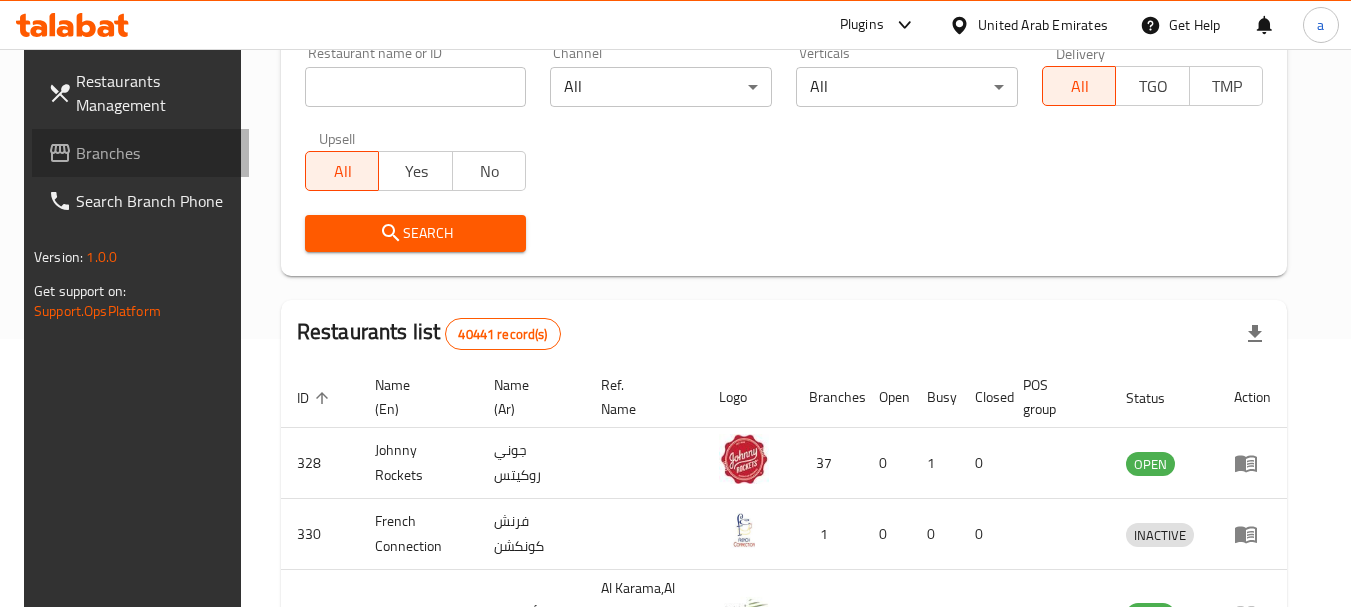 click on "Branches" at bounding box center [155, 153] 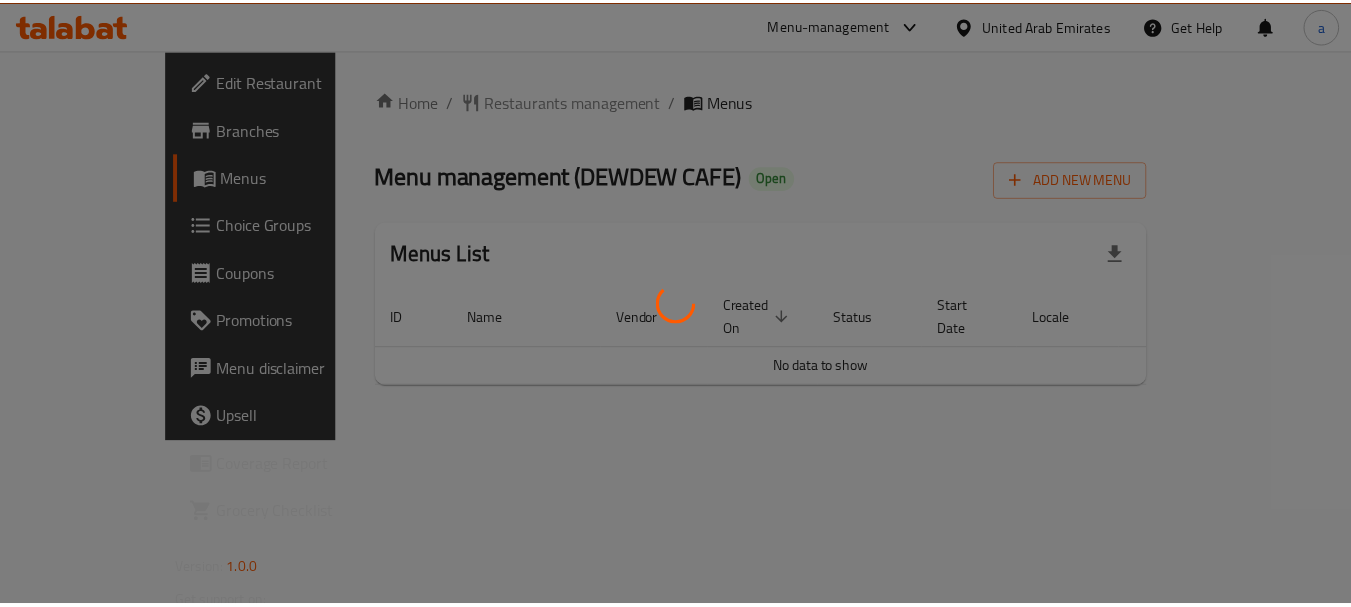 scroll, scrollTop: 0, scrollLeft: 0, axis: both 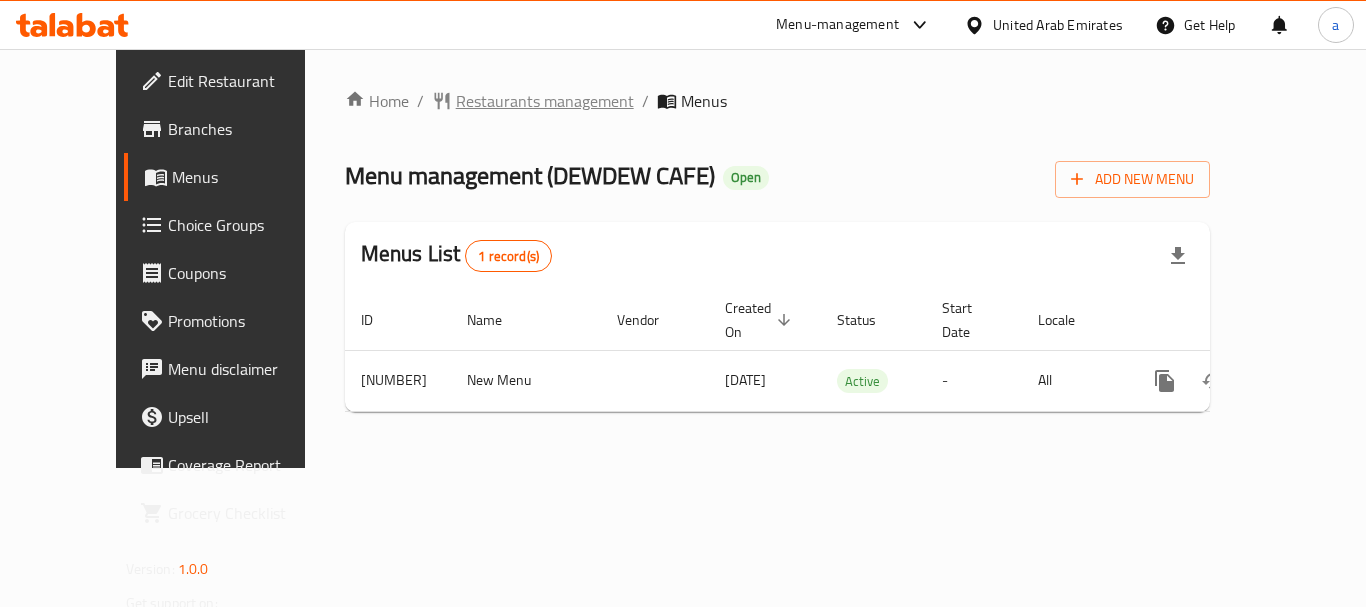 click on "Restaurants management" at bounding box center [545, 101] 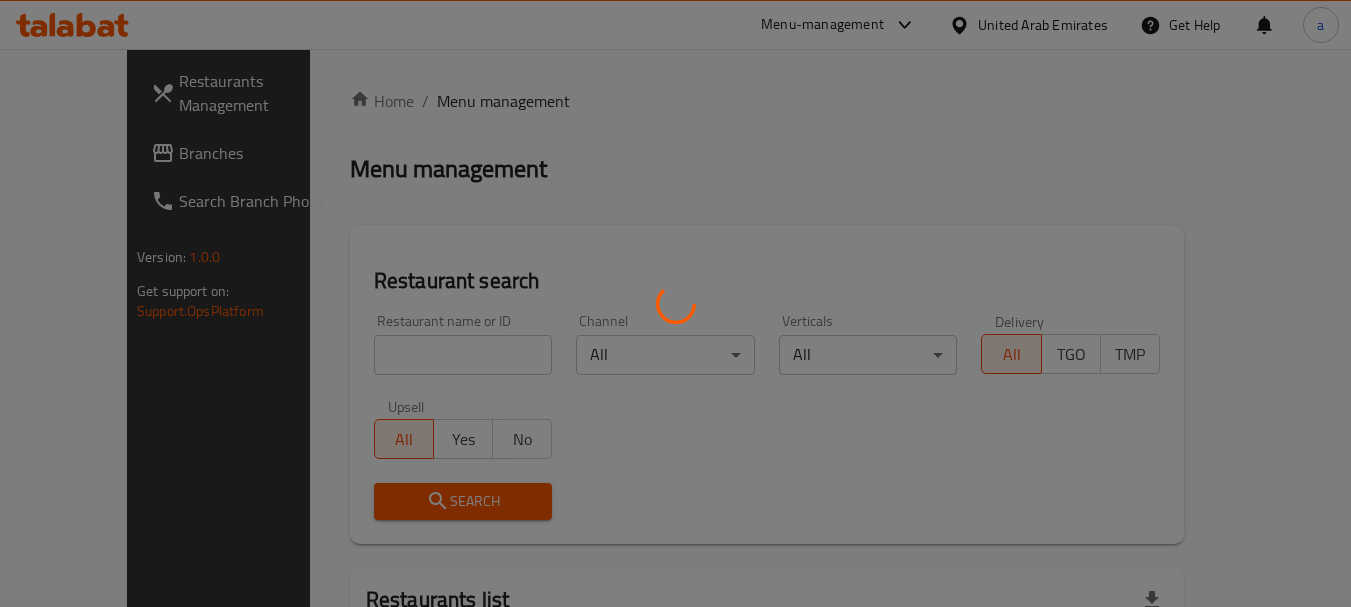 click on "Home / Menu management Menu management Restaurant search Restaurant name or ID Restaurant name or ID Channel All ​ Verticals All ​ Delivery All TGO TMP Upsell All Yes No   Search Restaurants list   ID sorted ascending Name (En) Name (Ar) Ref. Name Logo Branches Open Busy Closed POS group Status Action No data to show Rows per page: 10 0-0 of 0" at bounding box center [767, 444] 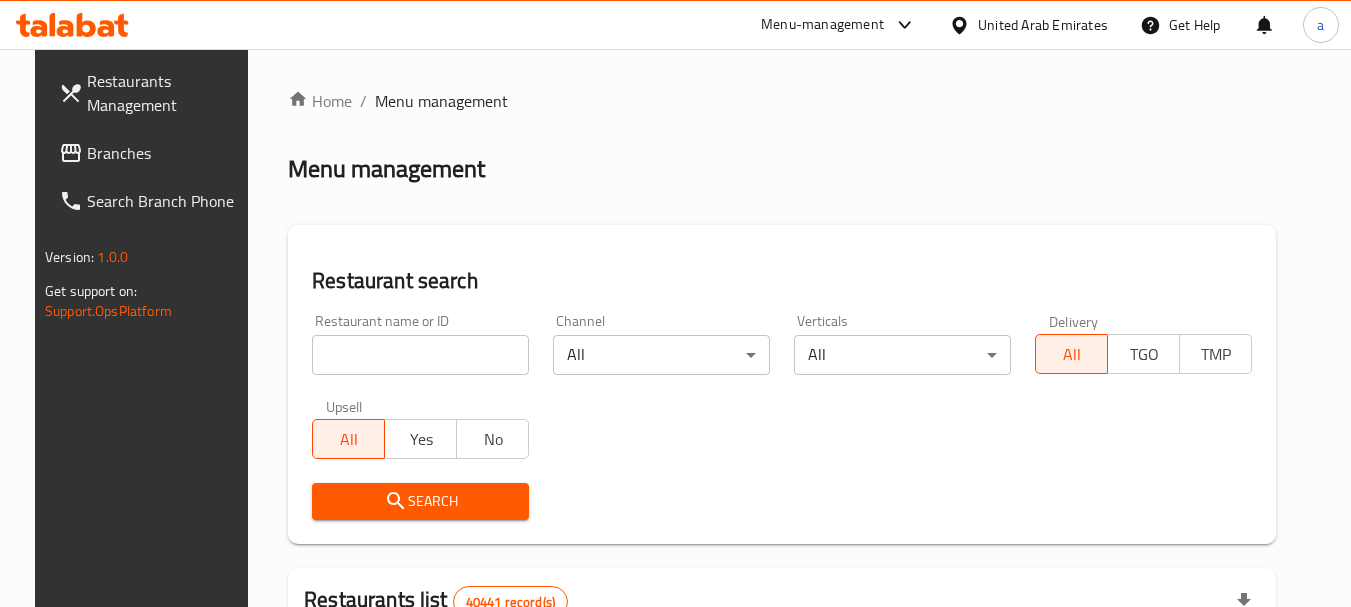 click at bounding box center (420, 355) 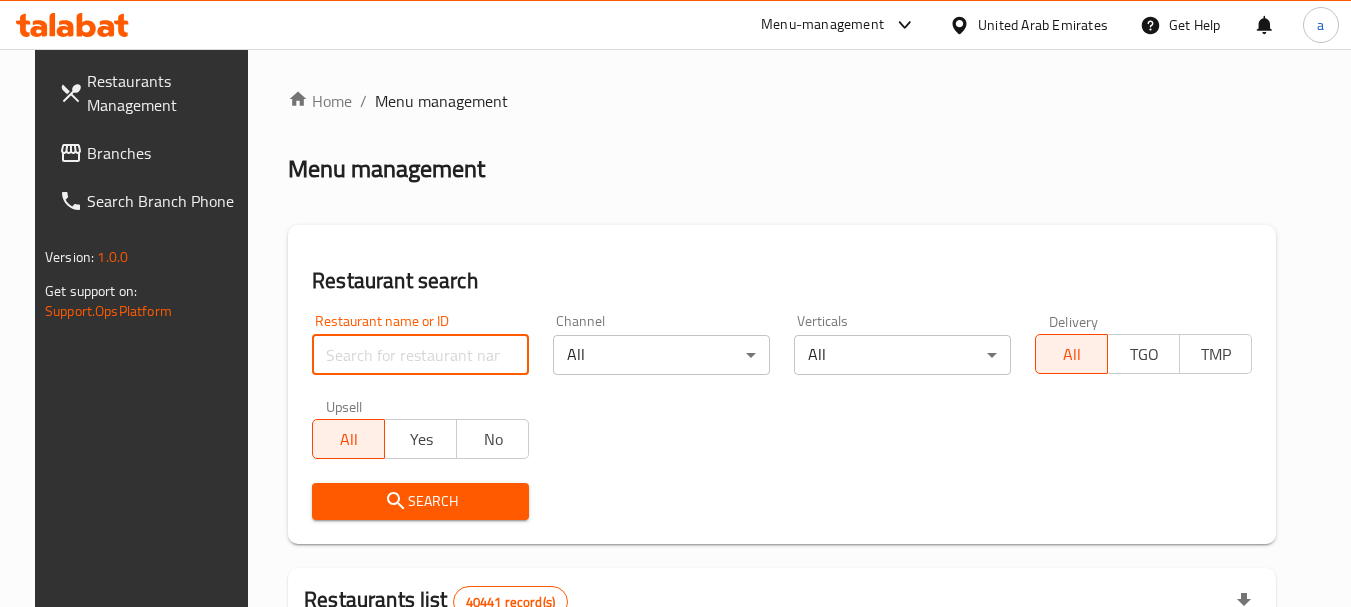 paste on "690077" 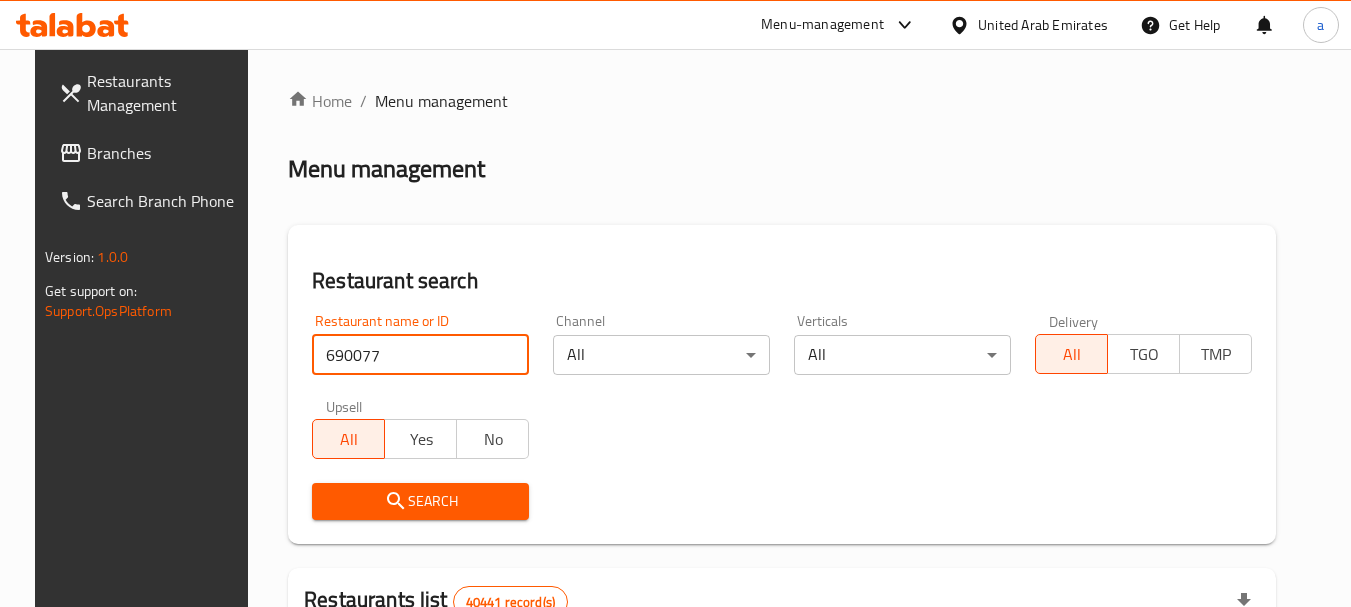type on "690077" 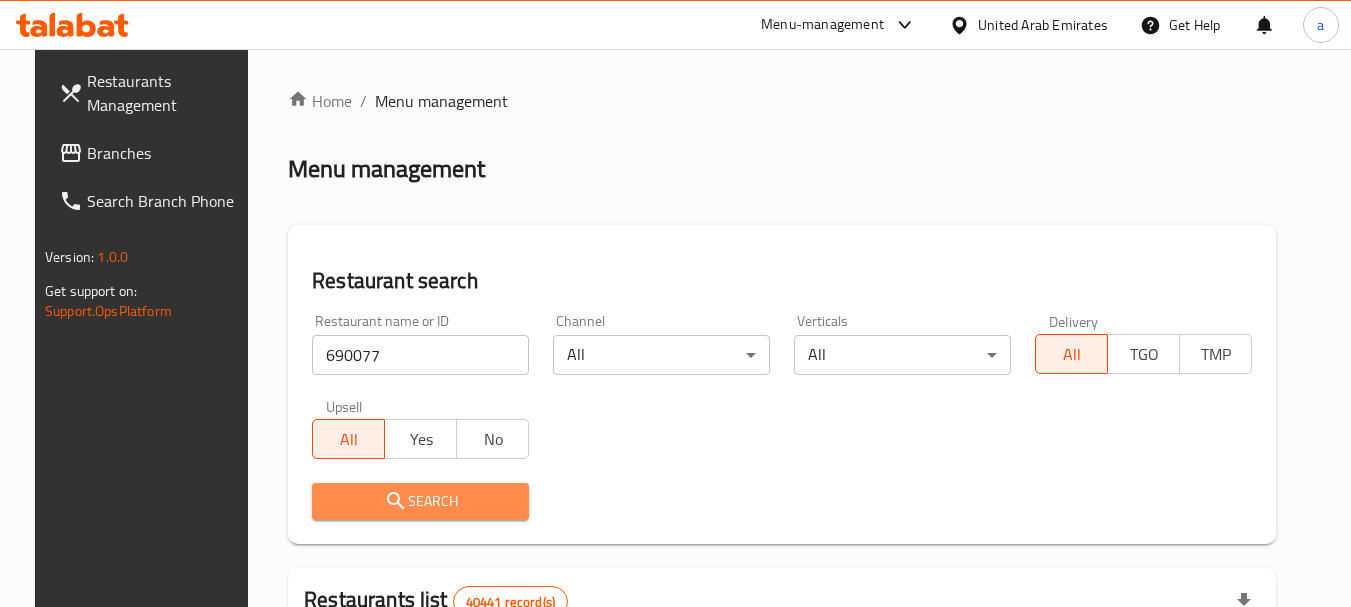 click on "Search" at bounding box center [420, 501] 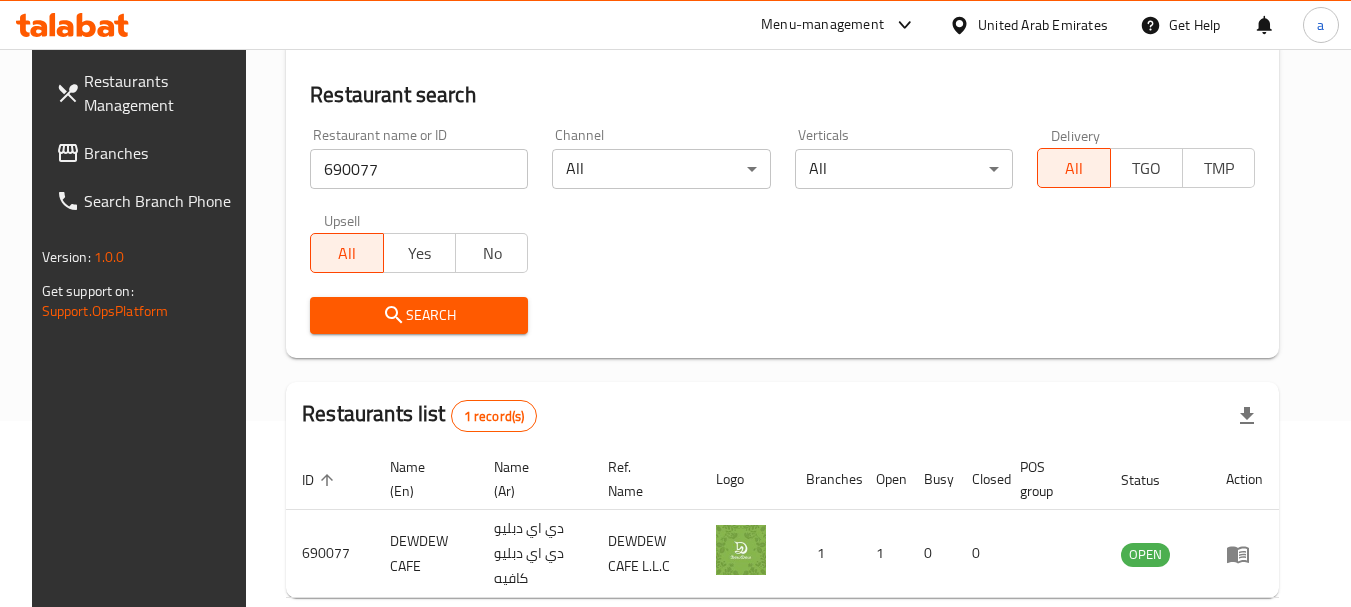 scroll, scrollTop: 268, scrollLeft: 0, axis: vertical 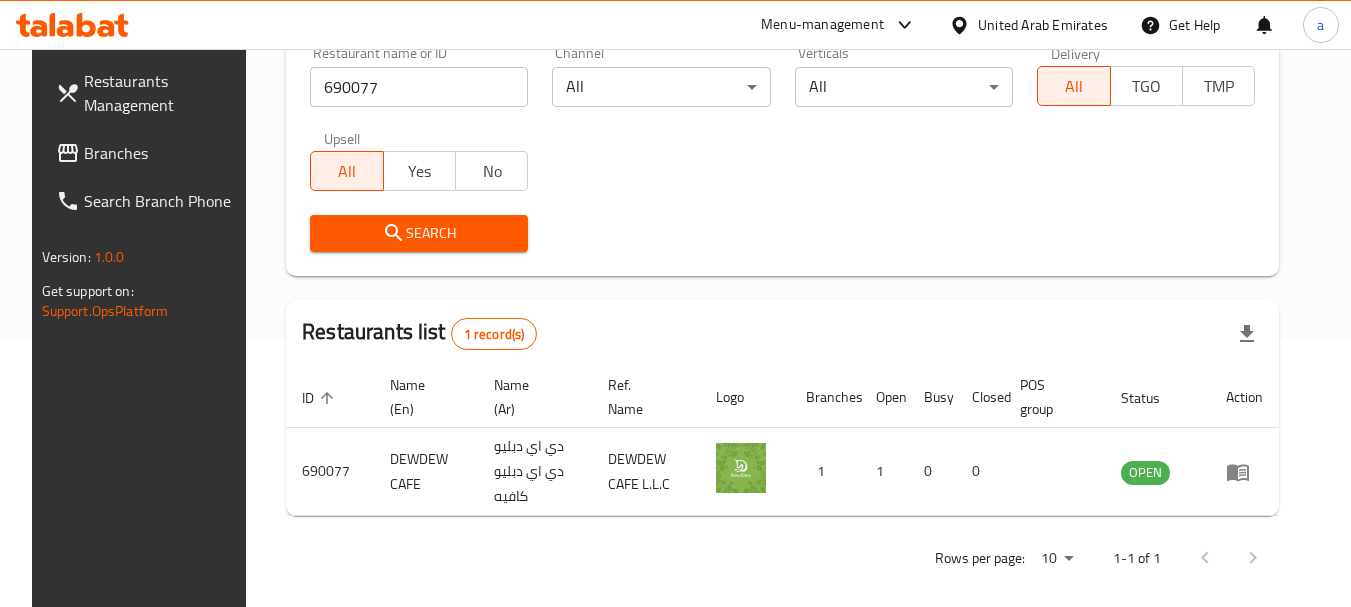 click on "United Arab Emirates" at bounding box center [1043, 25] 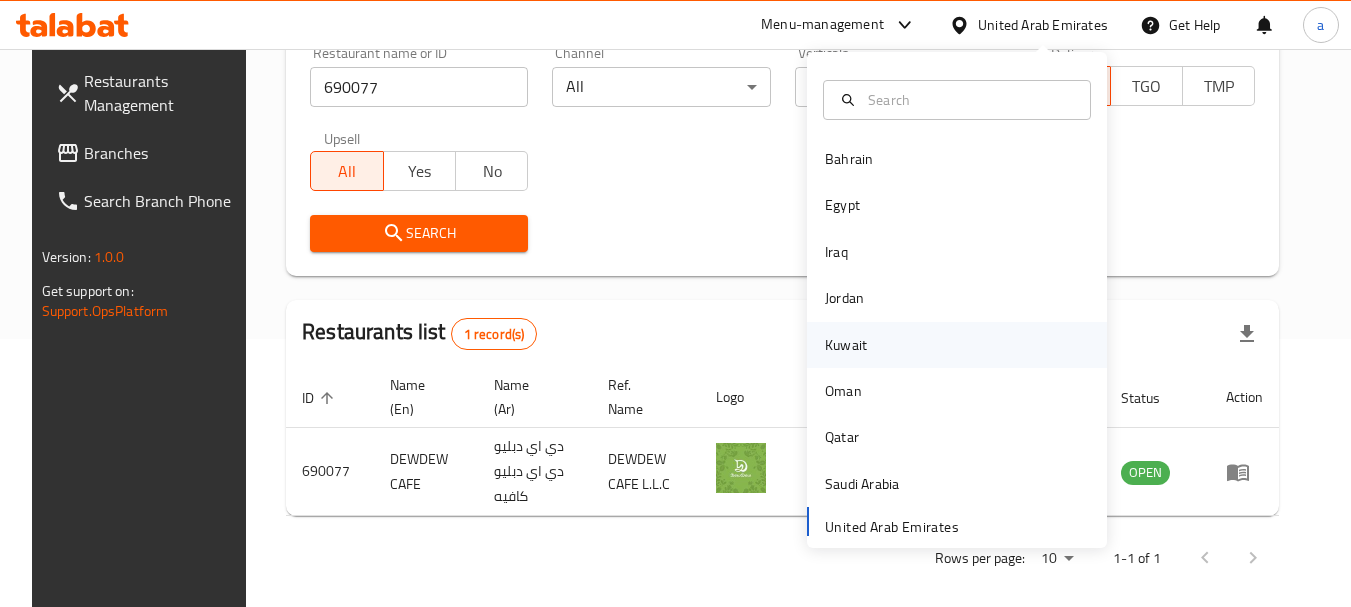 click on "Kuwait" at bounding box center (846, 345) 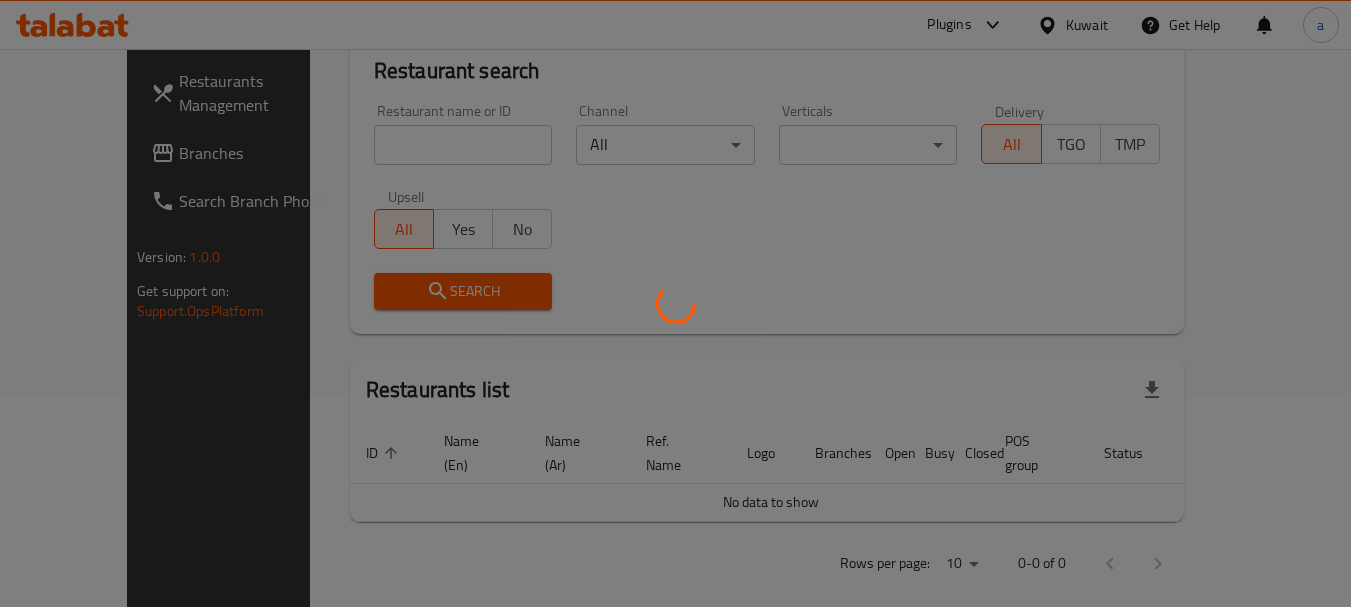 scroll, scrollTop: 268, scrollLeft: 0, axis: vertical 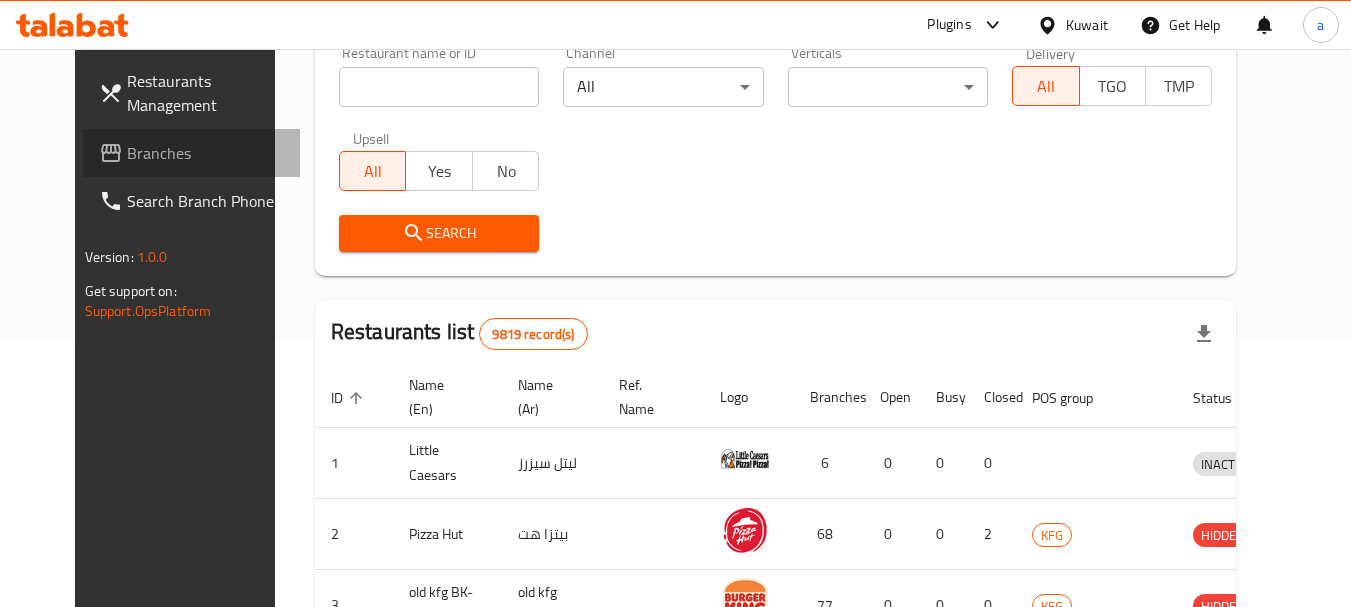 click on "Branches" at bounding box center (206, 153) 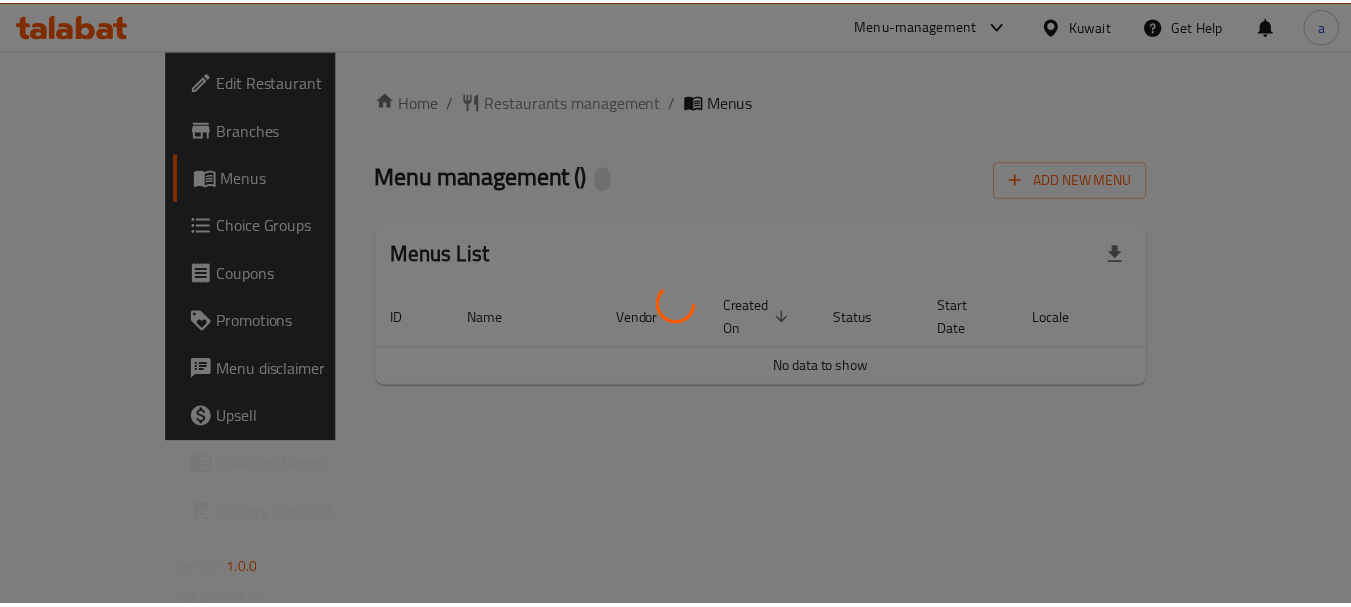 scroll, scrollTop: 0, scrollLeft: 0, axis: both 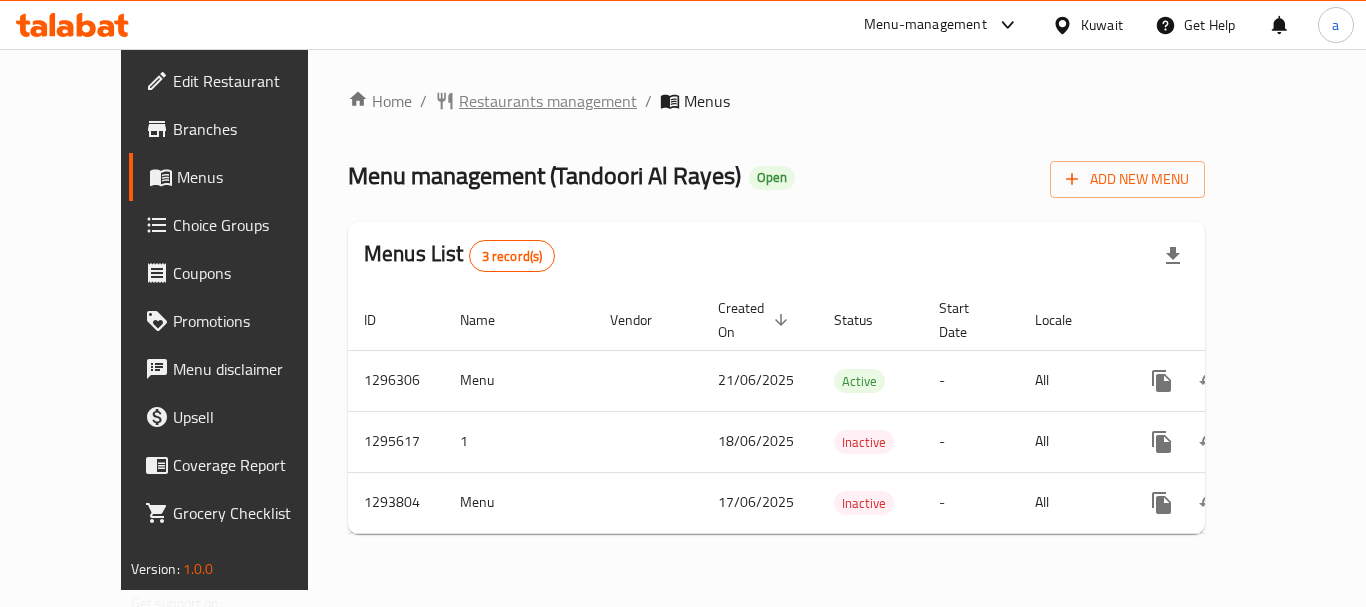 click on "Restaurants management" at bounding box center [548, 101] 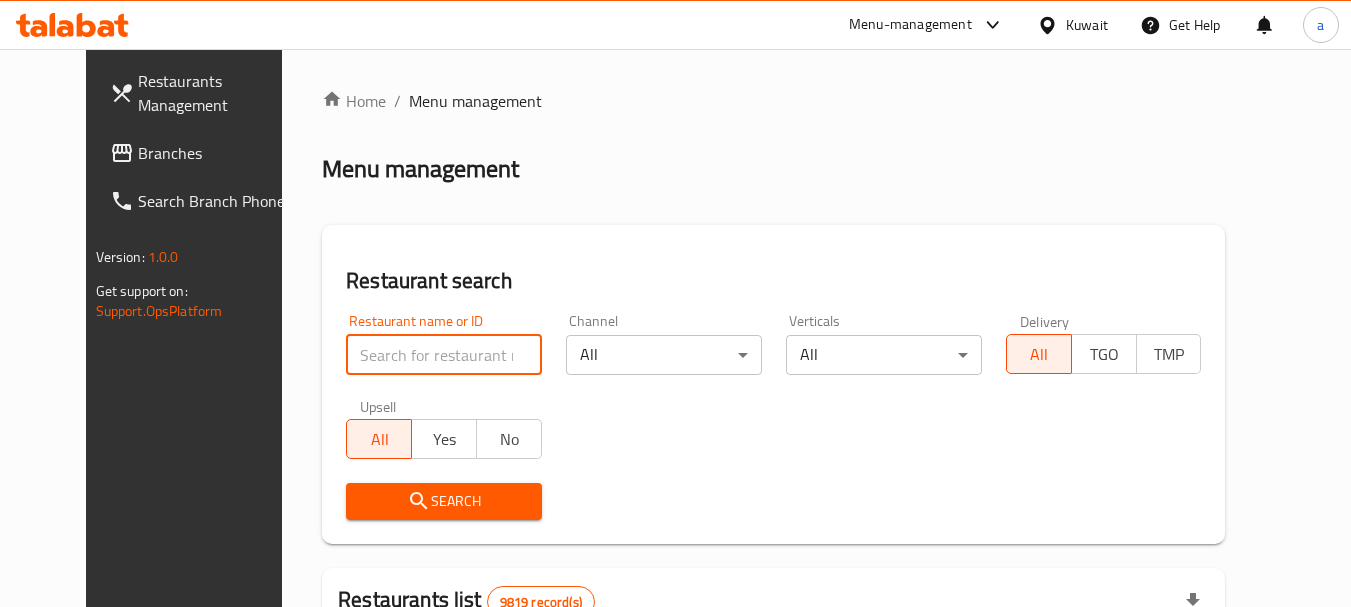 click at bounding box center [444, 355] 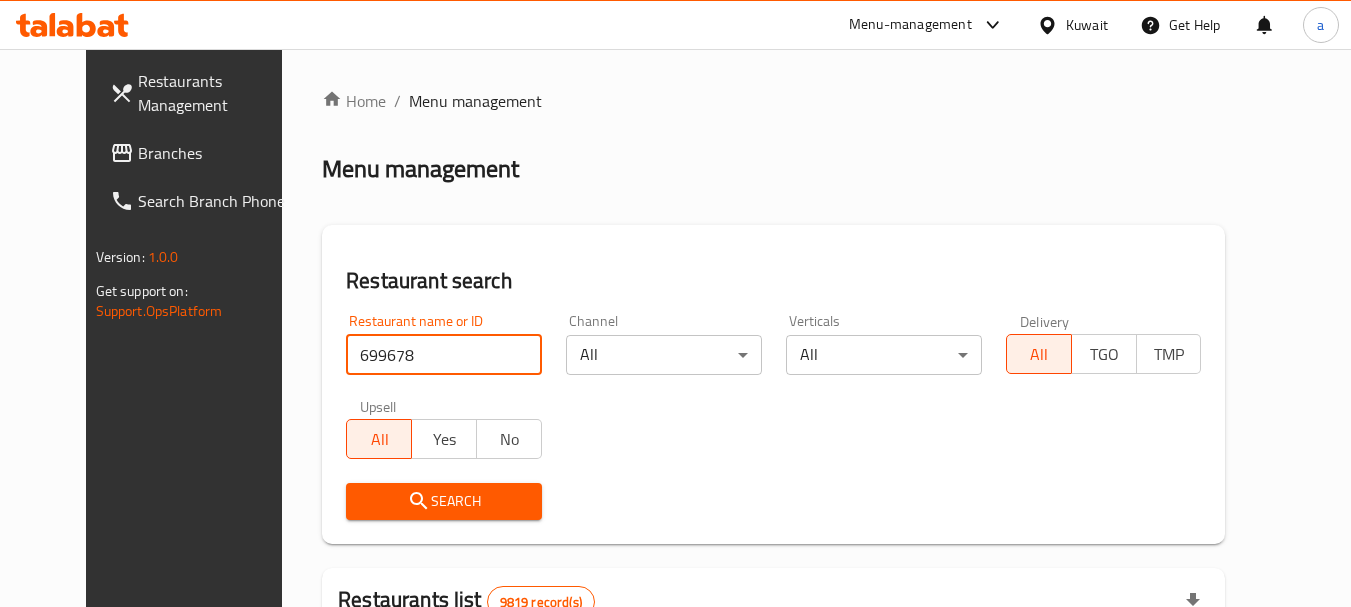 type on "699678" 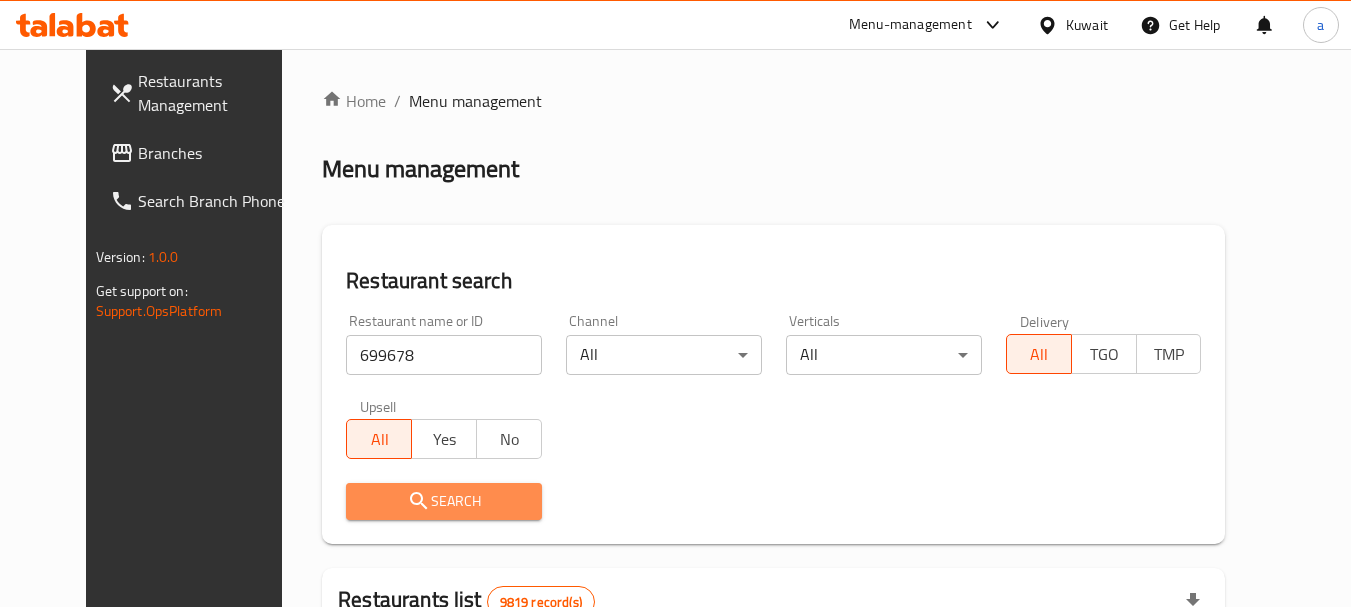 click on "Search" at bounding box center (444, 501) 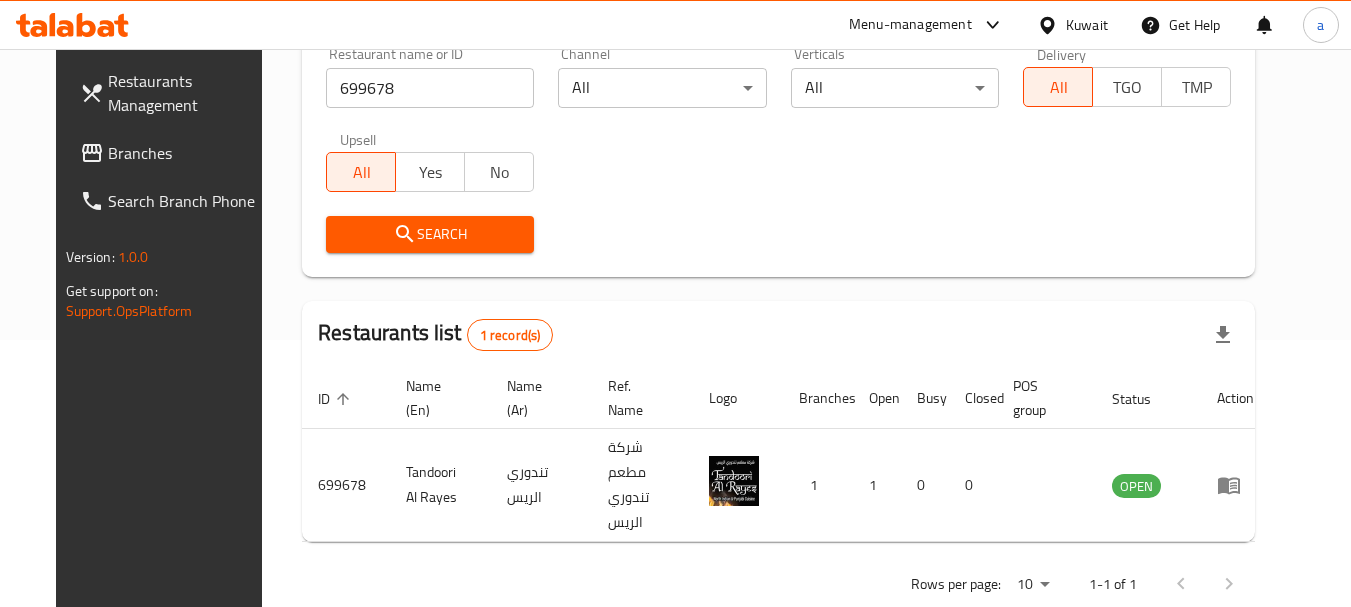 scroll, scrollTop: 268, scrollLeft: 0, axis: vertical 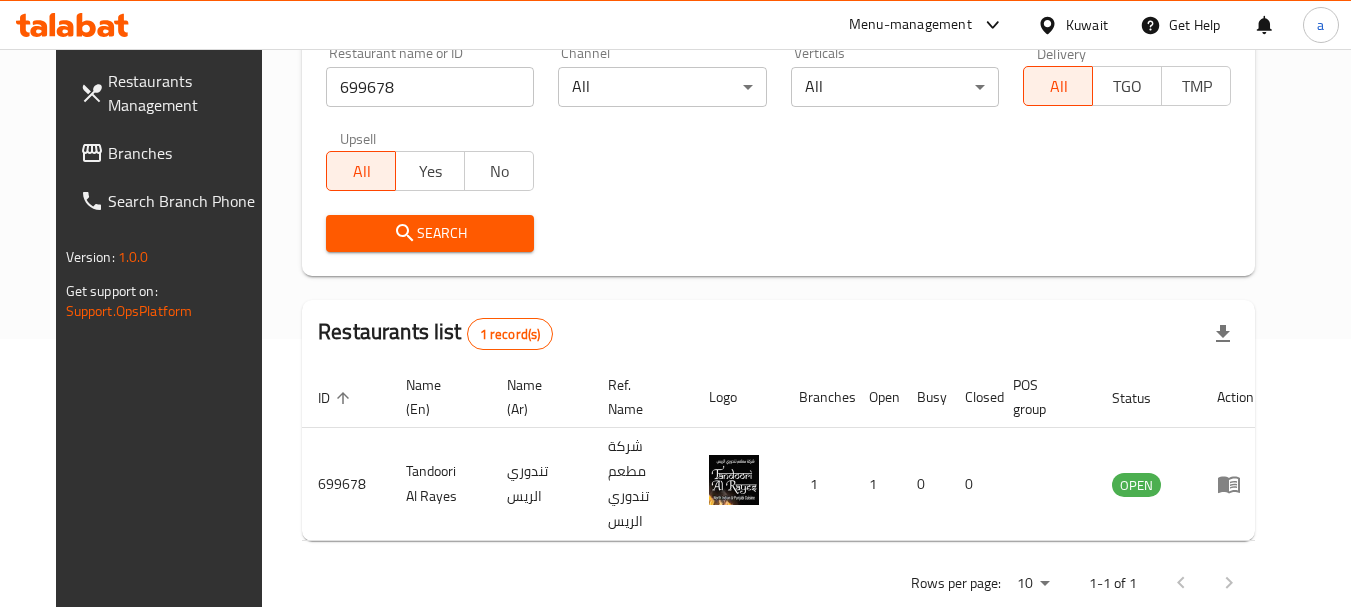 click on "Kuwait" at bounding box center (1087, 25) 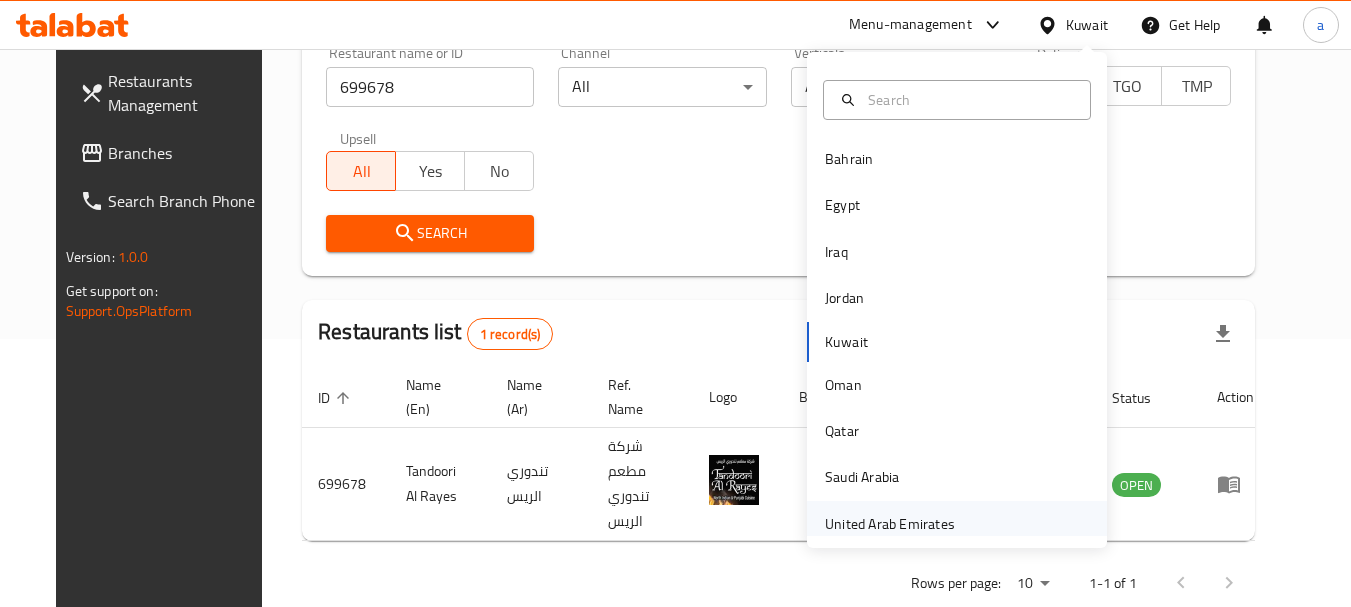 click on "United Arab Emirates" at bounding box center [890, 524] 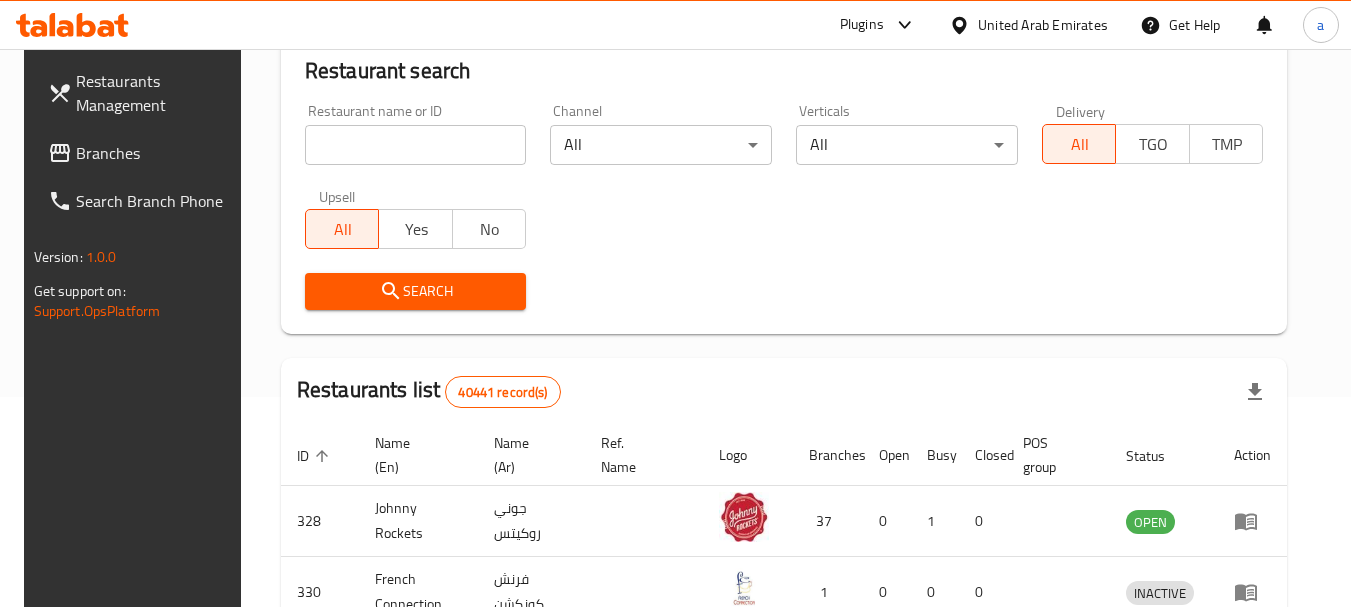 scroll, scrollTop: 268, scrollLeft: 0, axis: vertical 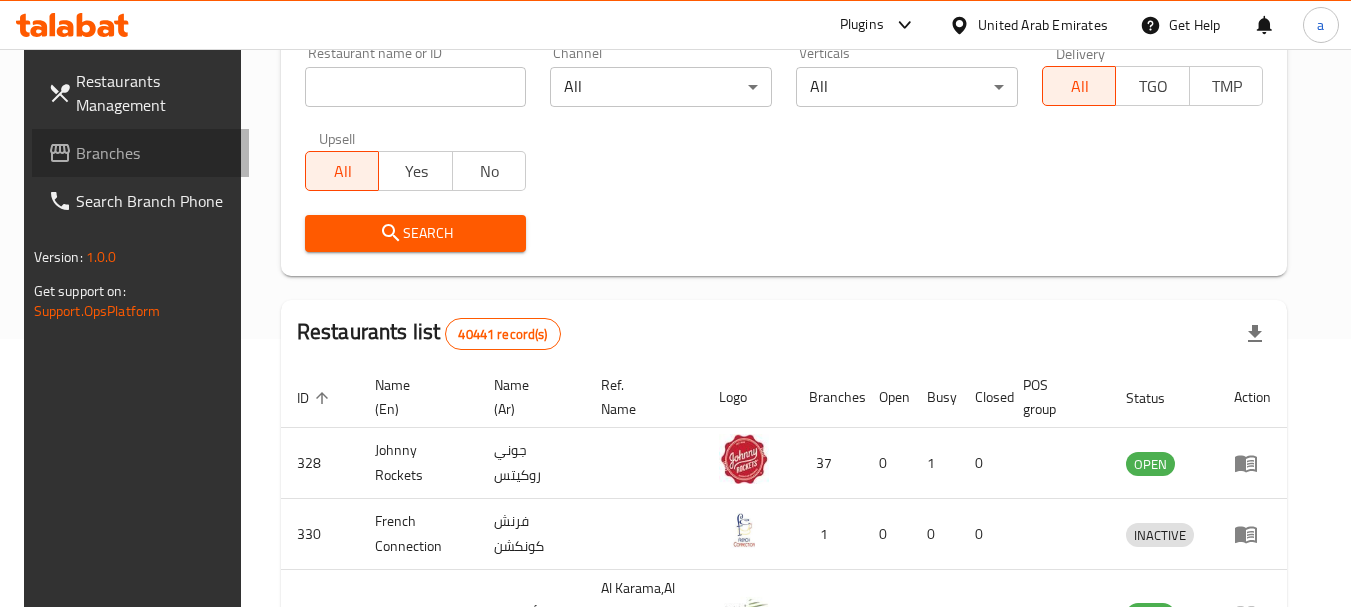 click on "Branches" at bounding box center (155, 153) 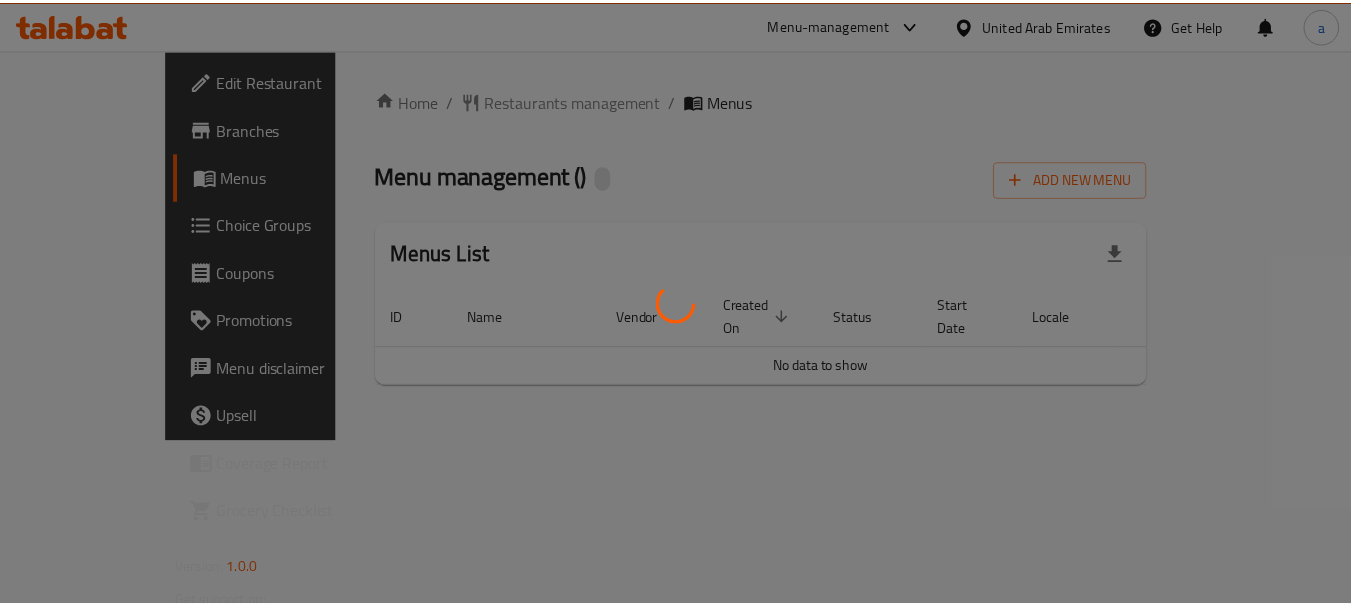 scroll, scrollTop: 0, scrollLeft: 0, axis: both 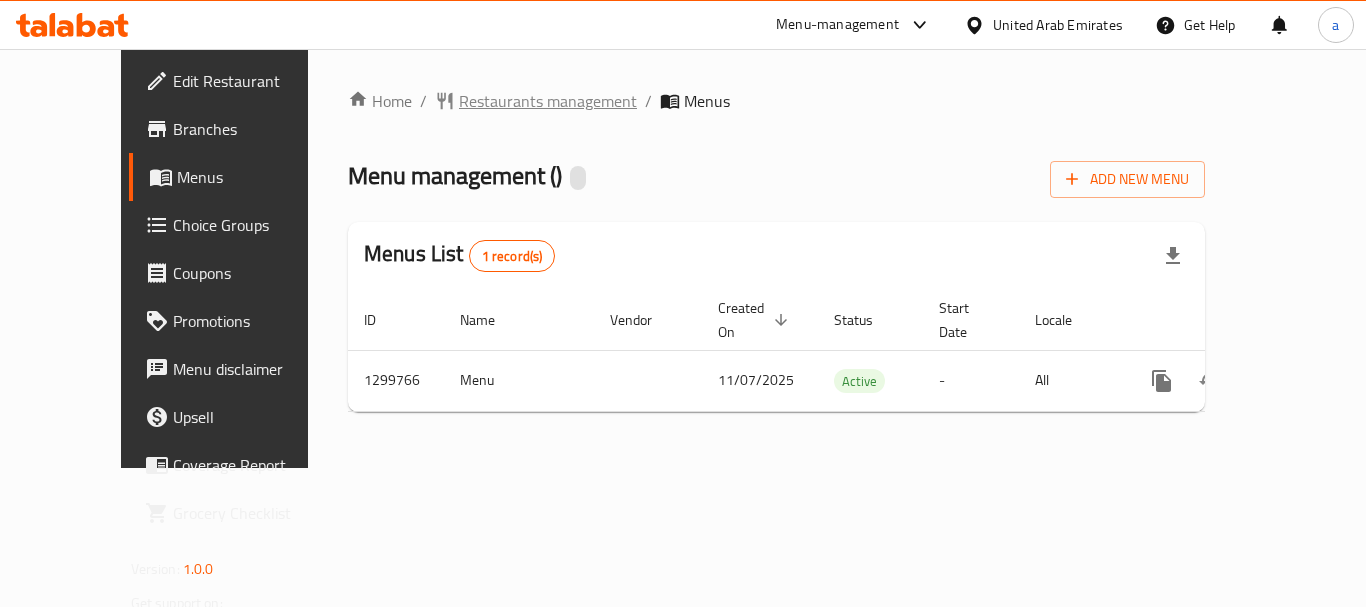 click on "Restaurants management" at bounding box center (548, 101) 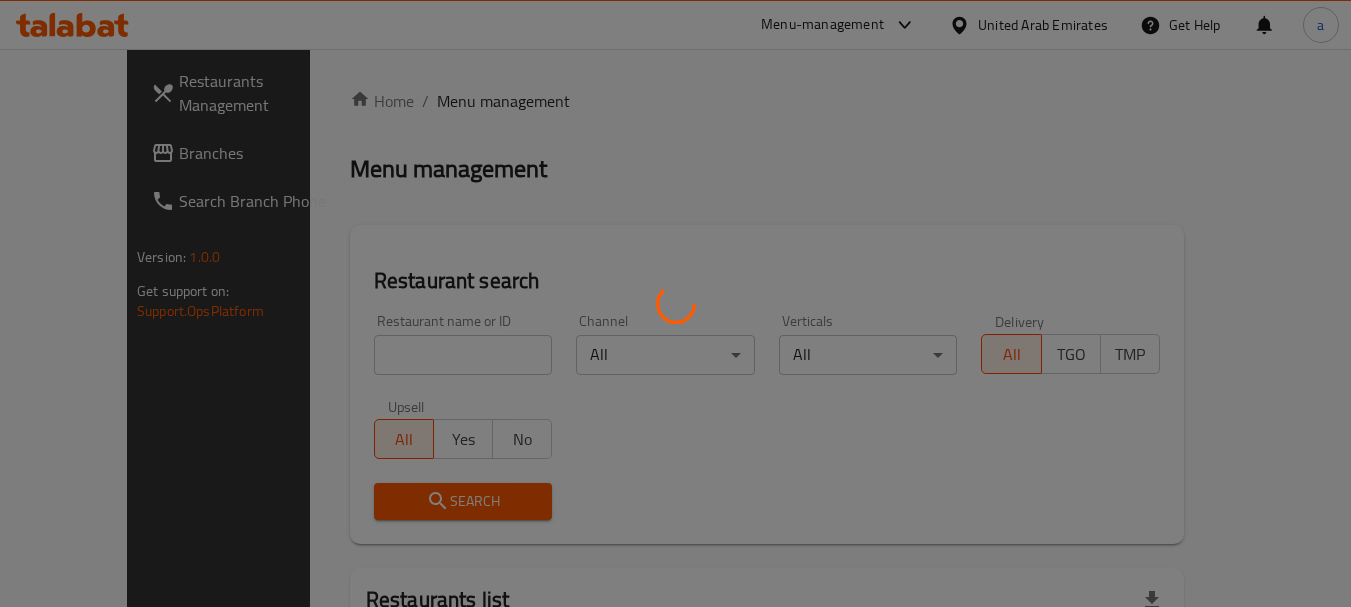 click at bounding box center [675, 303] 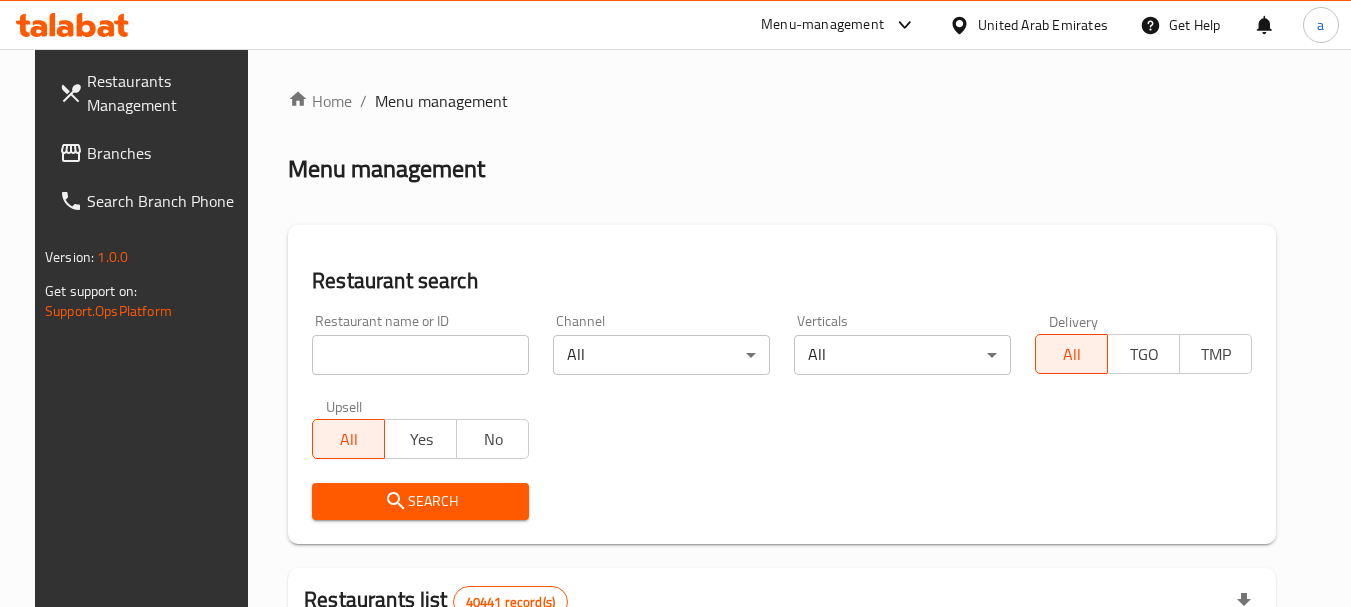click at bounding box center [420, 355] 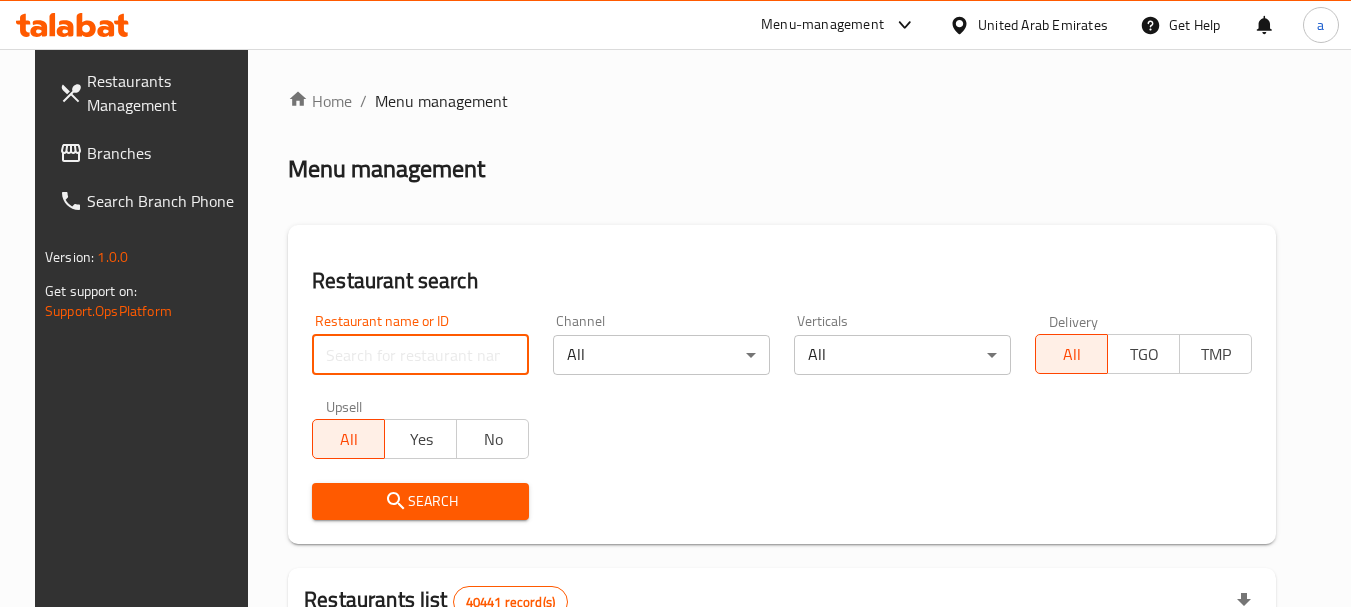 paste on "701498" 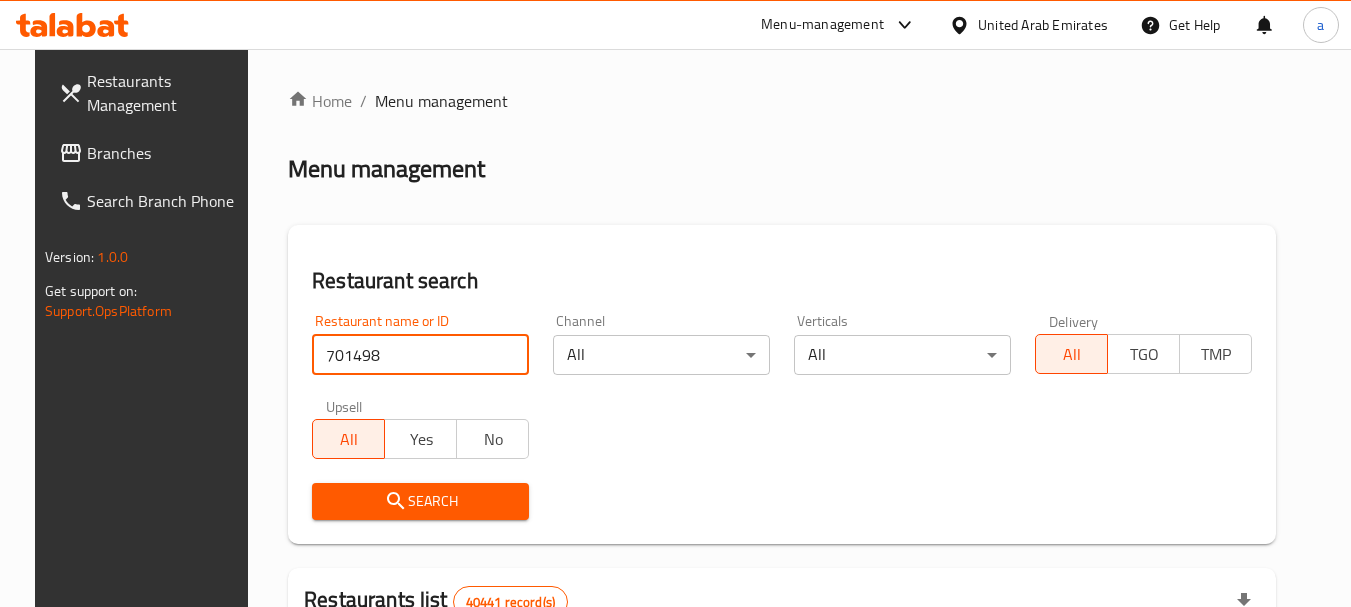 type on "701498" 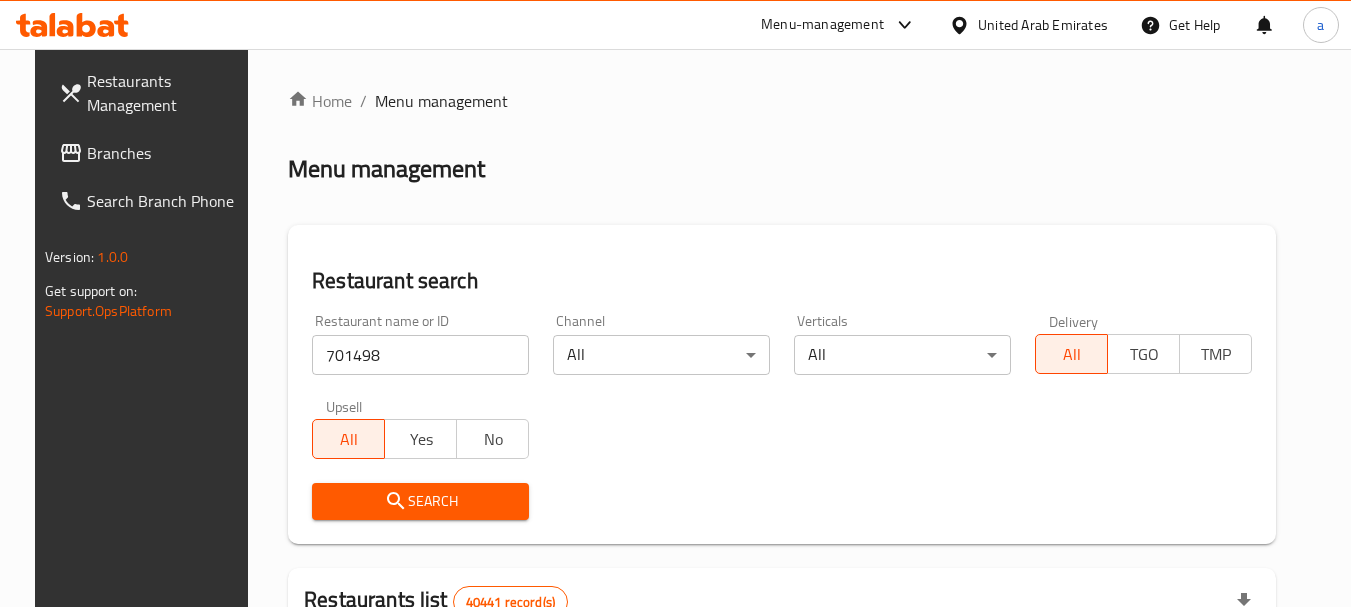click on "Search" at bounding box center (420, 501) 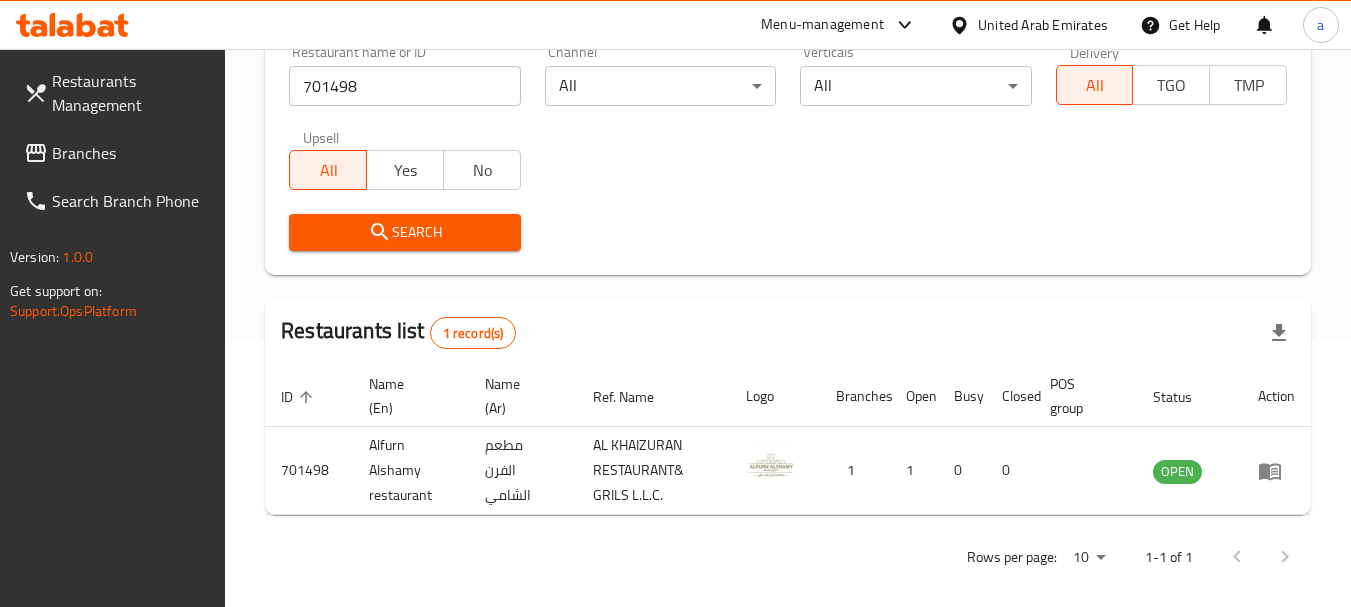 scroll, scrollTop: 285, scrollLeft: 0, axis: vertical 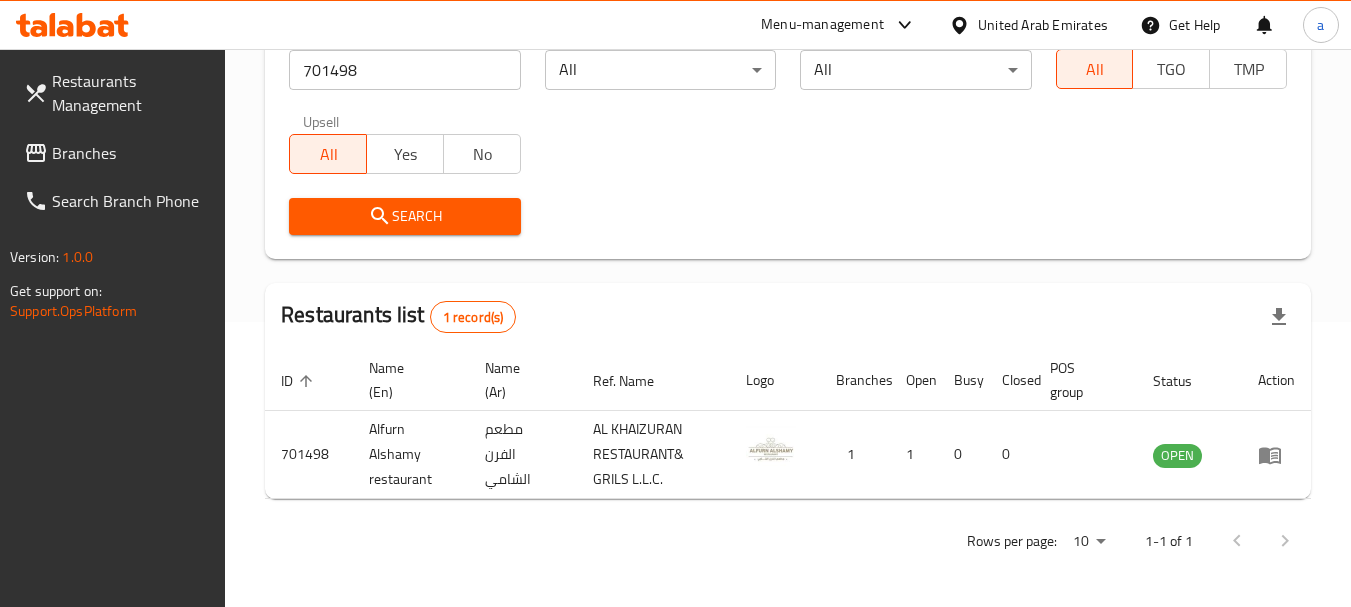 click on "United Arab Emirates" at bounding box center (1043, 25) 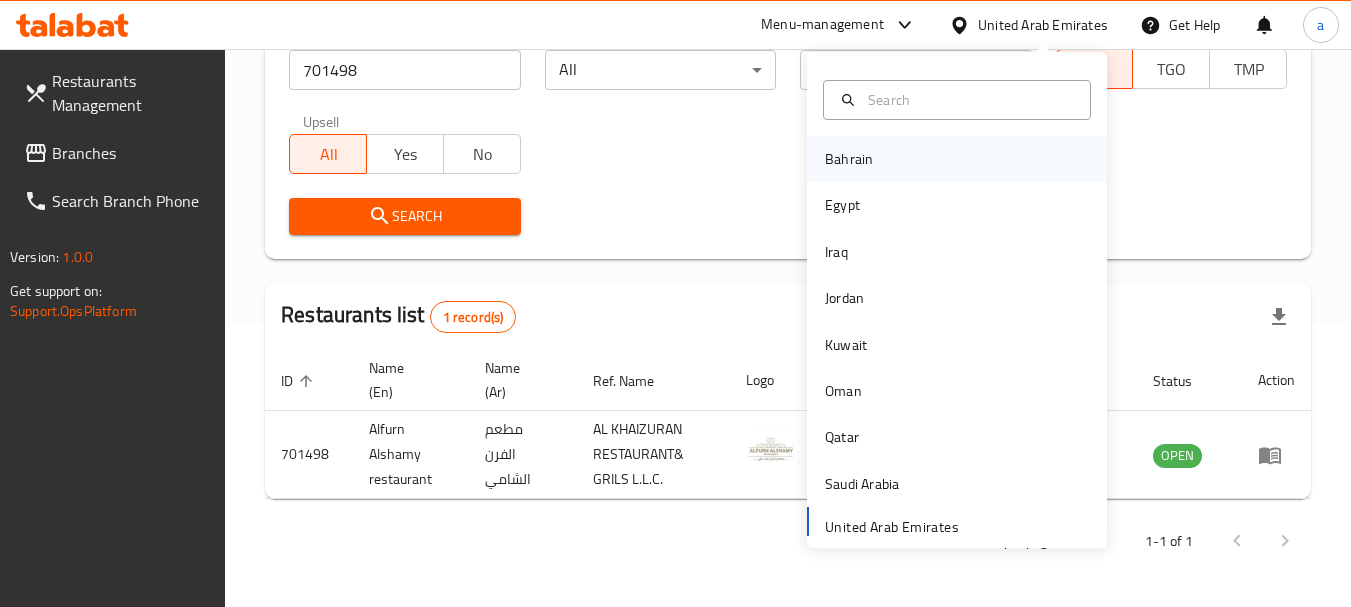 click on "Bahrain" at bounding box center (957, 159) 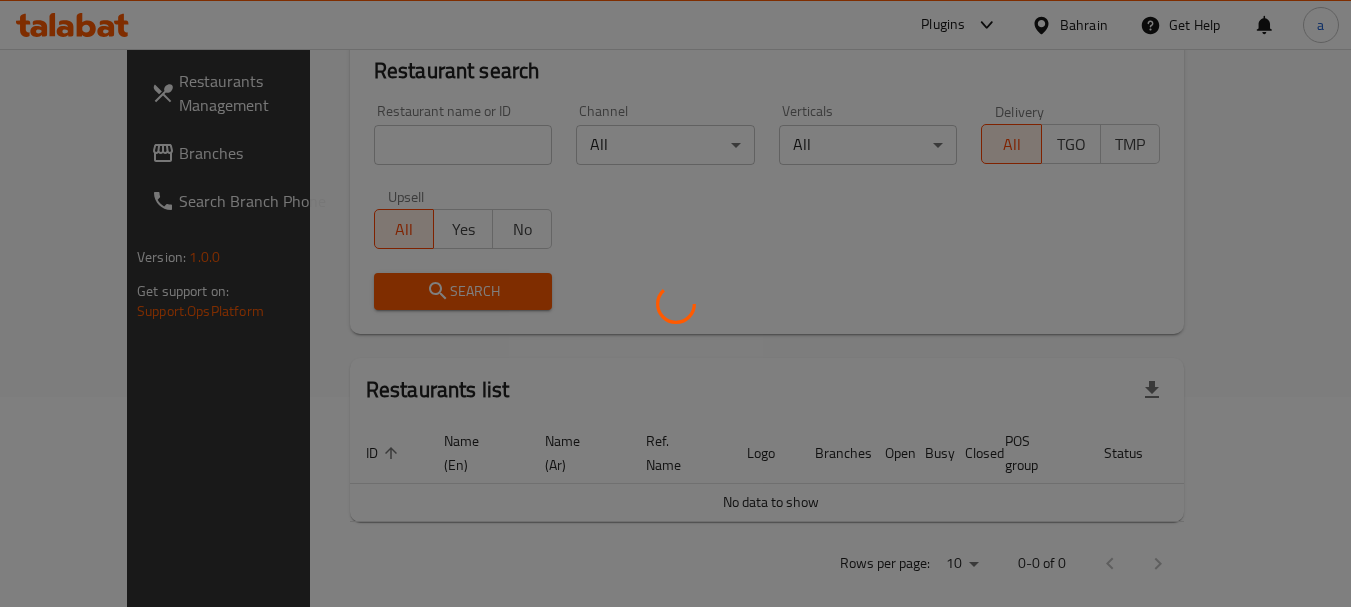 scroll, scrollTop: 285, scrollLeft: 0, axis: vertical 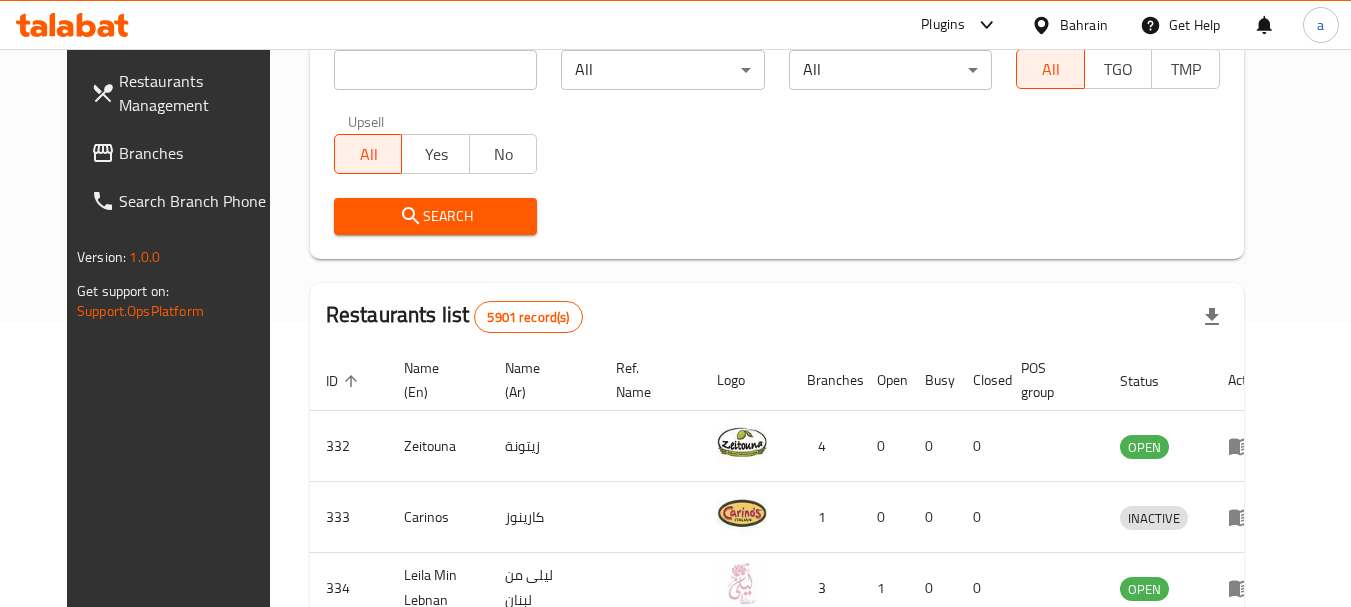 click on "Branches" at bounding box center (198, 153) 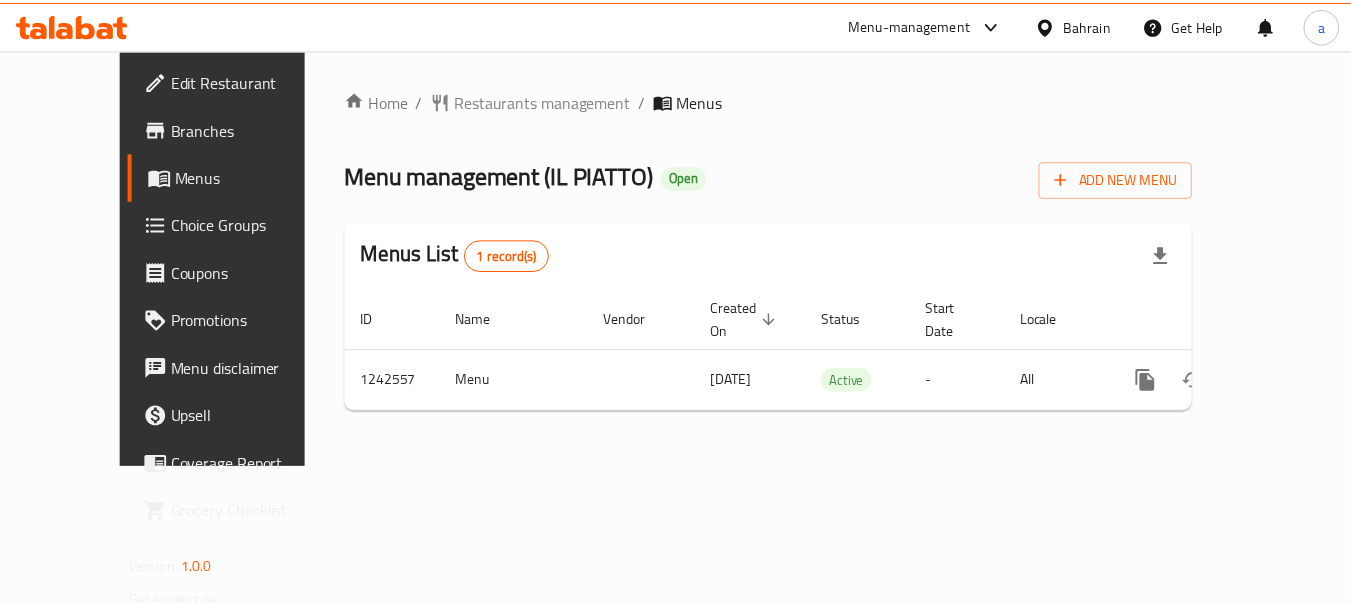 scroll, scrollTop: 0, scrollLeft: 0, axis: both 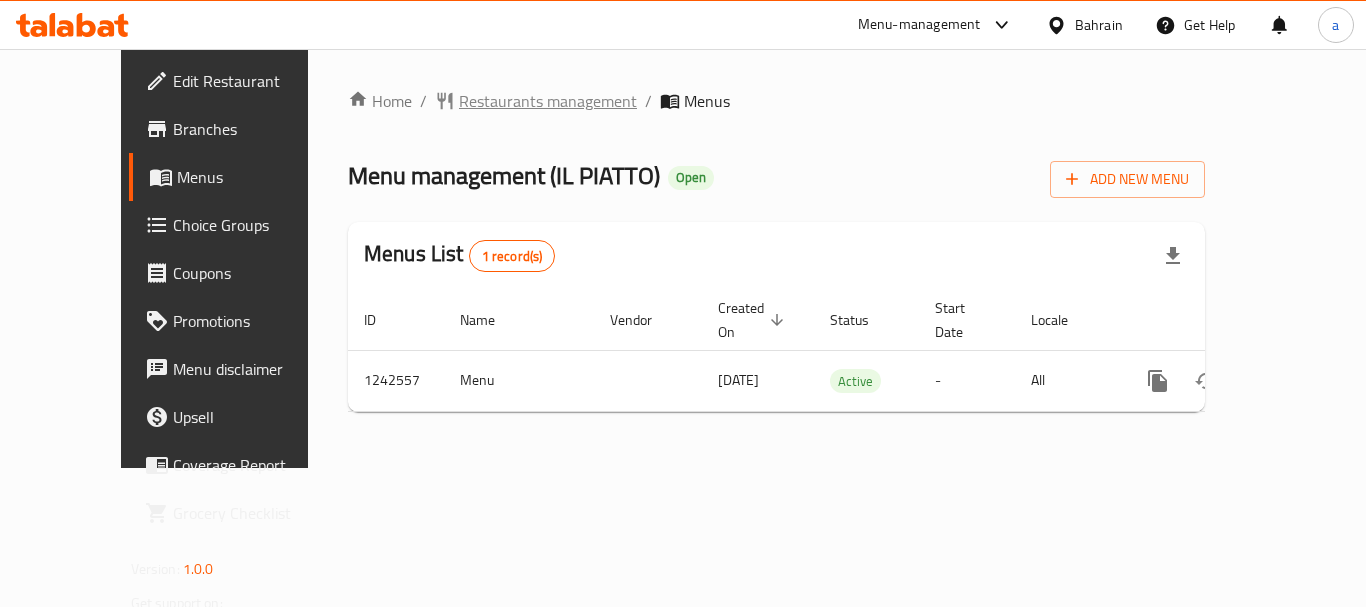 click on "Restaurants management" at bounding box center (548, 101) 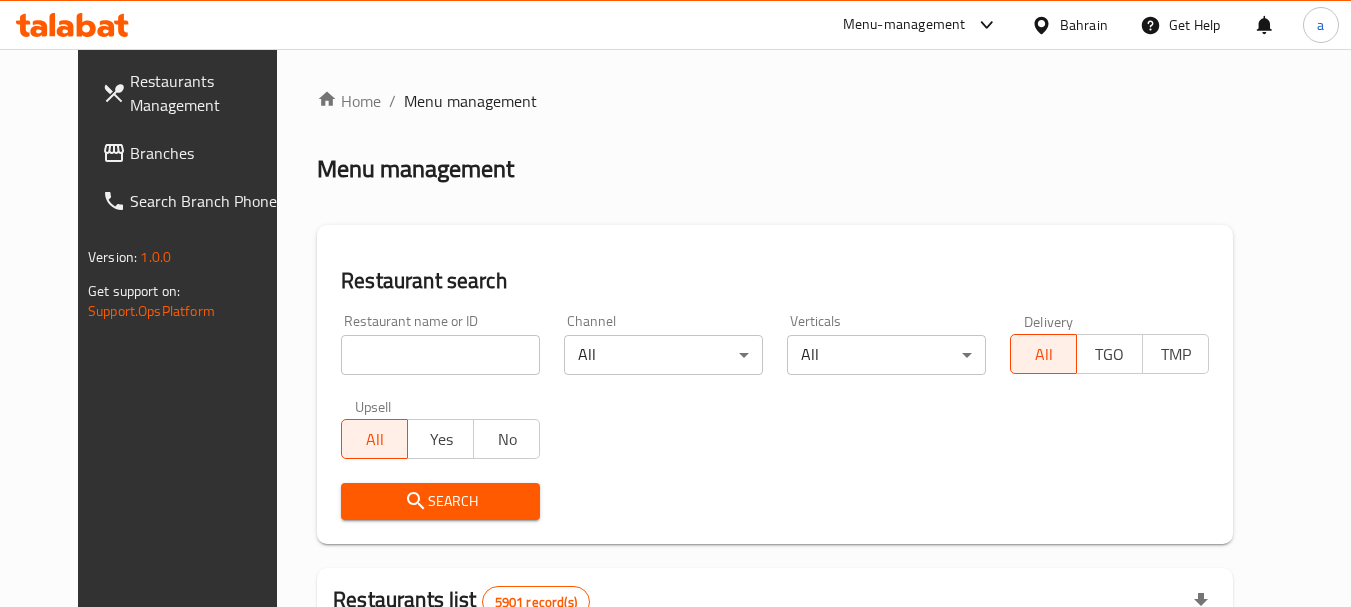 click at bounding box center (440, 355) 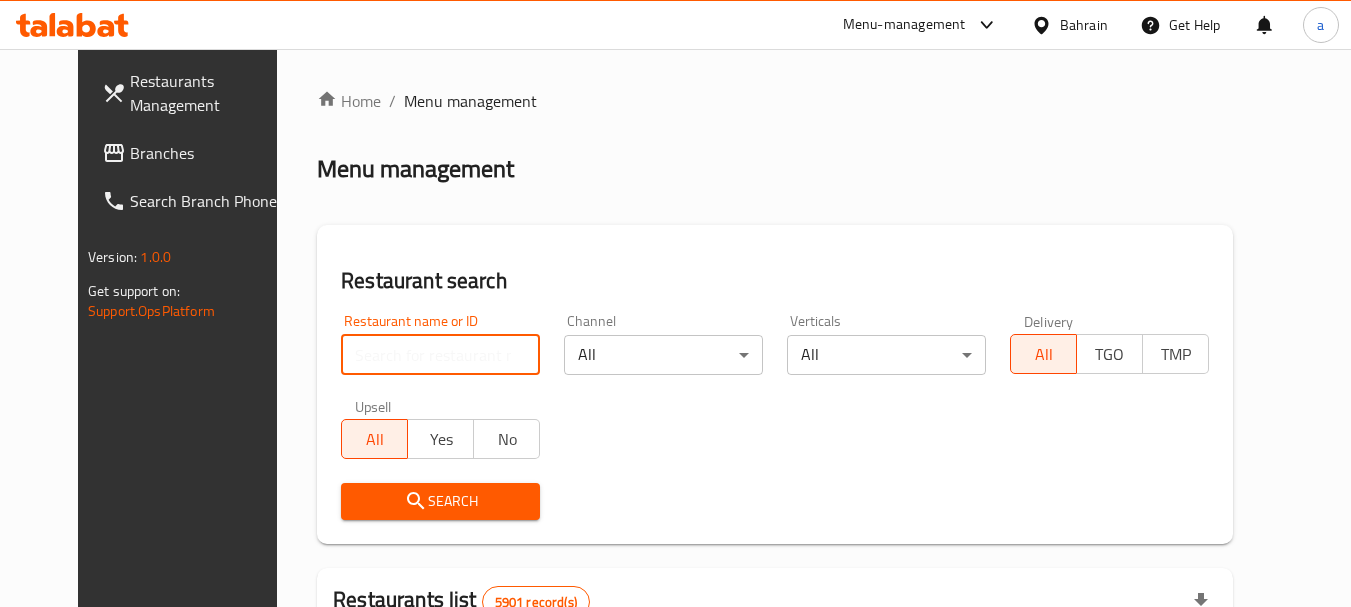paste on "681182" 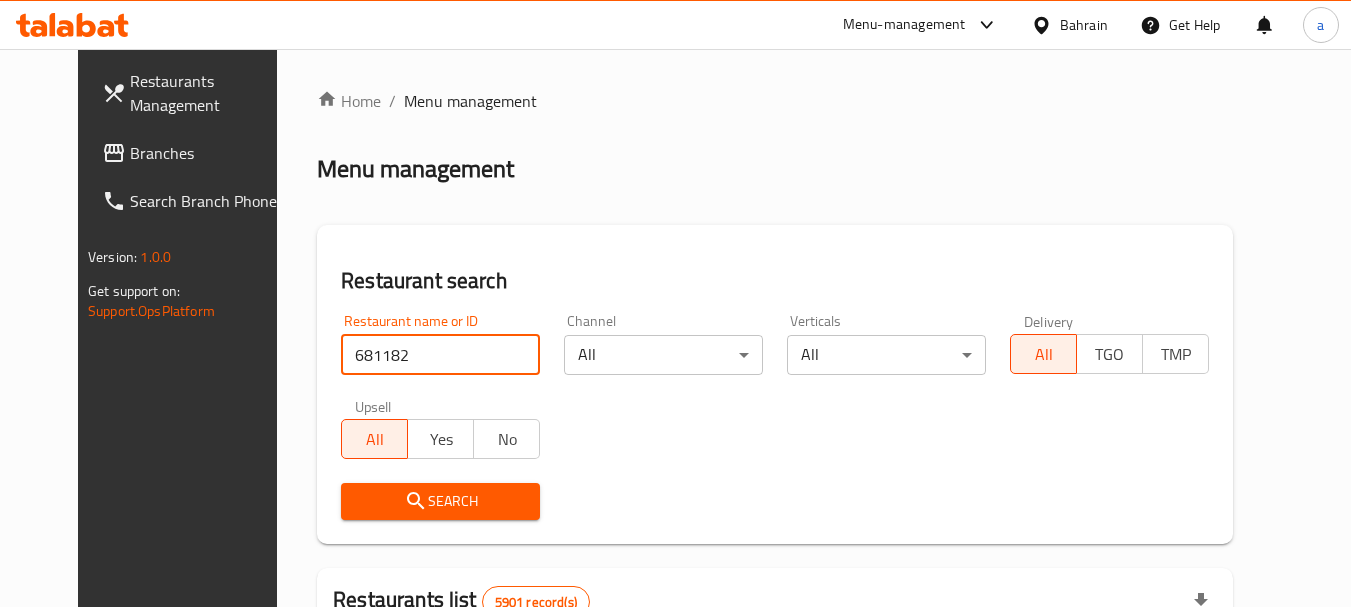 type on "681182" 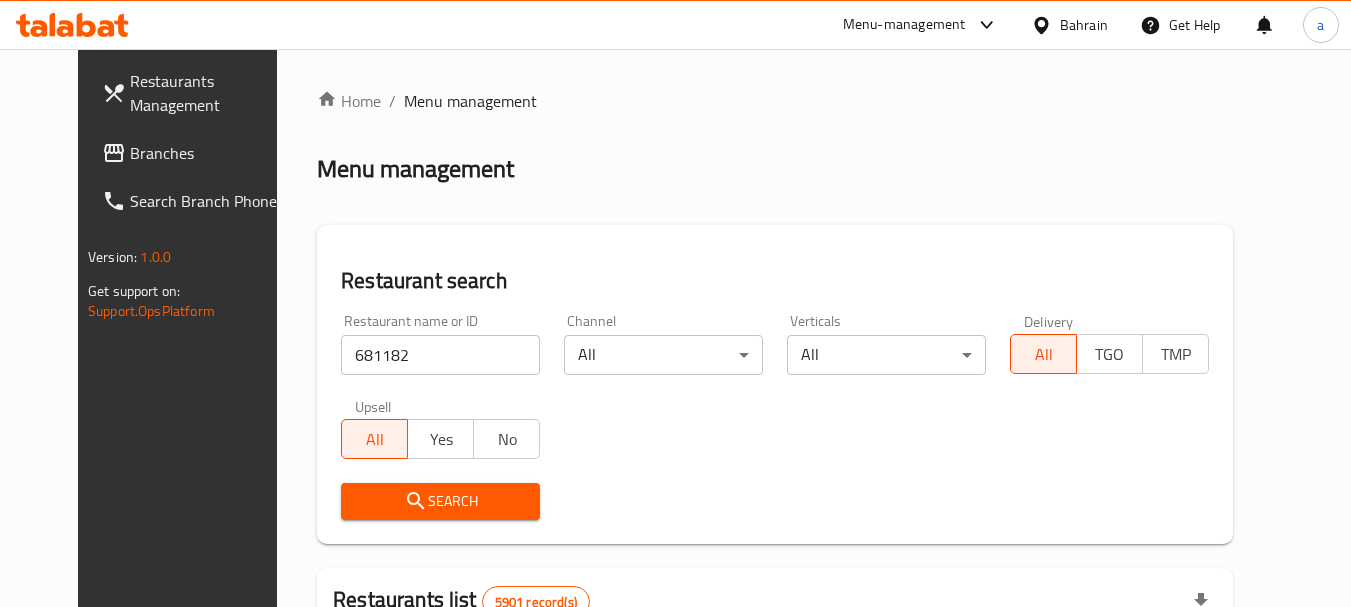 click on "Search" at bounding box center [440, 501] 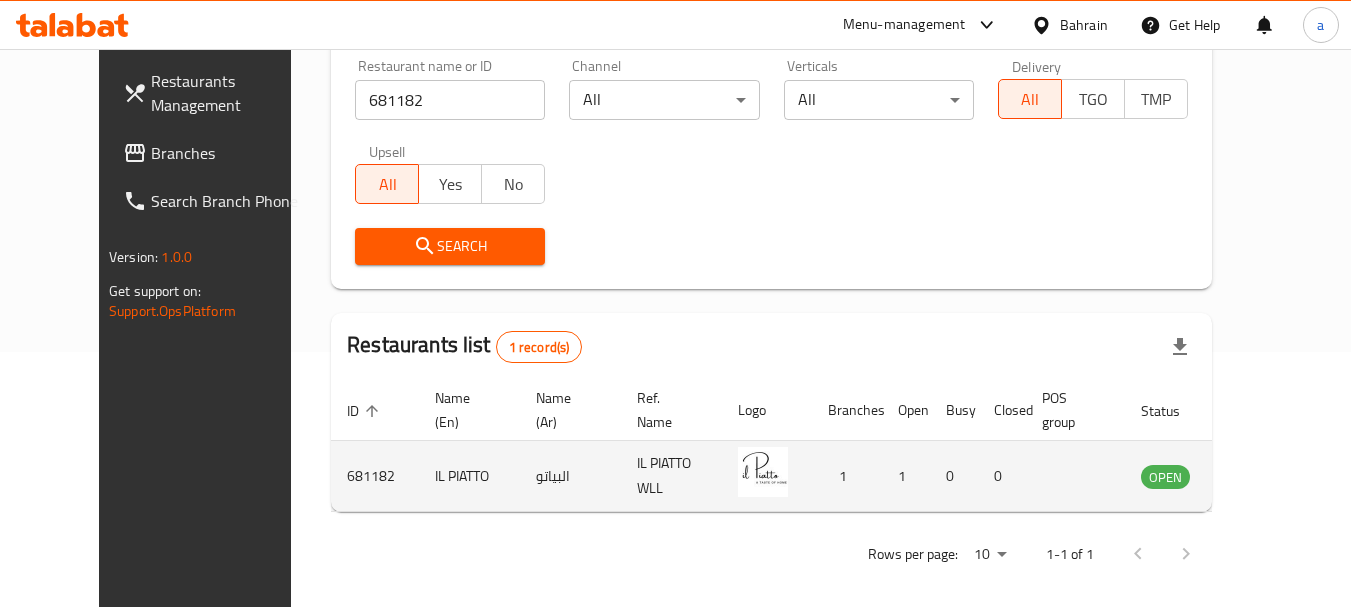 scroll, scrollTop: 268, scrollLeft: 0, axis: vertical 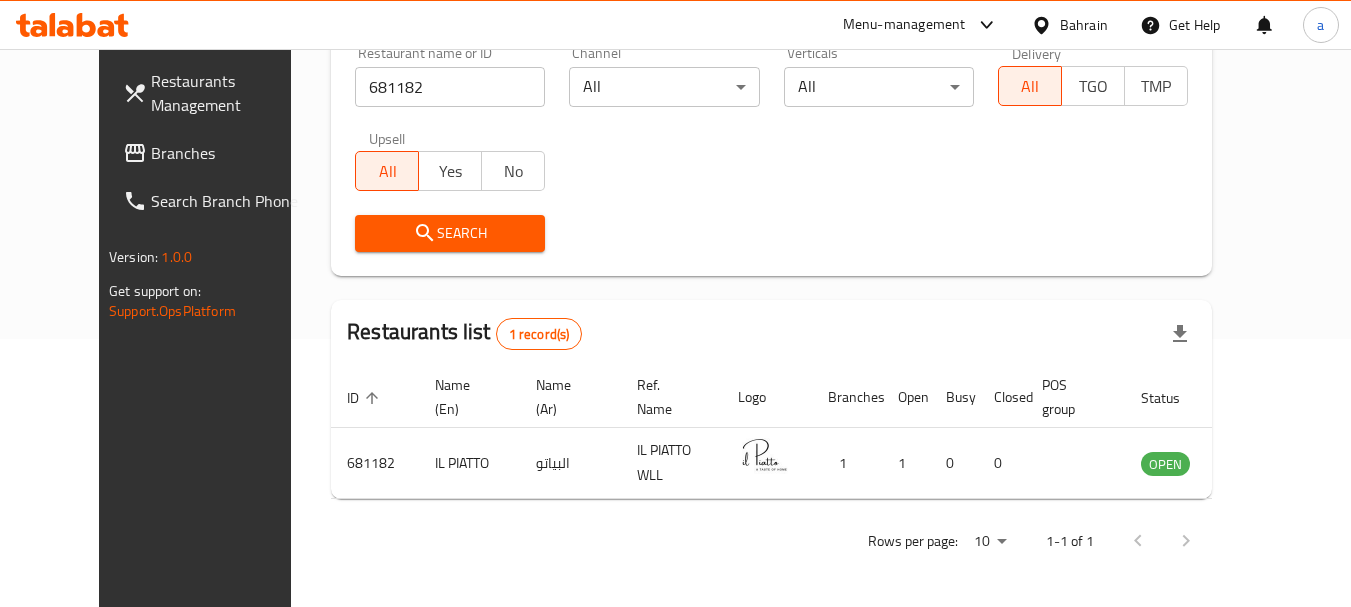 click on "Bahrain" at bounding box center (1084, 25) 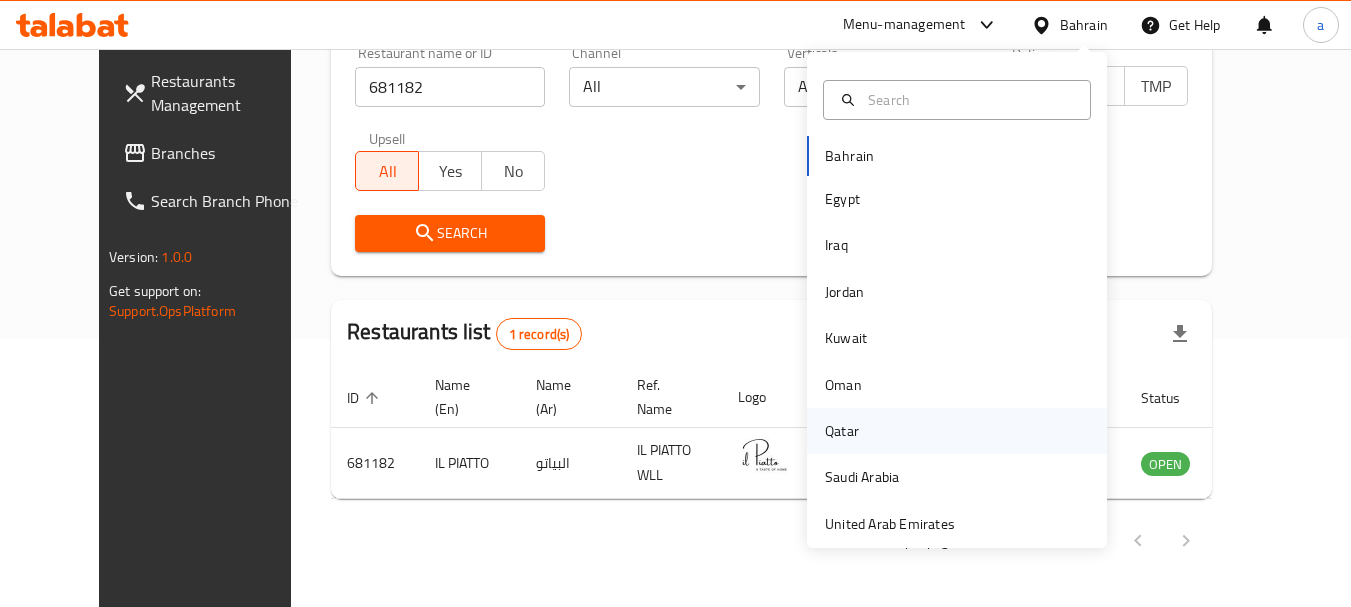 click on "Qatar" at bounding box center (842, 431) 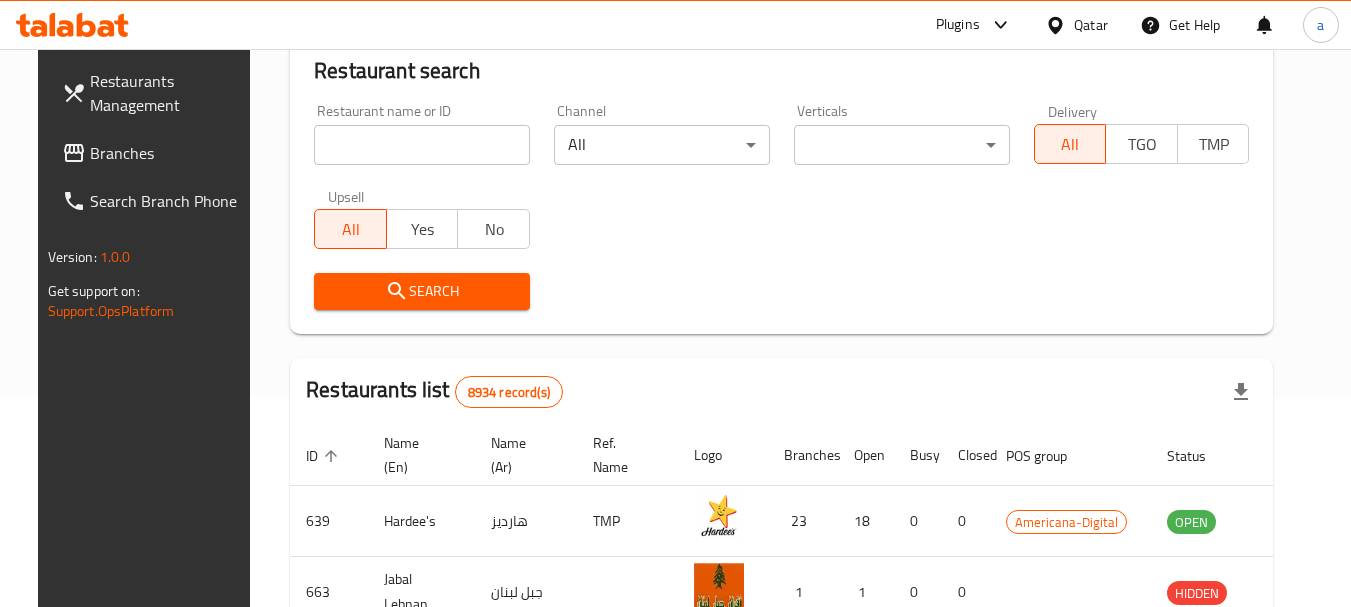scroll, scrollTop: 268, scrollLeft: 0, axis: vertical 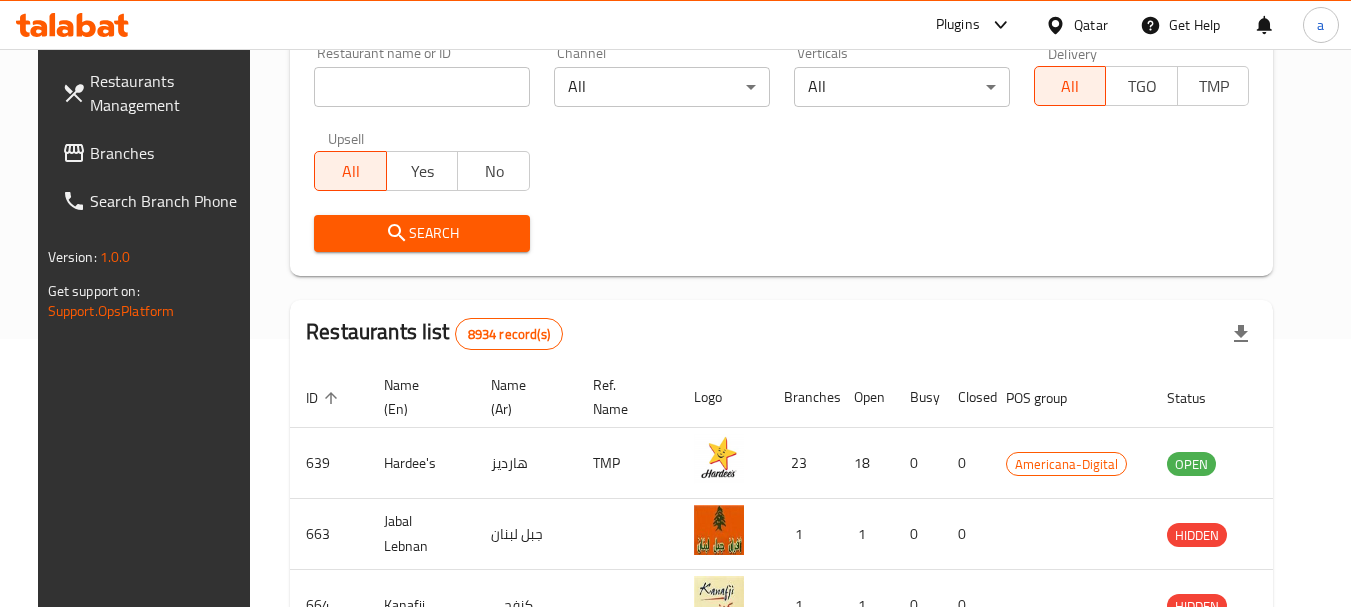 click 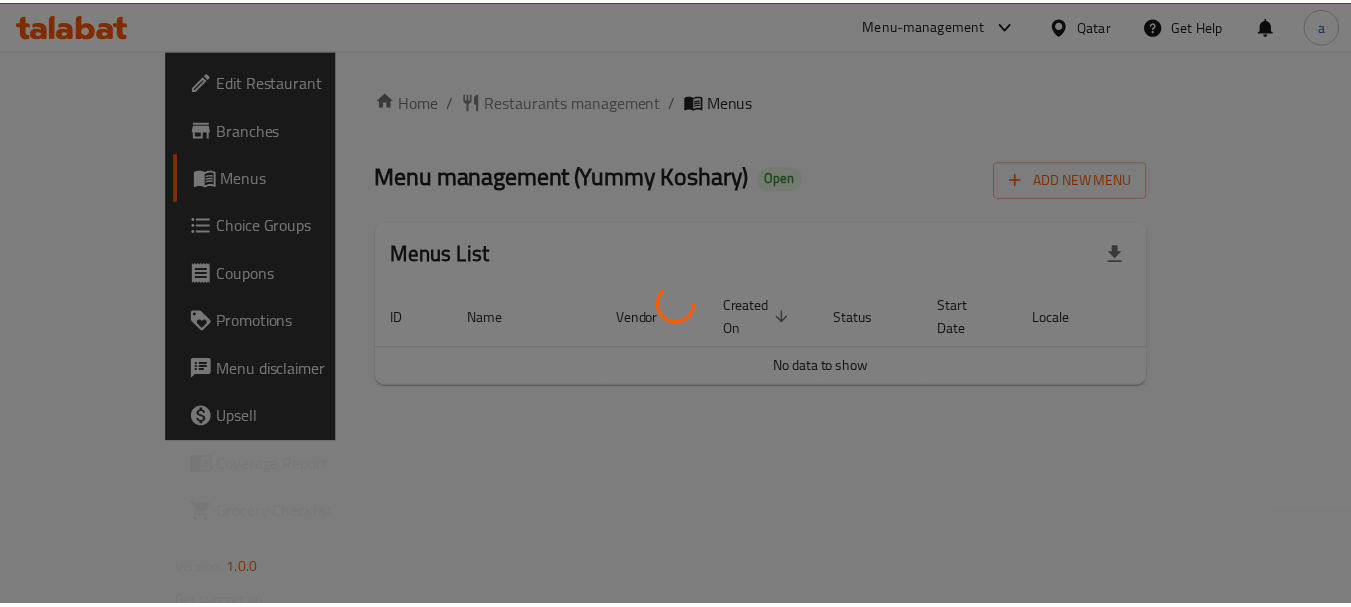scroll, scrollTop: 0, scrollLeft: 0, axis: both 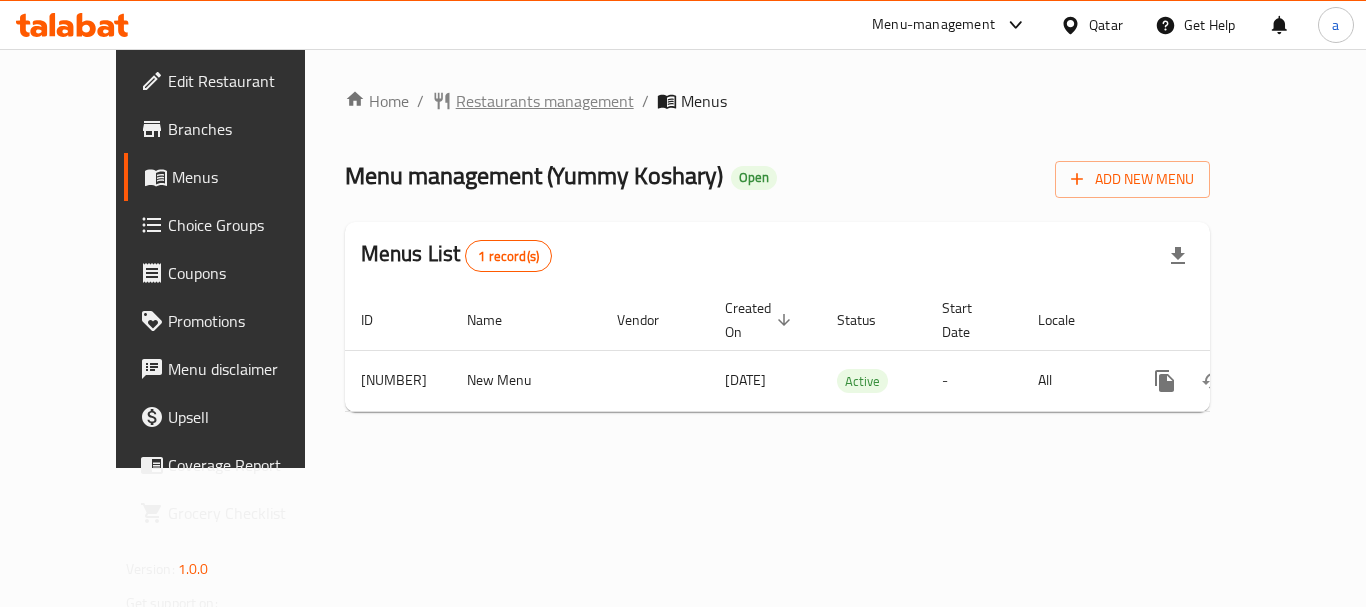 click on "Restaurants management" at bounding box center [545, 101] 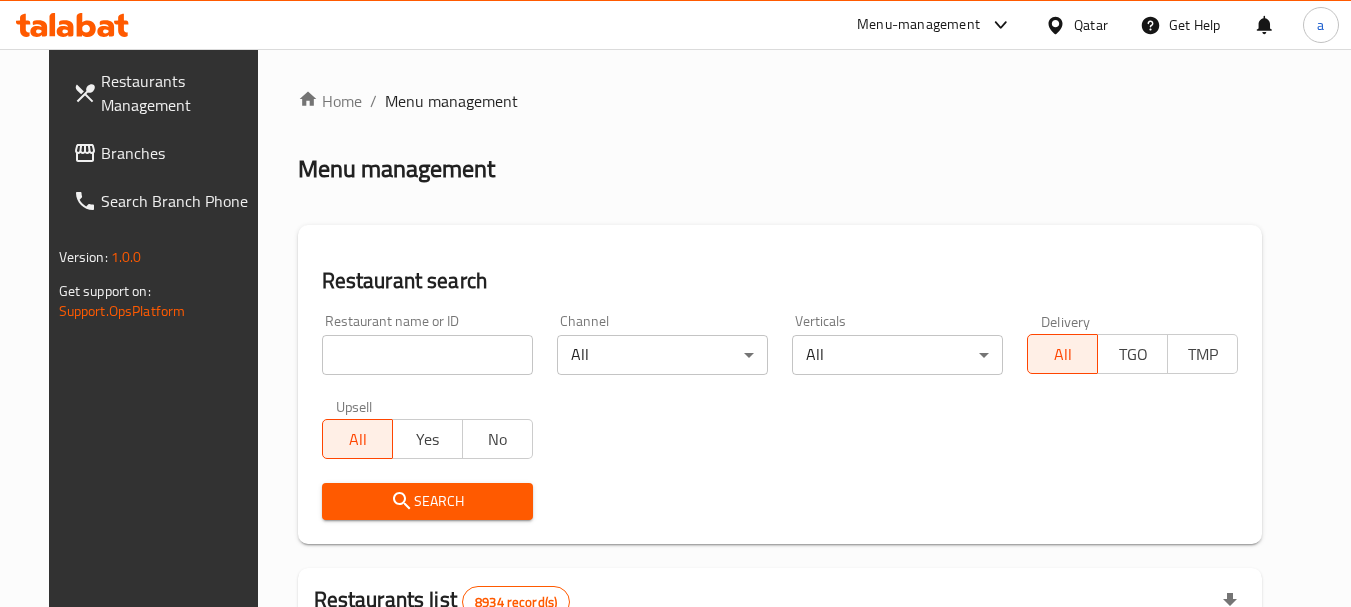drag, startPoint x: 423, startPoint y: 349, endPoint x: 423, endPoint y: 362, distance: 13 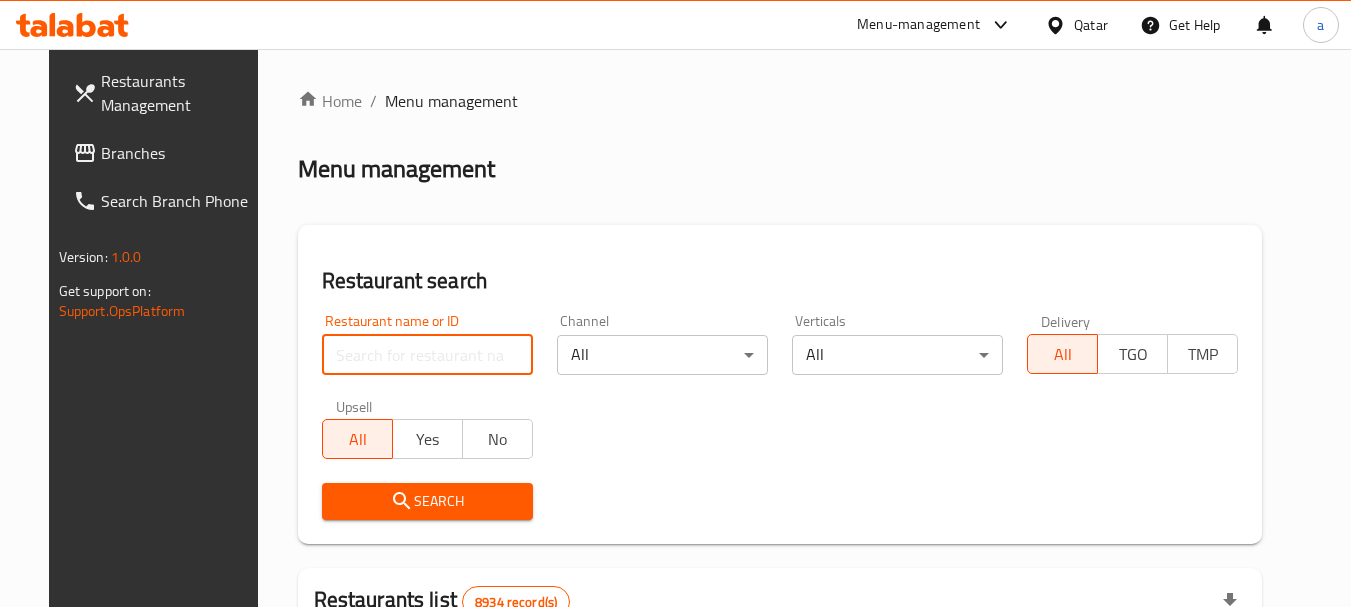 paste on "701854" 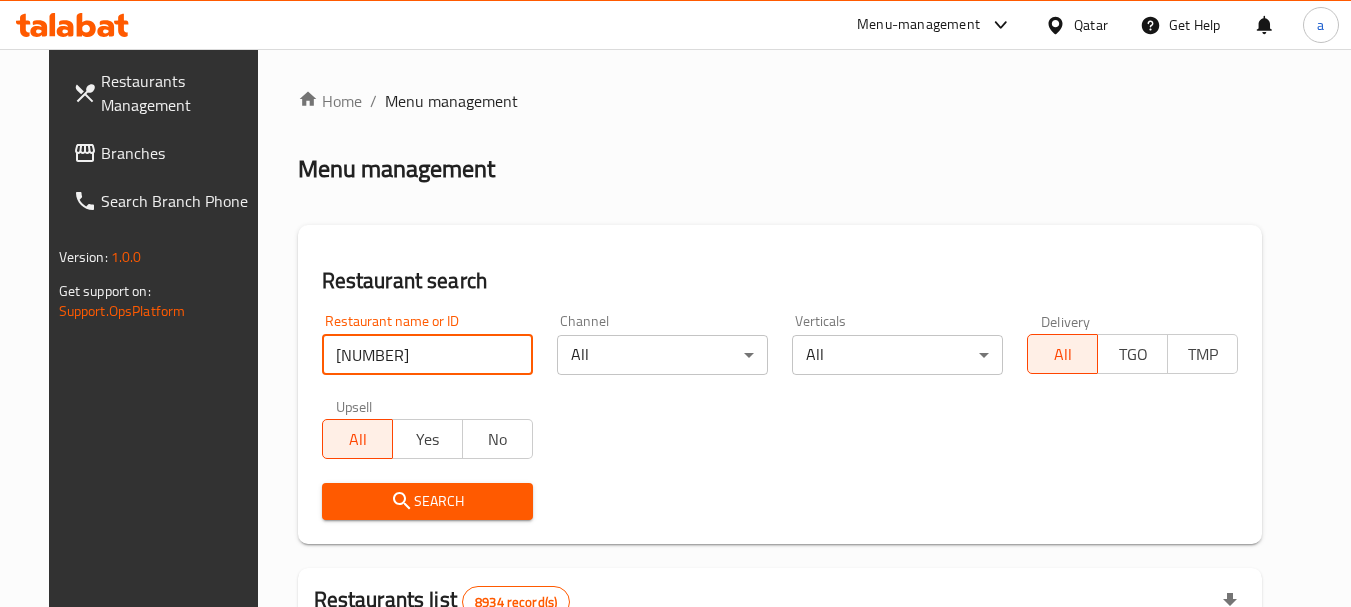 type on "701854" 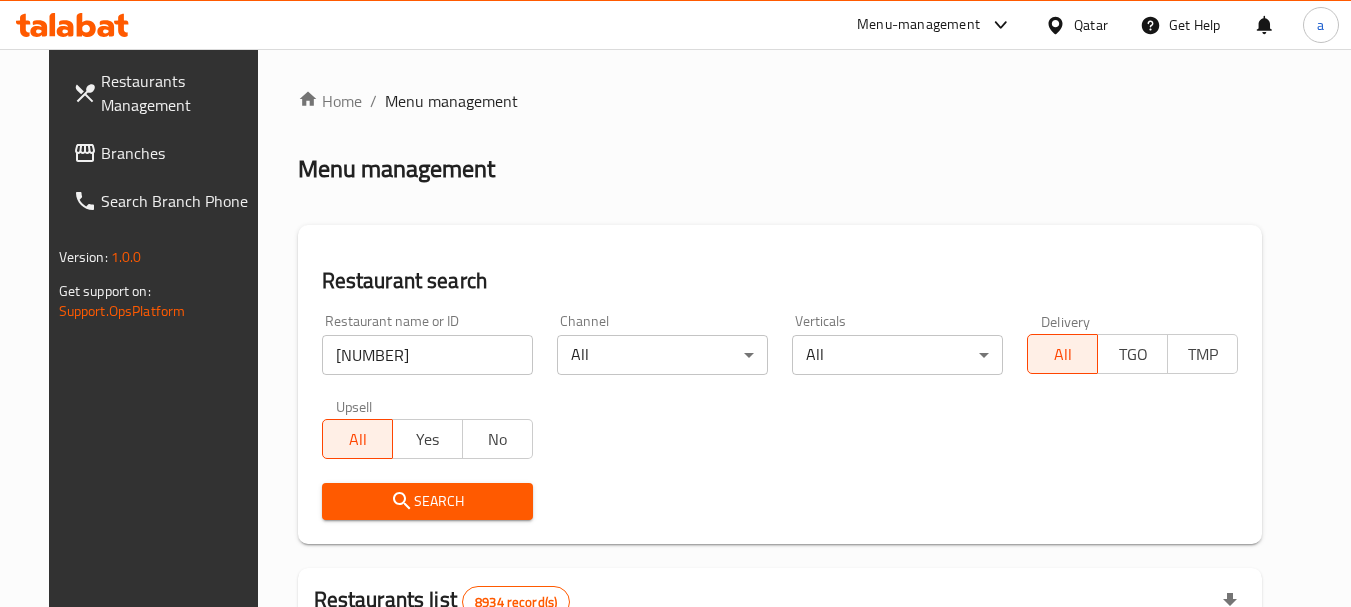 click on "Search" at bounding box center (427, 501) 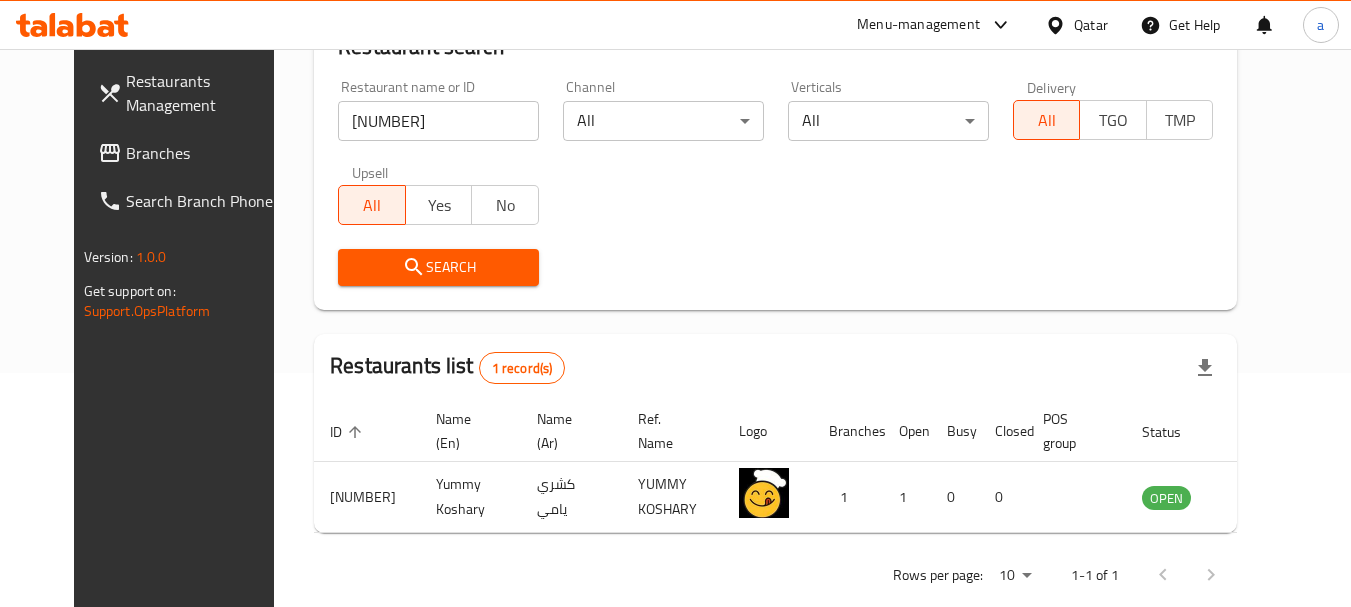 scroll, scrollTop: 268, scrollLeft: 0, axis: vertical 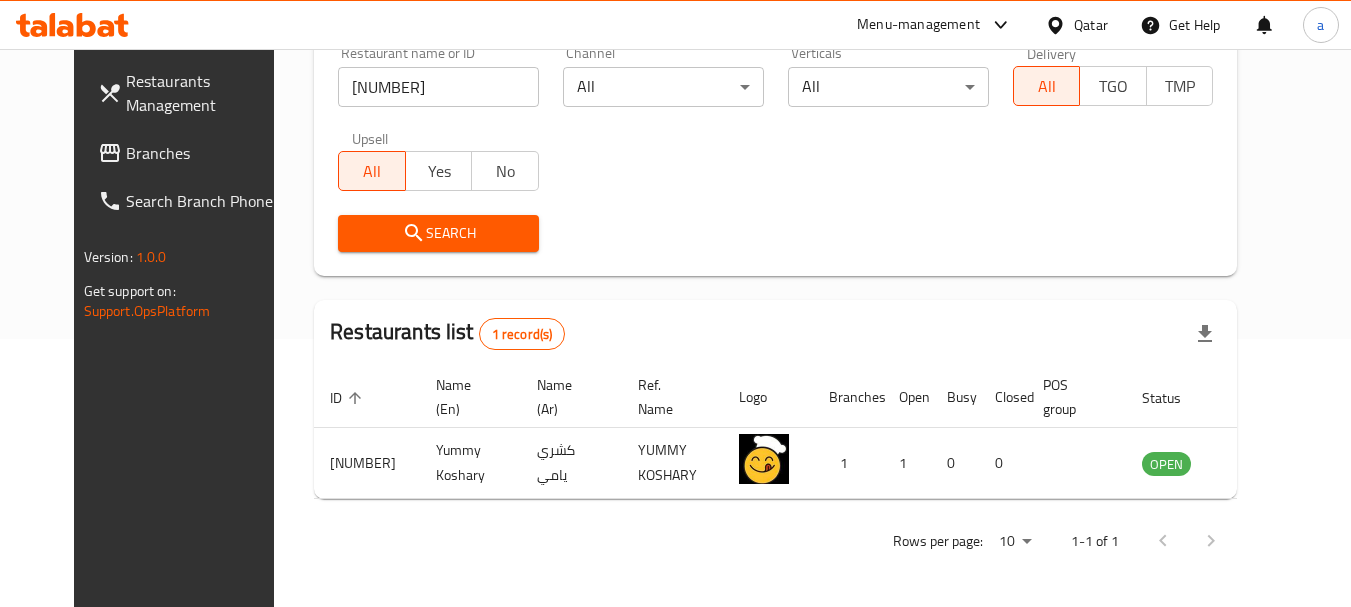 click 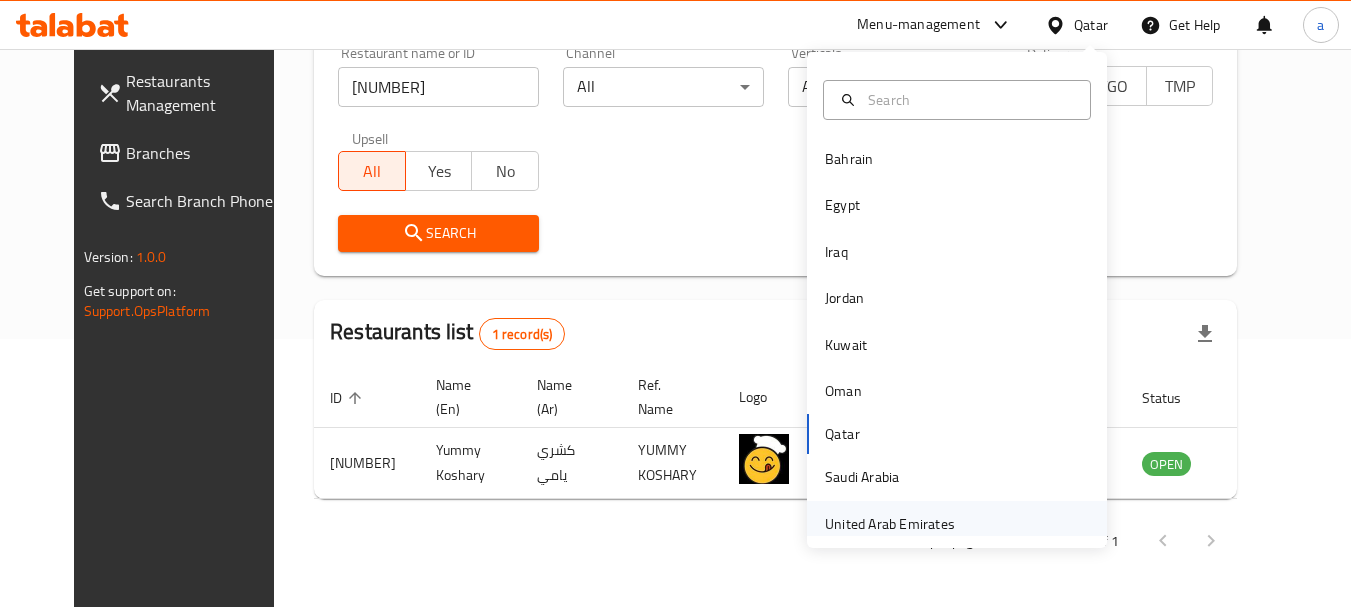 click on "United Arab Emirates" at bounding box center (890, 524) 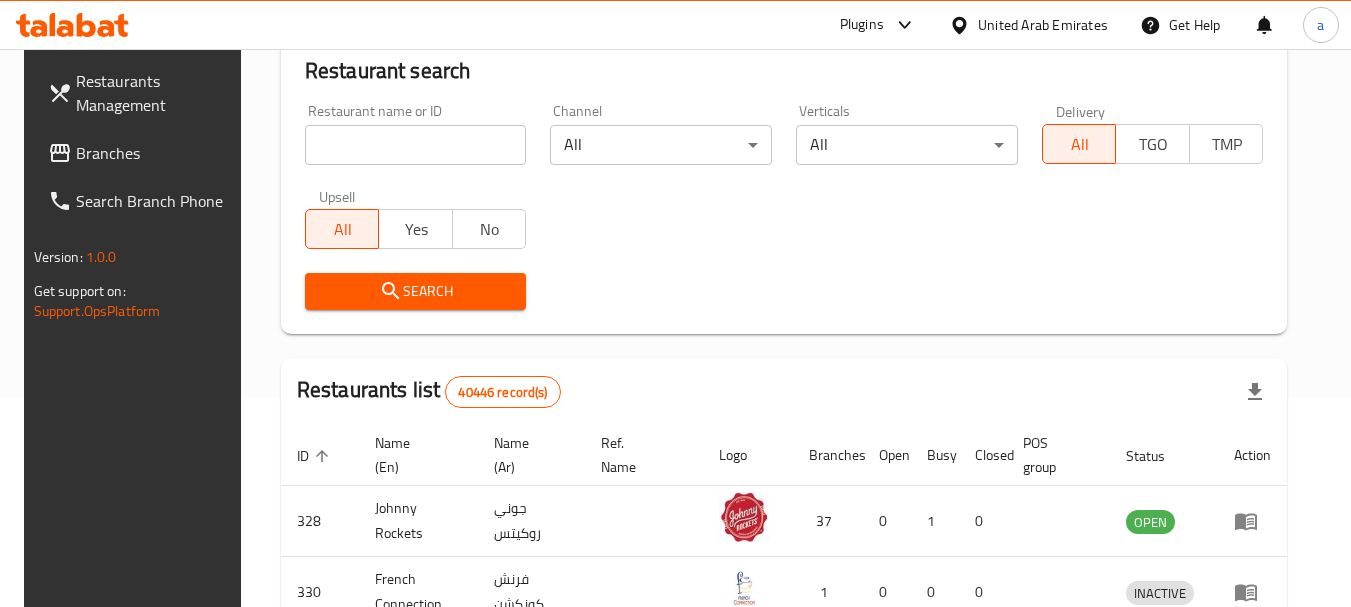 scroll, scrollTop: 268, scrollLeft: 0, axis: vertical 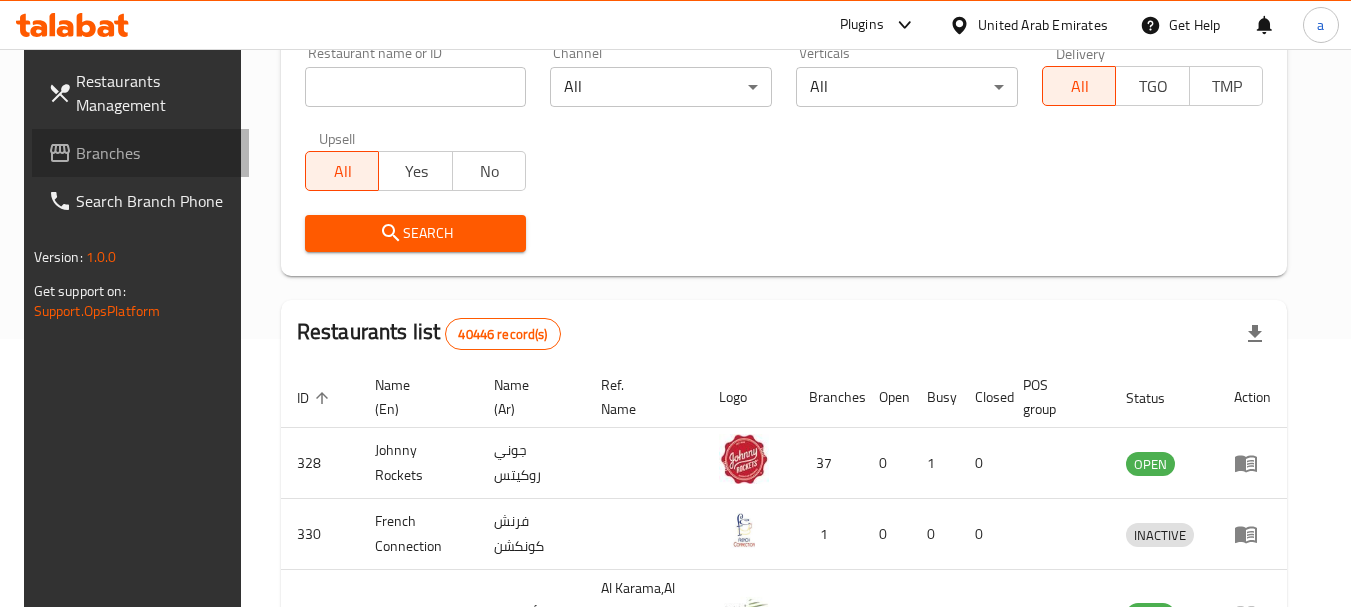 click on "Branches" at bounding box center [155, 153] 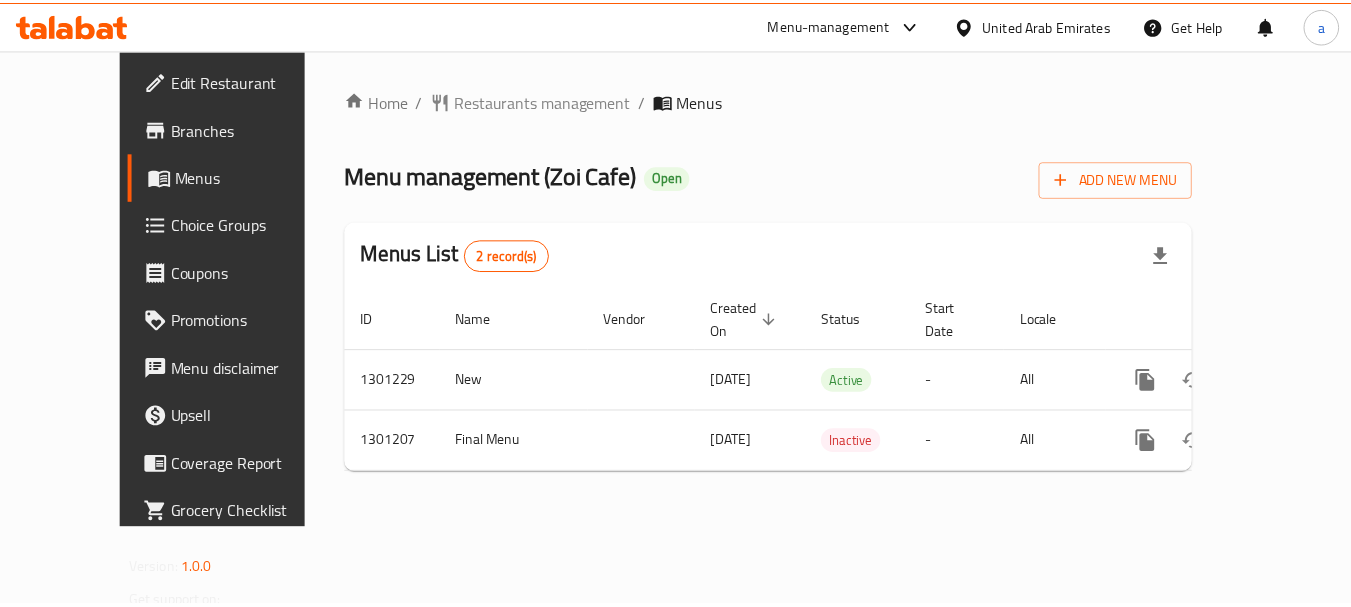 scroll, scrollTop: 0, scrollLeft: 0, axis: both 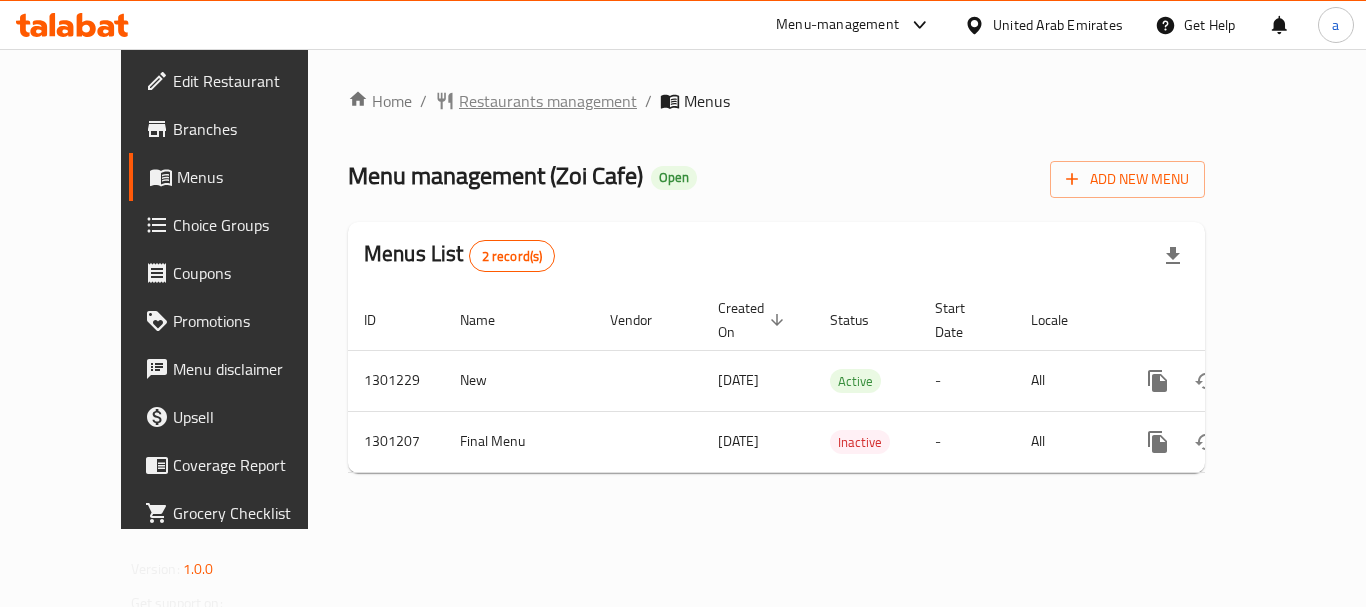 click on "Restaurants management" at bounding box center [548, 101] 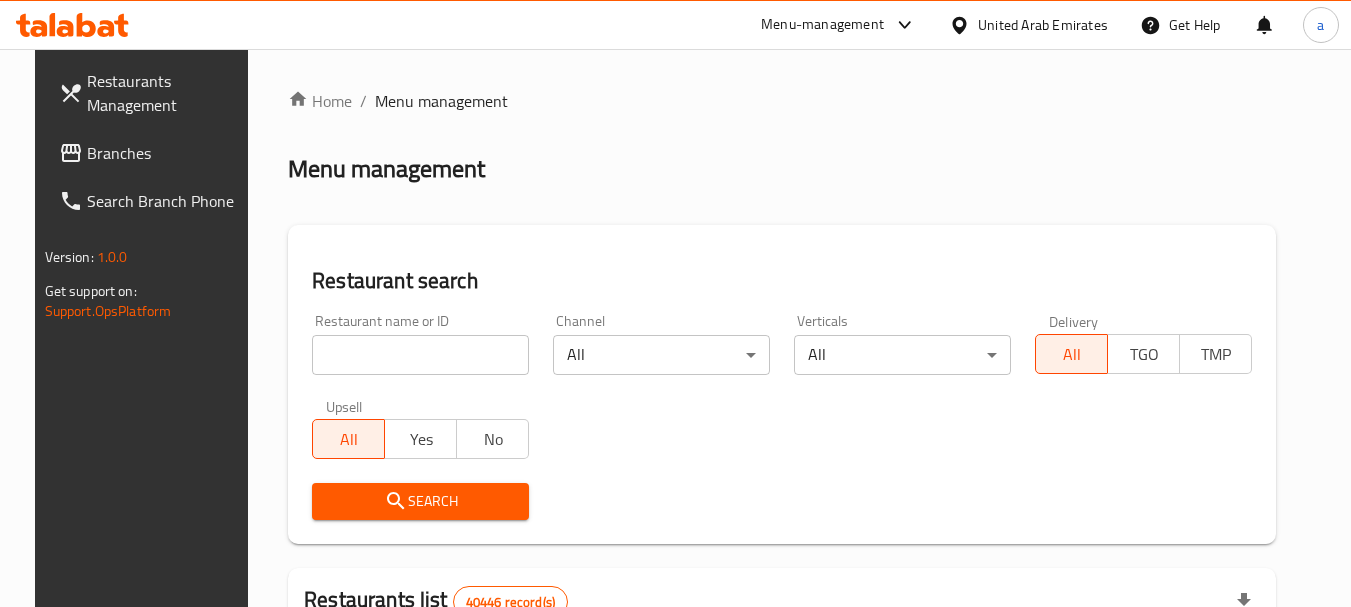 drag, startPoint x: 383, startPoint y: 358, endPoint x: 386, endPoint y: 375, distance: 17.262676 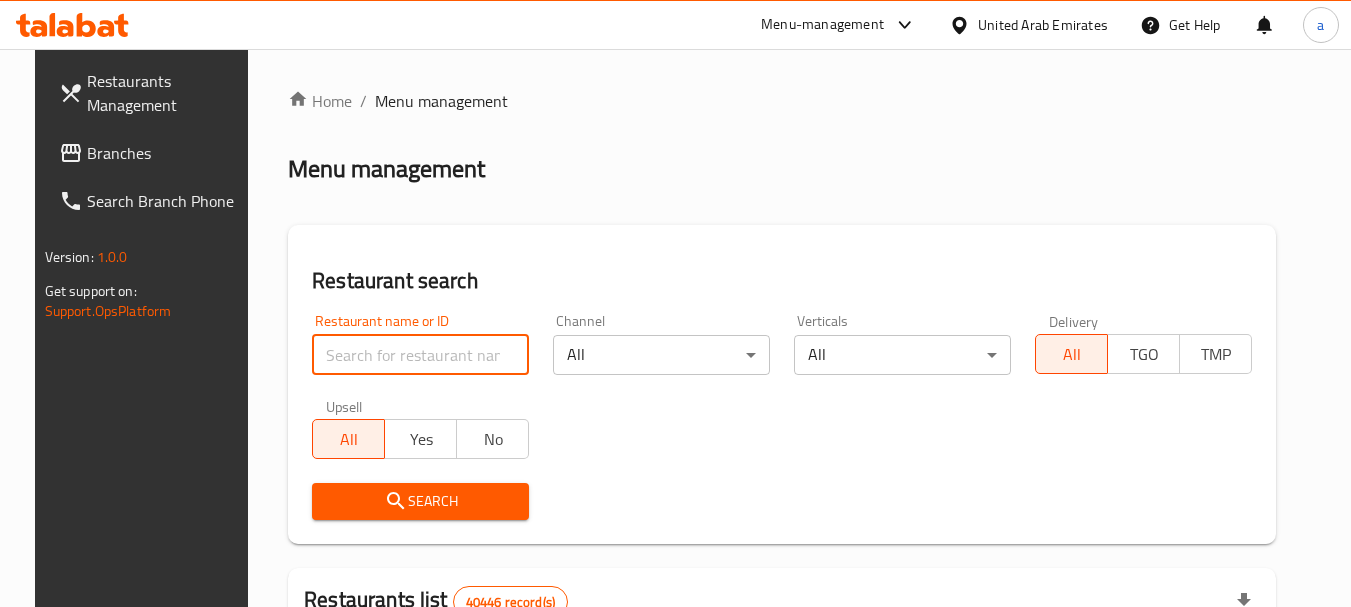paste on "701917" 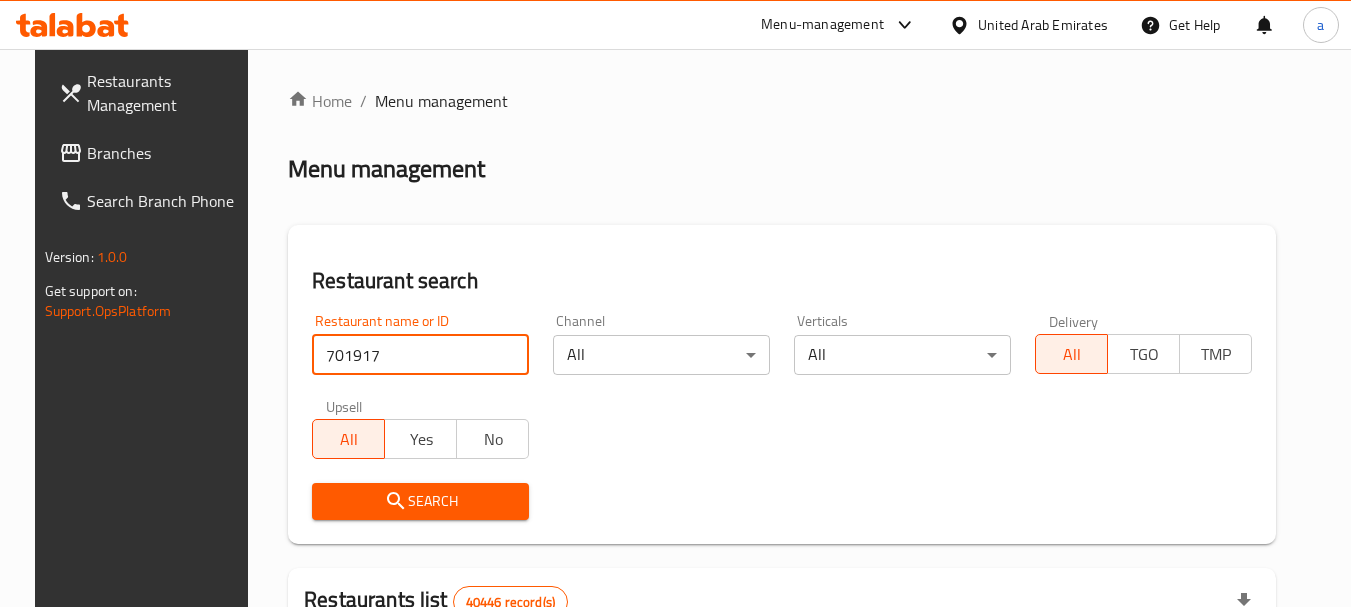 type on "701917" 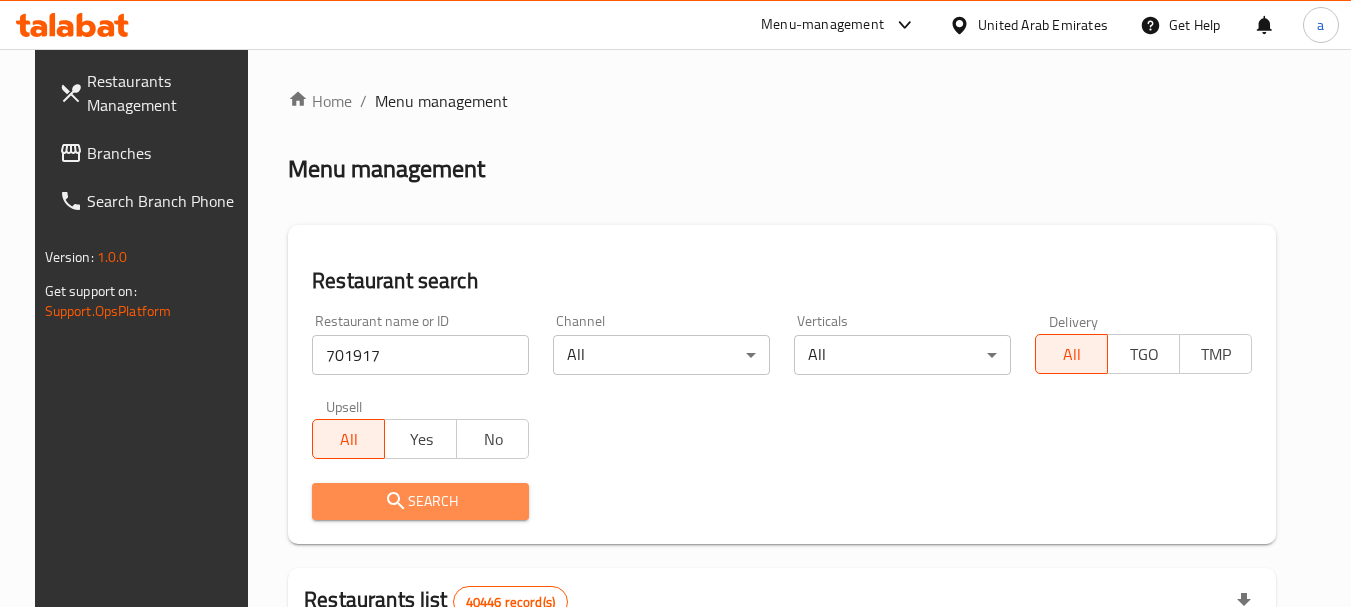 click on "Search" at bounding box center [420, 501] 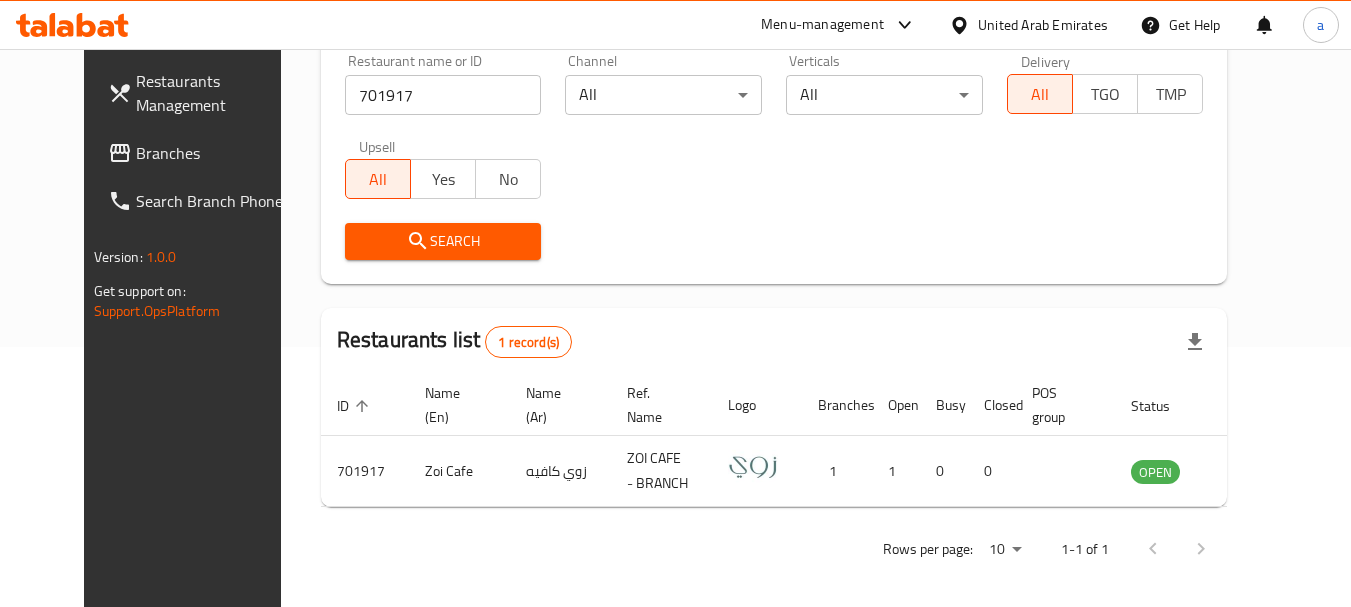 scroll, scrollTop: 268, scrollLeft: 0, axis: vertical 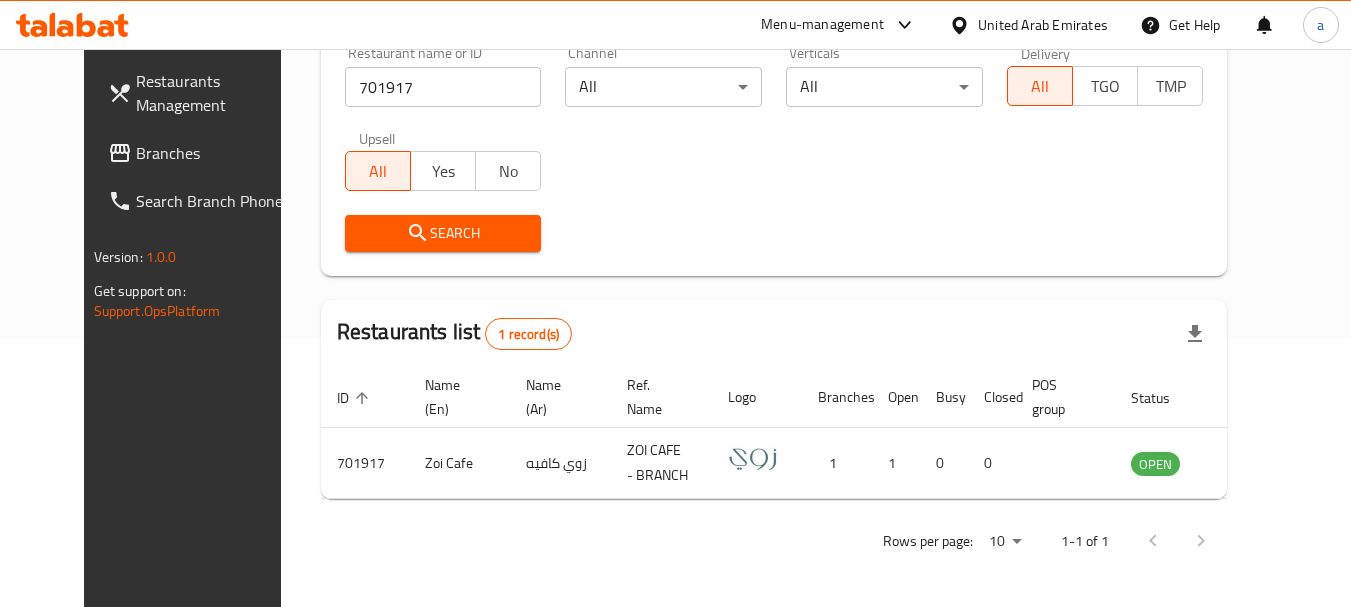 click on "Branches" at bounding box center (201, 153) 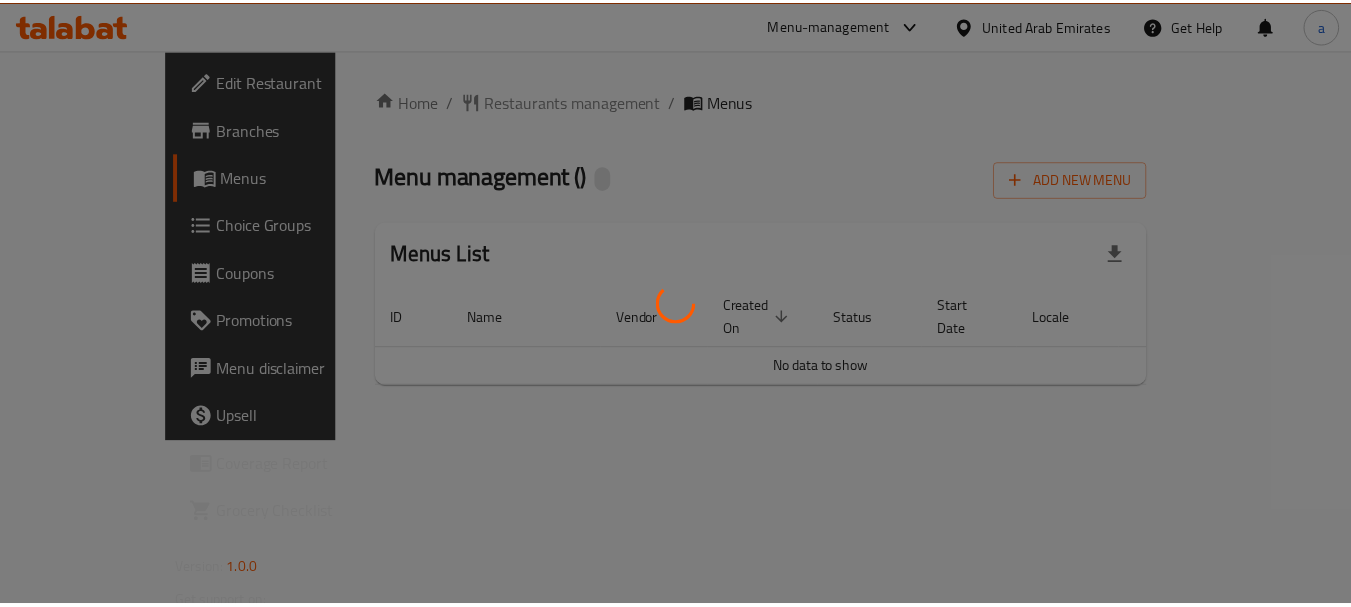 scroll, scrollTop: 0, scrollLeft: 0, axis: both 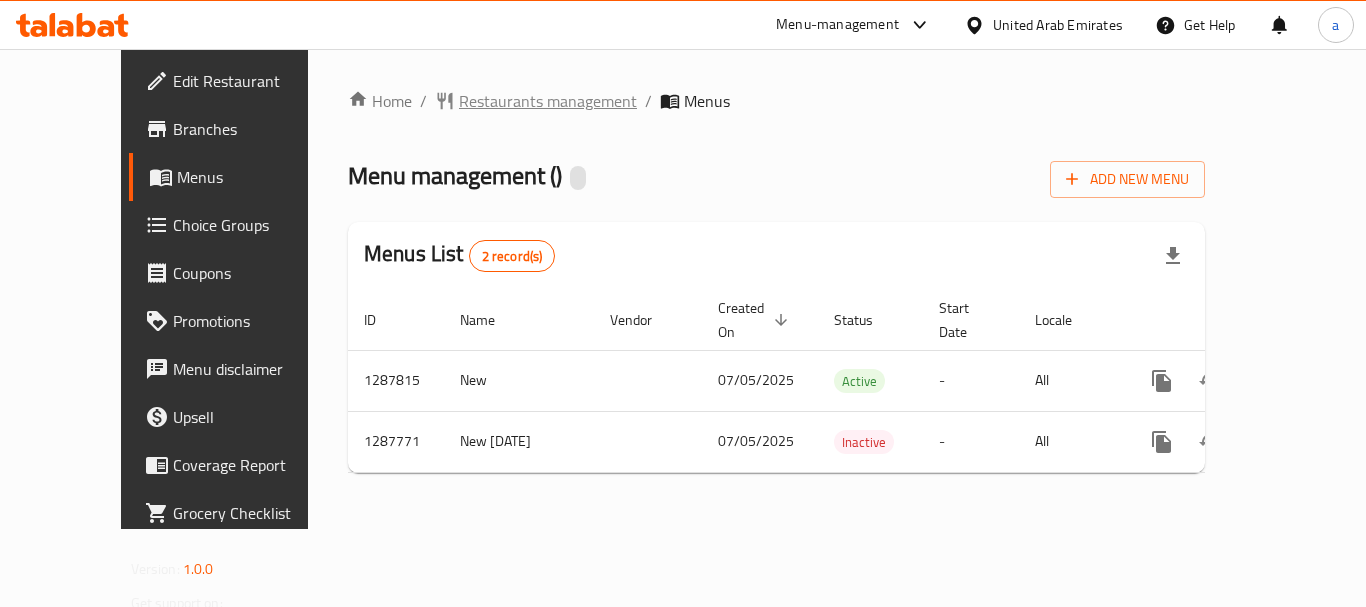click on "Restaurants management" at bounding box center (548, 101) 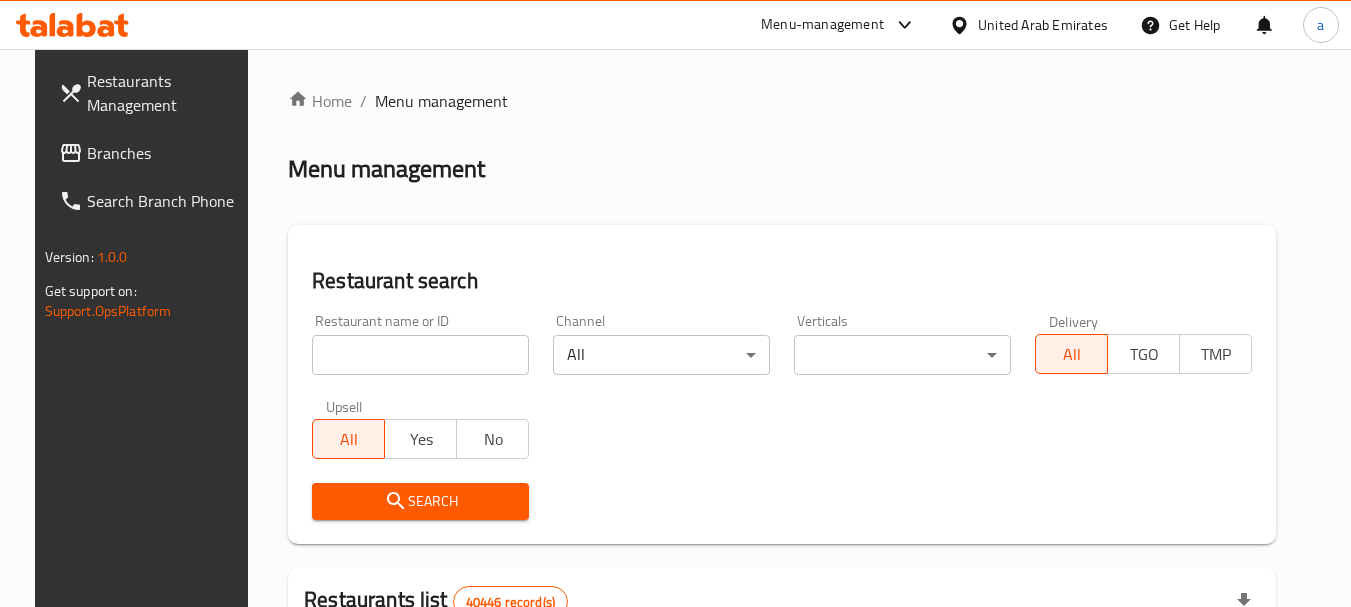 click at bounding box center [420, 355] 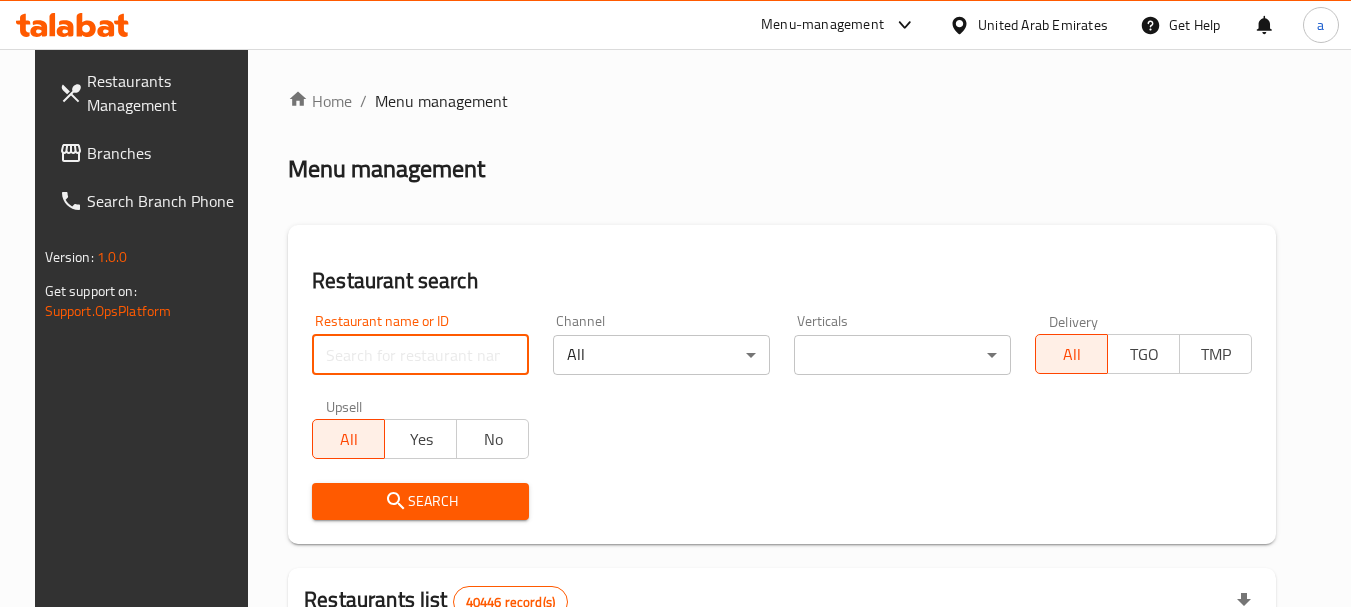 paste on "696852" 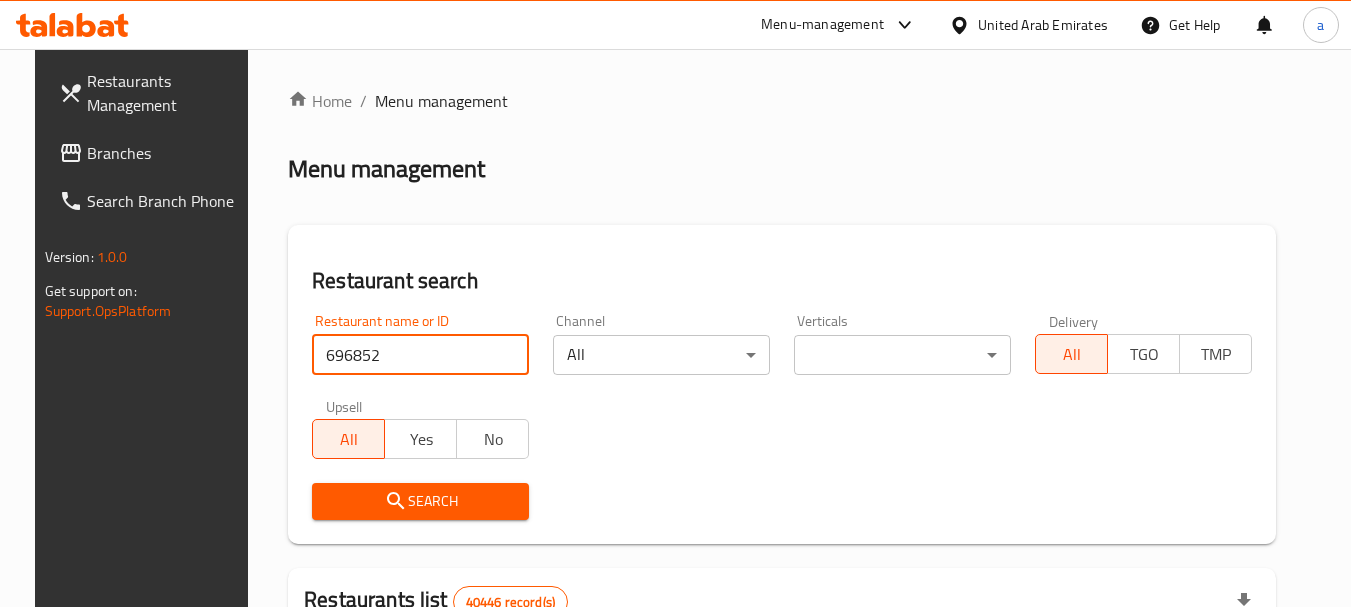 type on "696852" 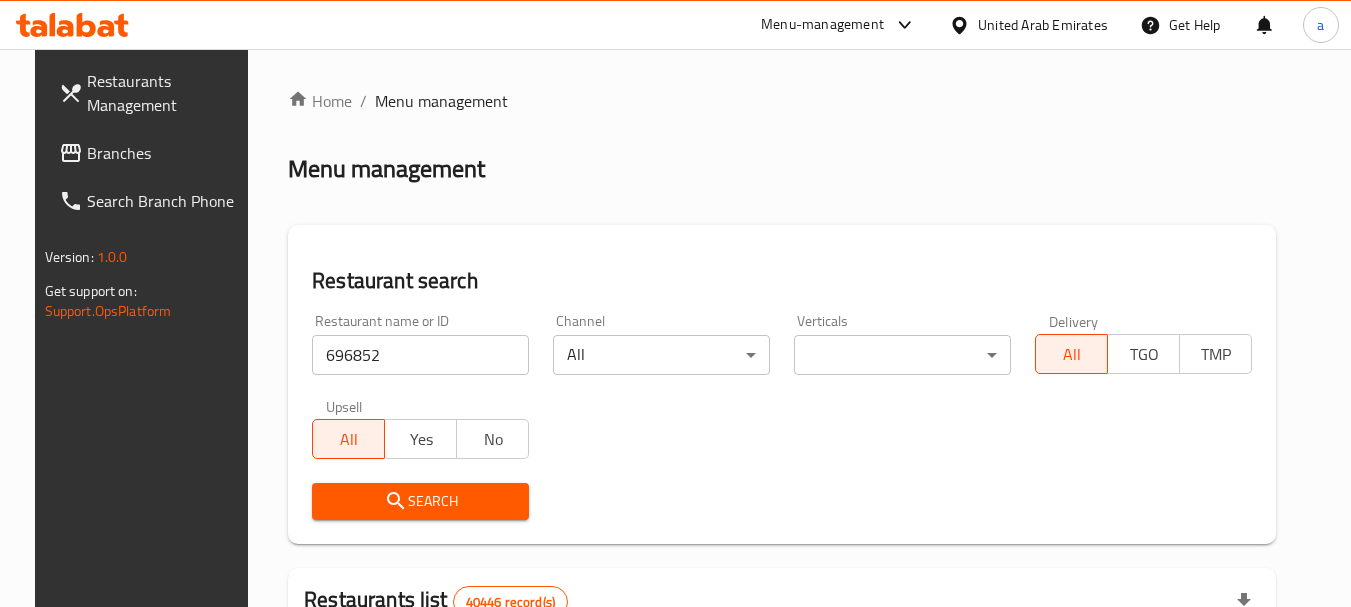 click on "Search" at bounding box center [420, 501] 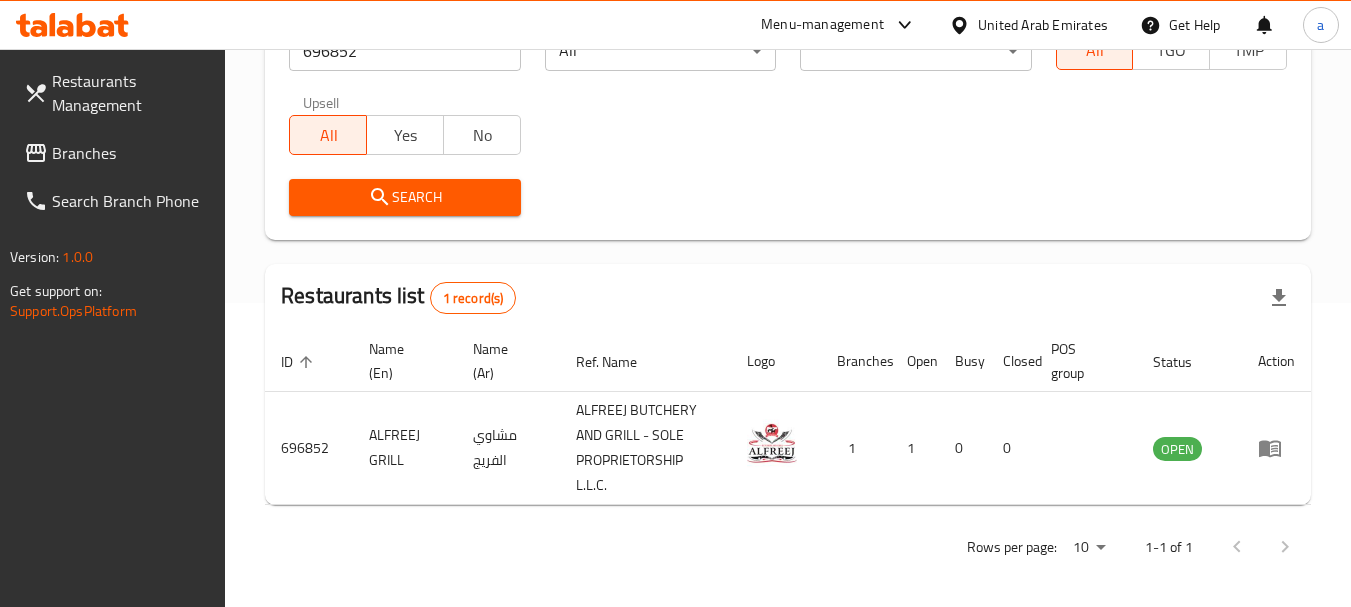 scroll, scrollTop: 310, scrollLeft: 0, axis: vertical 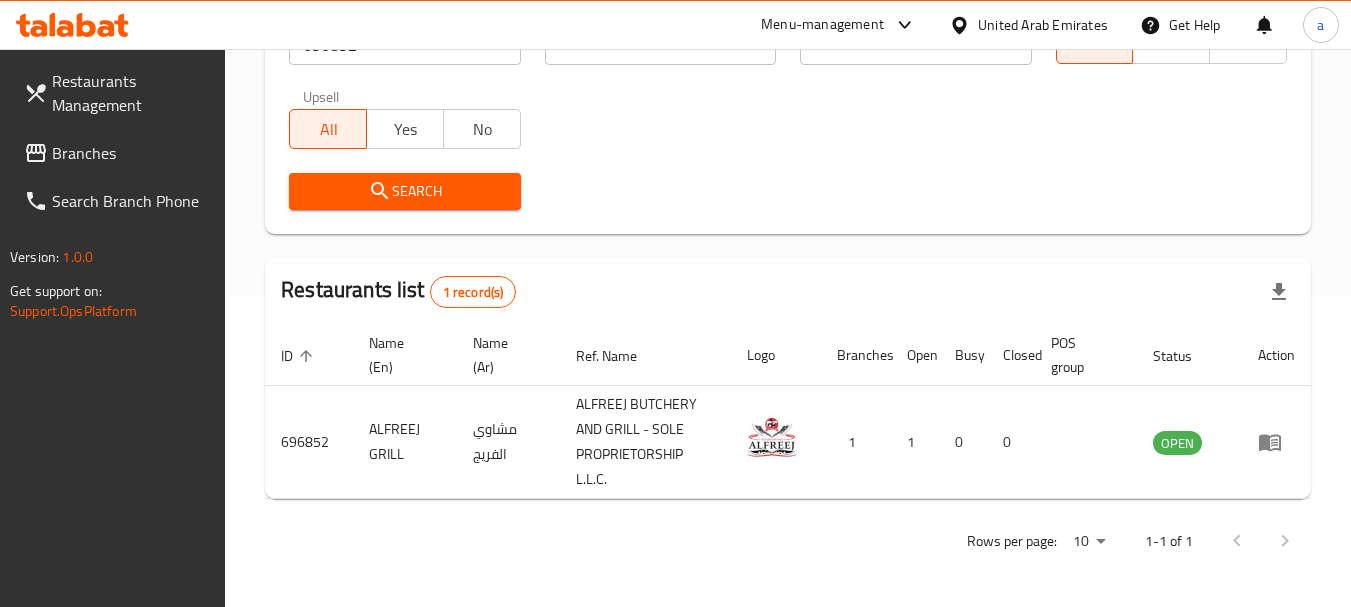 click on "Branches" at bounding box center (131, 153) 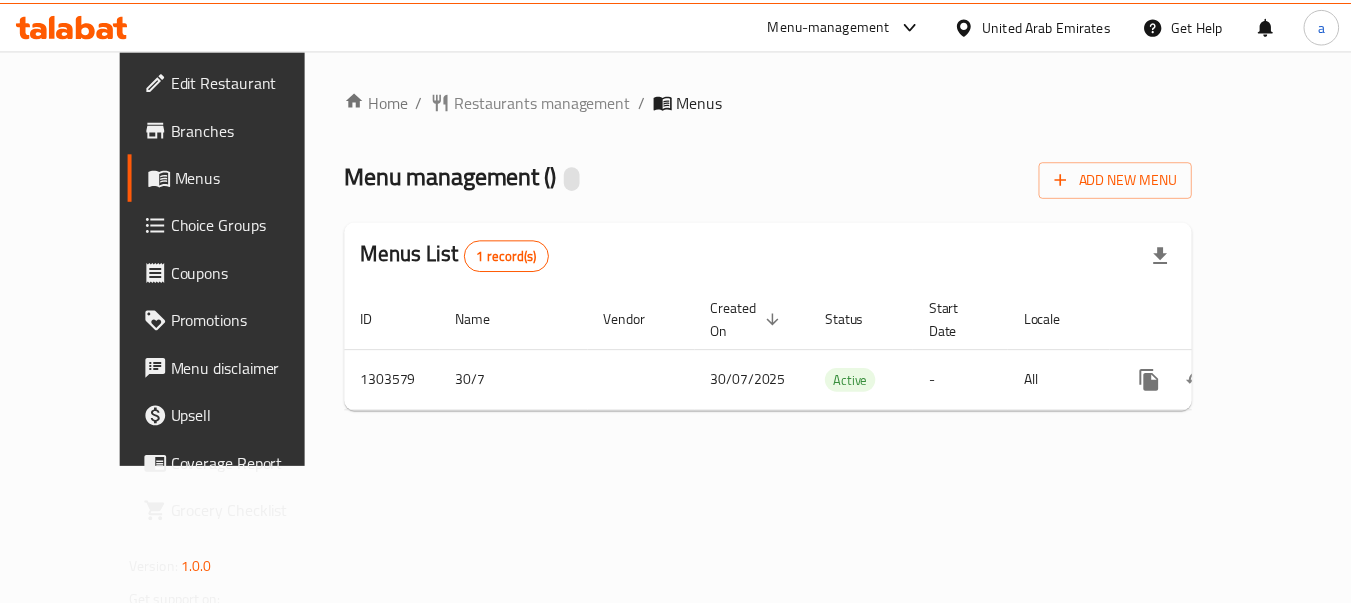 scroll, scrollTop: 0, scrollLeft: 0, axis: both 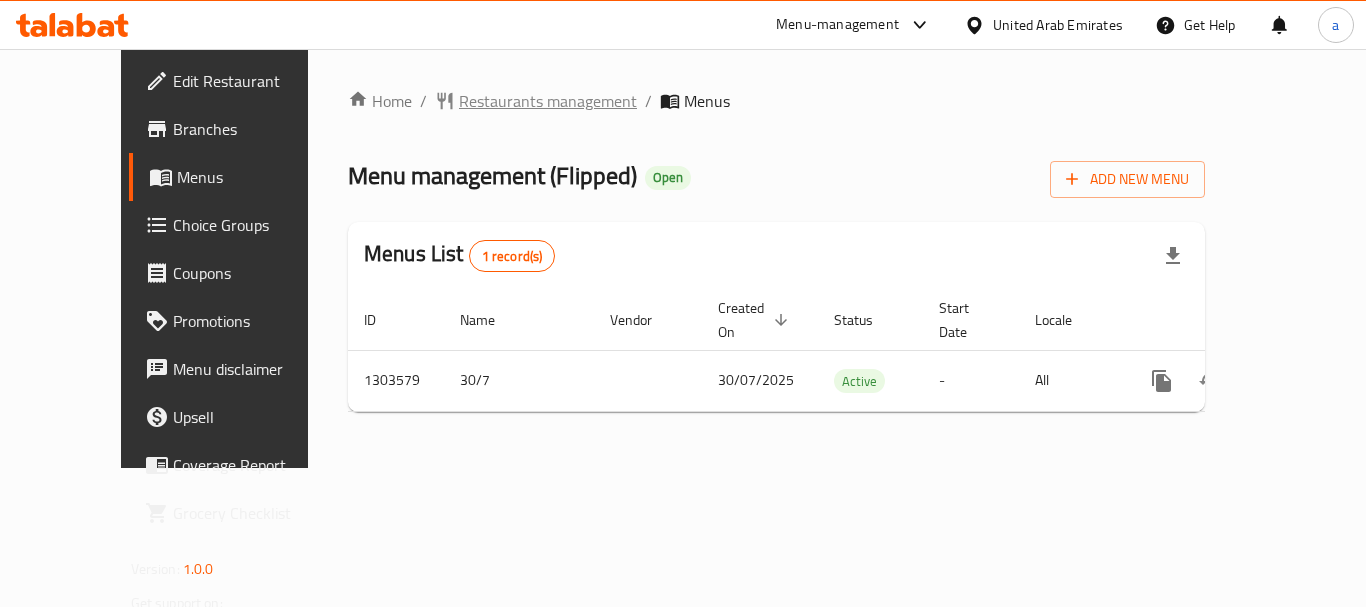 click on "Restaurants management" at bounding box center [548, 101] 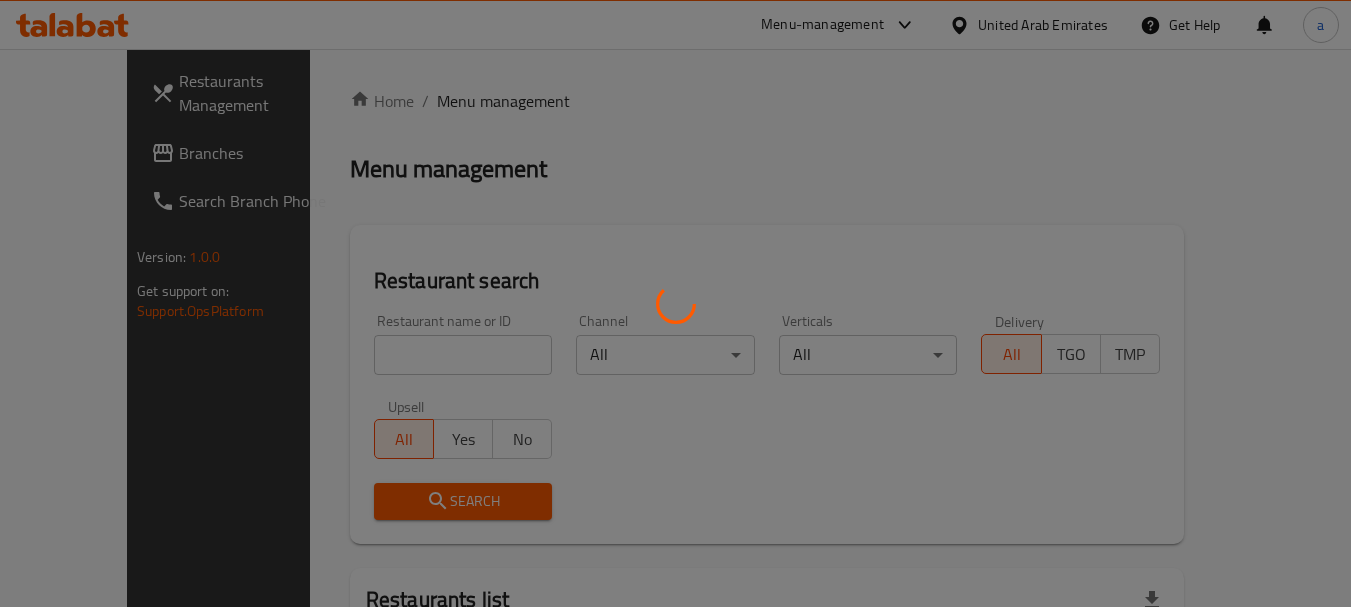 click at bounding box center (675, 303) 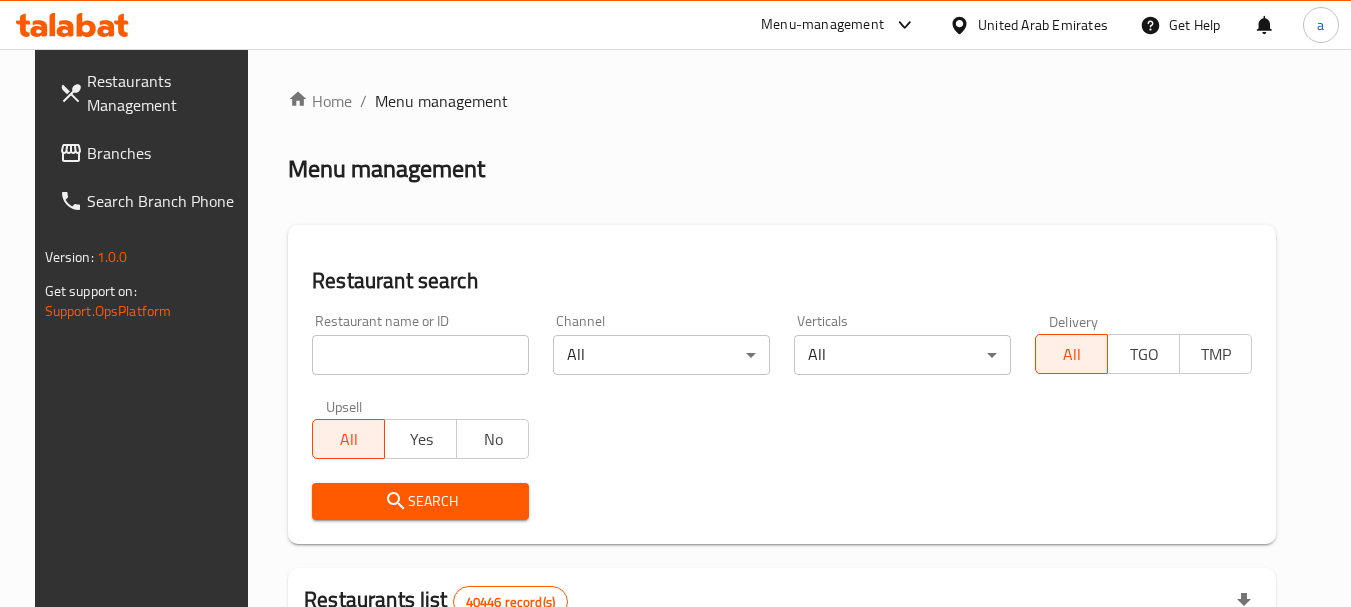 click at bounding box center (420, 355) 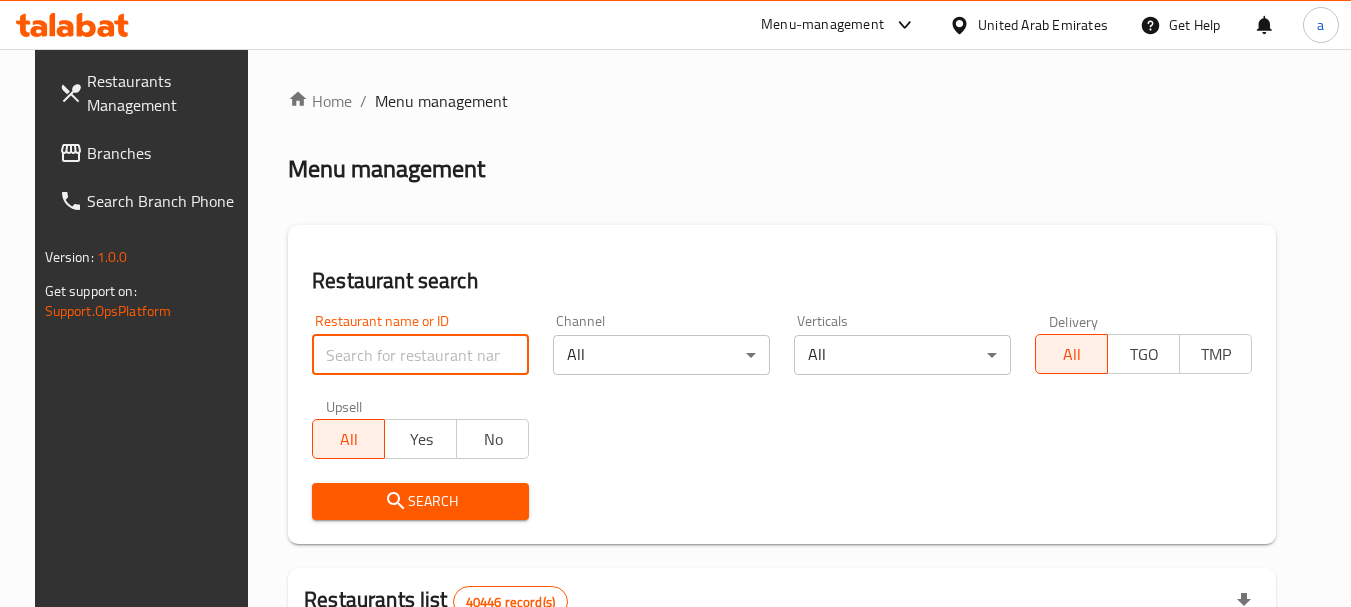 paste on "702891" 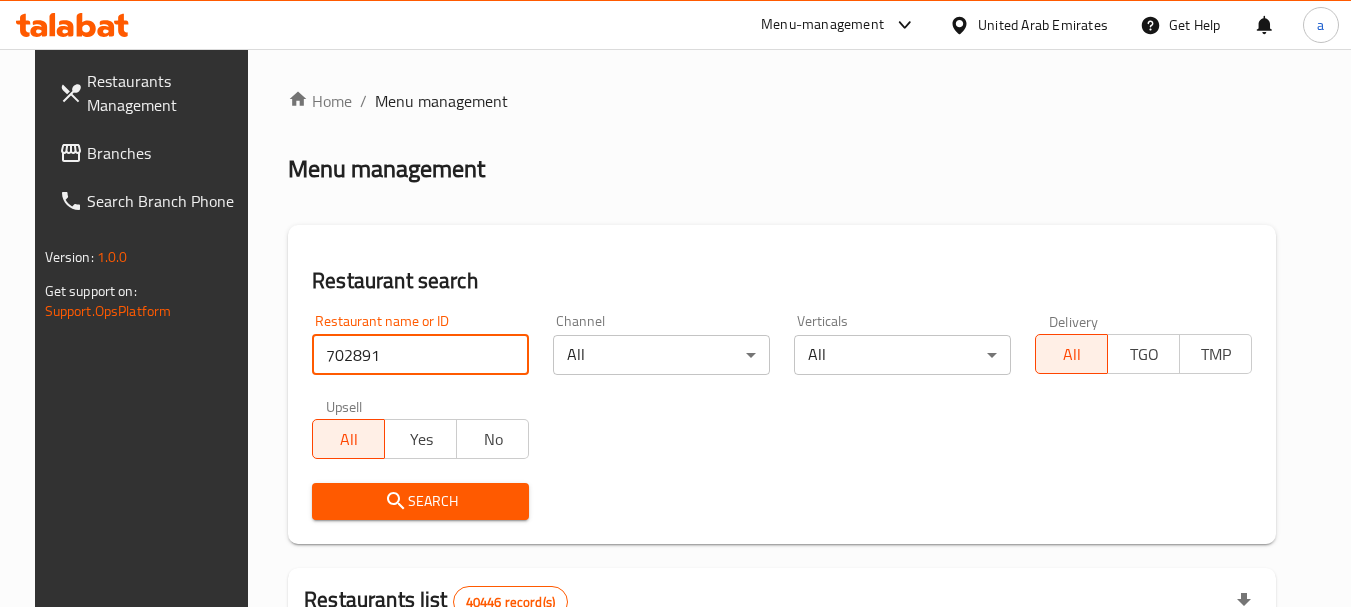 type on "702891" 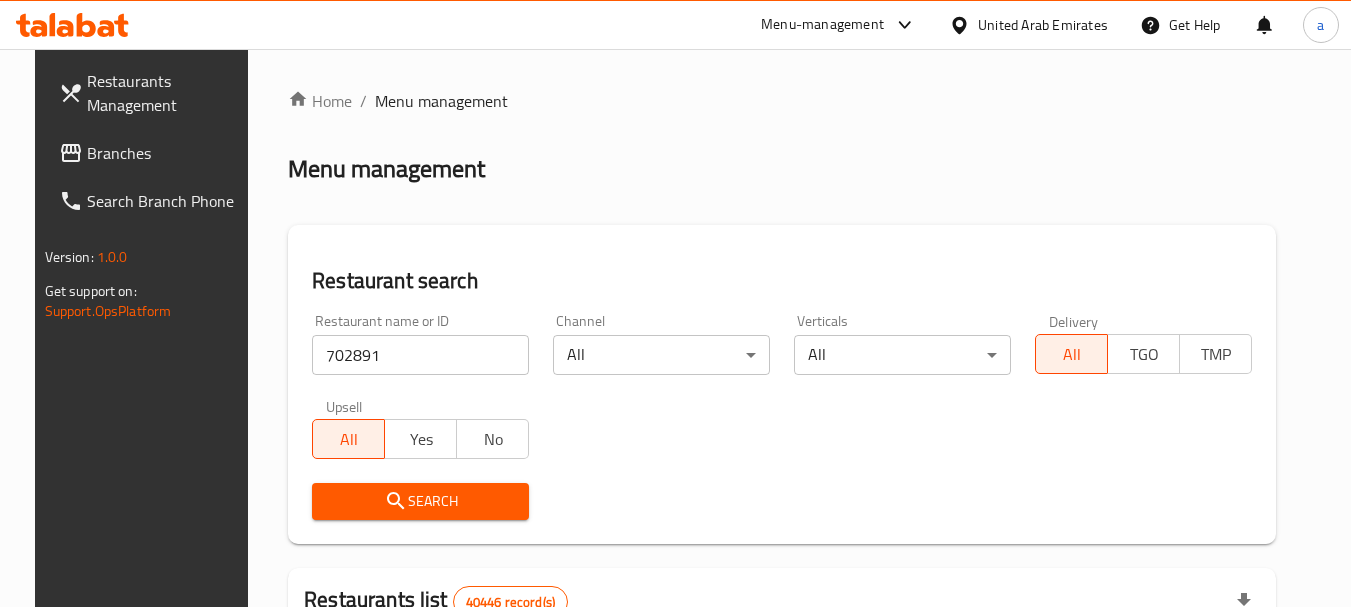 click on "Search" at bounding box center (420, 501) 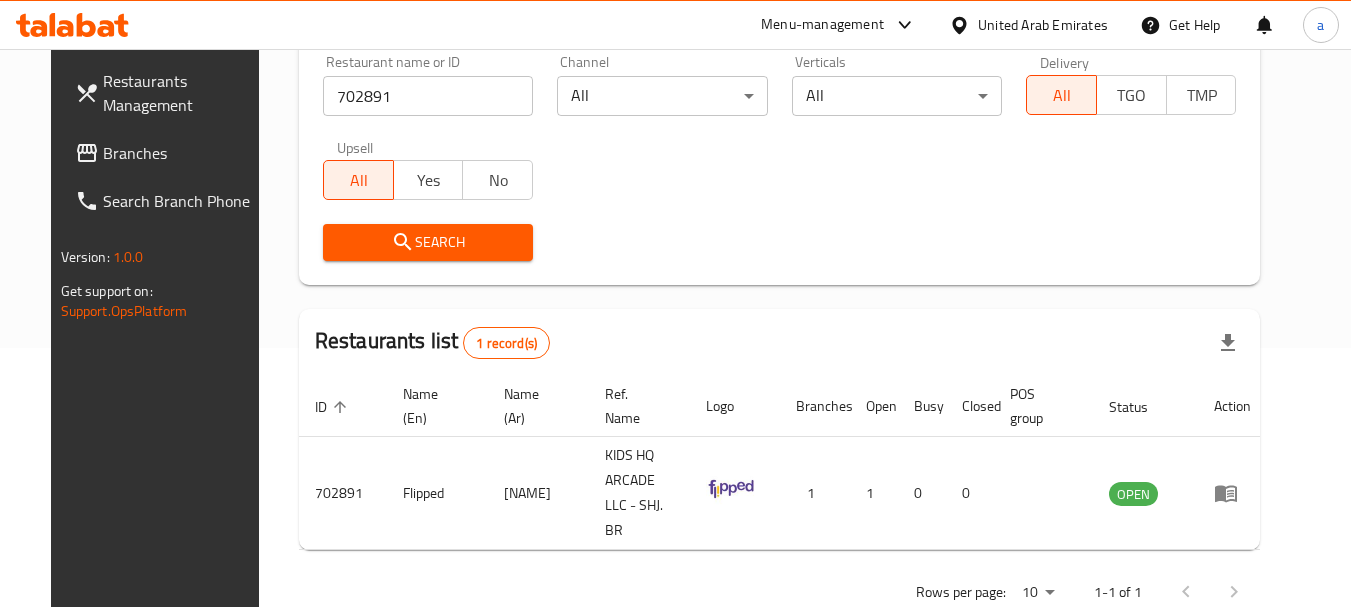 scroll, scrollTop: 268, scrollLeft: 0, axis: vertical 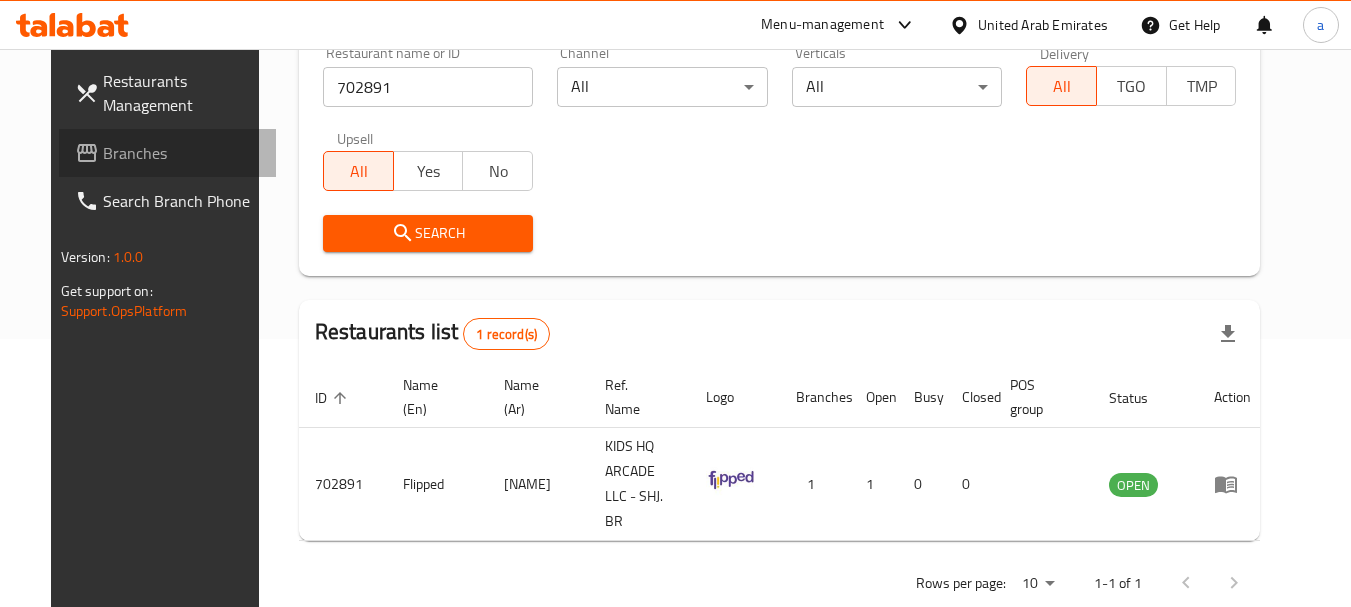 click on "Branches" at bounding box center (182, 153) 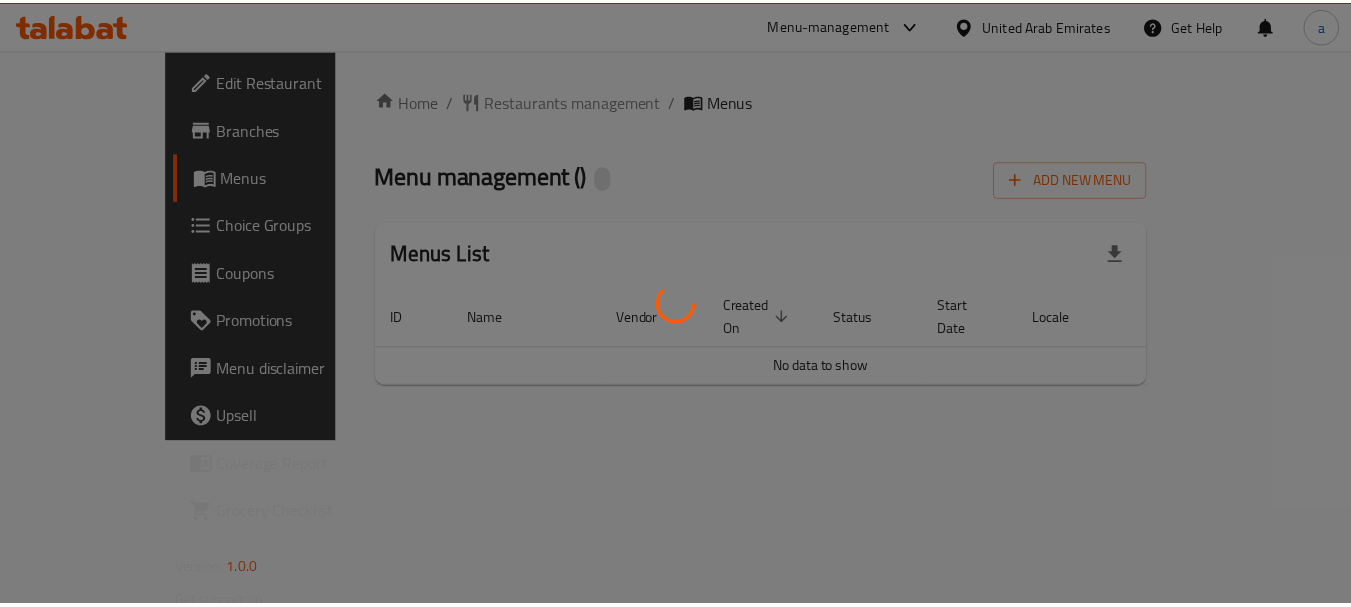 scroll, scrollTop: 0, scrollLeft: 0, axis: both 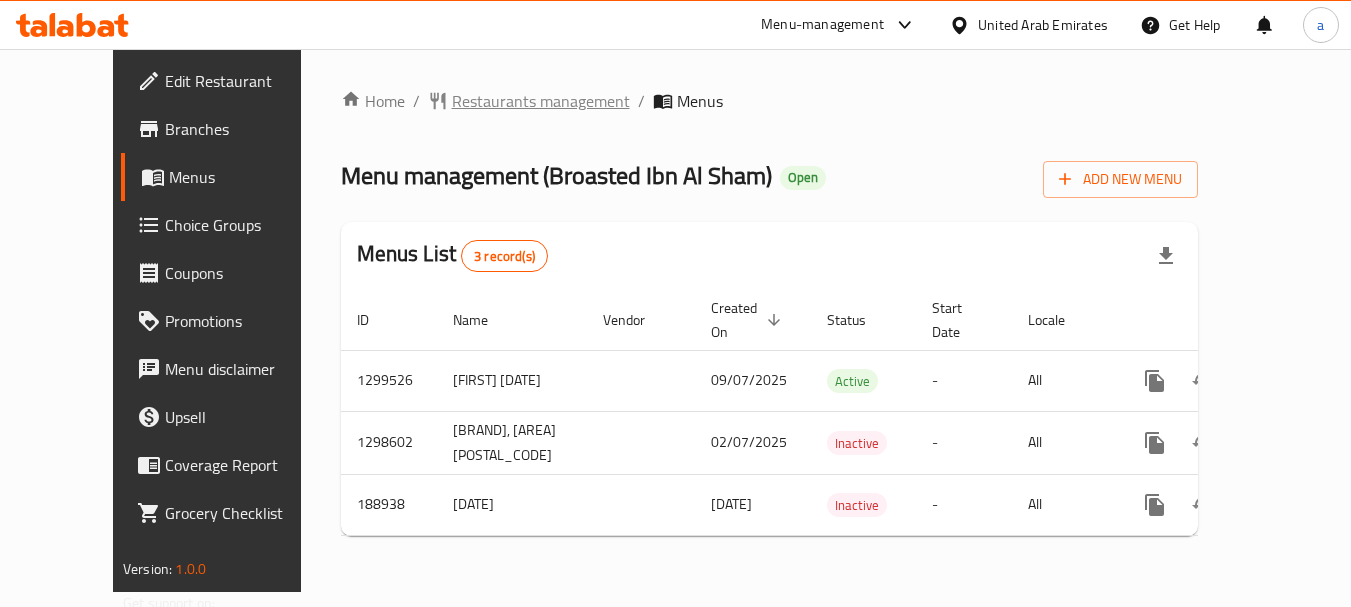 click on "Restaurants management" at bounding box center [541, 101] 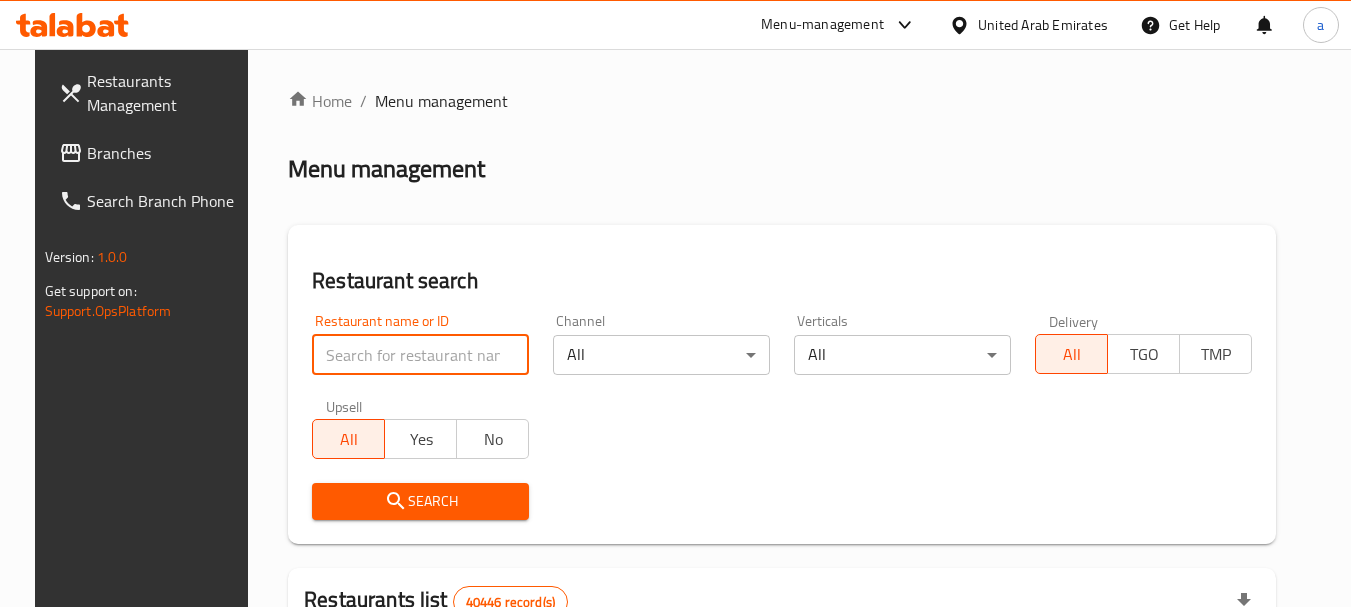 drag, startPoint x: 365, startPoint y: 358, endPoint x: 399, endPoint y: 379, distance: 39.962482 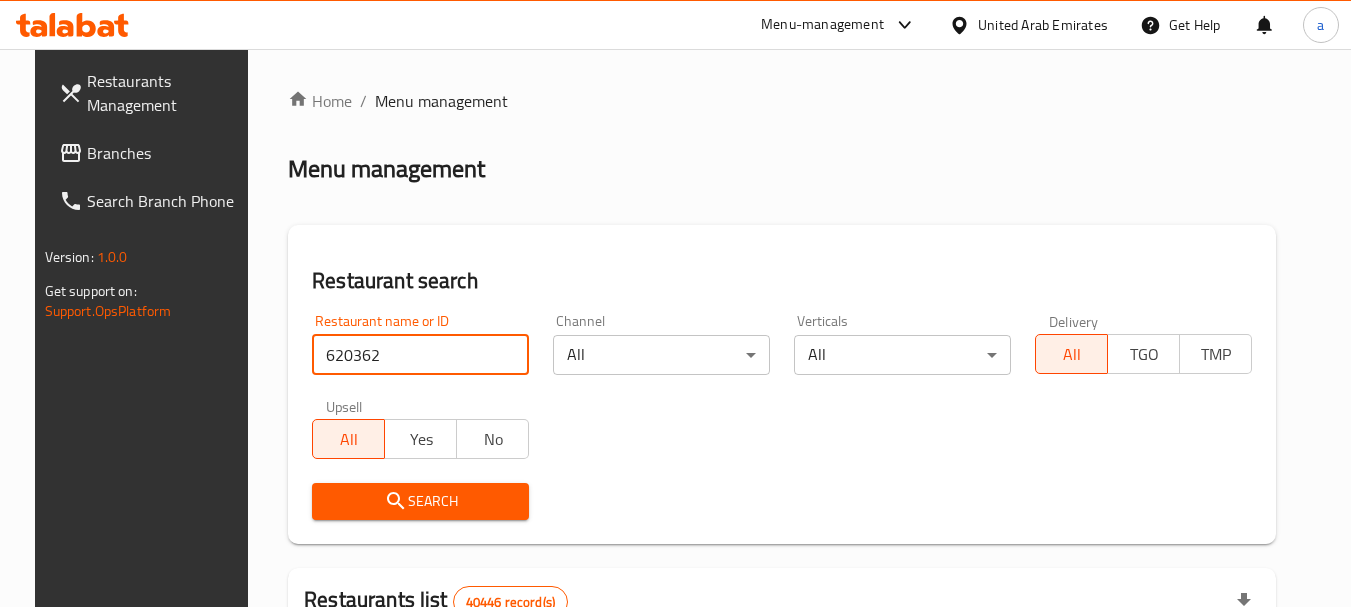 type on "620362" 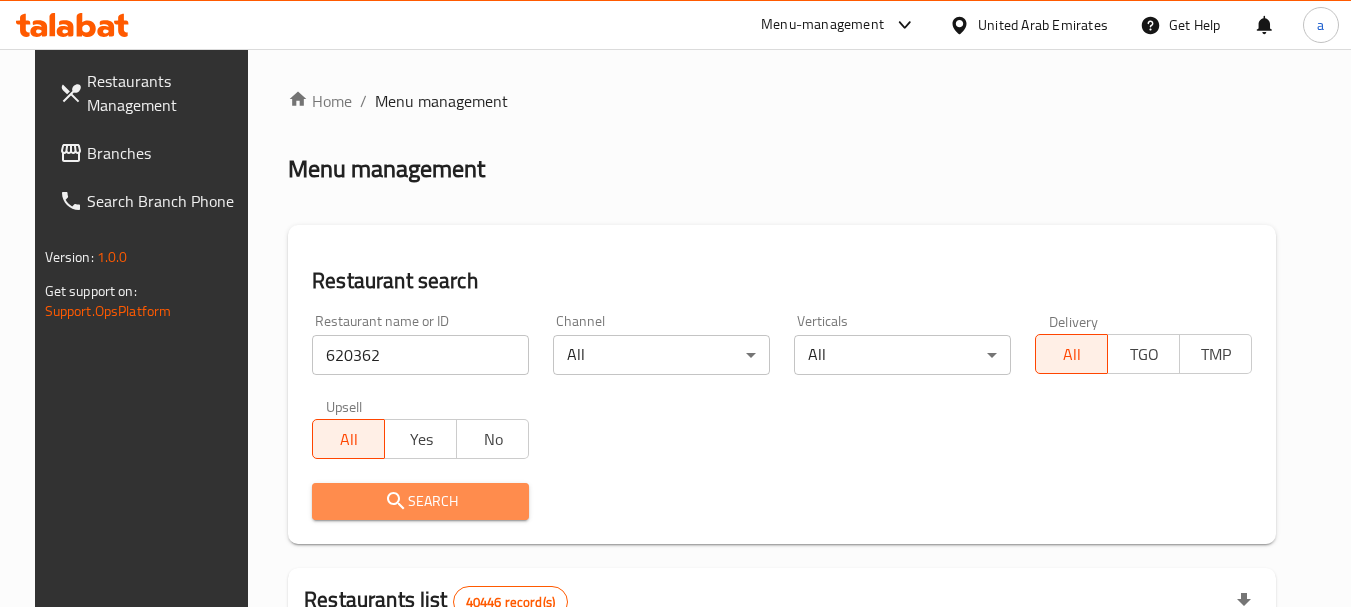 click on "Search" at bounding box center (420, 501) 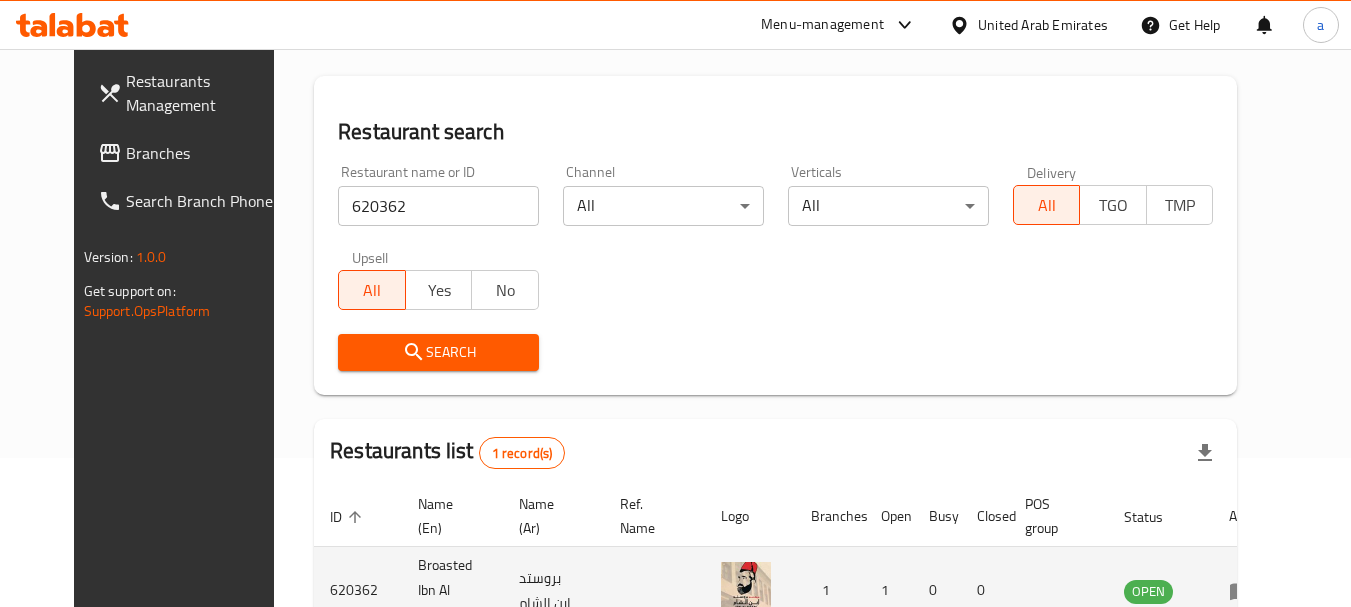 scroll, scrollTop: 268, scrollLeft: 0, axis: vertical 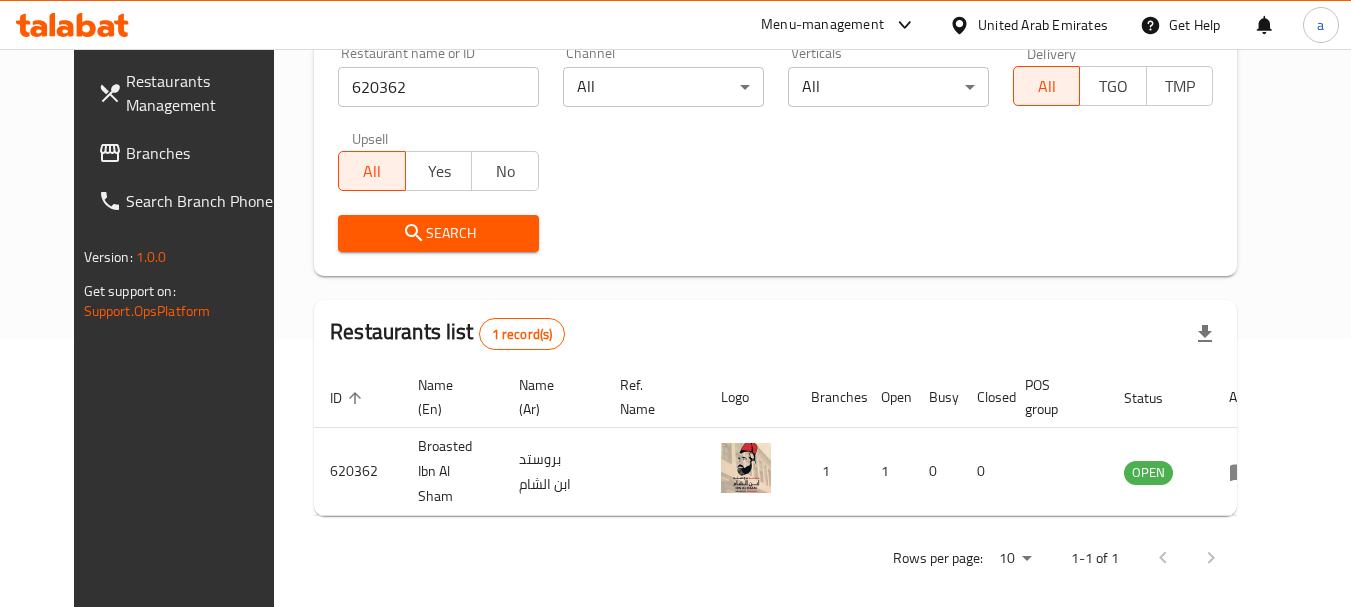 click on "United Arab Emirates" at bounding box center [1043, 25] 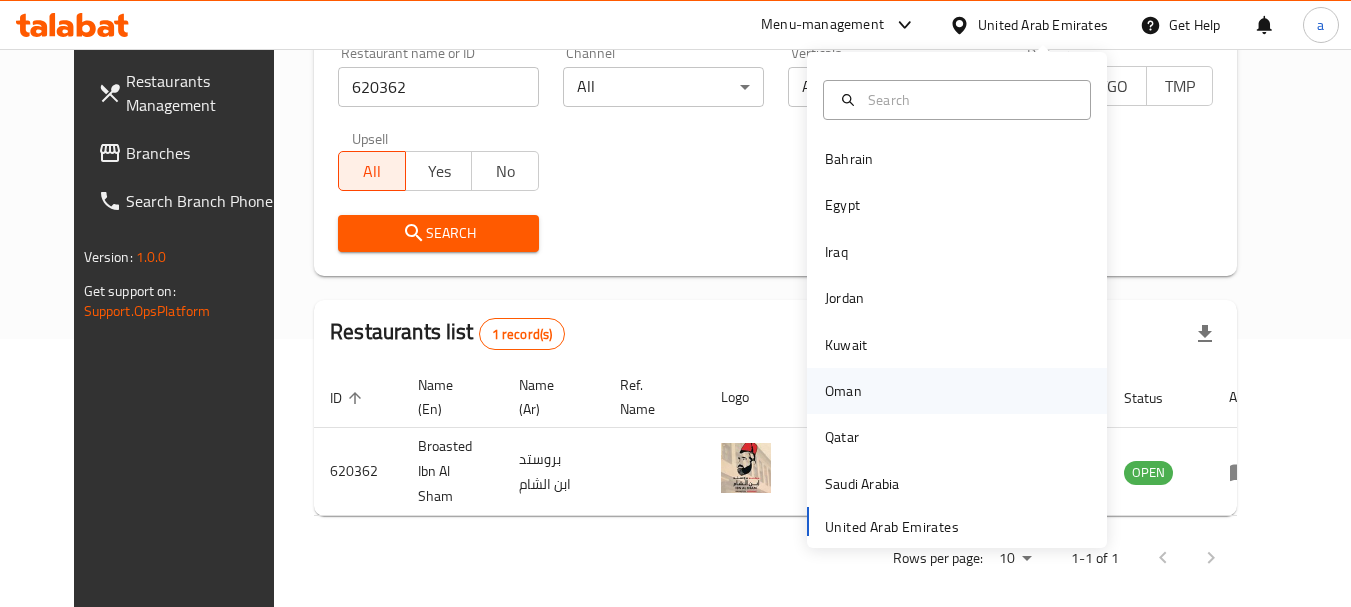 click on "Oman" at bounding box center [843, 391] 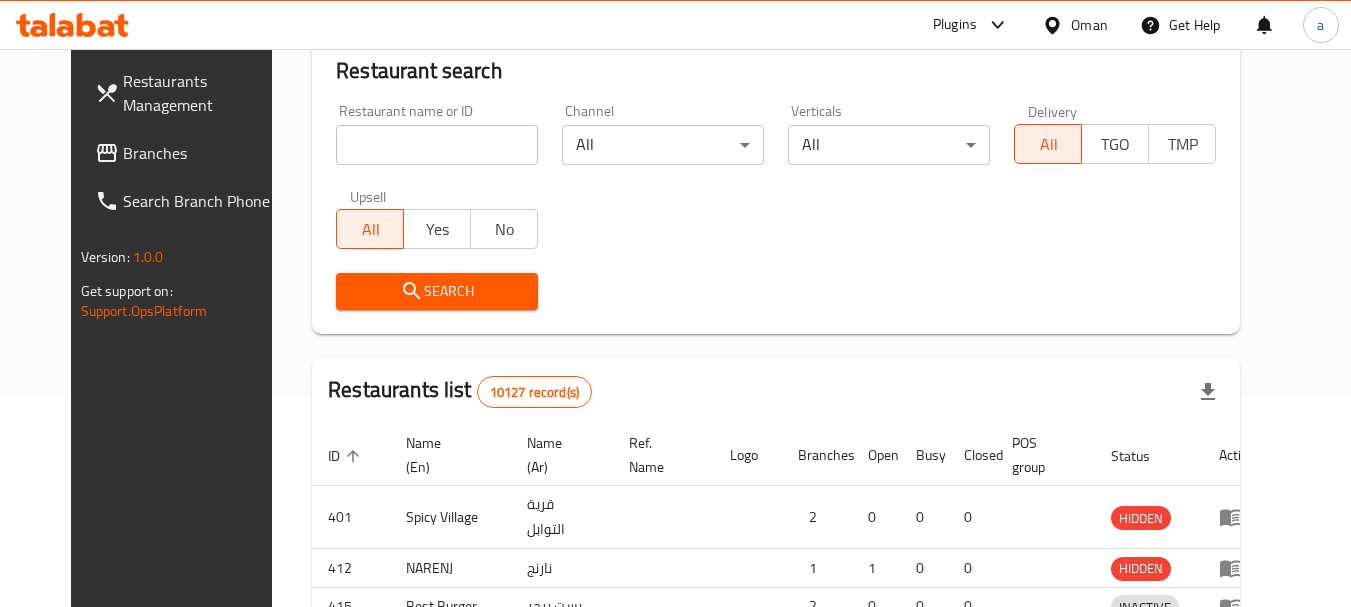 scroll, scrollTop: 268, scrollLeft: 0, axis: vertical 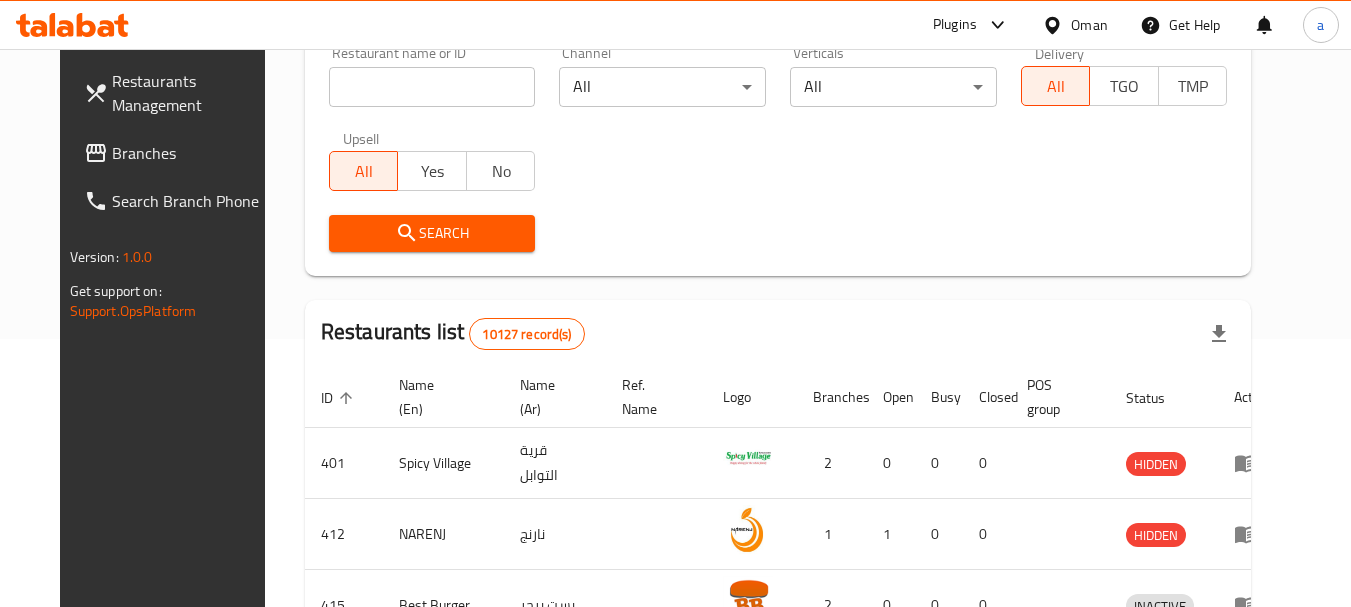 click on "Branches" at bounding box center [191, 153] 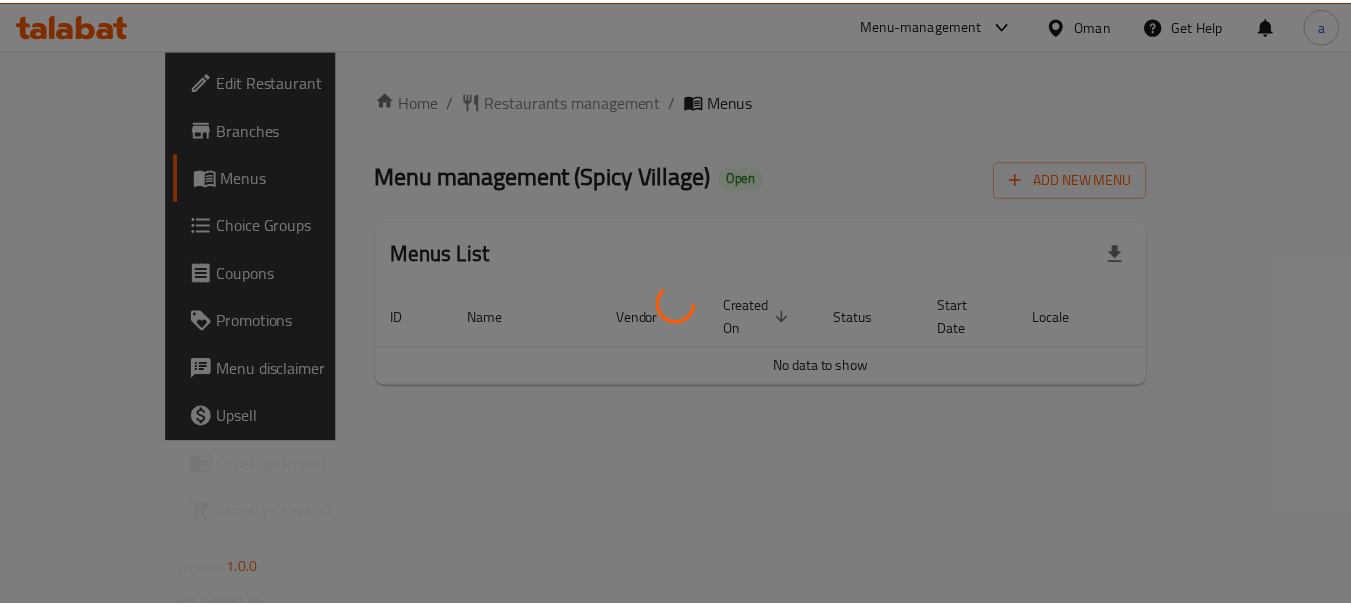 scroll, scrollTop: 0, scrollLeft: 0, axis: both 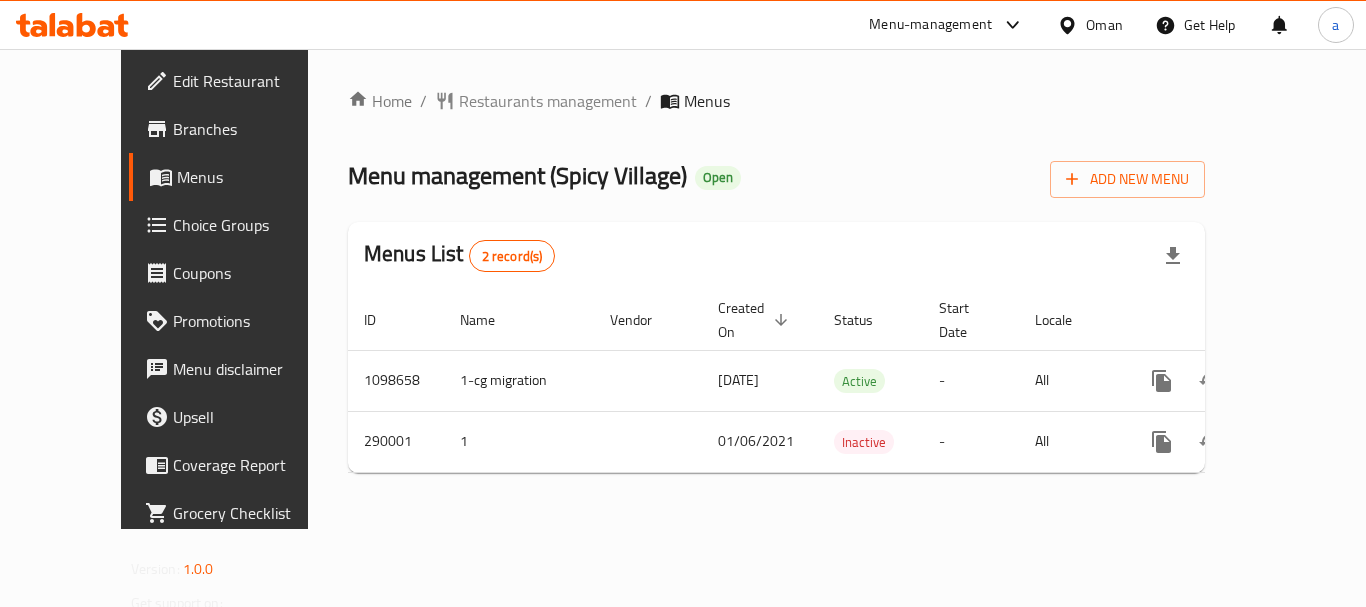 click on "Restaurants management" at bounding box center [548, 101] 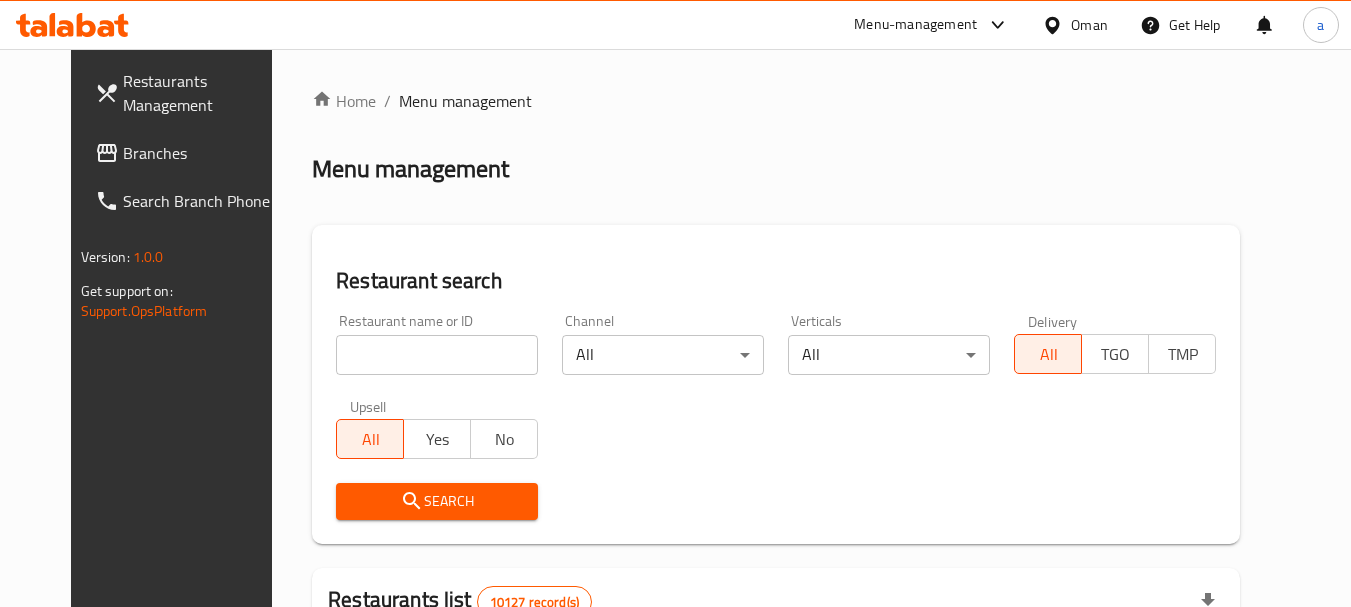 click at bounding box center (437, 355) 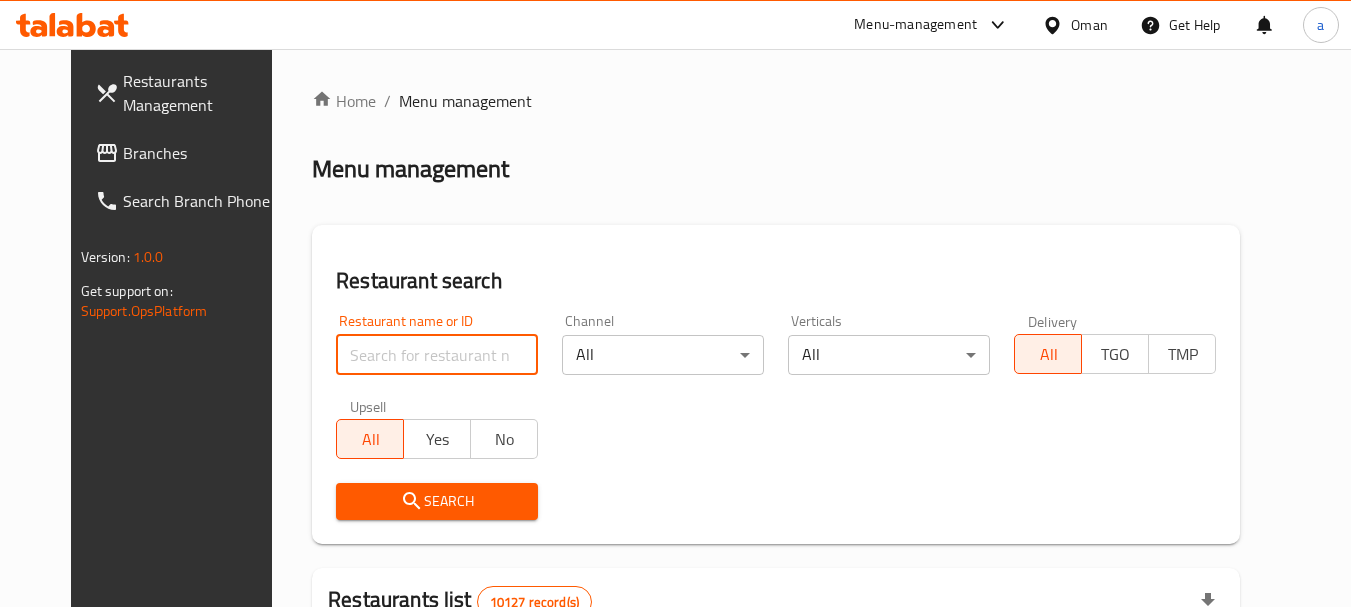 paste on "628377" 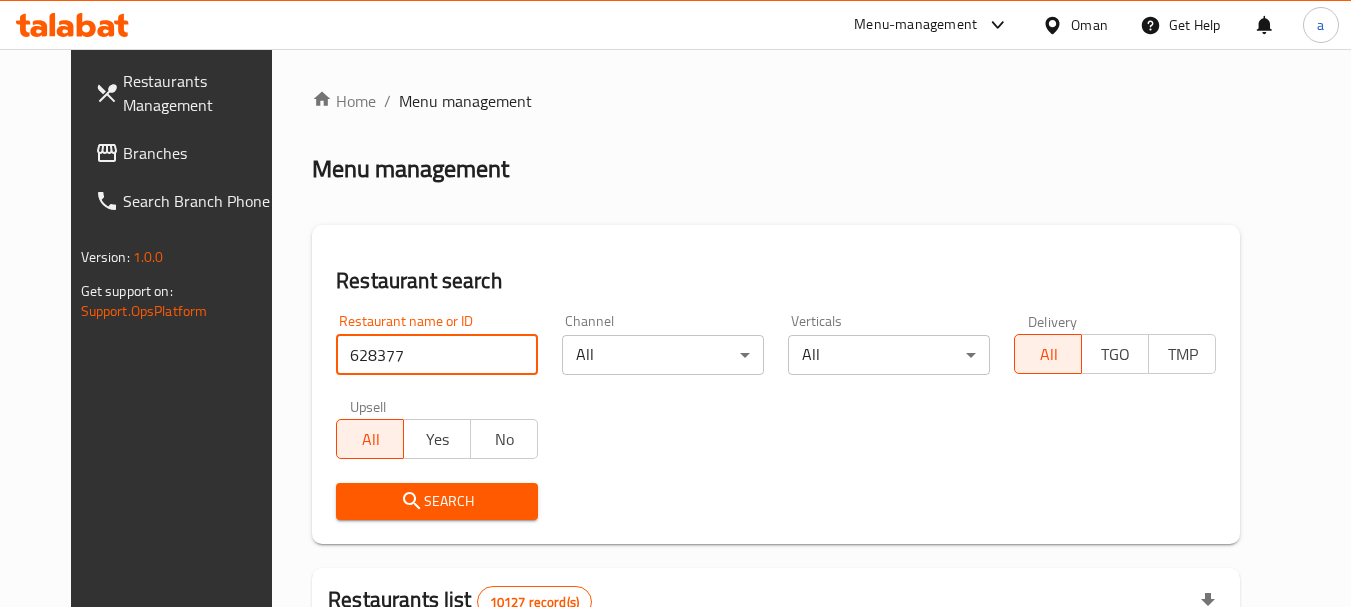 type on "628377" 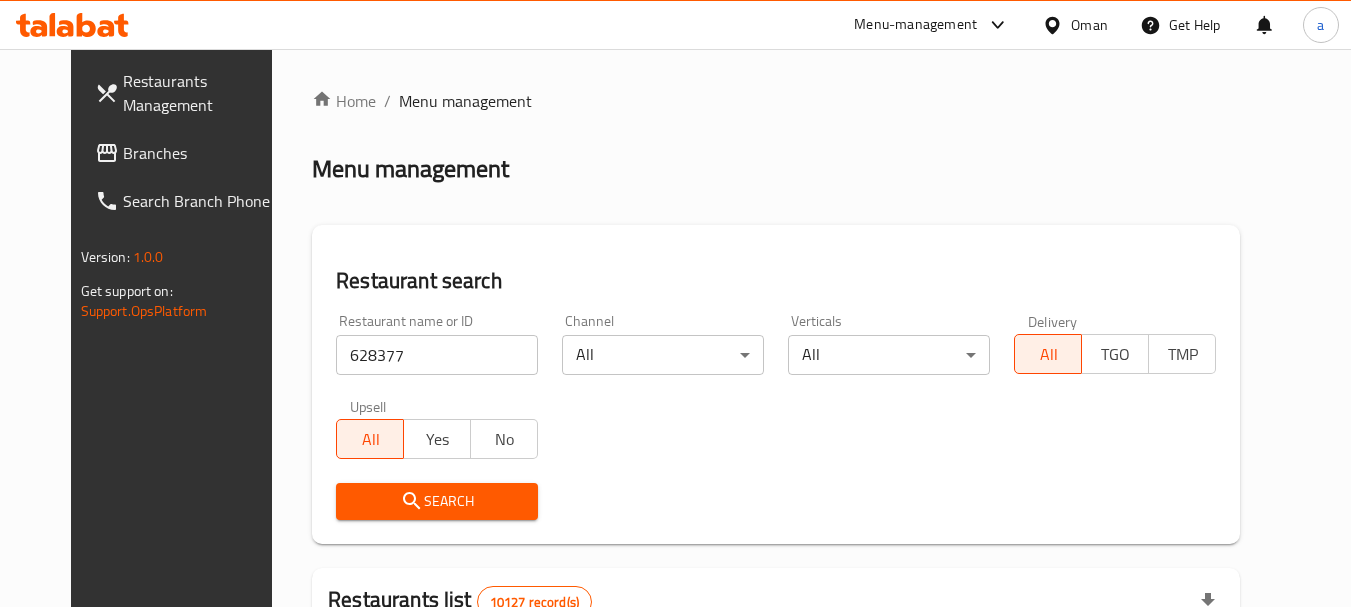 click on "Search" at bounding box center (437, 501) 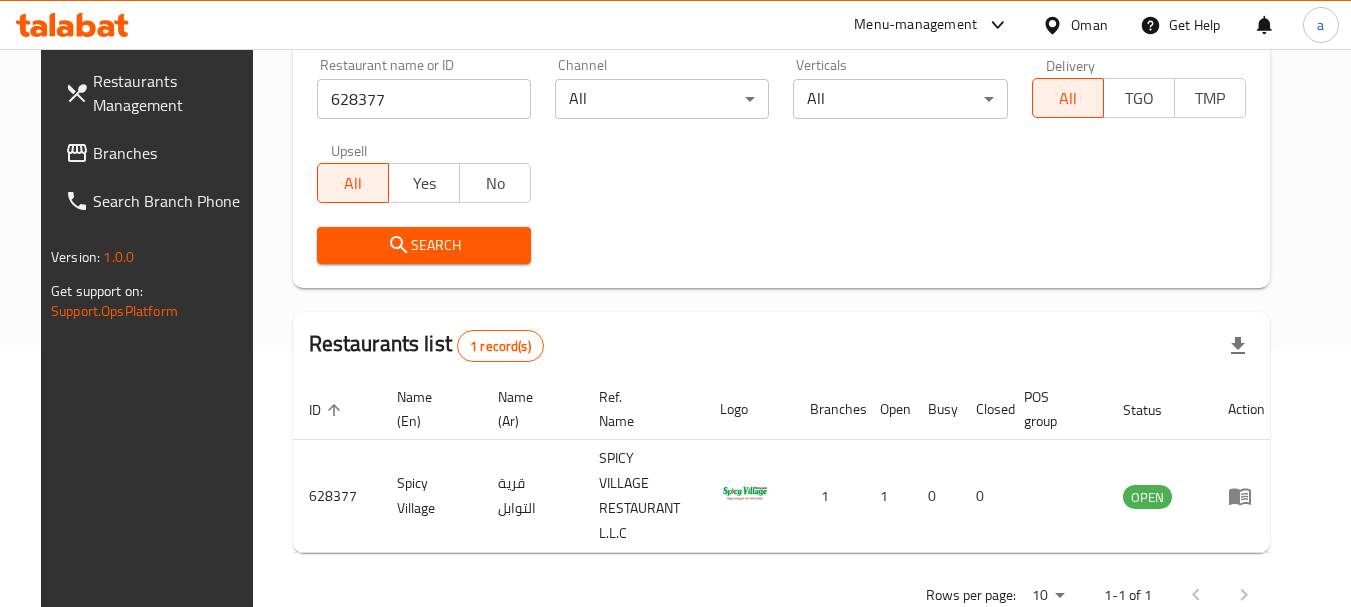 scroll, scrollTop: 268, scrollLeft: 0, axis: vertical 